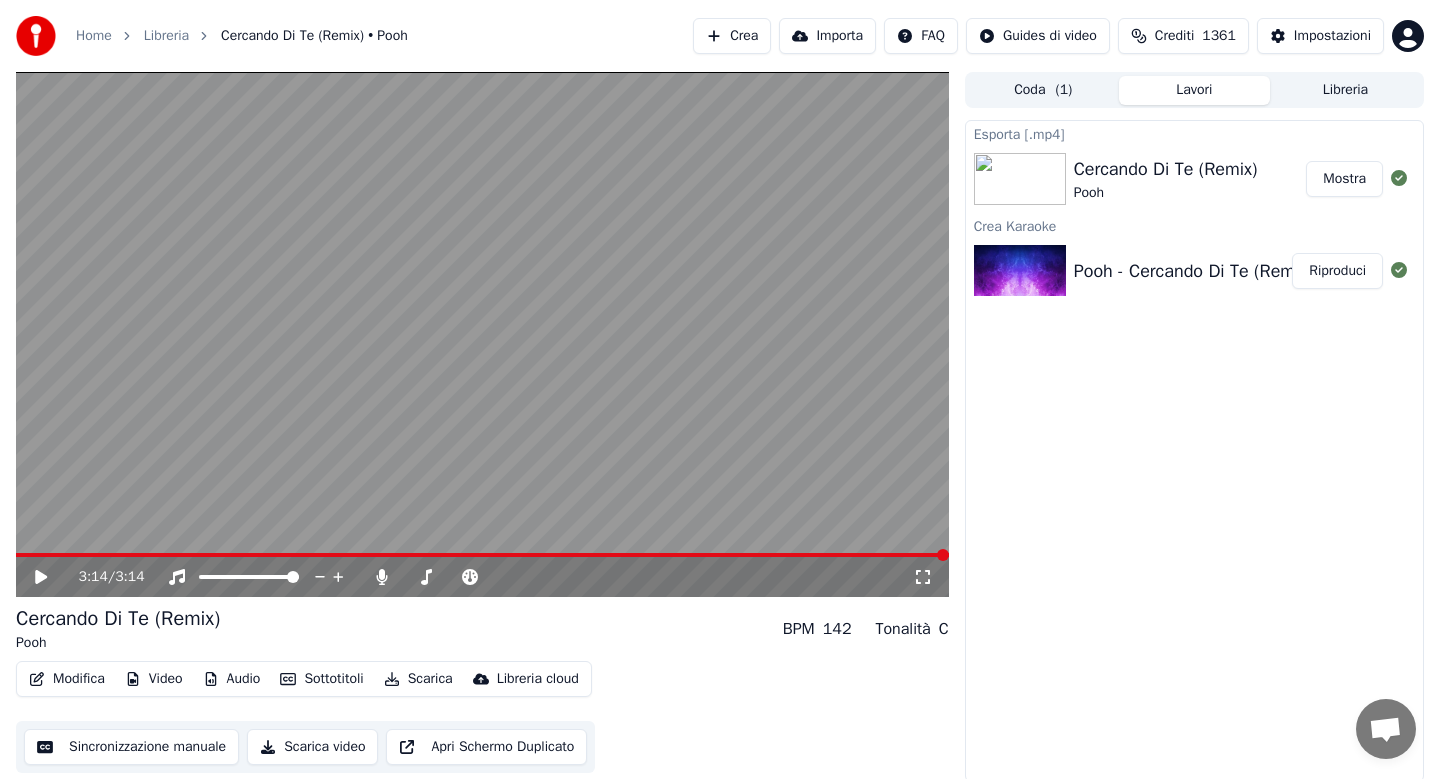 scroll, scrollTop: 0, scrollLeft: 0, axis: both 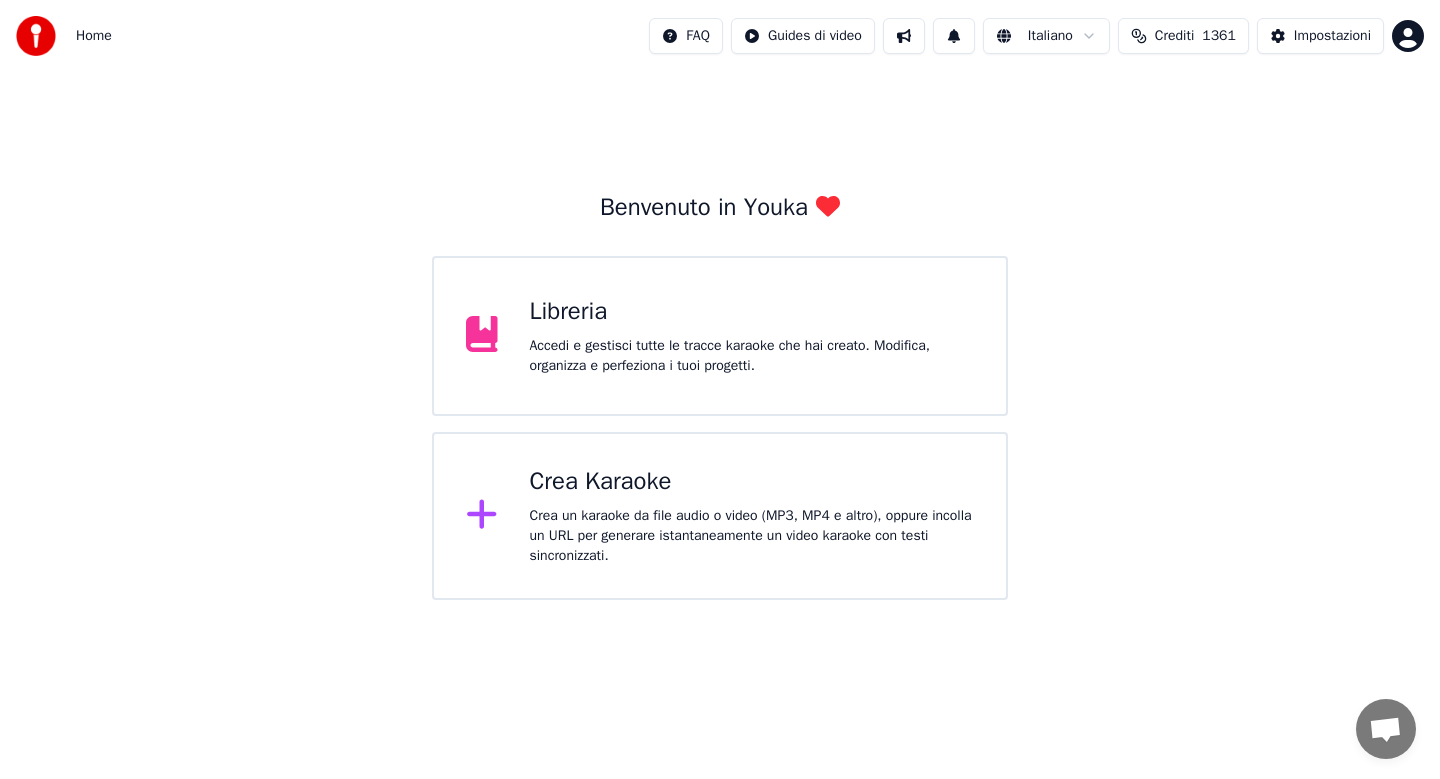 click on "Crea Karaoke Crea un karaoke da file audio o video (MP3, MP4 e altro), oppure incolla un URL per generare istantaneamente un video karaoke con testi sincronizzati." at bounding box center (752, 516) 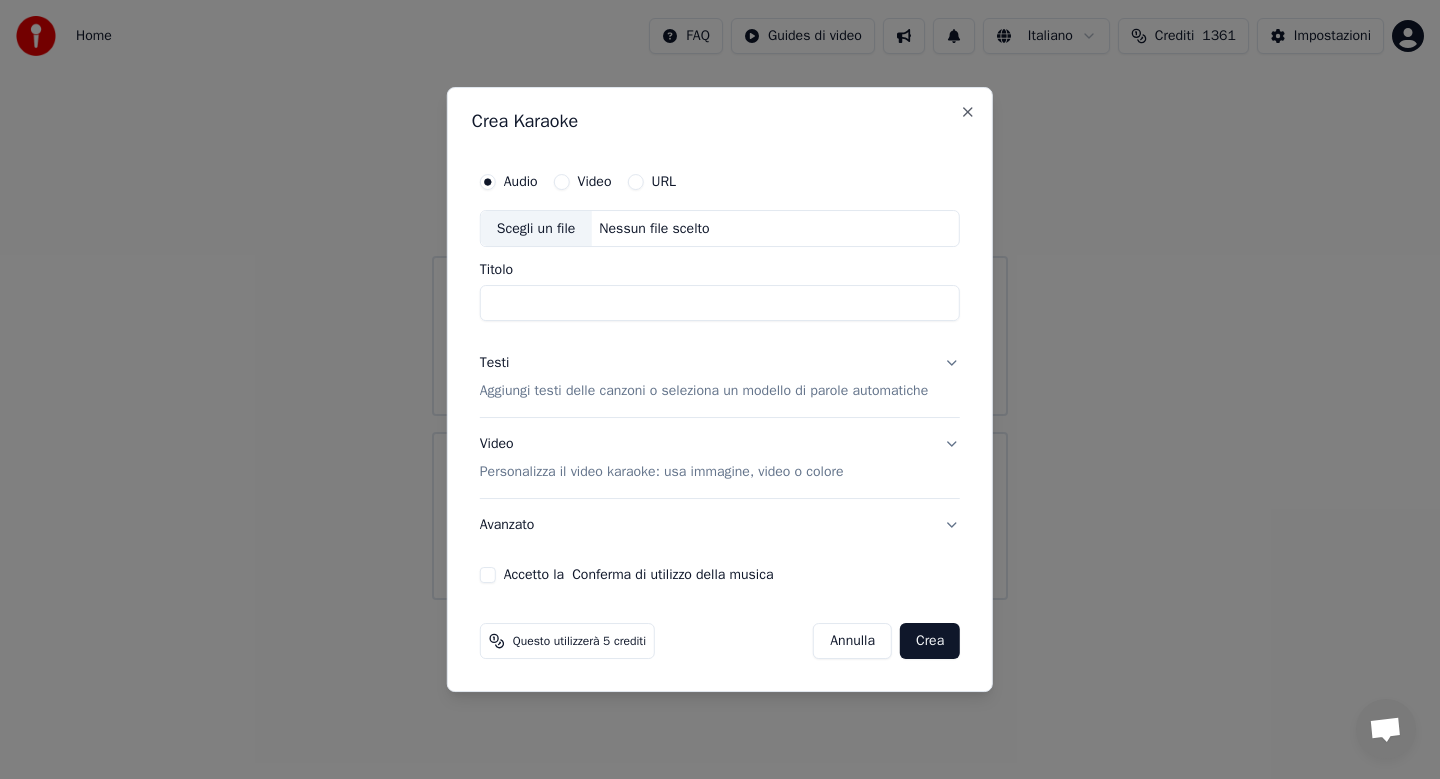 click on "Scegli un file" at bounding box center [536, 229] 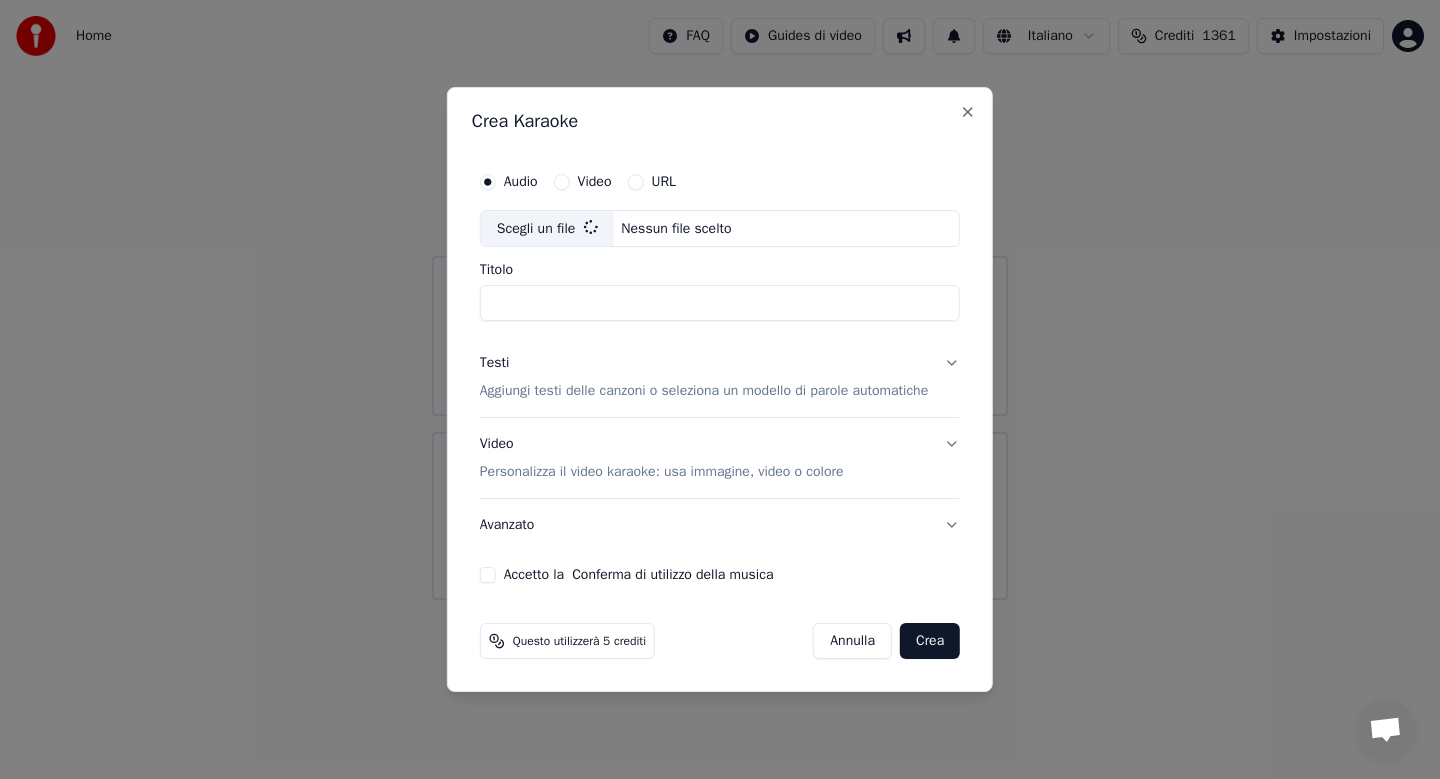 type on "**********" 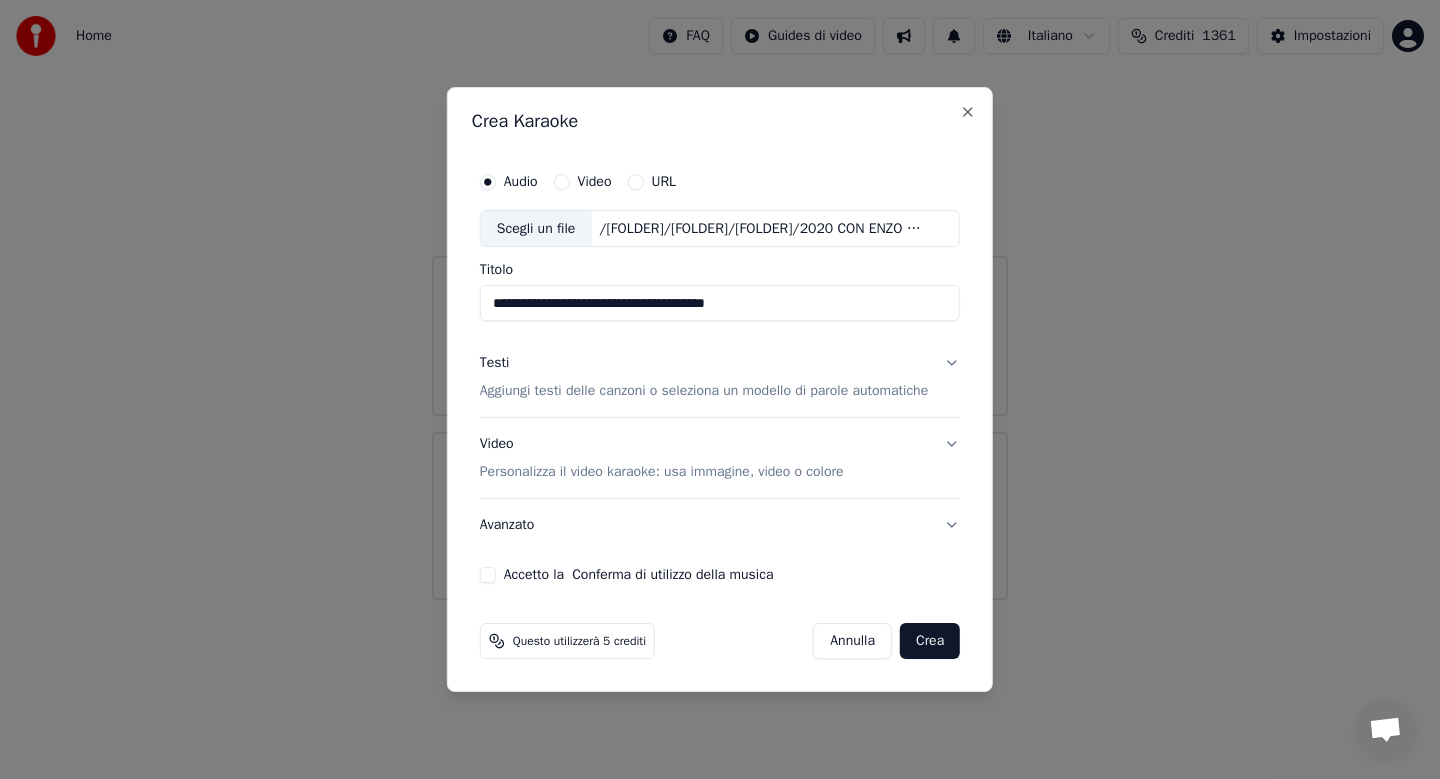 click on "Accetto la   Conferma di utilizzo della musica" at bounding box center [488, 575] 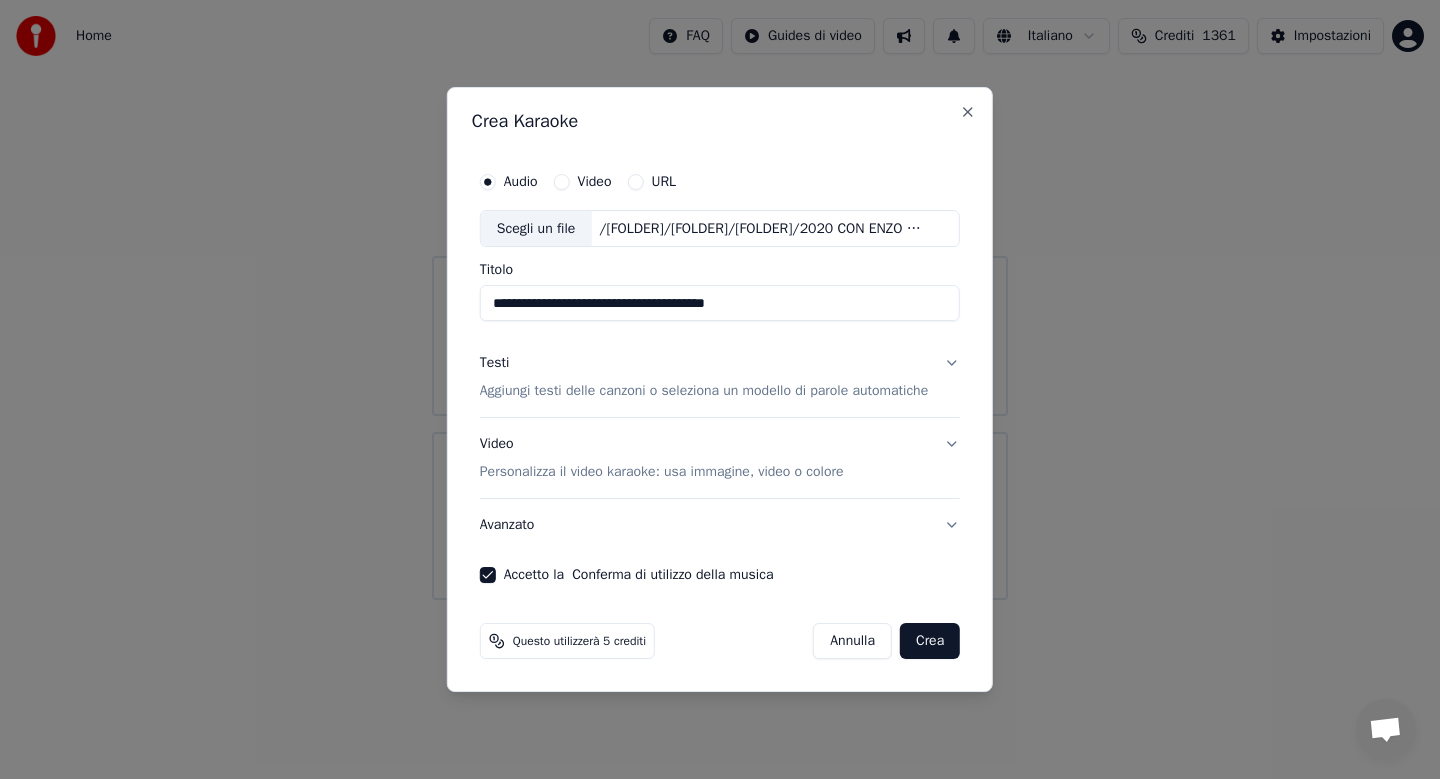 click on "Testi Aggiungi testi delle canzoni o seleziona un modello di parole automatiche" at bounding box center (720, 378) 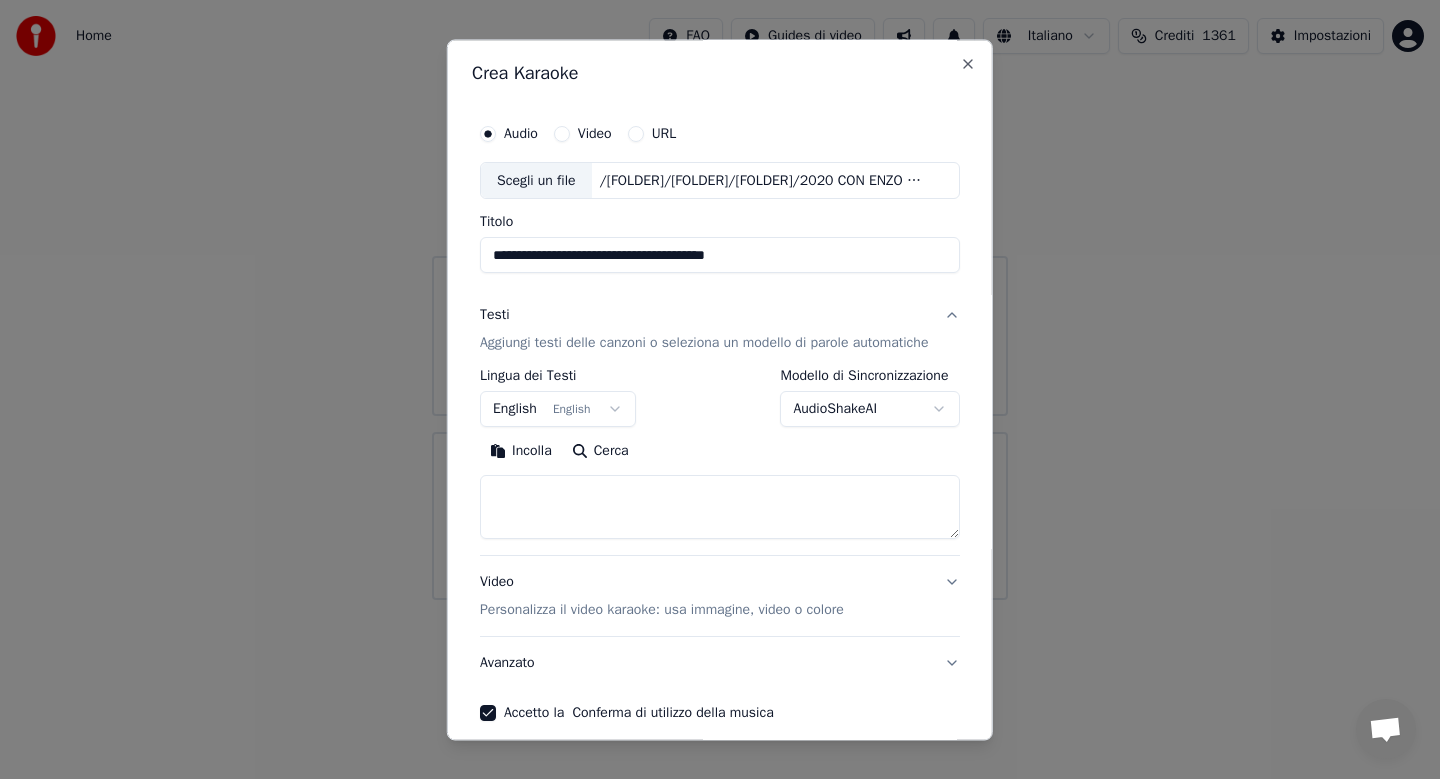 click on "Incolla" at bounding box center [521, 452] 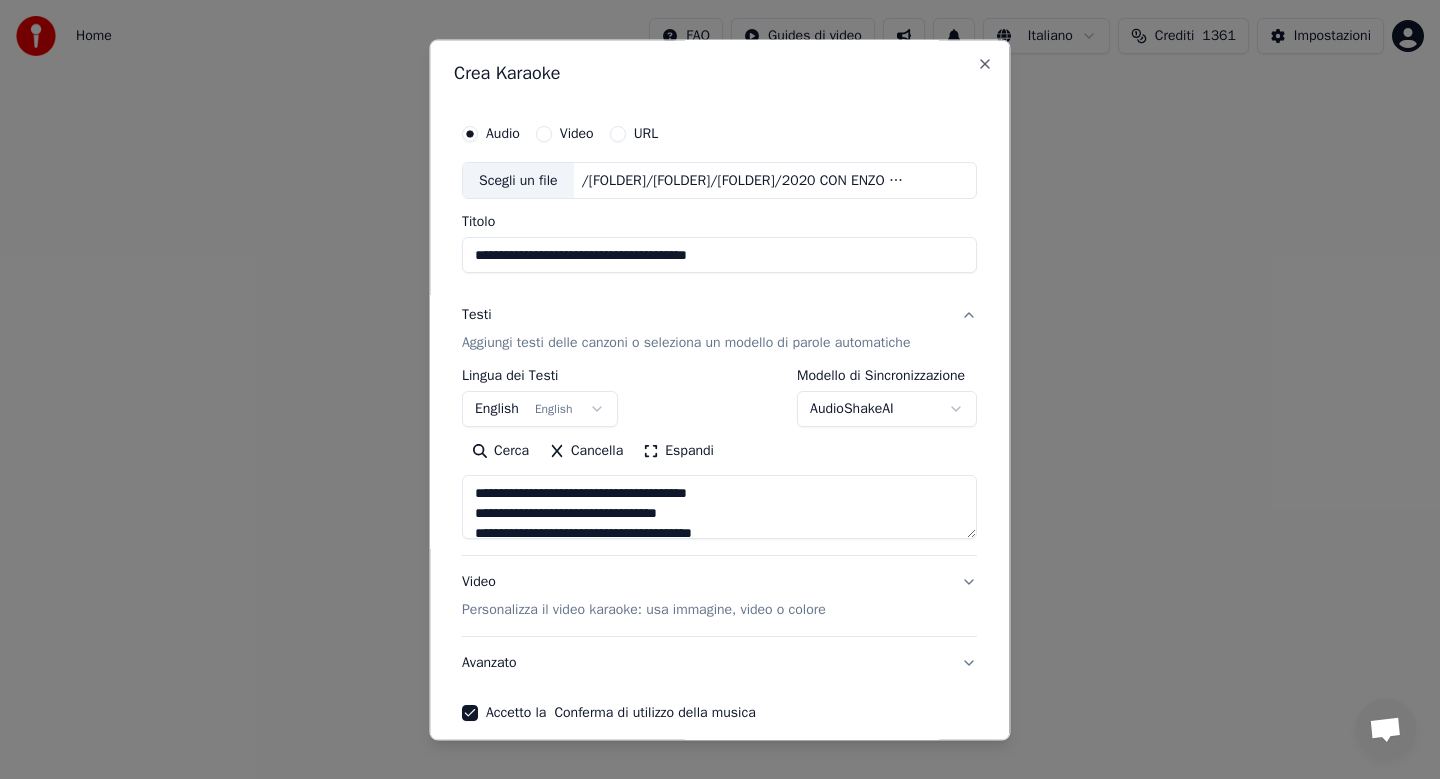 click on "Avanzato" at bounding box center [719, 664] 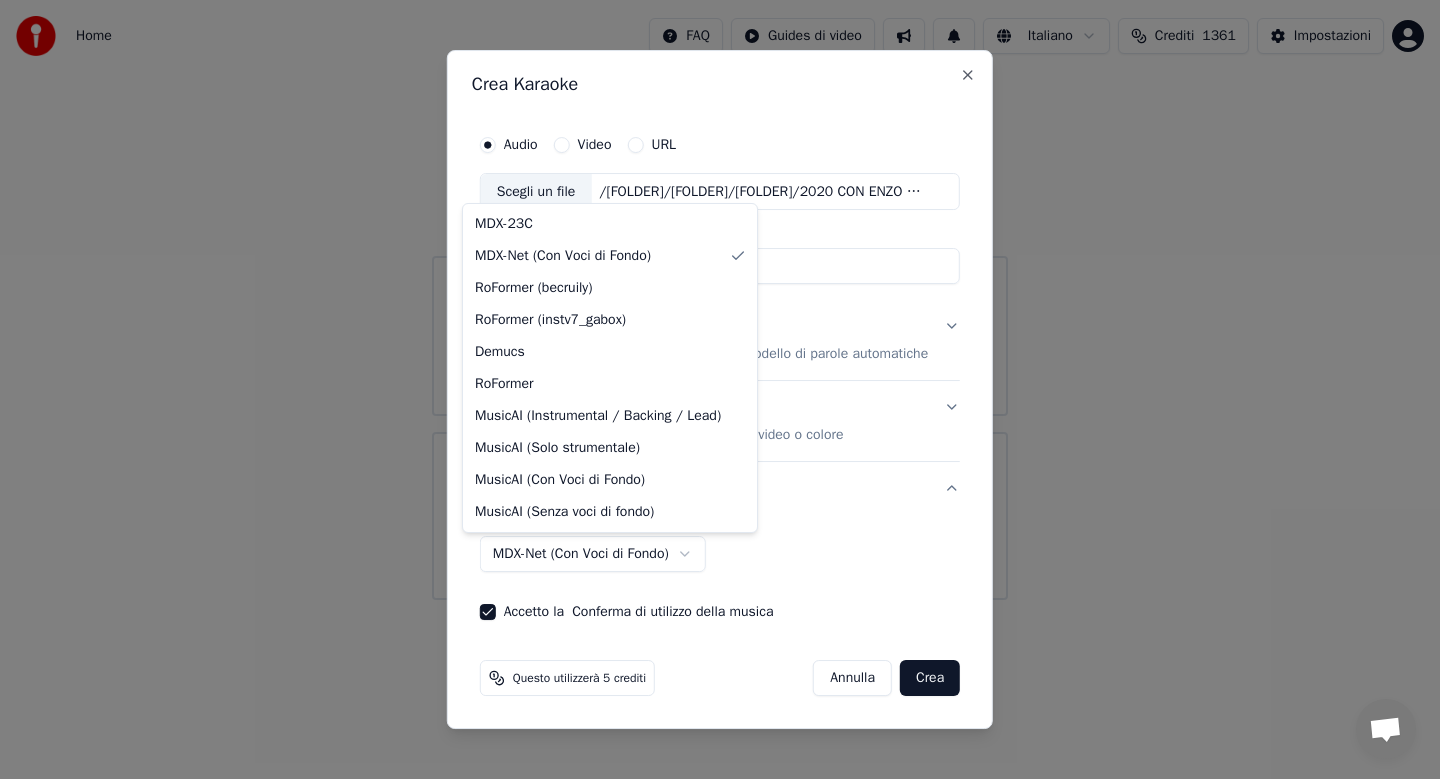 click on "**********" at bounding box center [720, 300] 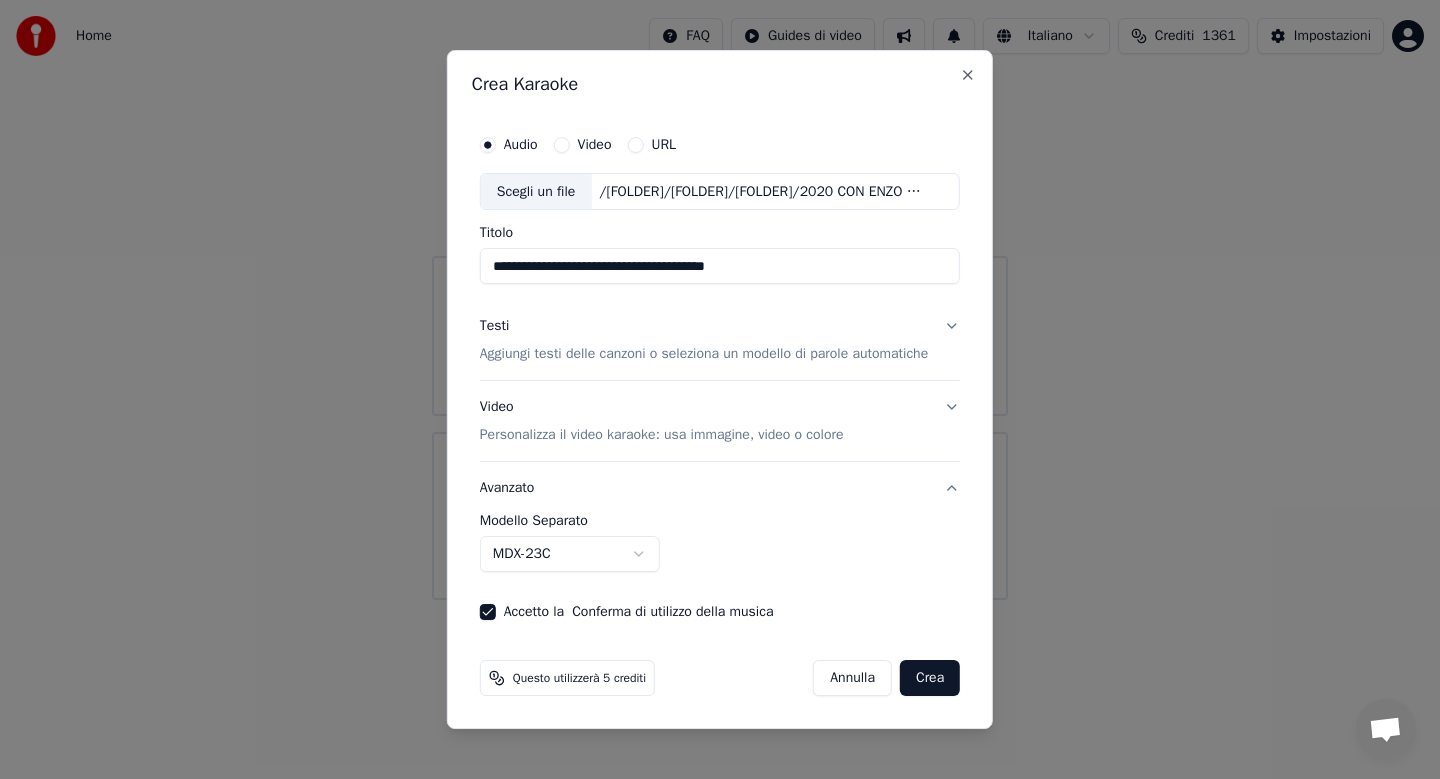 click on "Crea" at bounding box center (930, 678) 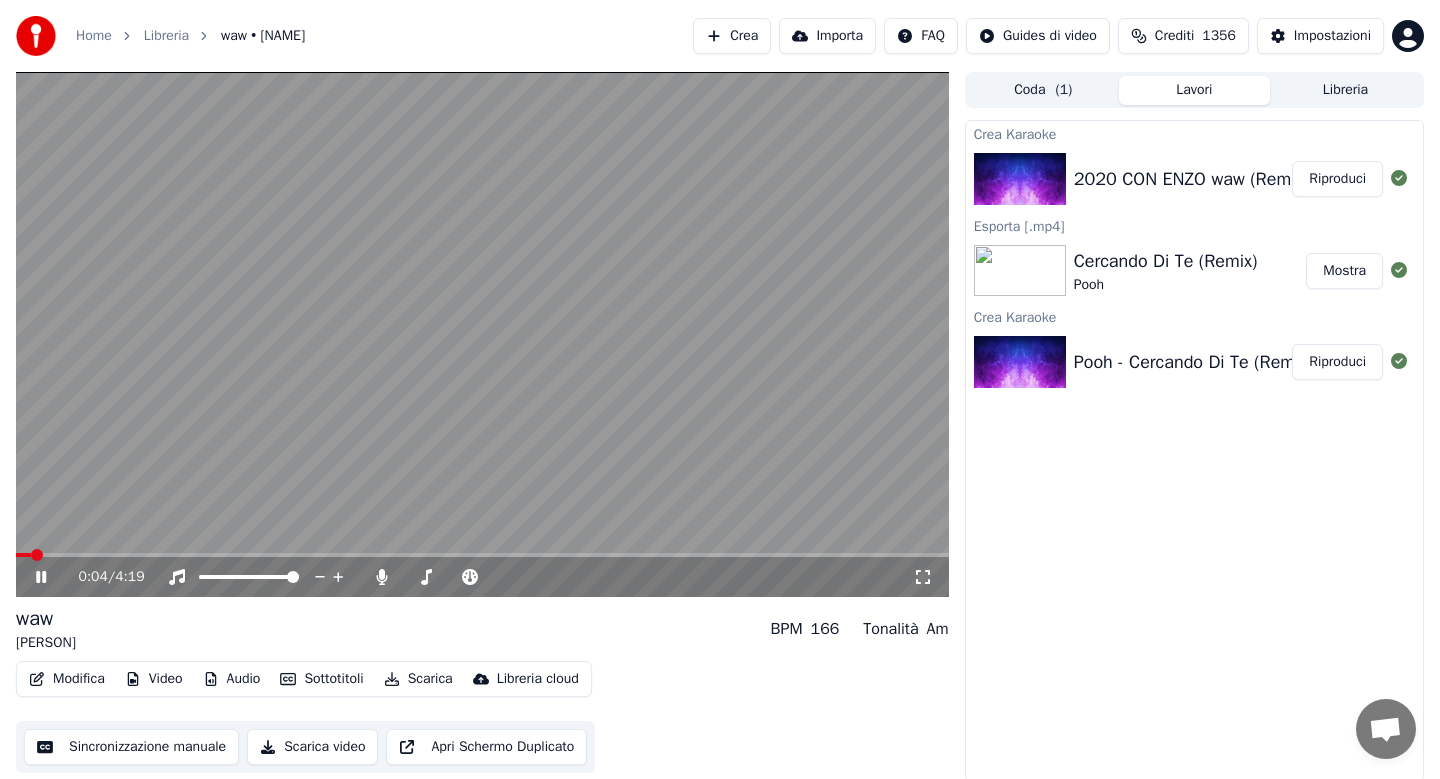 click 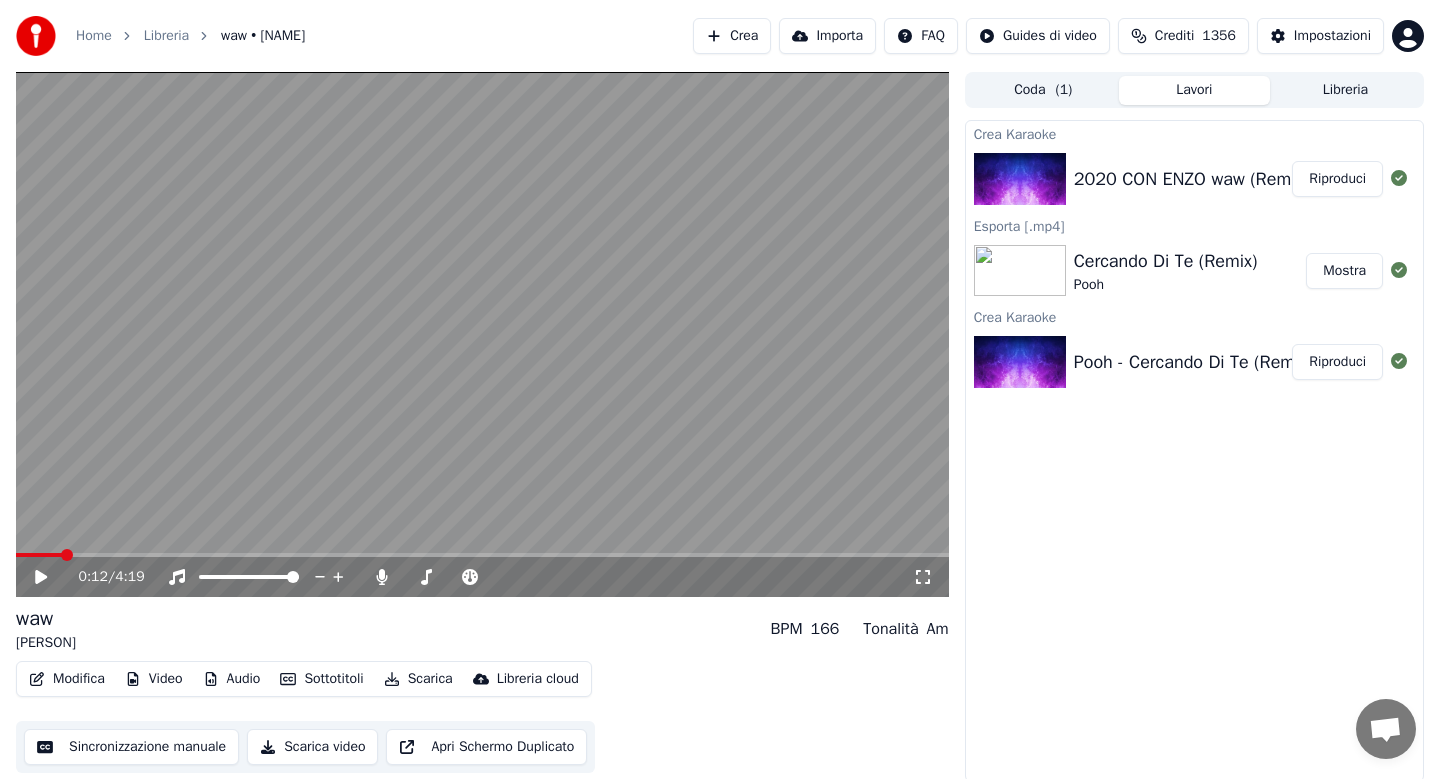 click at bounding box center (39, 555) 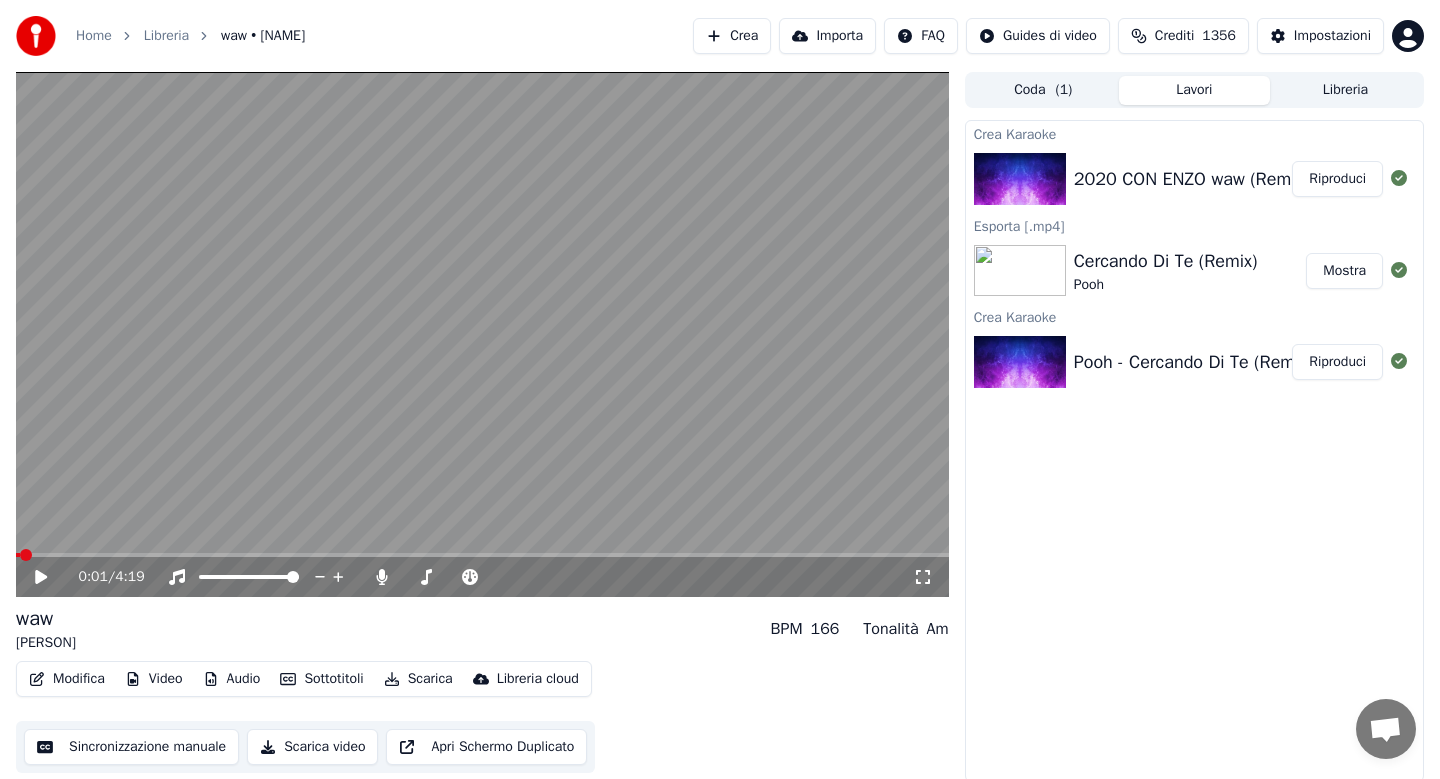 click 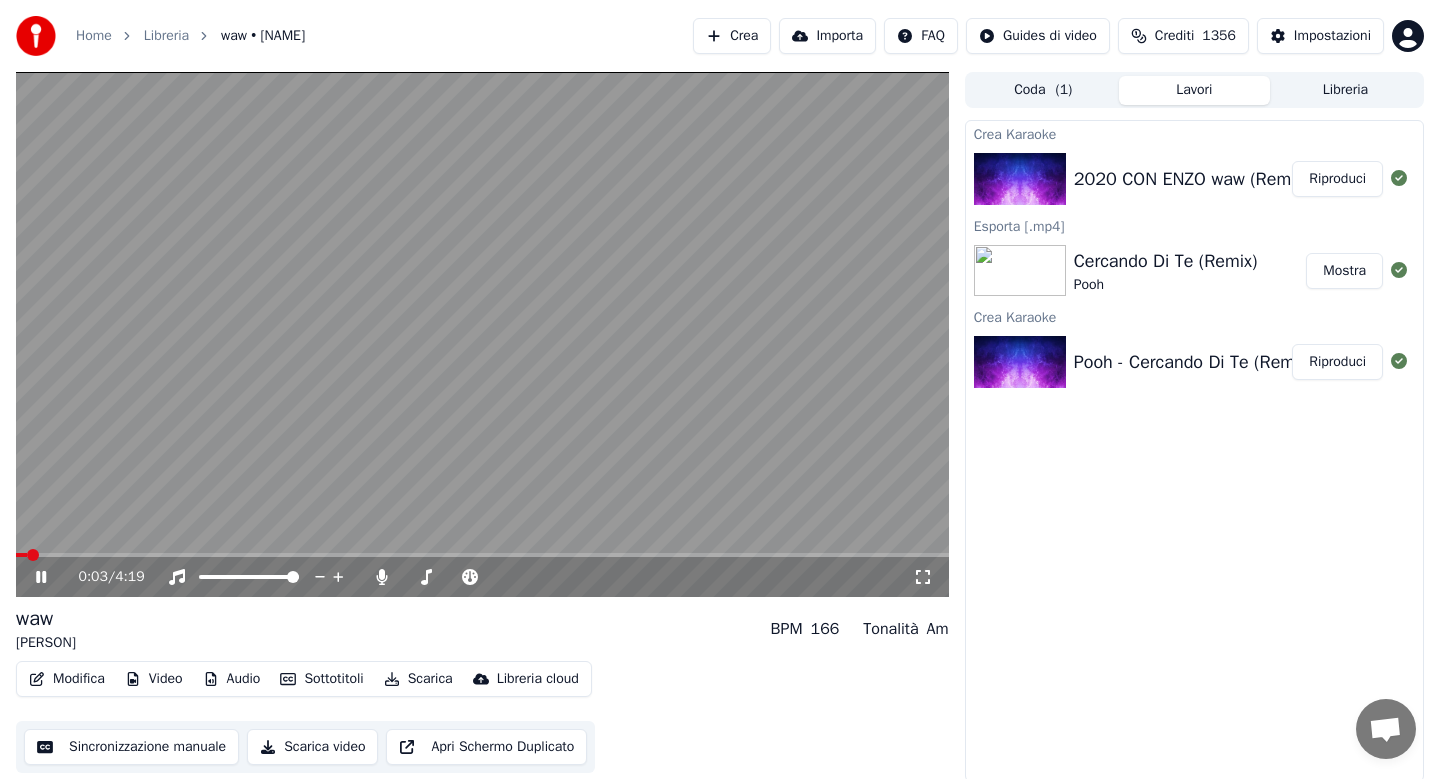 click on "Modifica" at bounding box center (67, 679) 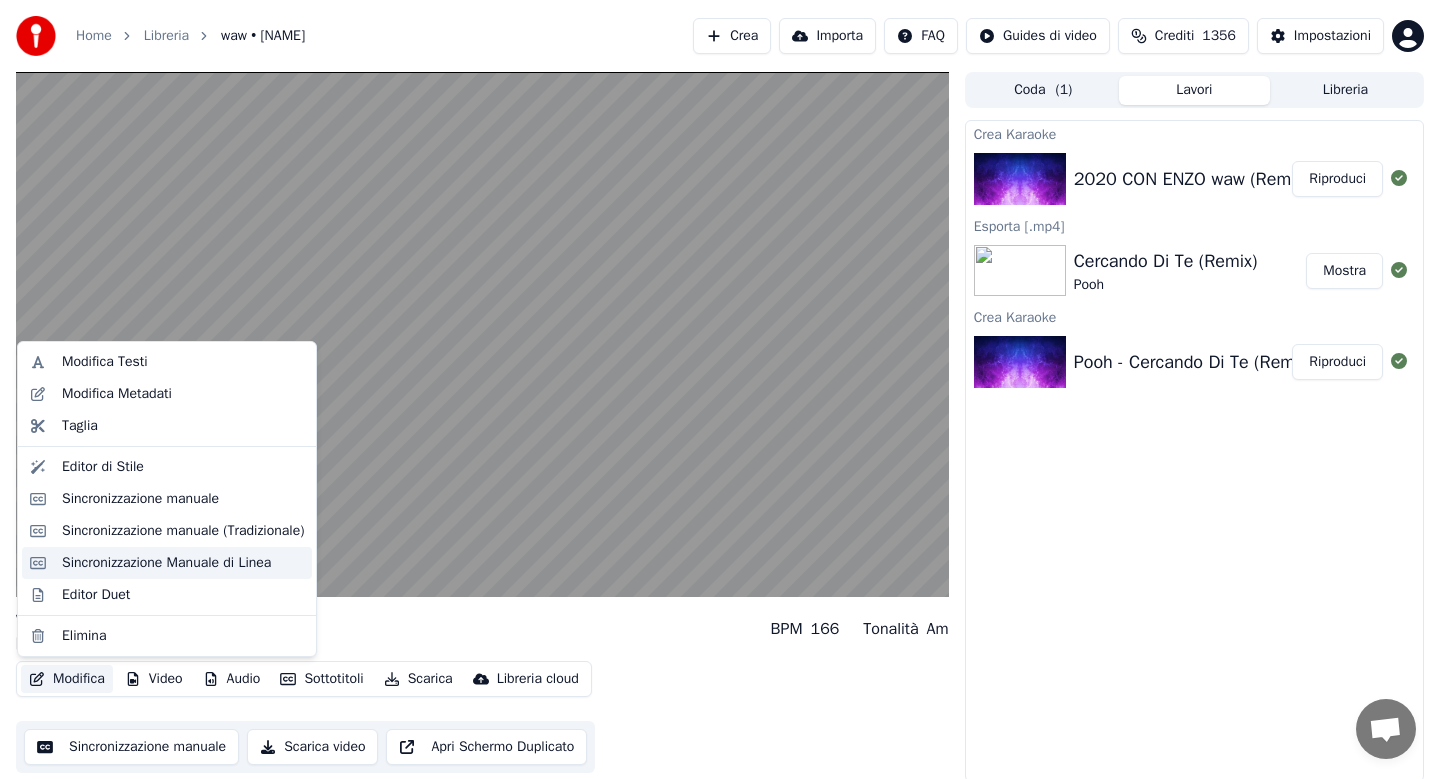 click on "Sincronizzazione Manuale di Linea" at bounding box center [166, 563] 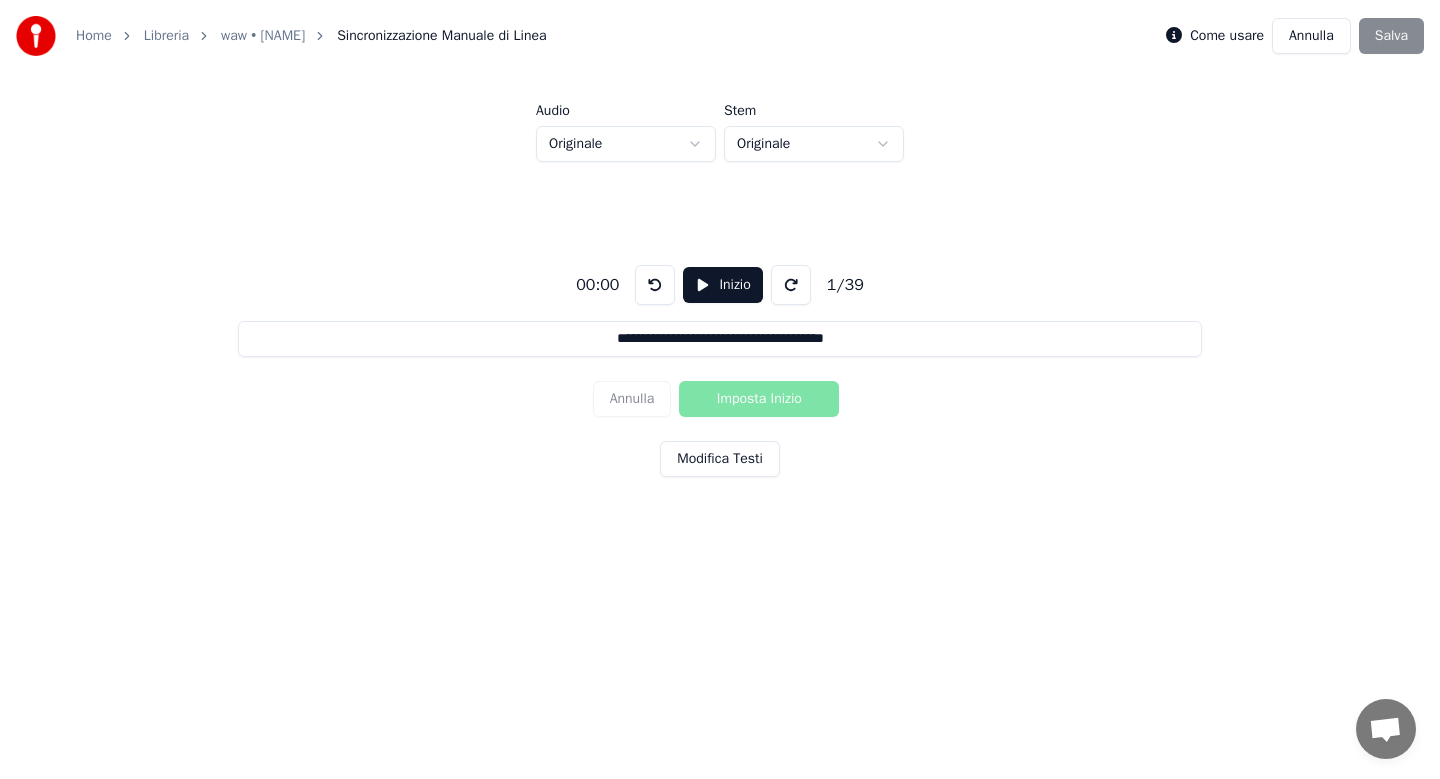 click on "Inizio" at bounding box center [722, 285] 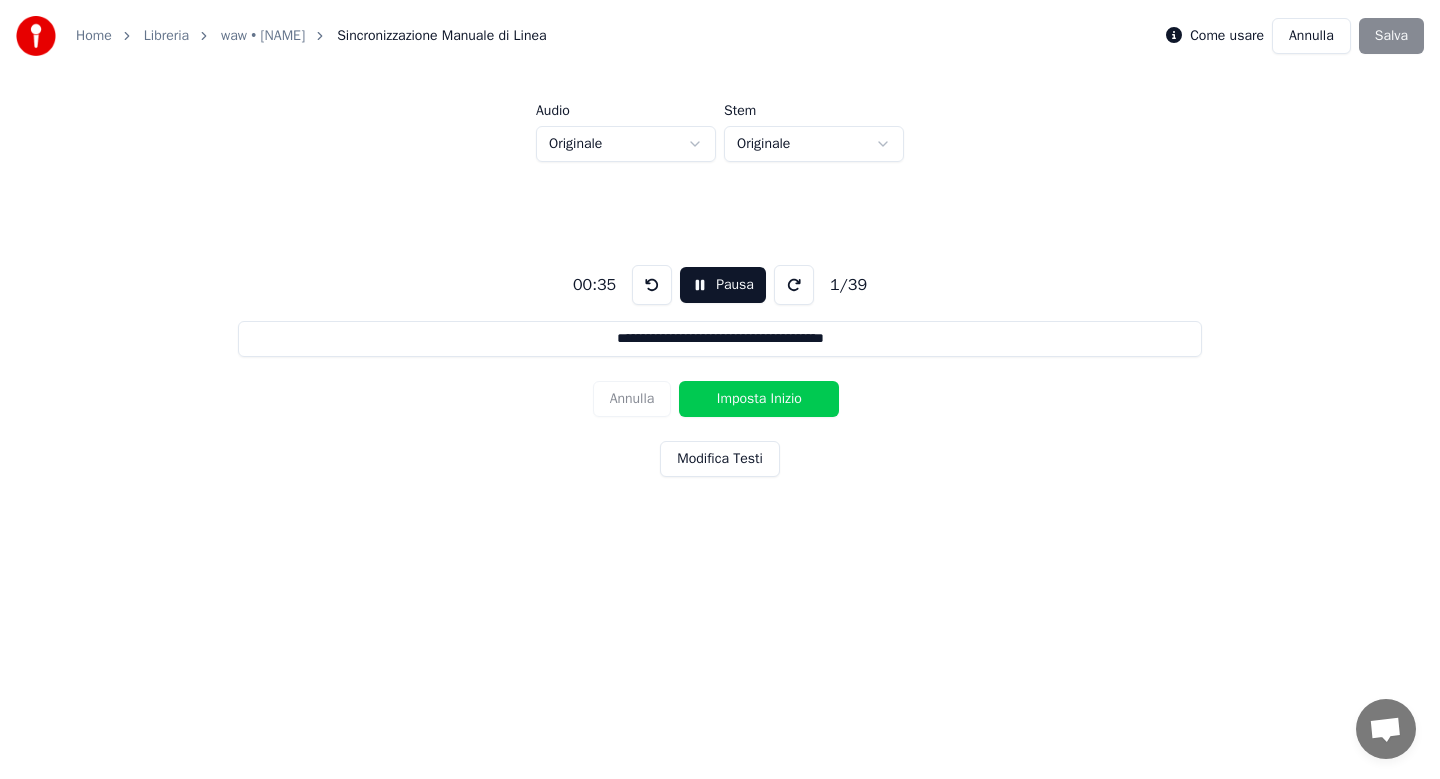 click on "Imposta Inizio" at bounding box center (759, 399) 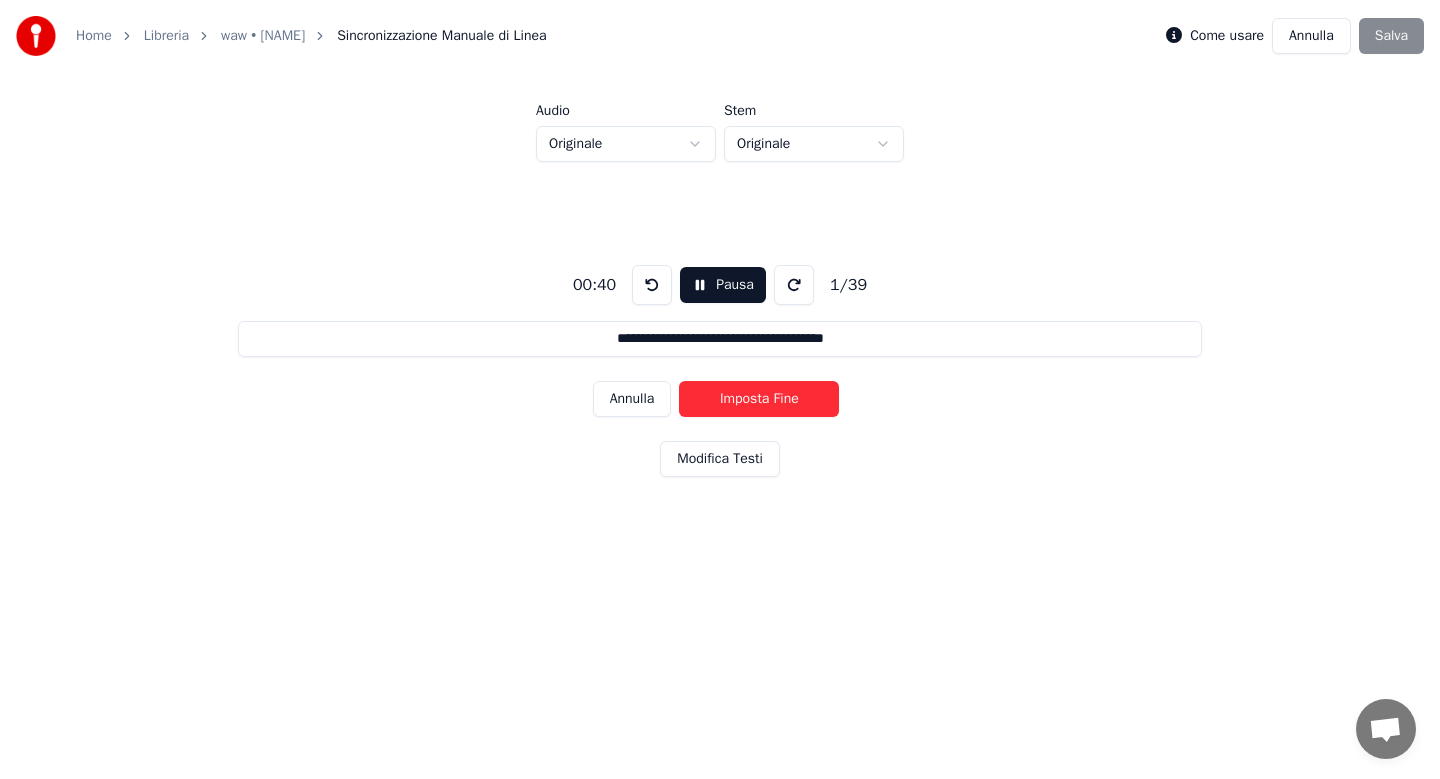 click on "Imposta Fine" at bounding box center (759, 399) 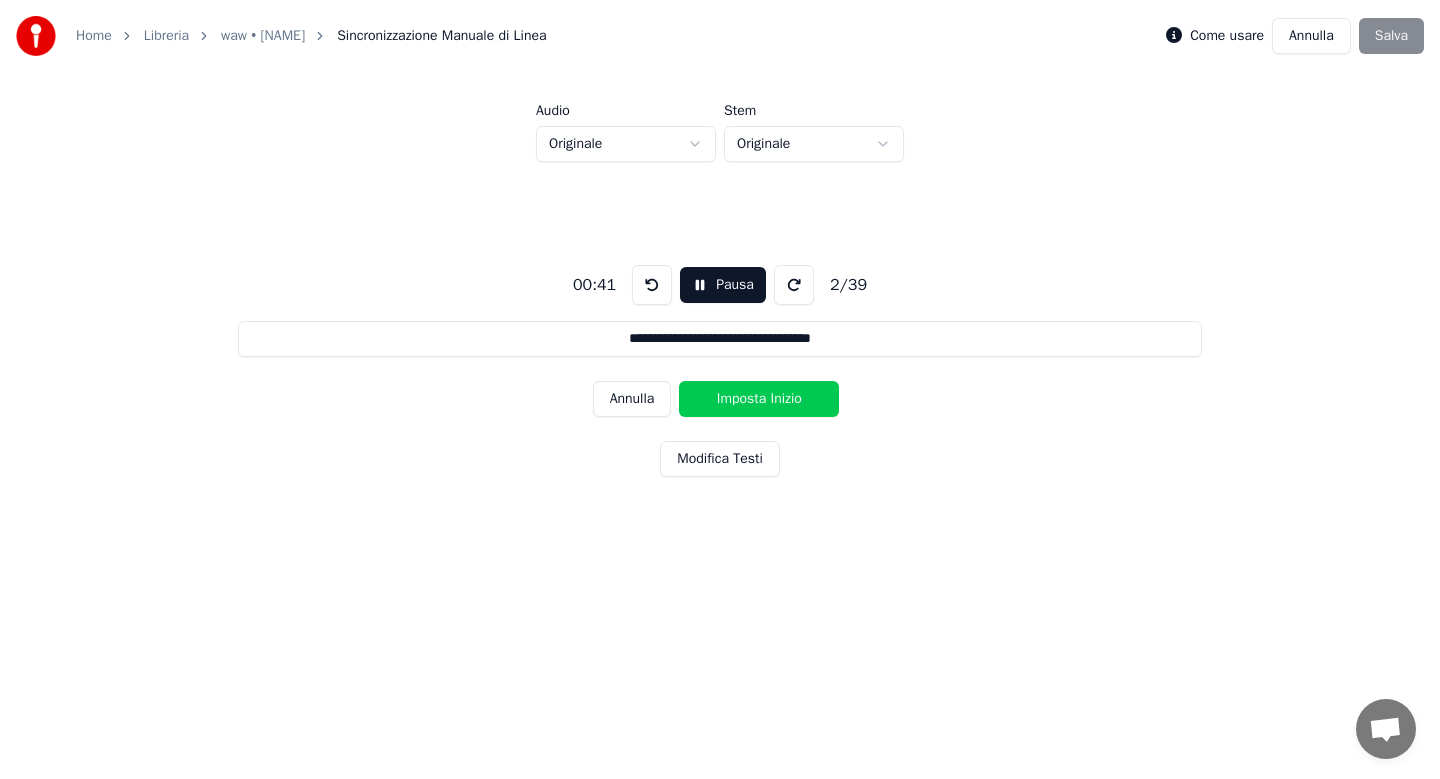 click on "Imposta Inizio" at bounding box center (759, 399) 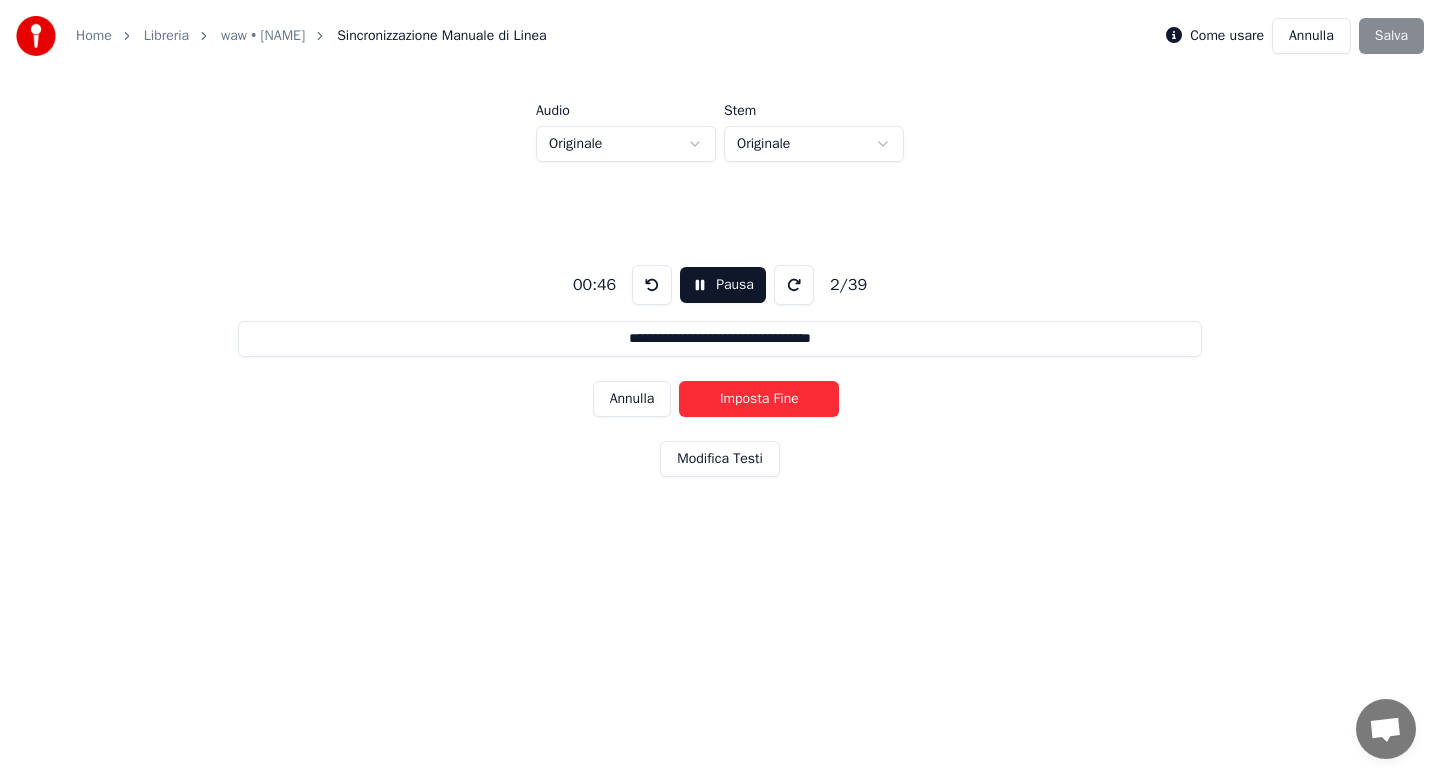 click on "Imposta Fine" at bounding box center (759, 399) 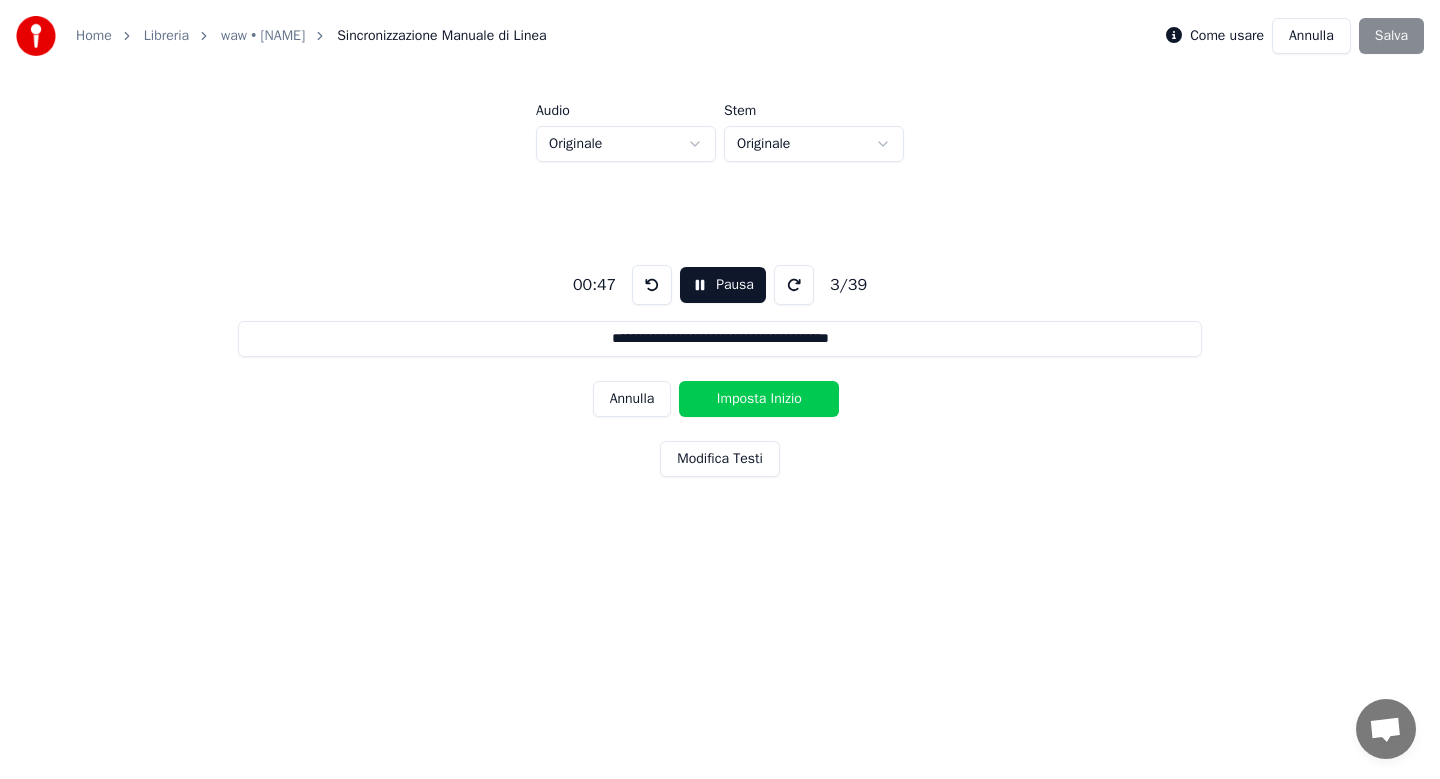 click on "Imposta Inizio" at bounding box center (759, 399) 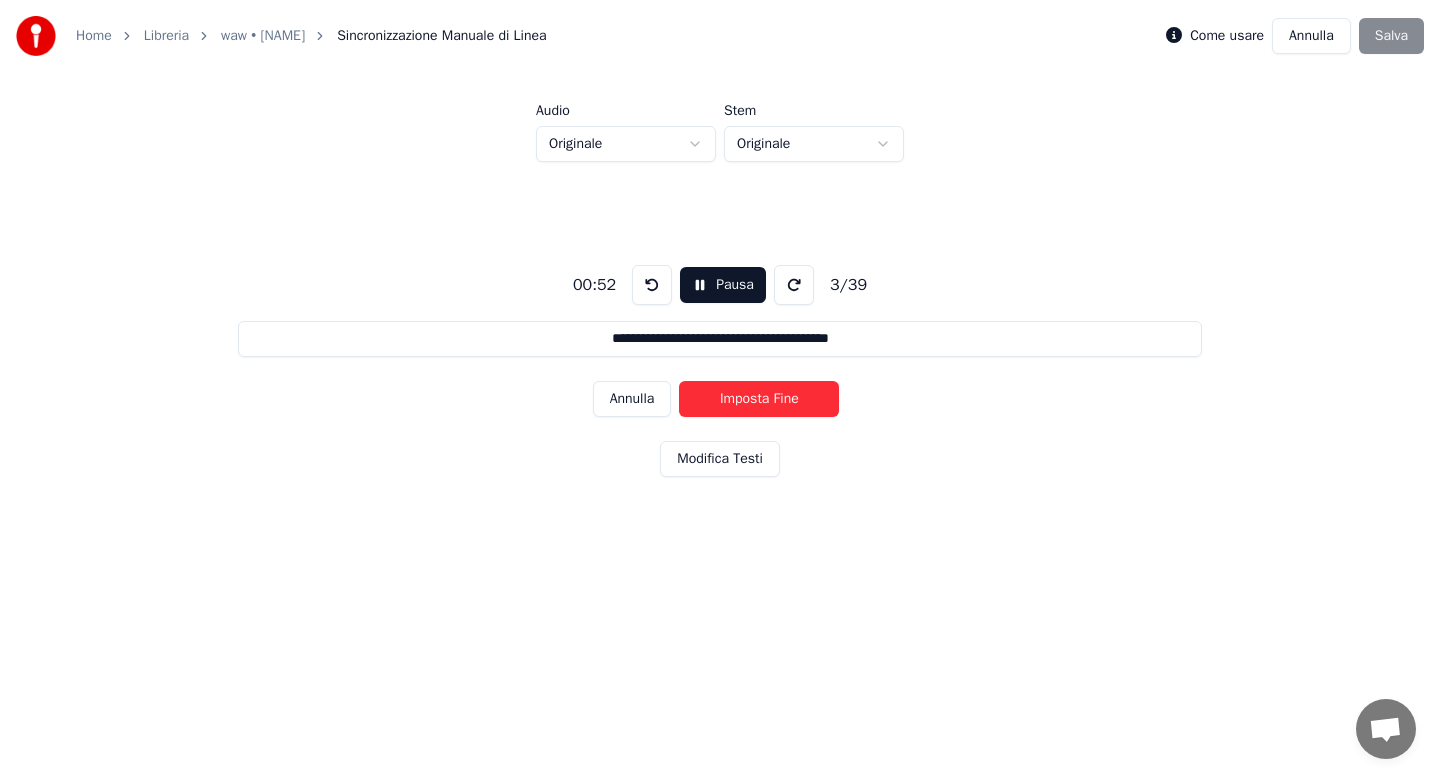 click on "Imposta Fine" at bounding box center (759, 399) 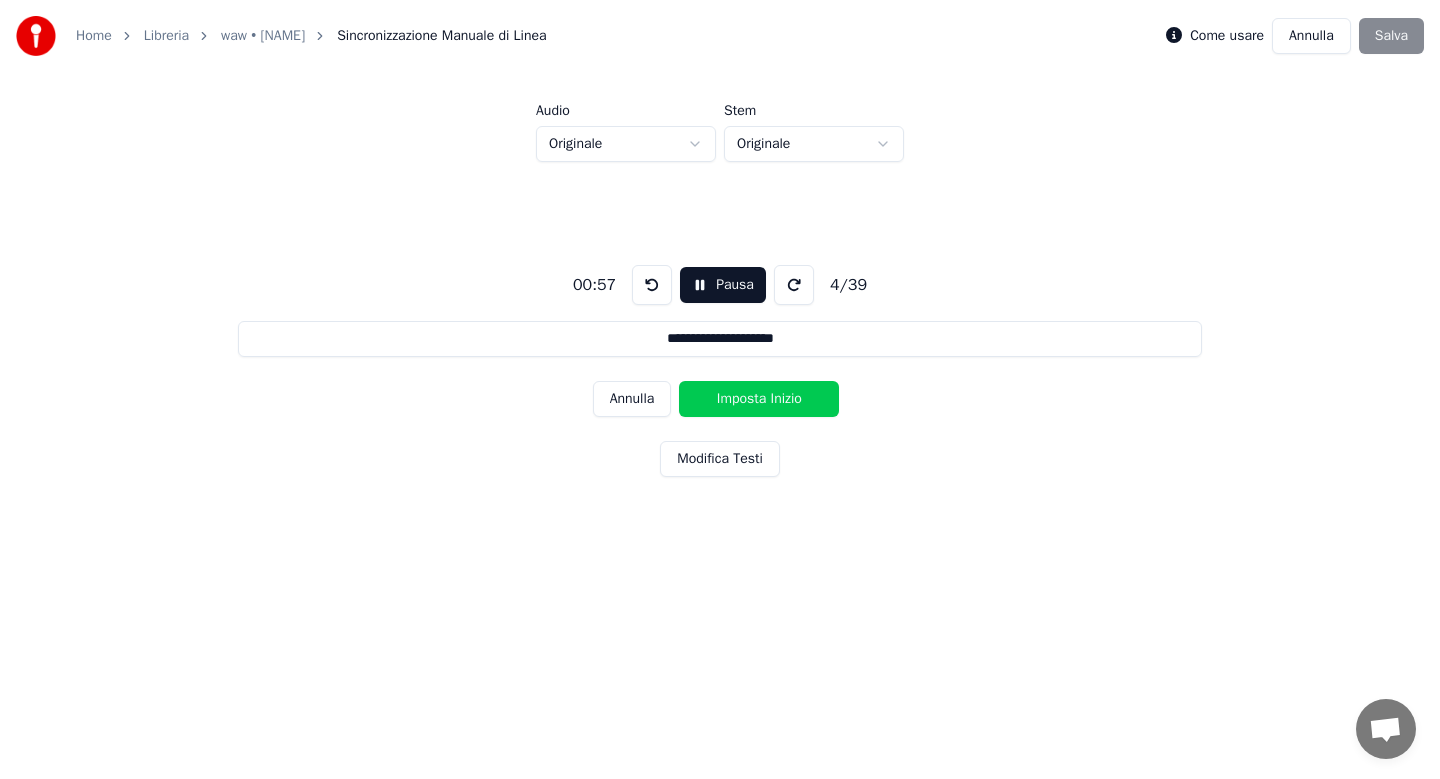 click on "Imposta Inizio" at bounding box center (759, 399) 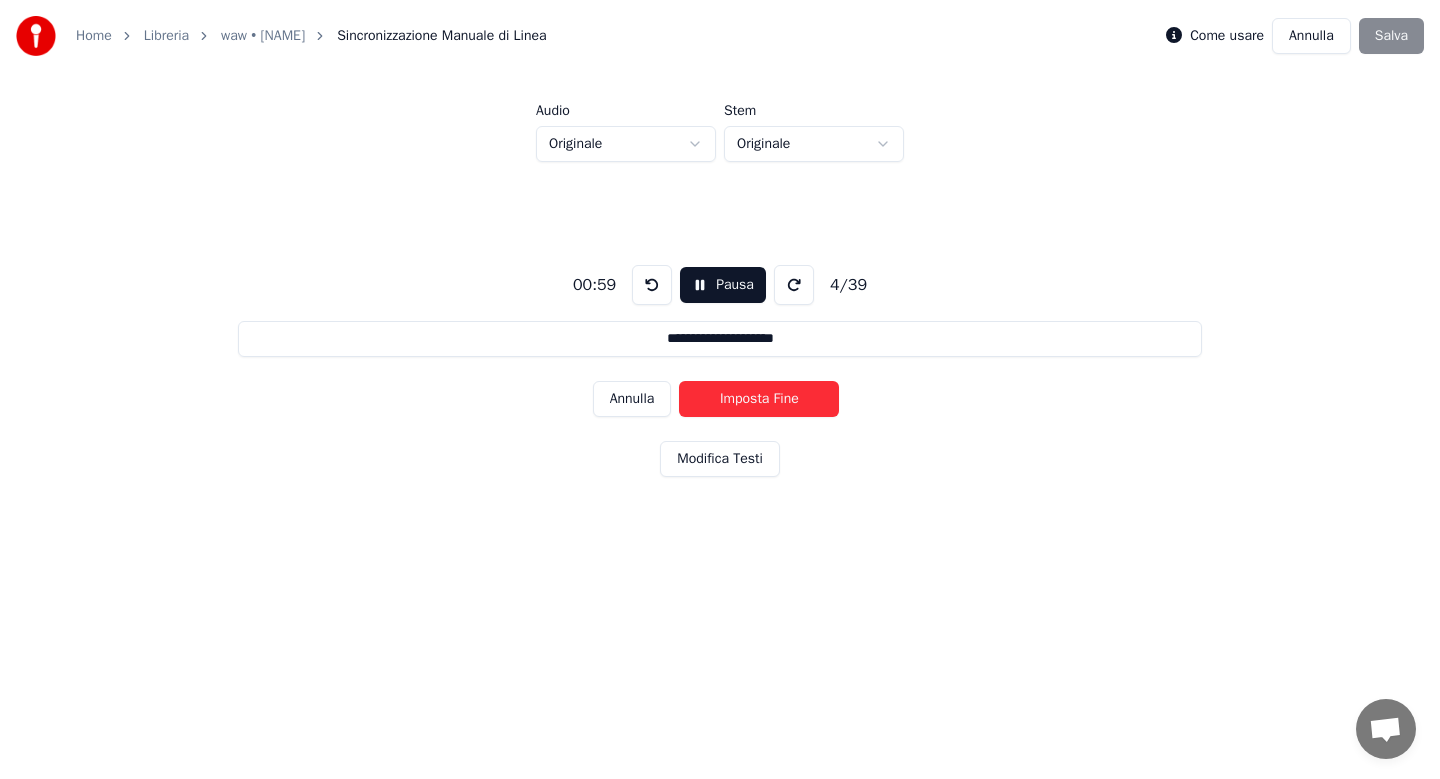 click on "Imposta Fine" at bounding box center (759, 399) 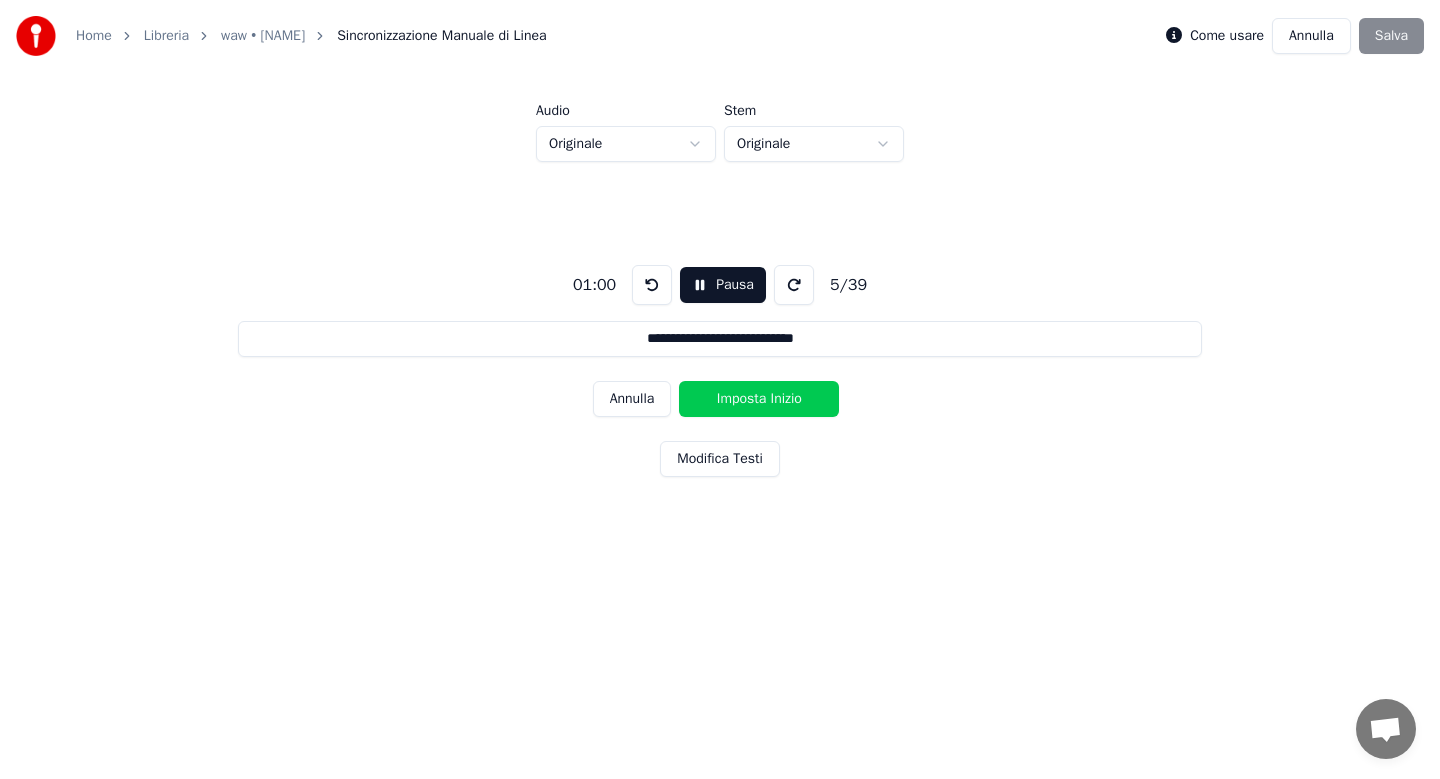 click on "Imposta Inizio" at bounding box center (759, 399) 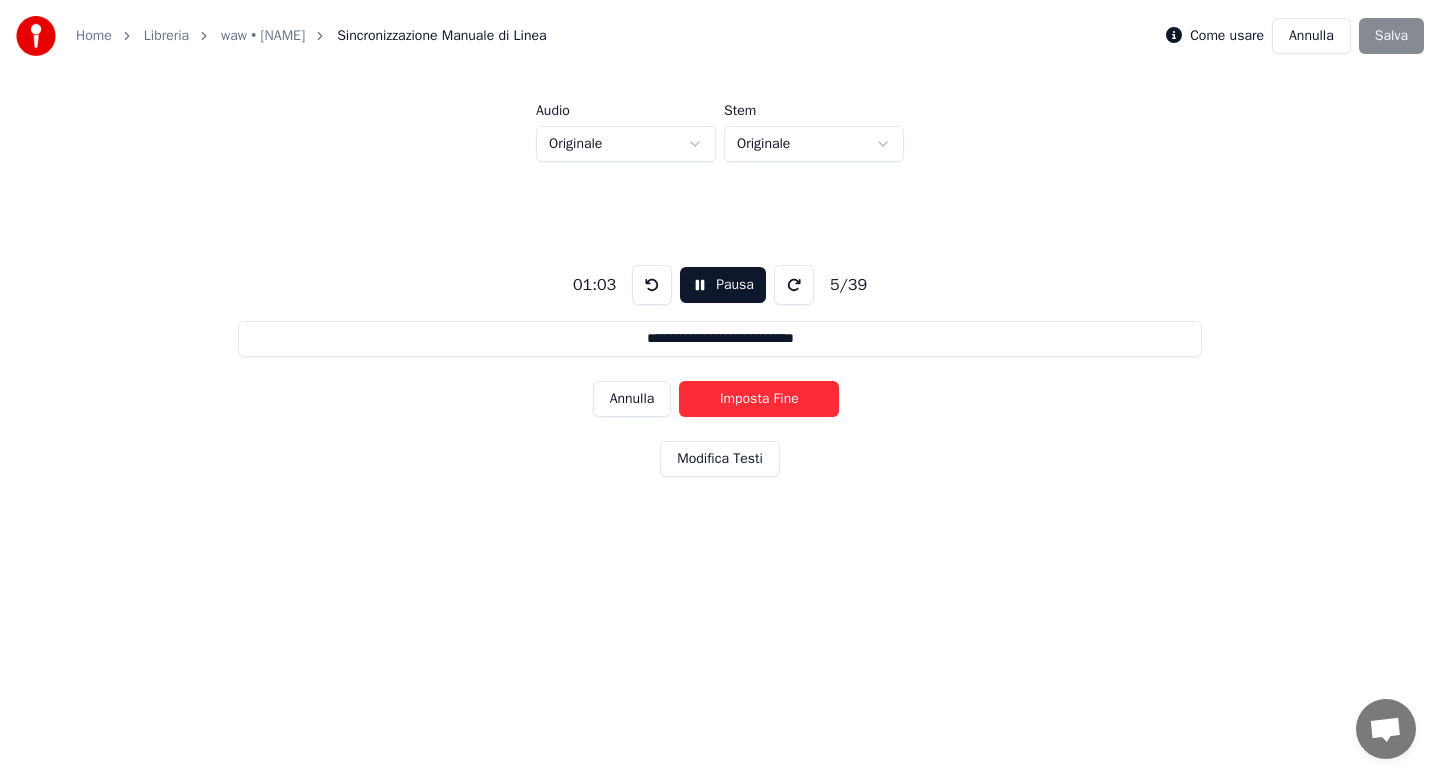 click on "Imposta Fine" at bounding box center (759, 399) 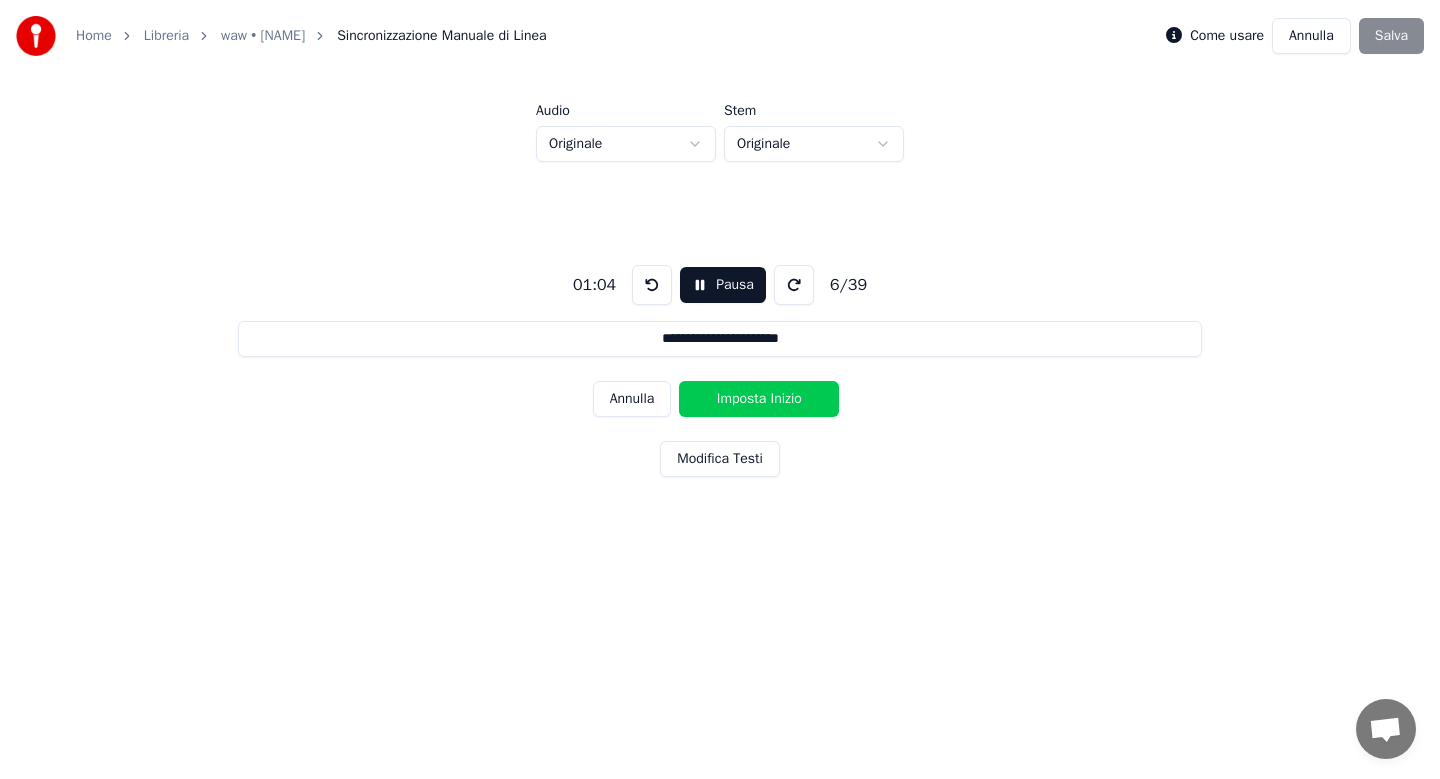 click on "Imposta Inizio" at bounding box center [759, 399] 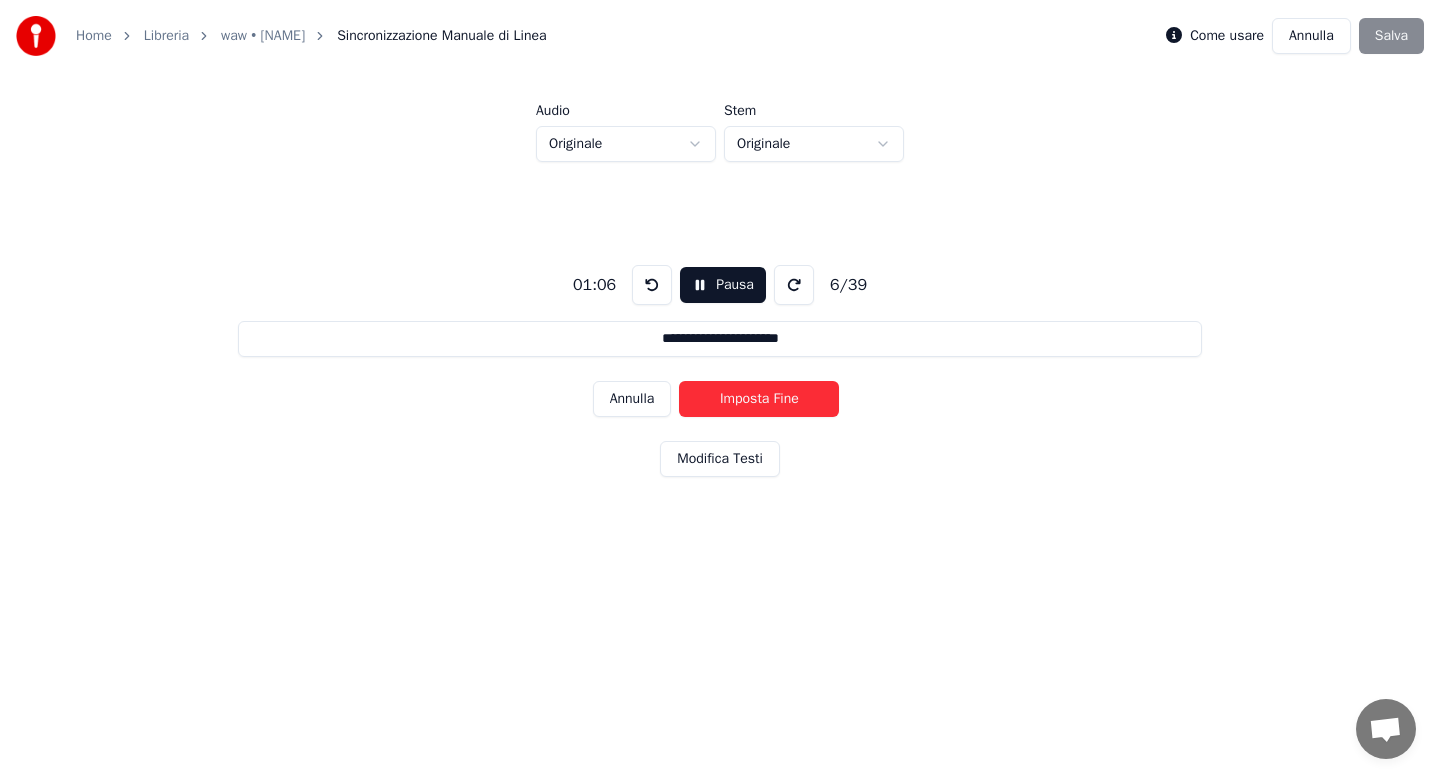 click on "Imposta Fine" at bounding box center (759, 399) 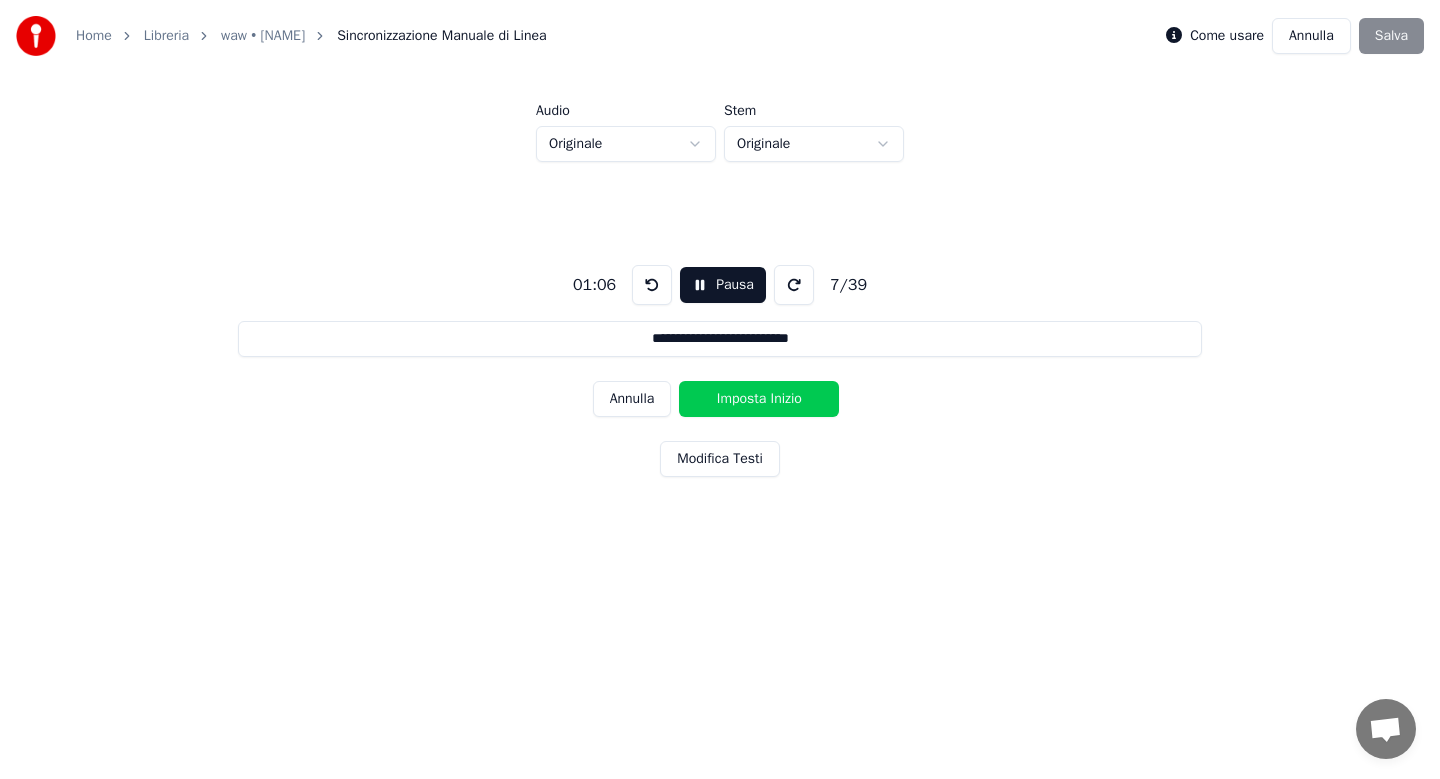 click on "Imposta Inizio" at bounding box center [759, 399] 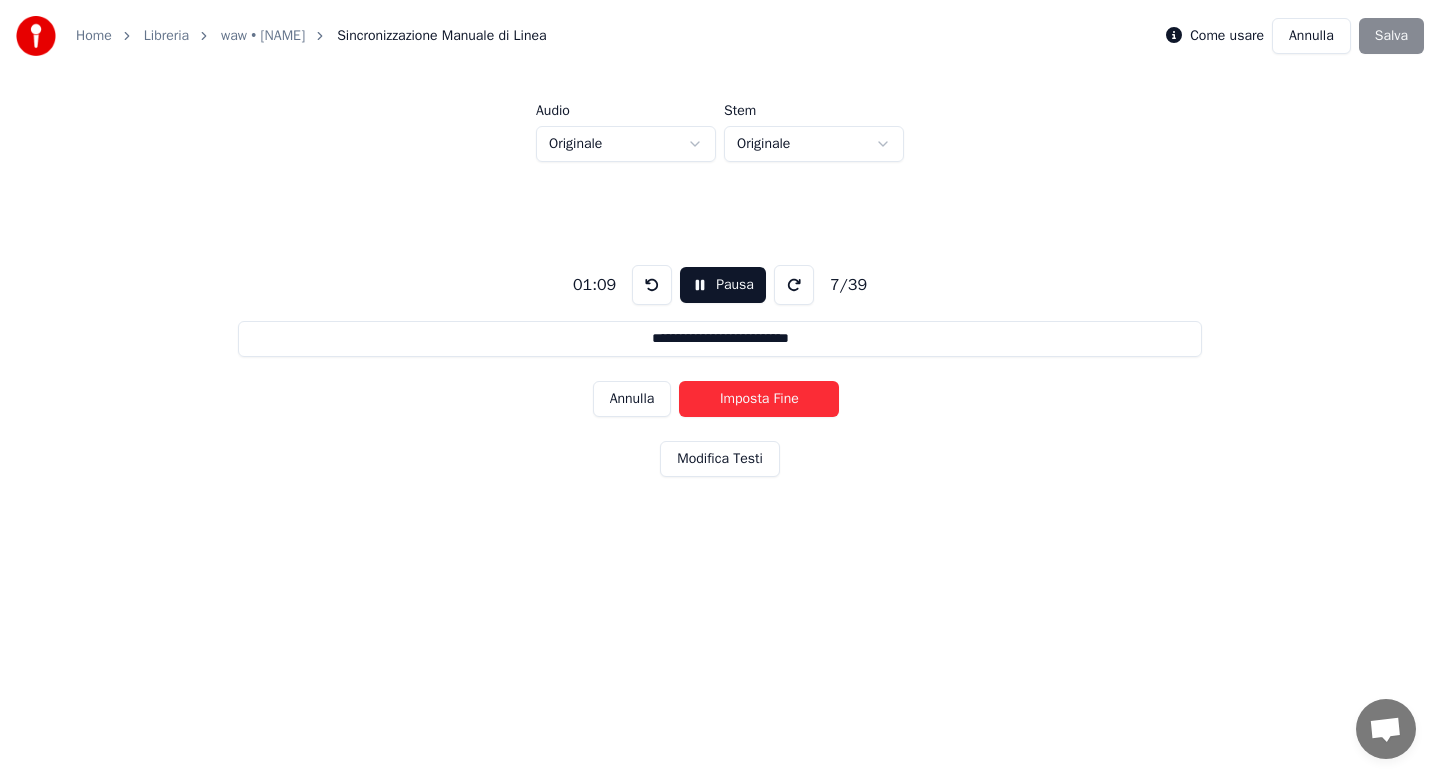 click on "Imposta Fine" at bounding box center [759, 399] 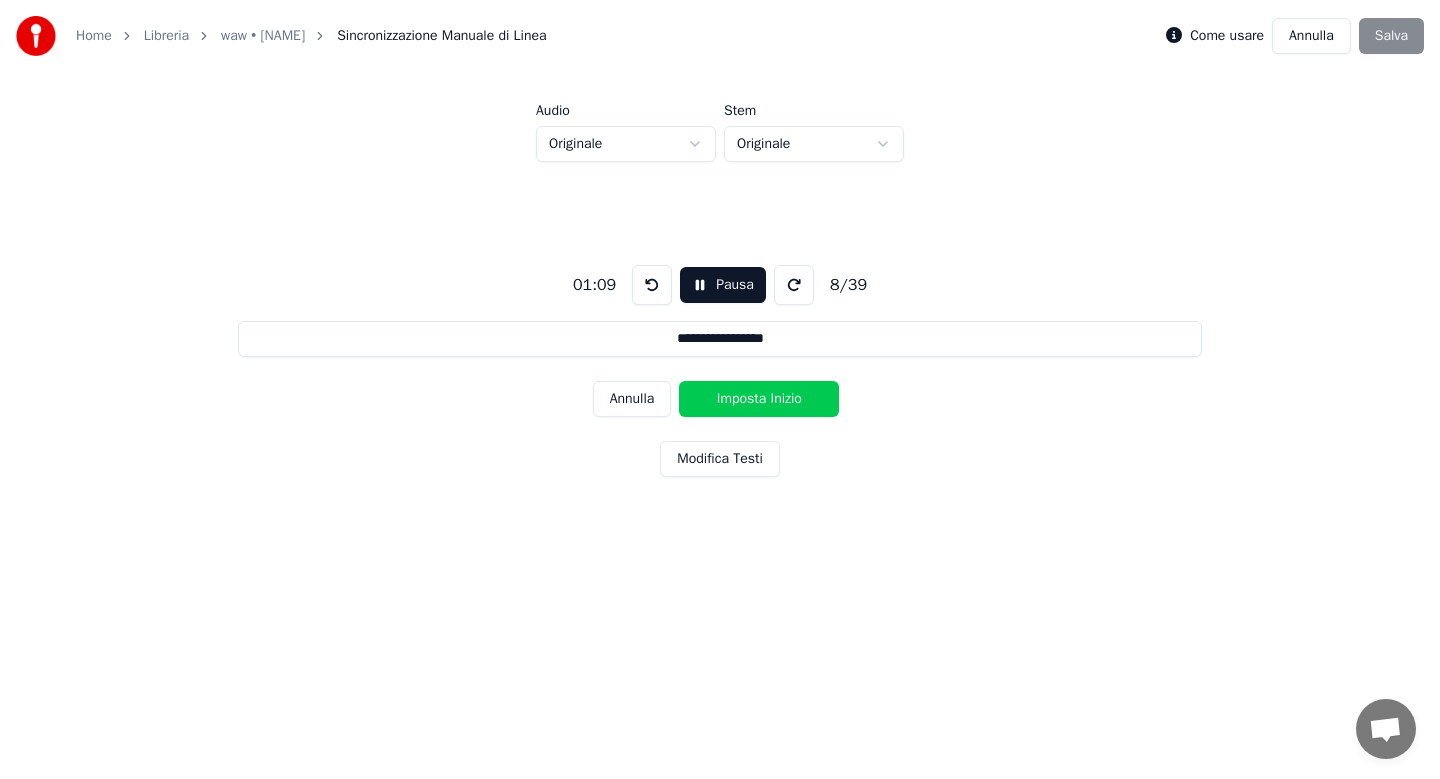 click on "Imposta Inizio" at bounding box center [759, 399] 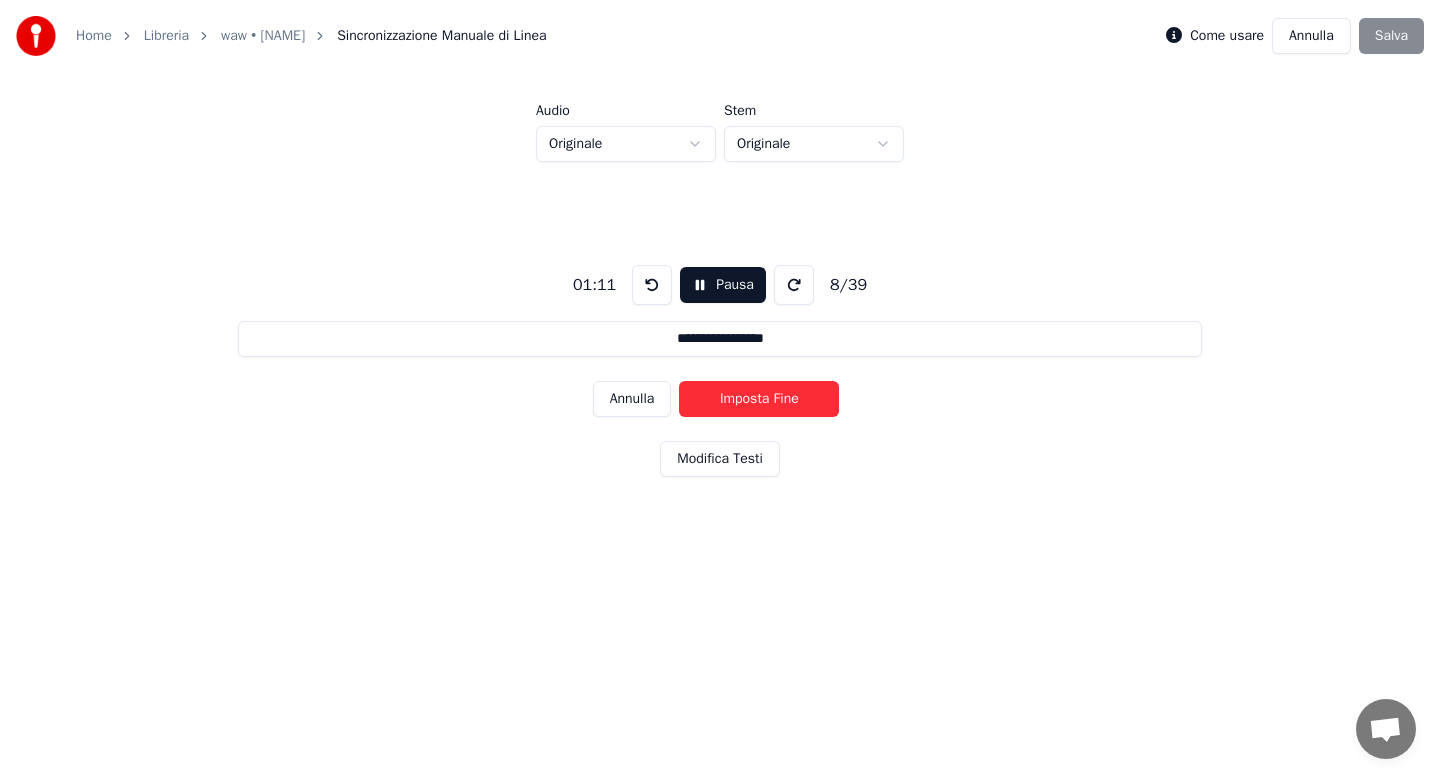 click on "Imposta Fine" at bounding box center [759, 399] 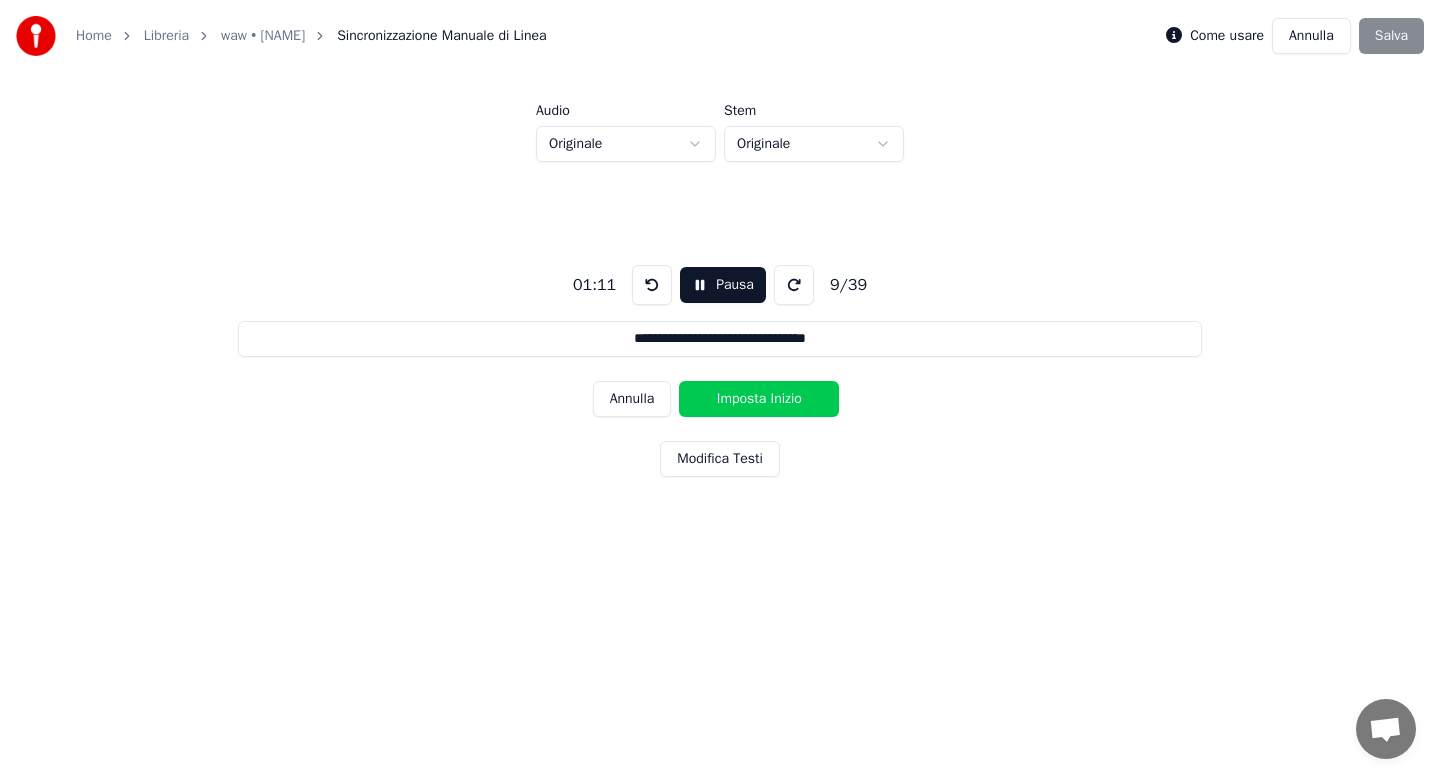 click on "Imposta Inizio" at bounding box center [759, 399] 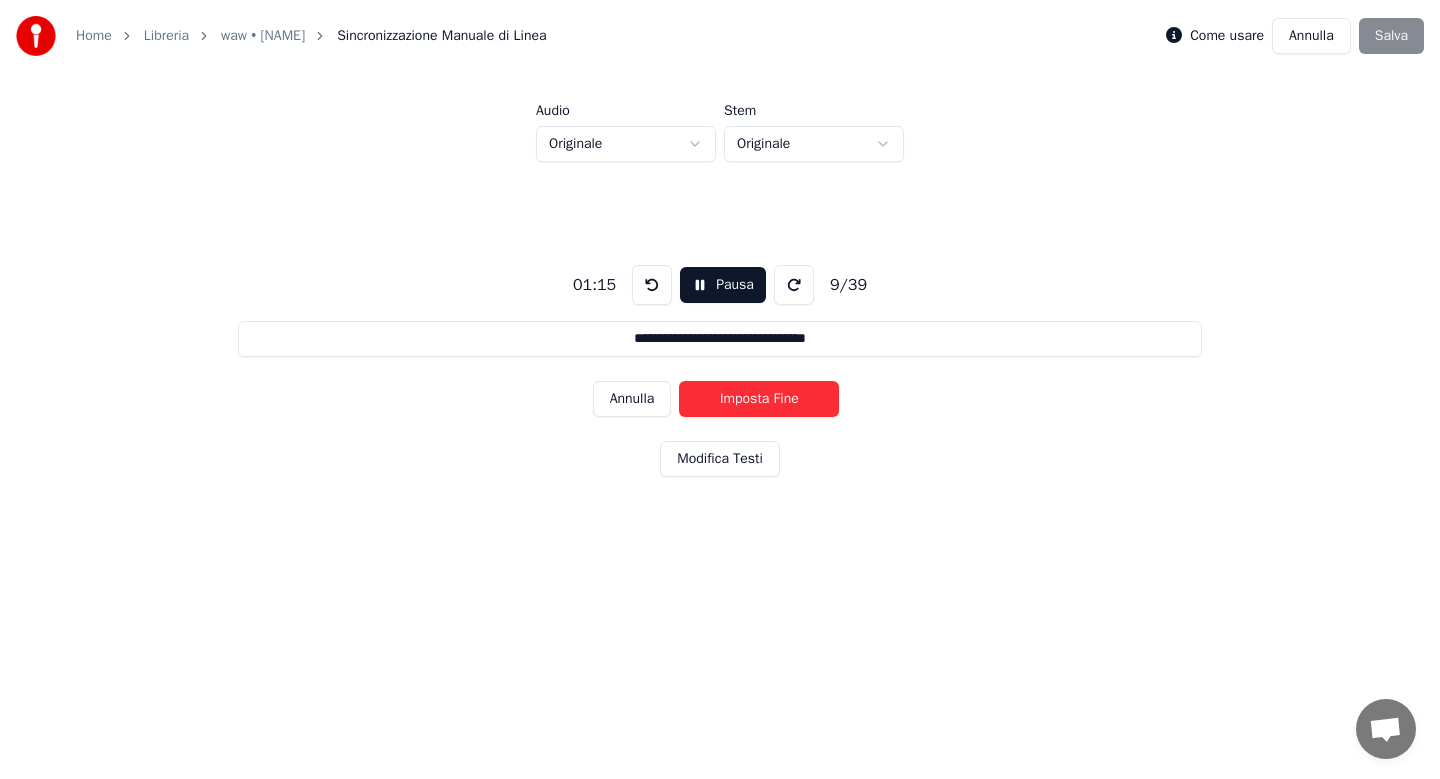 click on "Imposta Fine" at bounding box center [759, 399] 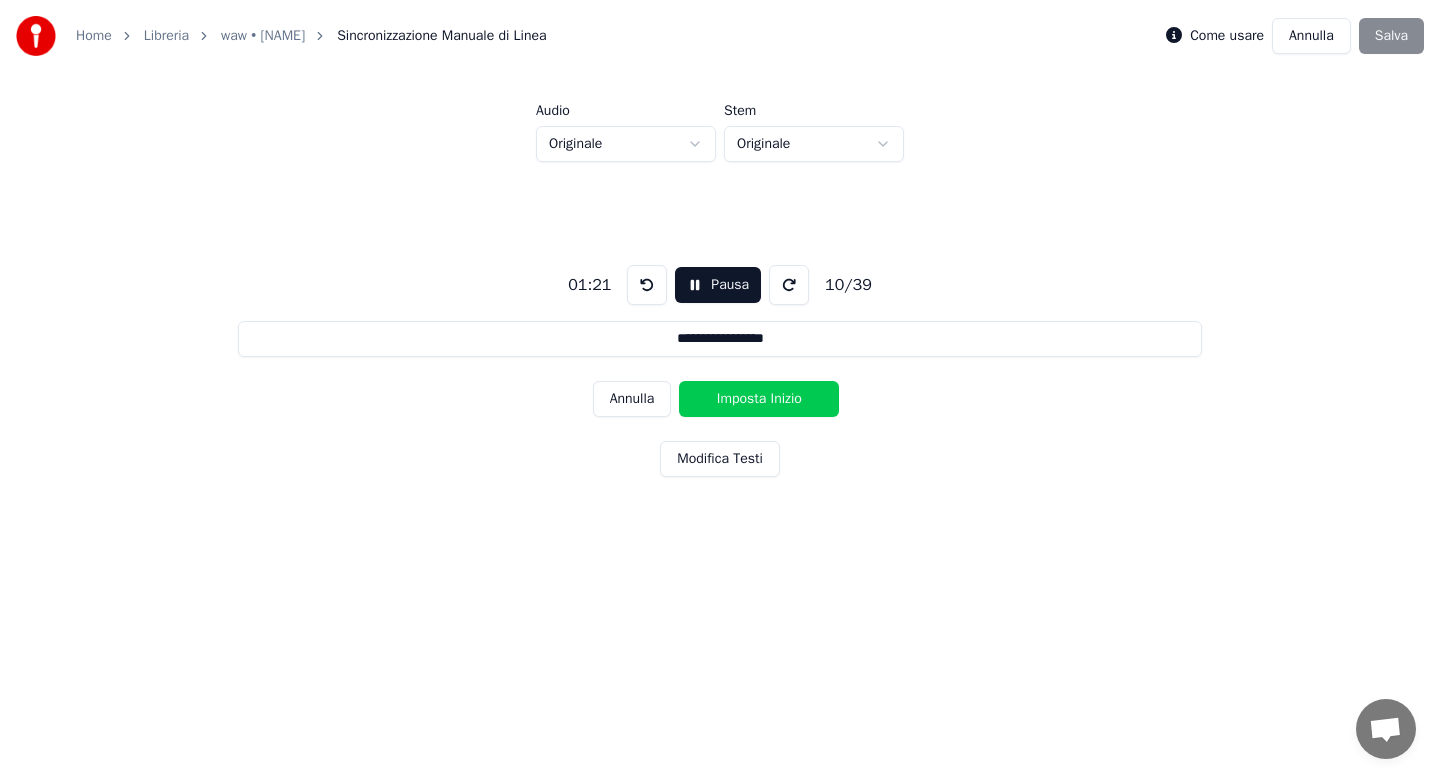 click on "Imposta Inizio" at bounding box center [759, 399] 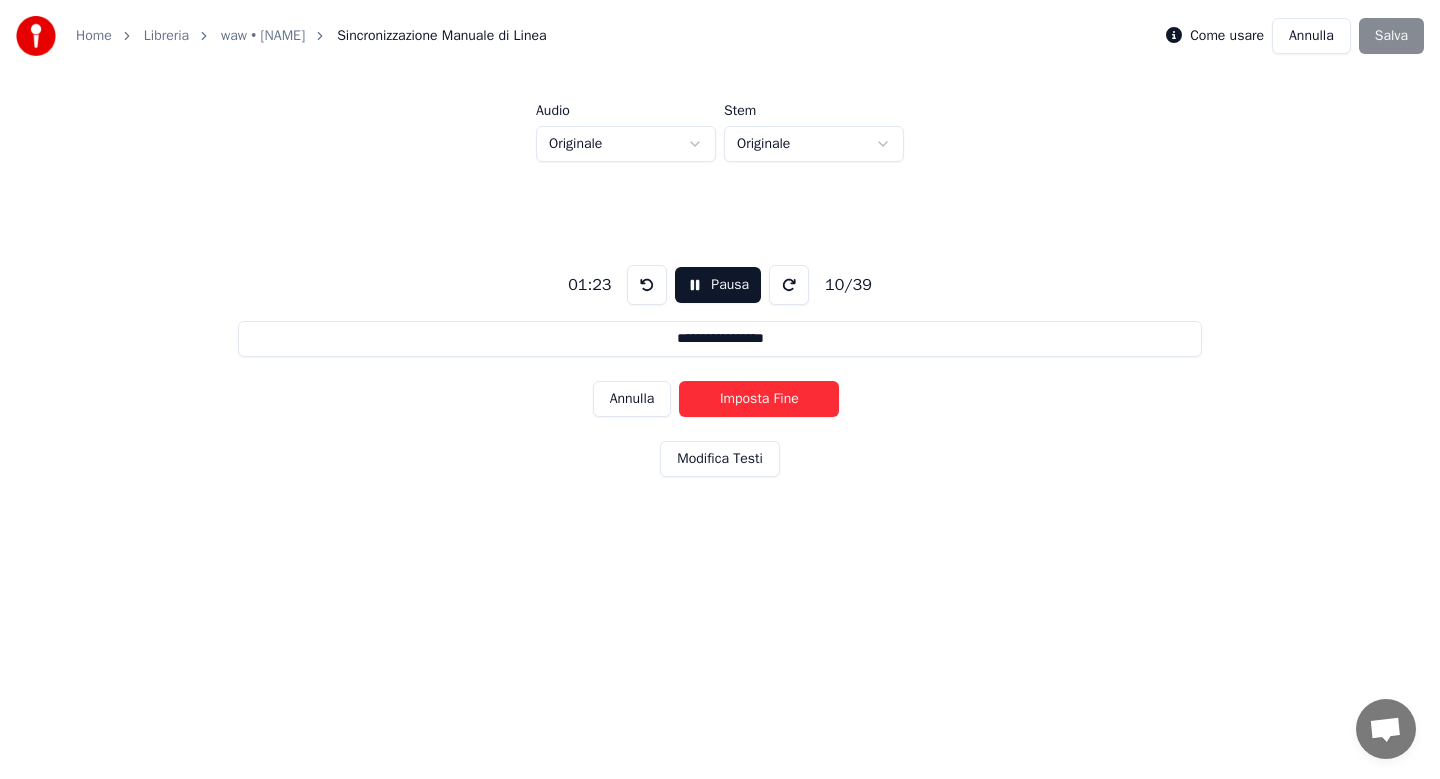 click on "Imposta Fine" at bounding box center [759, 399] 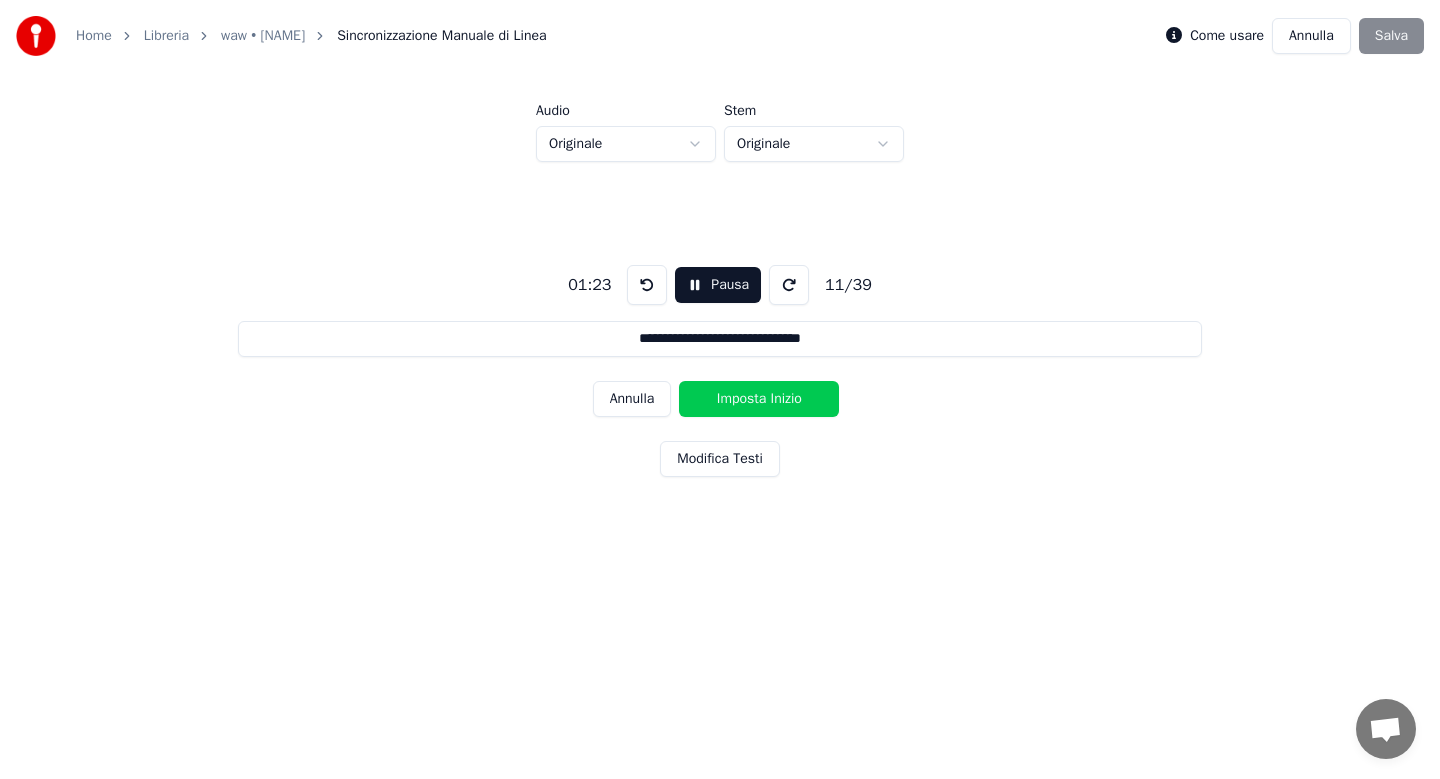 click on "Imposta Inizio" at bounding box center (759, 399) 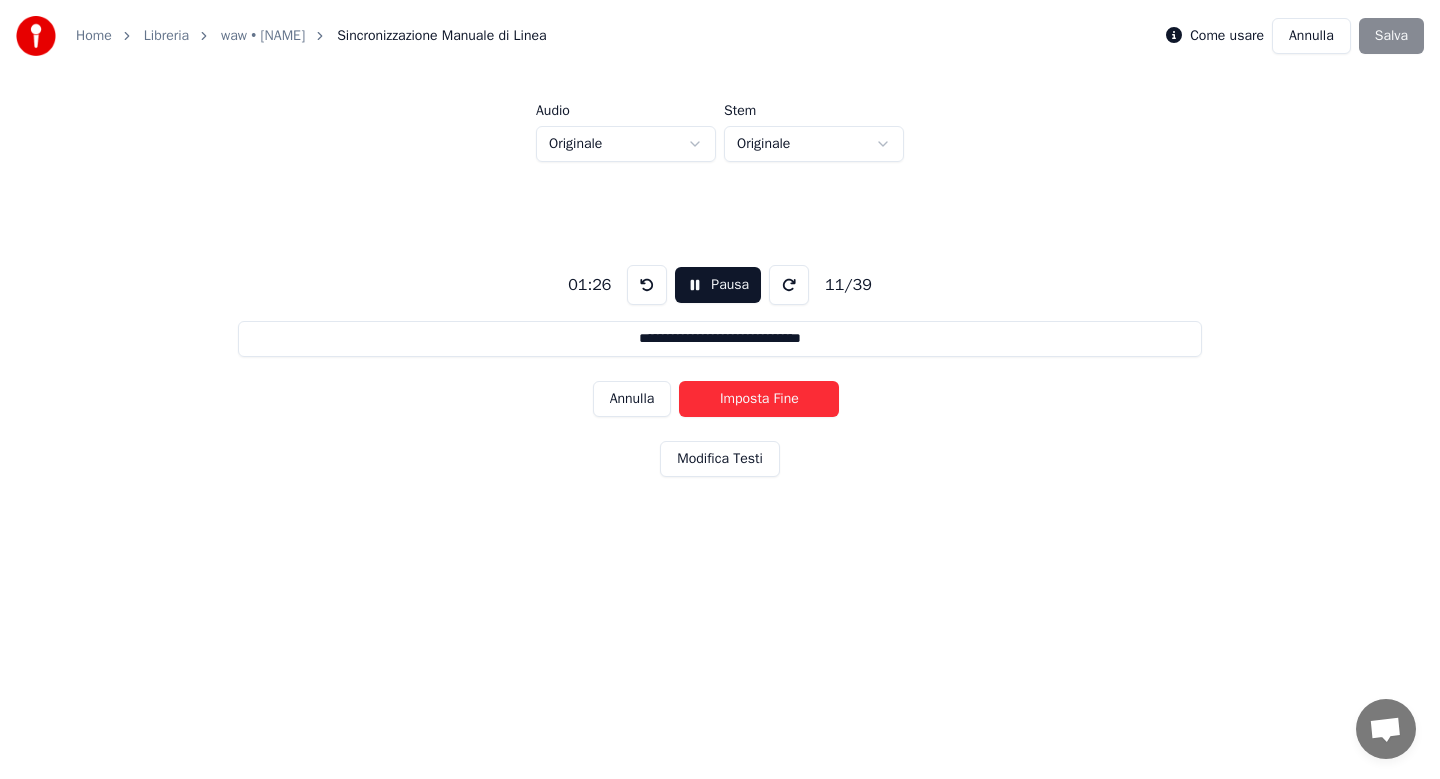 click on "Imposta Fine" at bounding box center (759, 399) 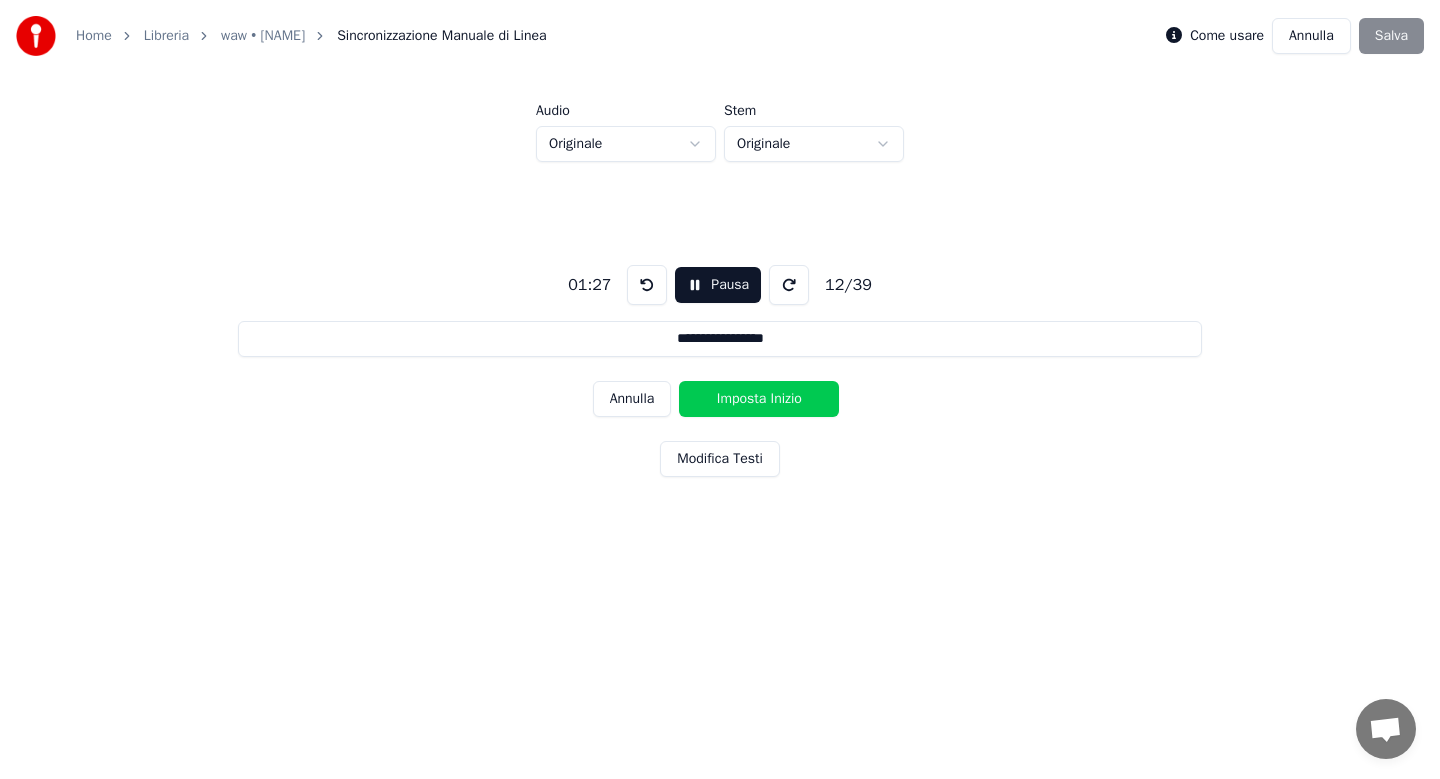 click on "Imposta Inizio" at bounding box center [759, 399] 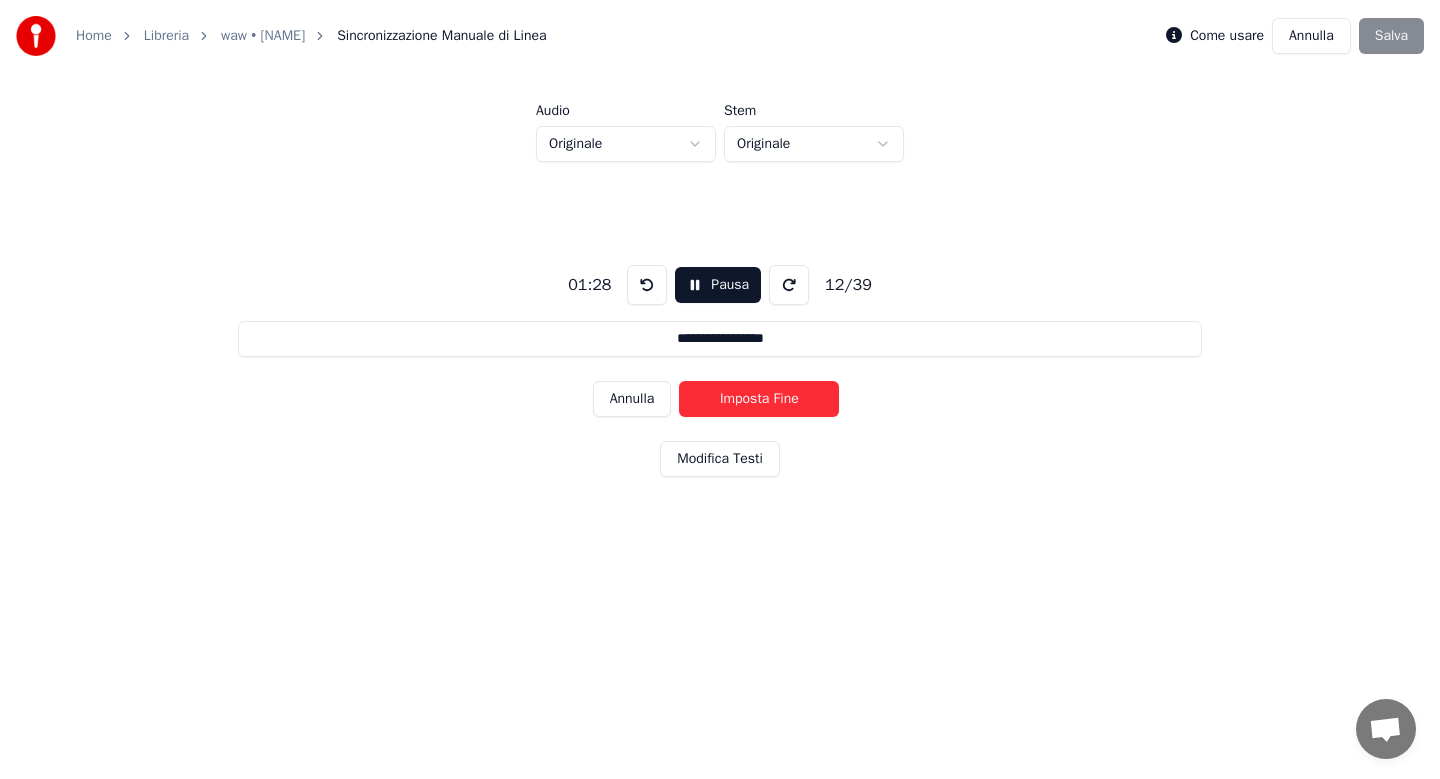 click on "Imposta Fine" at bounding box center (759, 399) 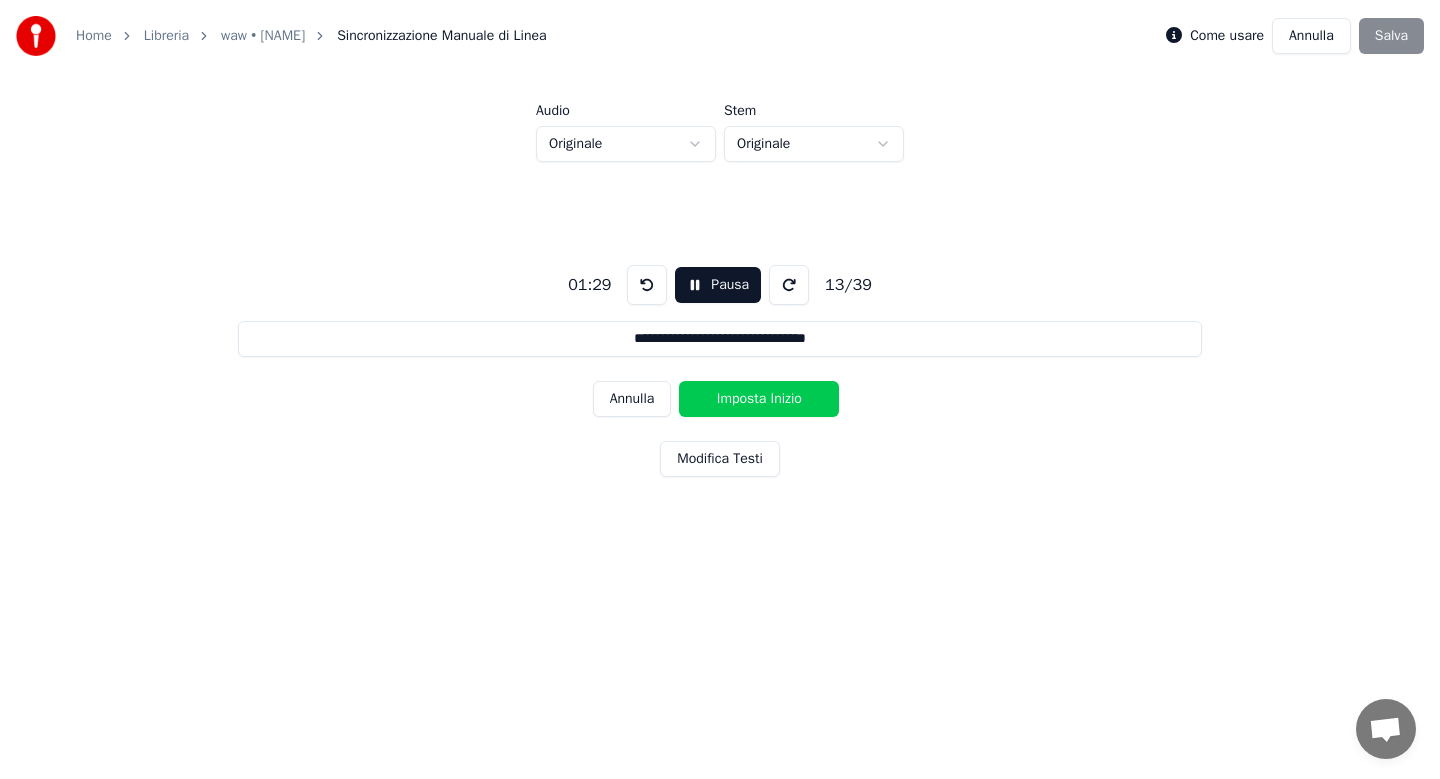 click on "Imposta Inizio" at bounding box center [759, 399] 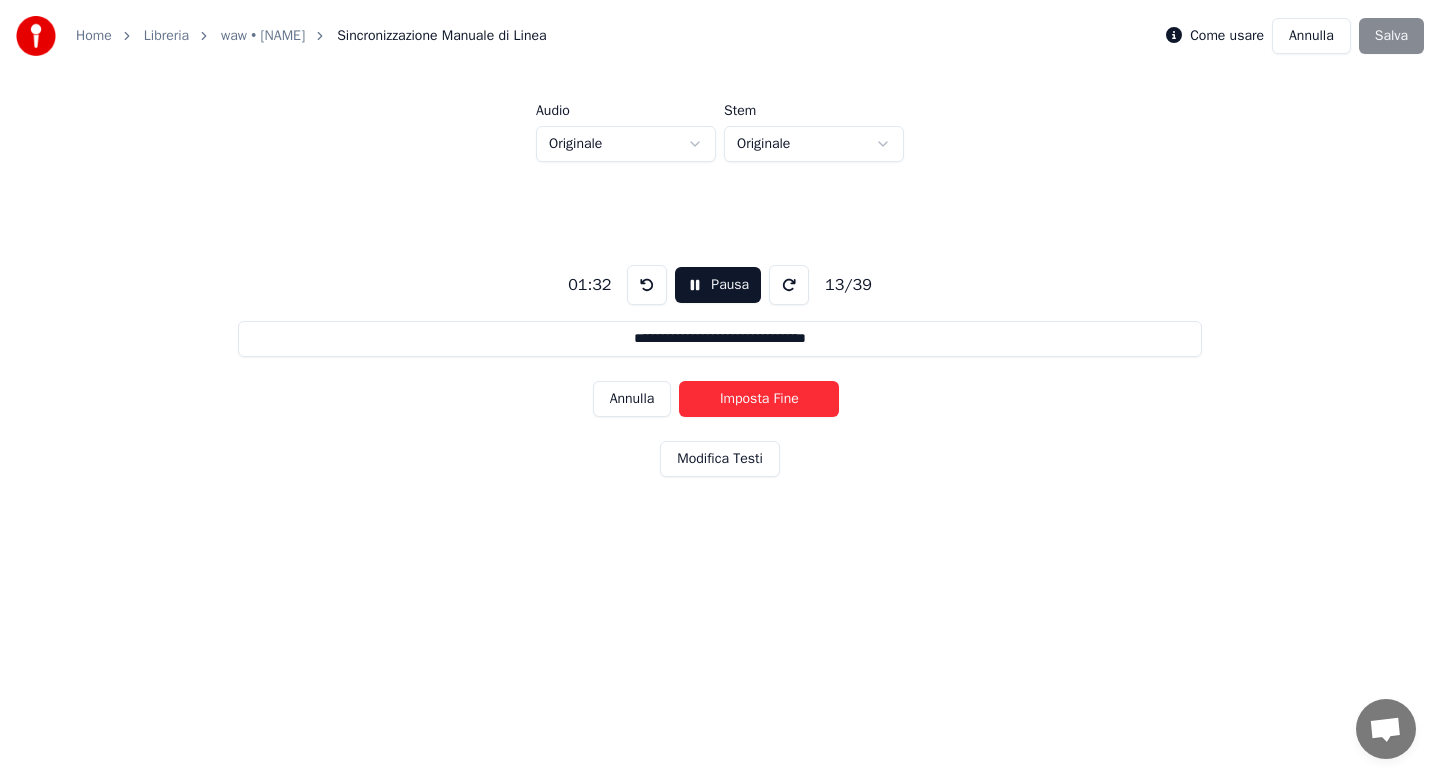 click on "Imposta Fine" at bounding box center (759, 399) 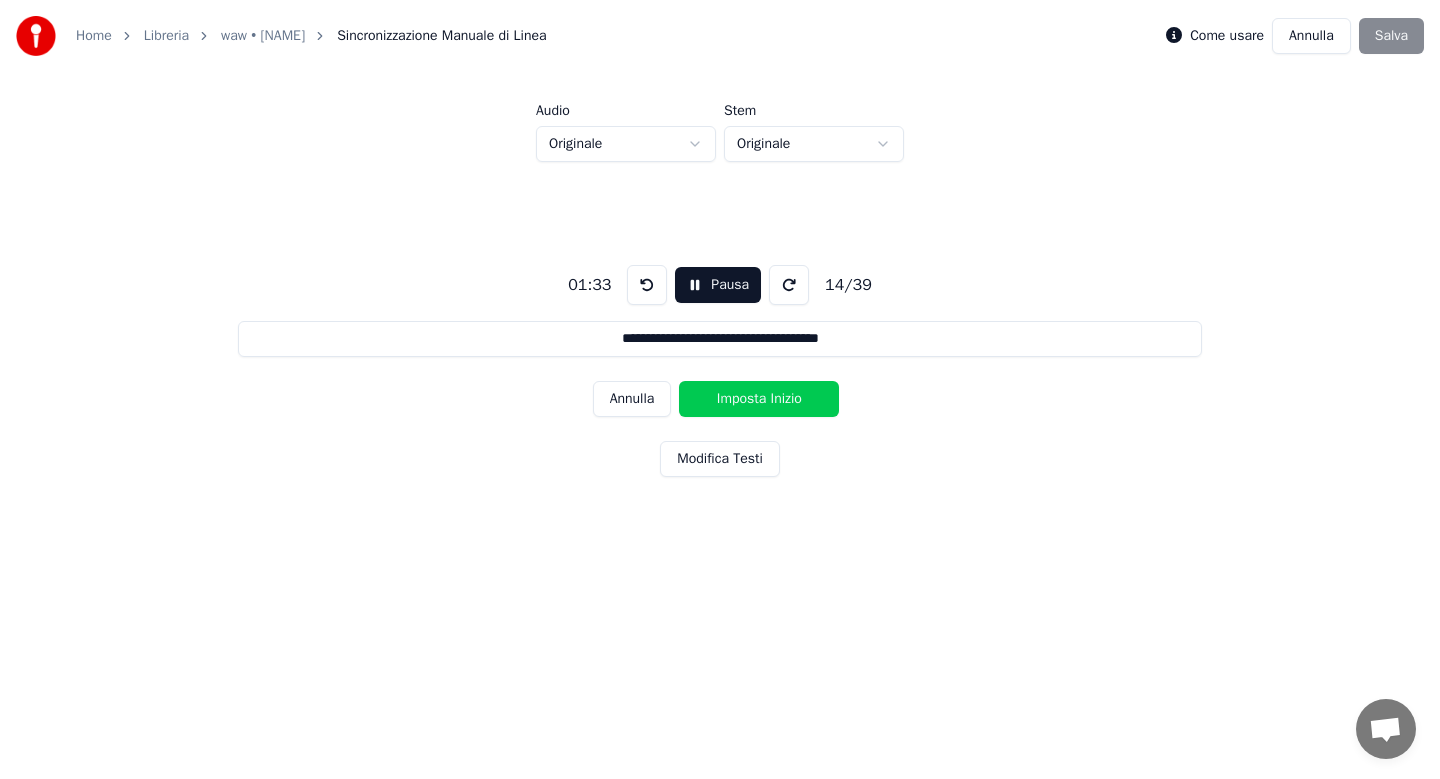 click on "Imposta Inizio" at bounding box center (759, 399) 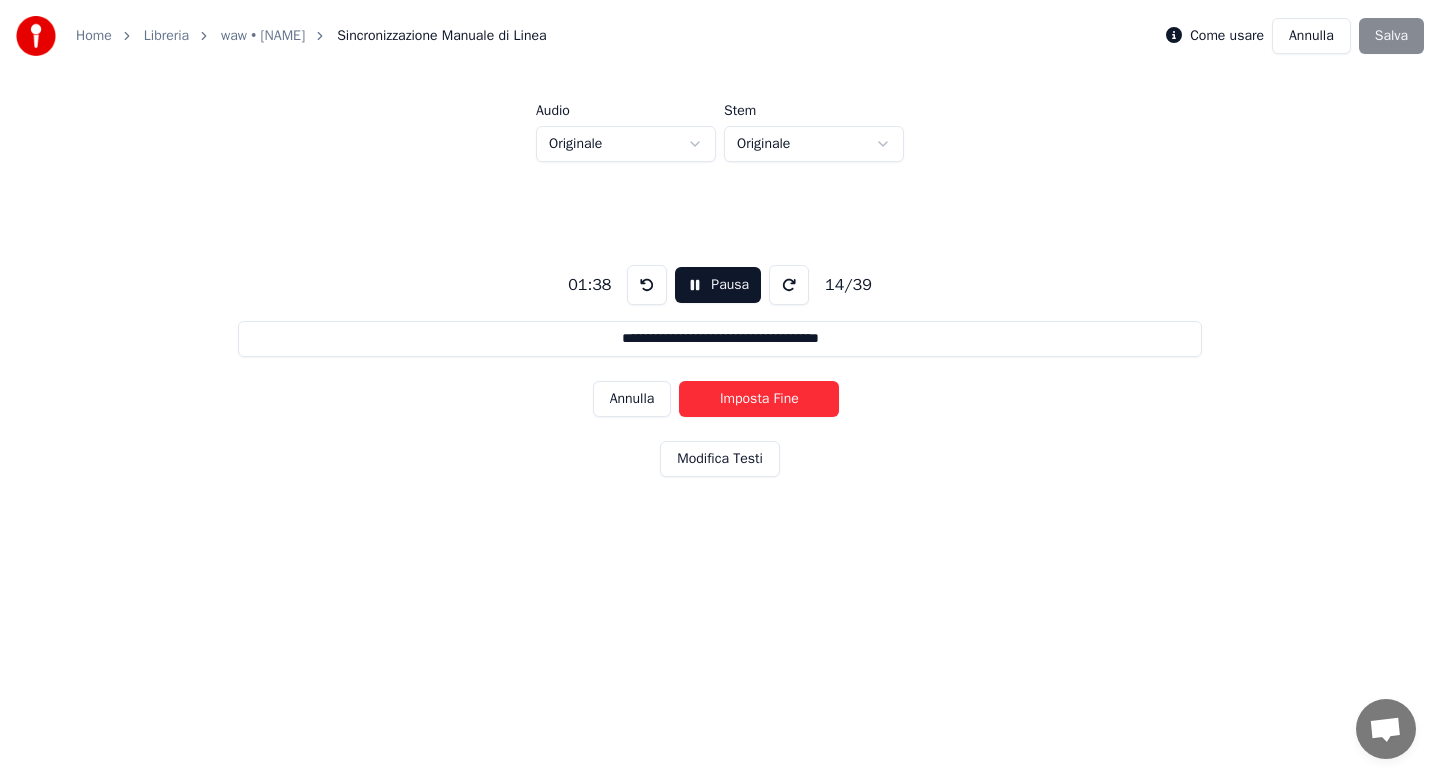 click on "Imposta Fine" at bounding box center (759, 399) 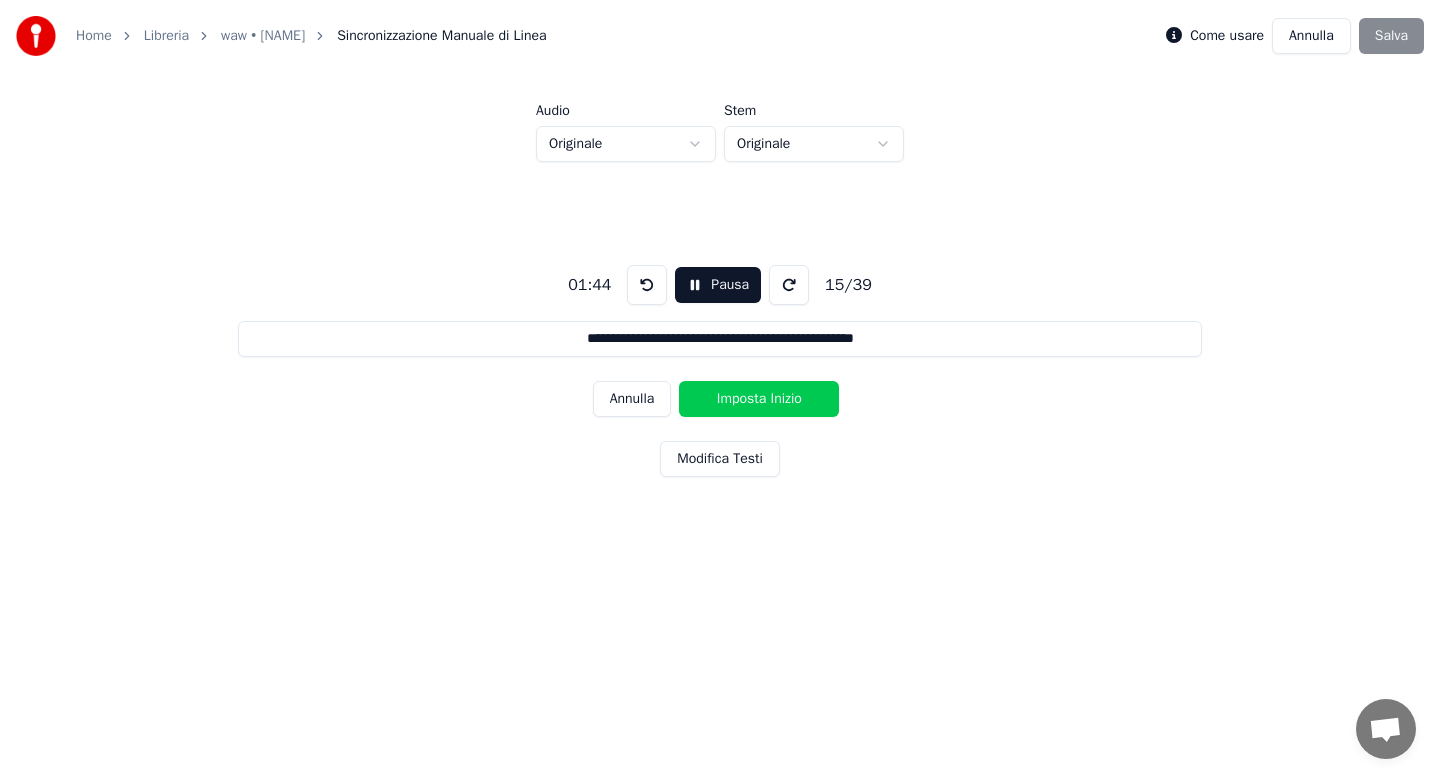 click on "Imposta Inizio" at bounding box center [759, 399] 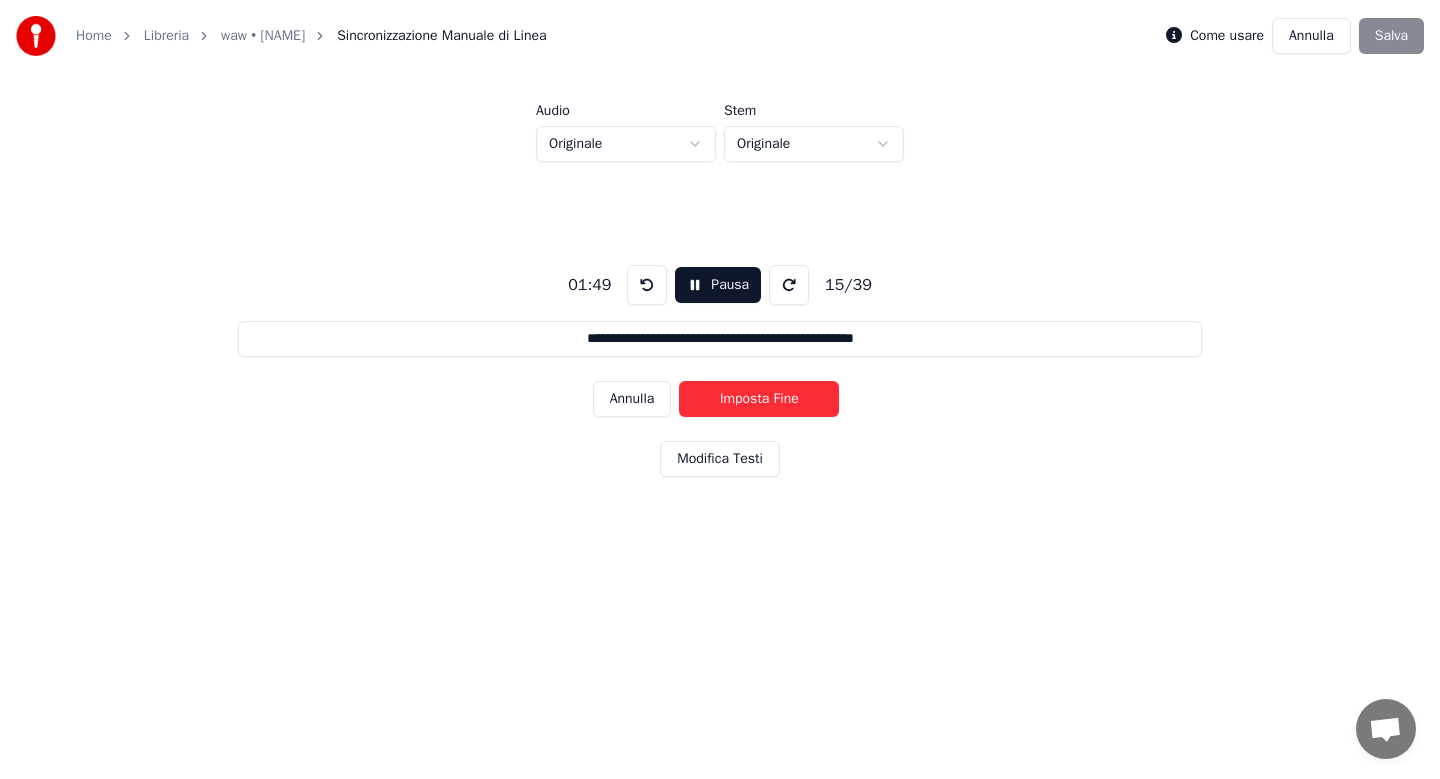click on "Imposta Fine" at bounding box center (759, 399) 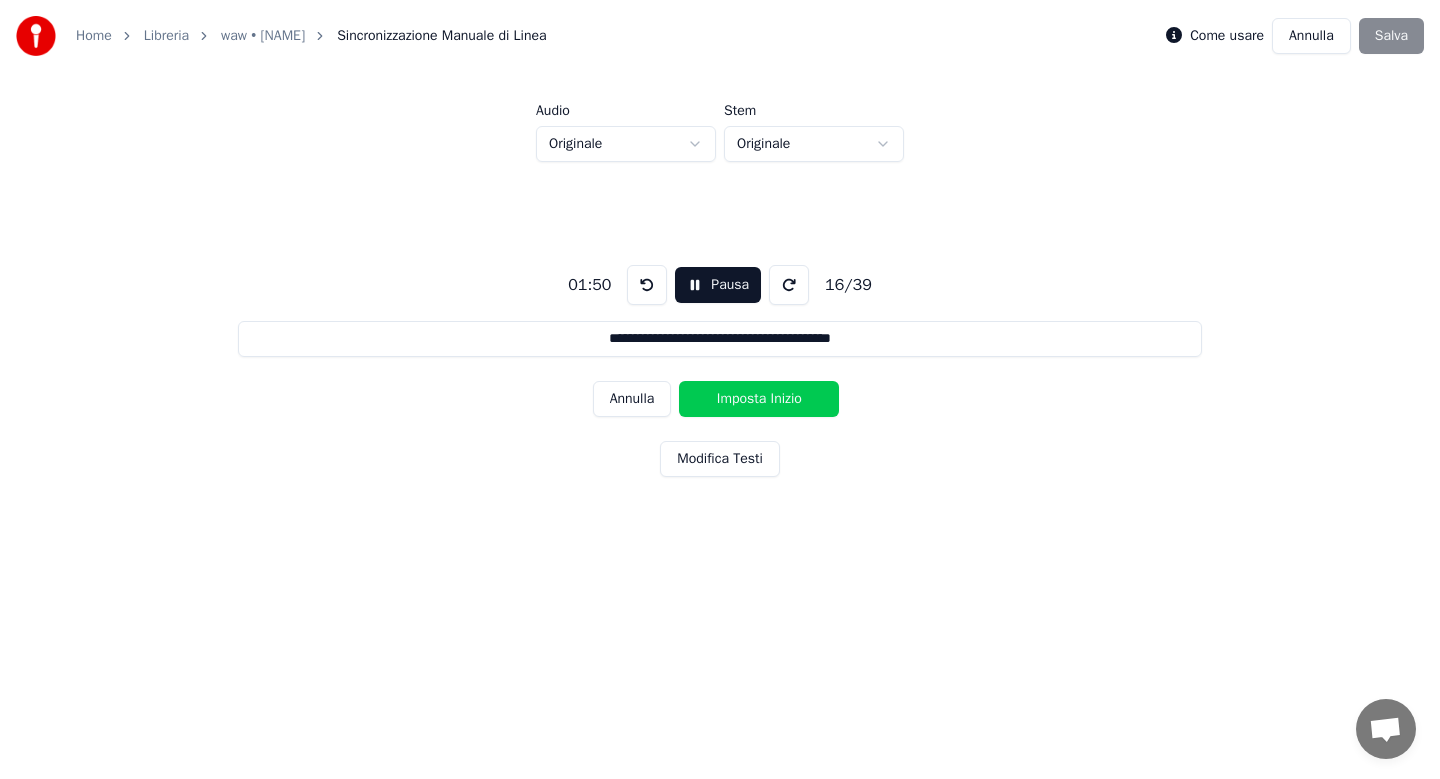click on "Imposta Inizio" at bounding box center [759, 399] 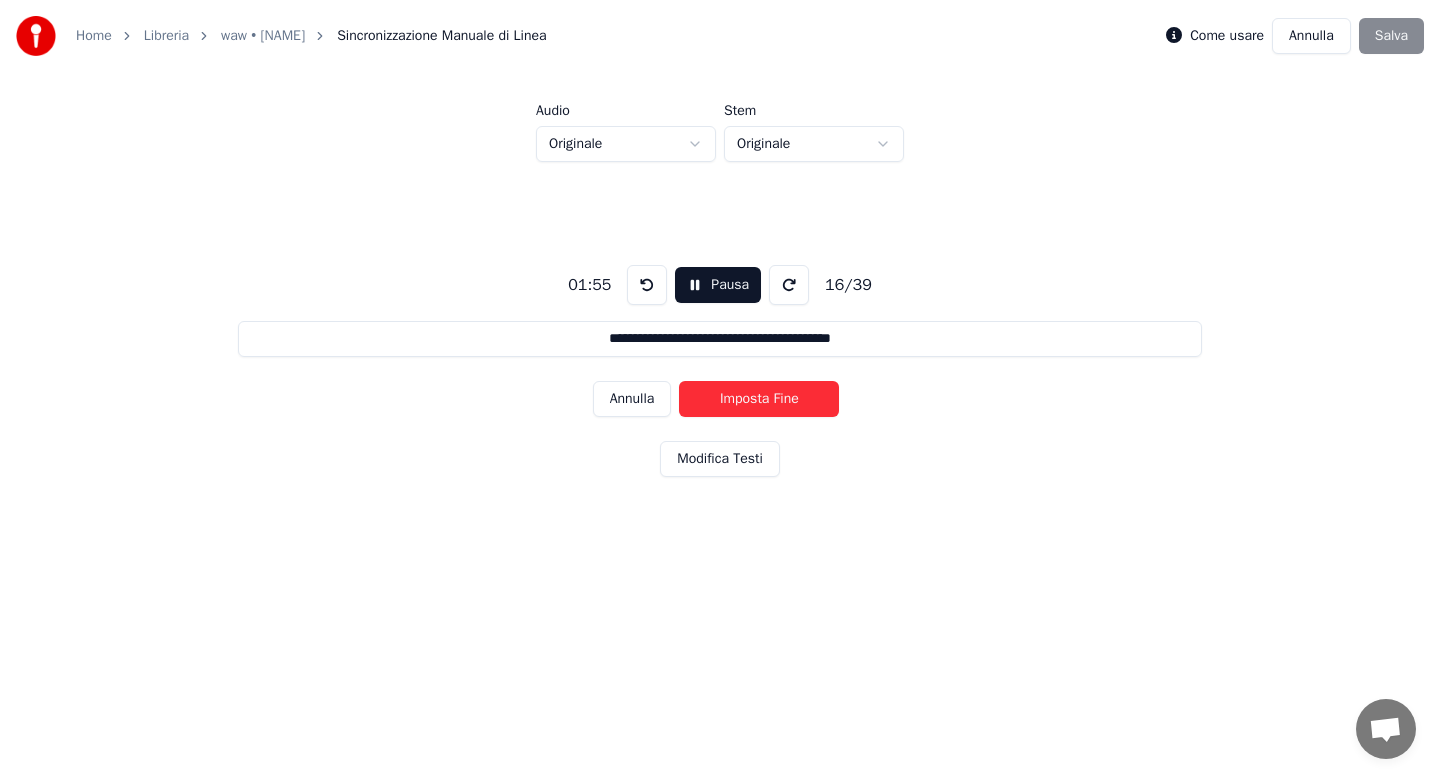 click on "Imposta Fine" at bounding box center (759, 399) 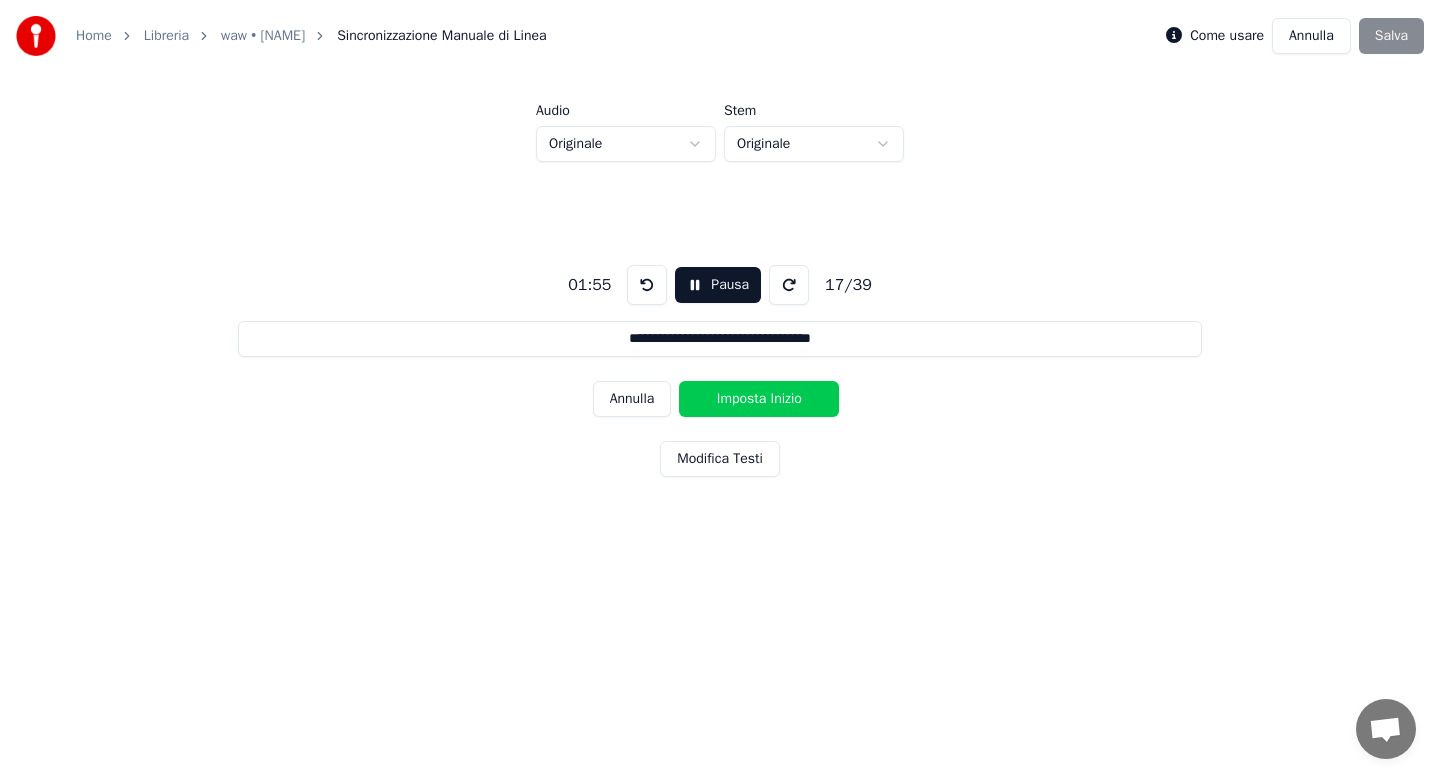 click on "Imposta Inizio" at bounding box center (759, 399) 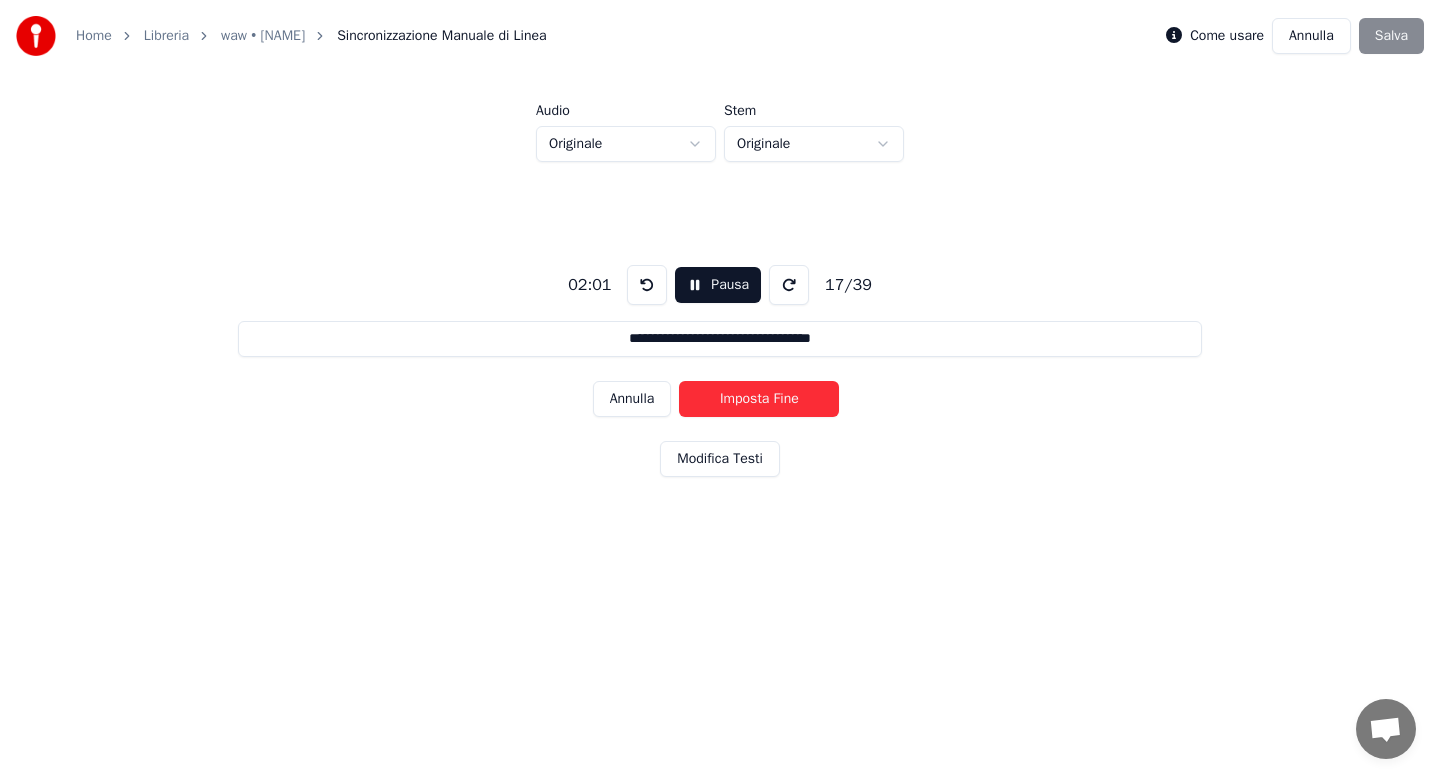 click on "Imposta Fine" at bounding box center (759, 399) 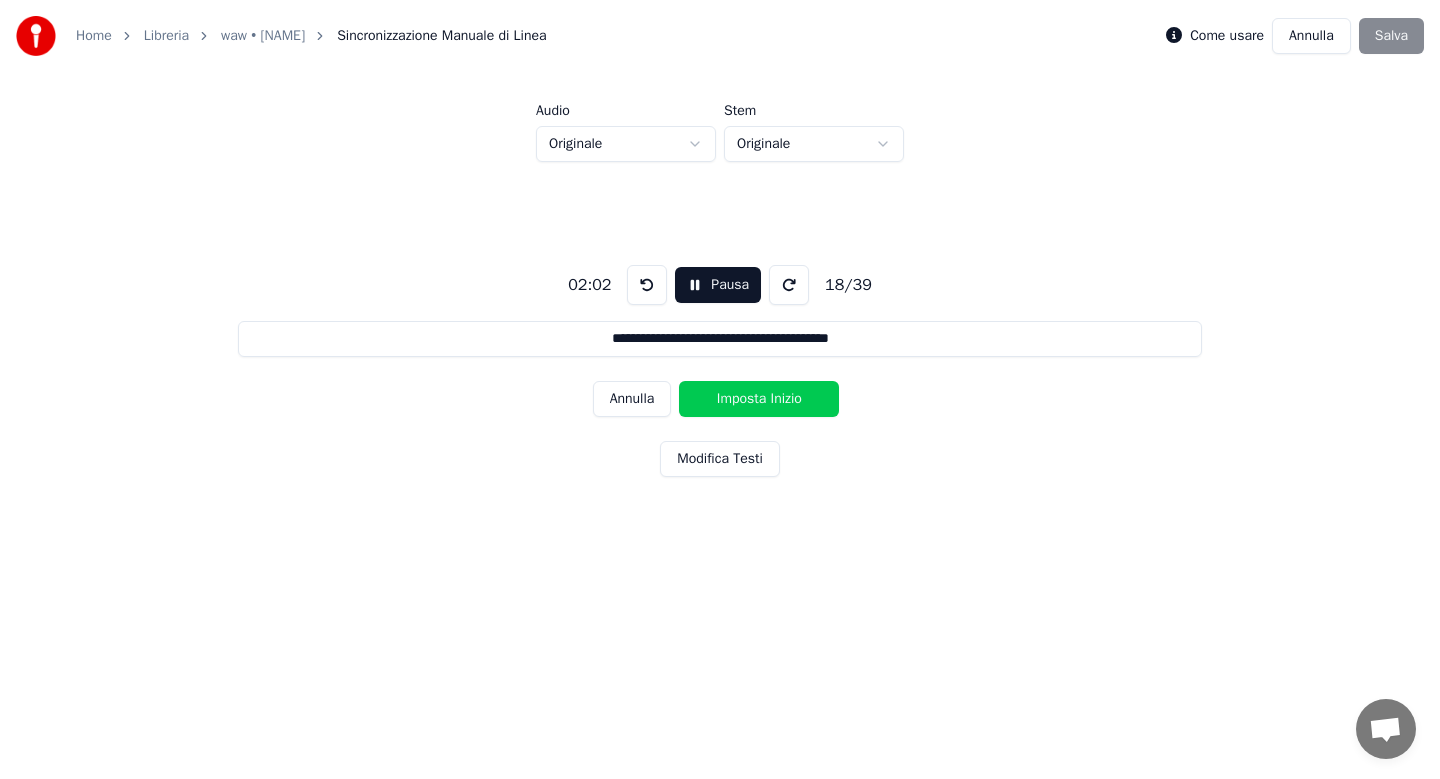 click on "Imposta Inizio" at bounding box center [759, 399] 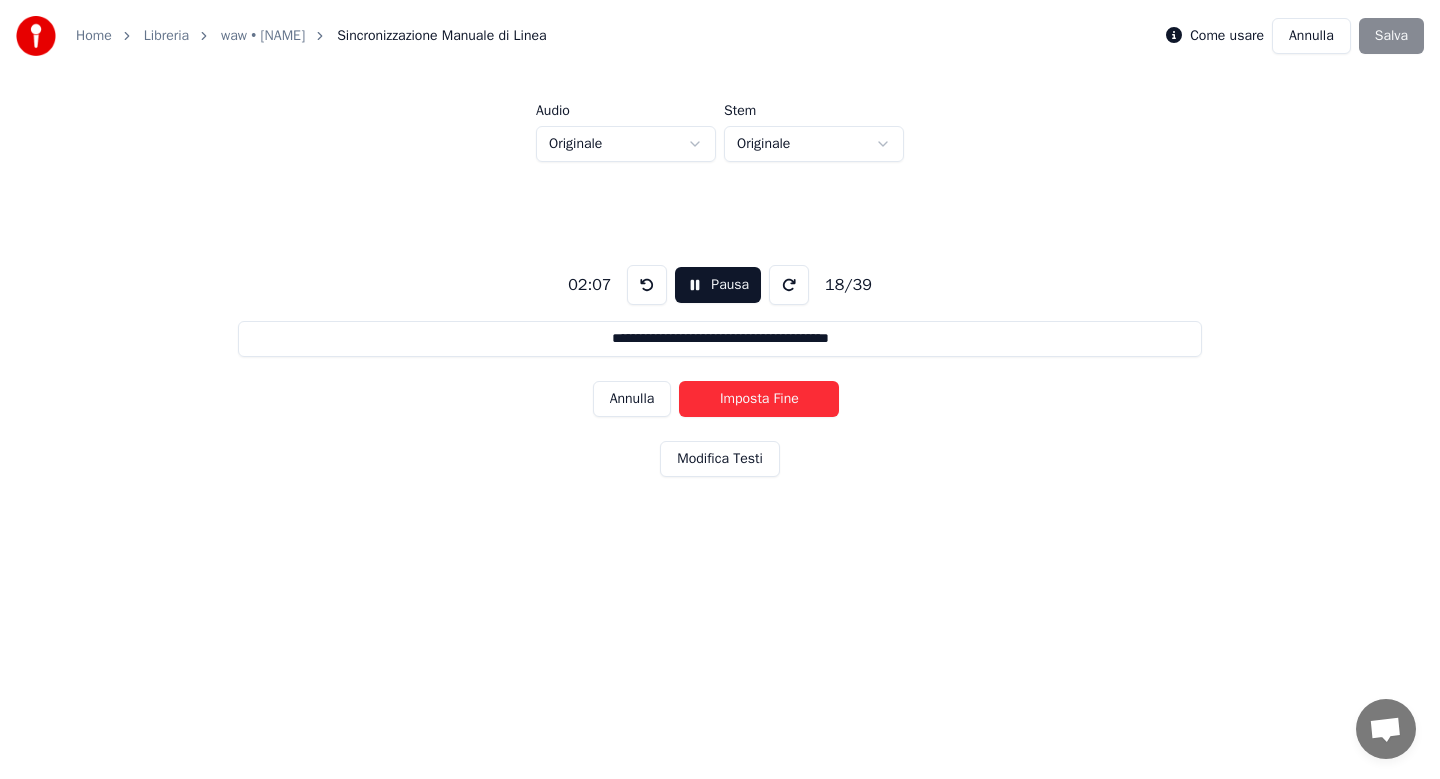 click on "Imposta Fine" at bounding box center [759, 399] 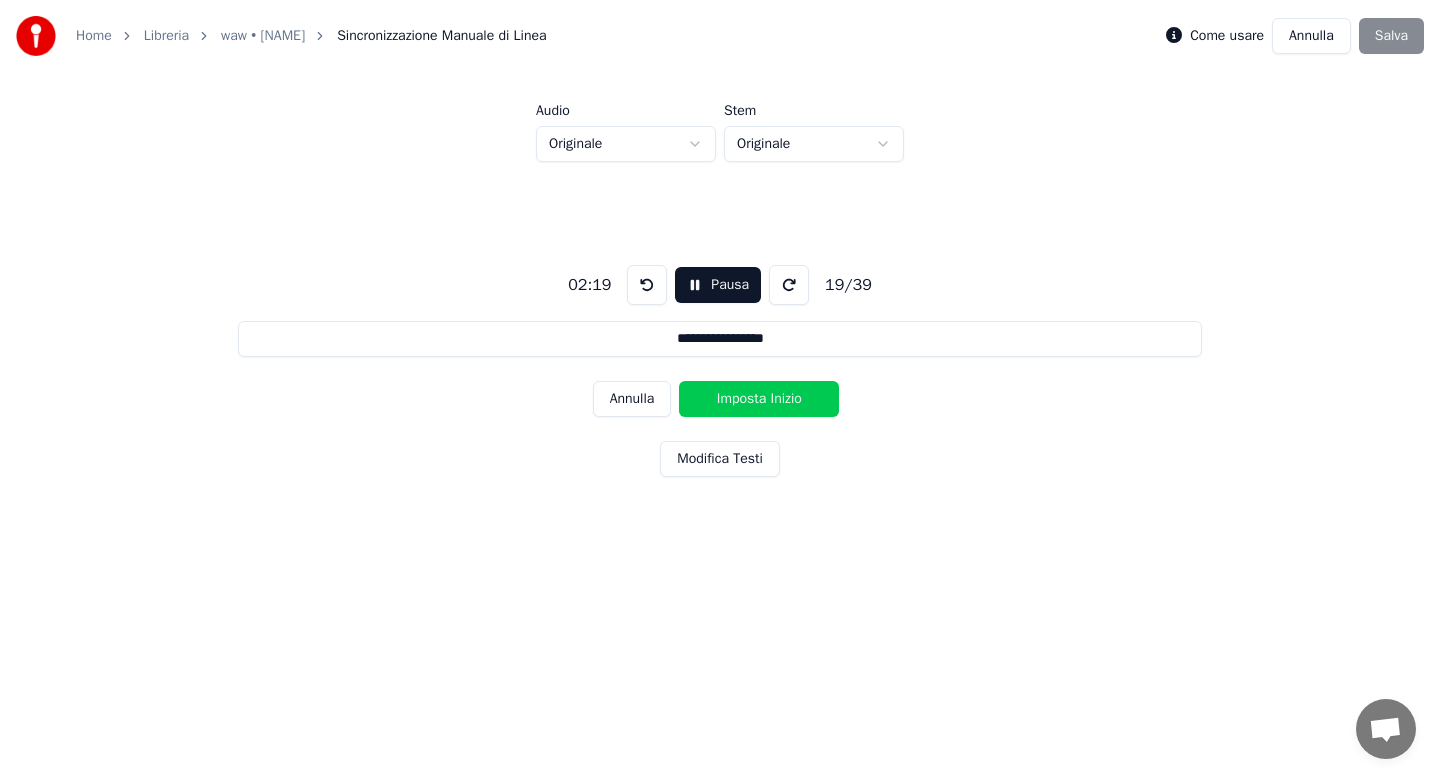 click on "Imposta Inizio" at bounding box center (759, 399) 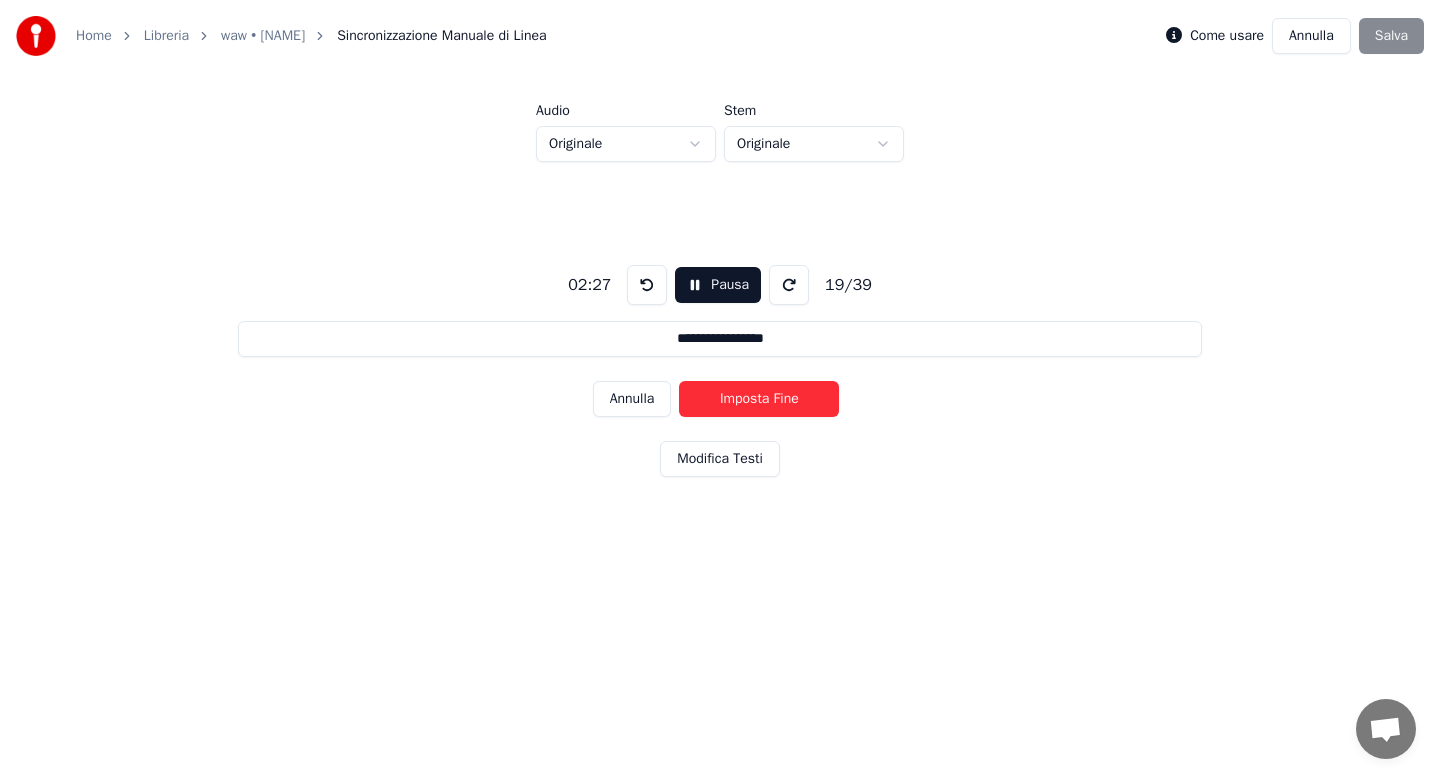 click on "Pausa" at bounding box center (718, 285) 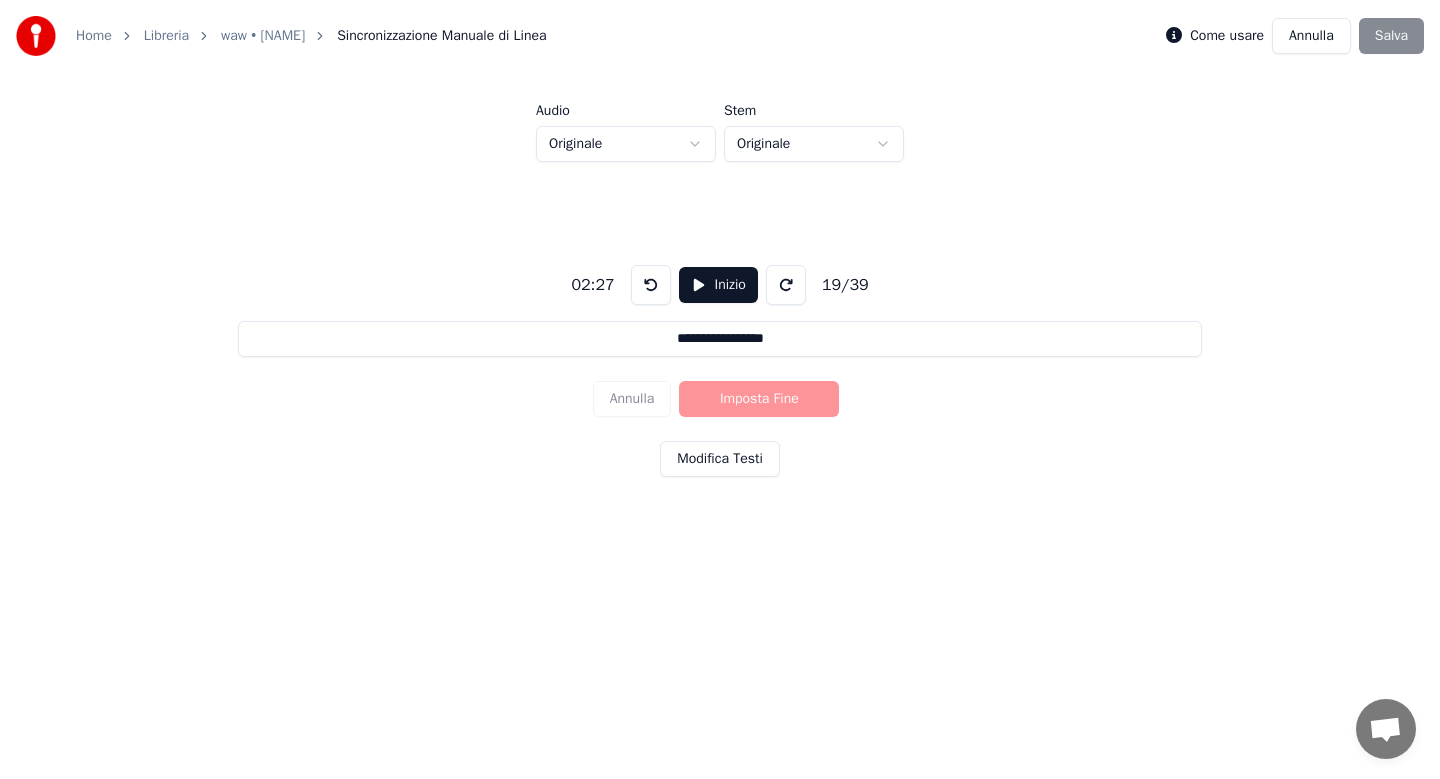click at bounding box center (651, 285) 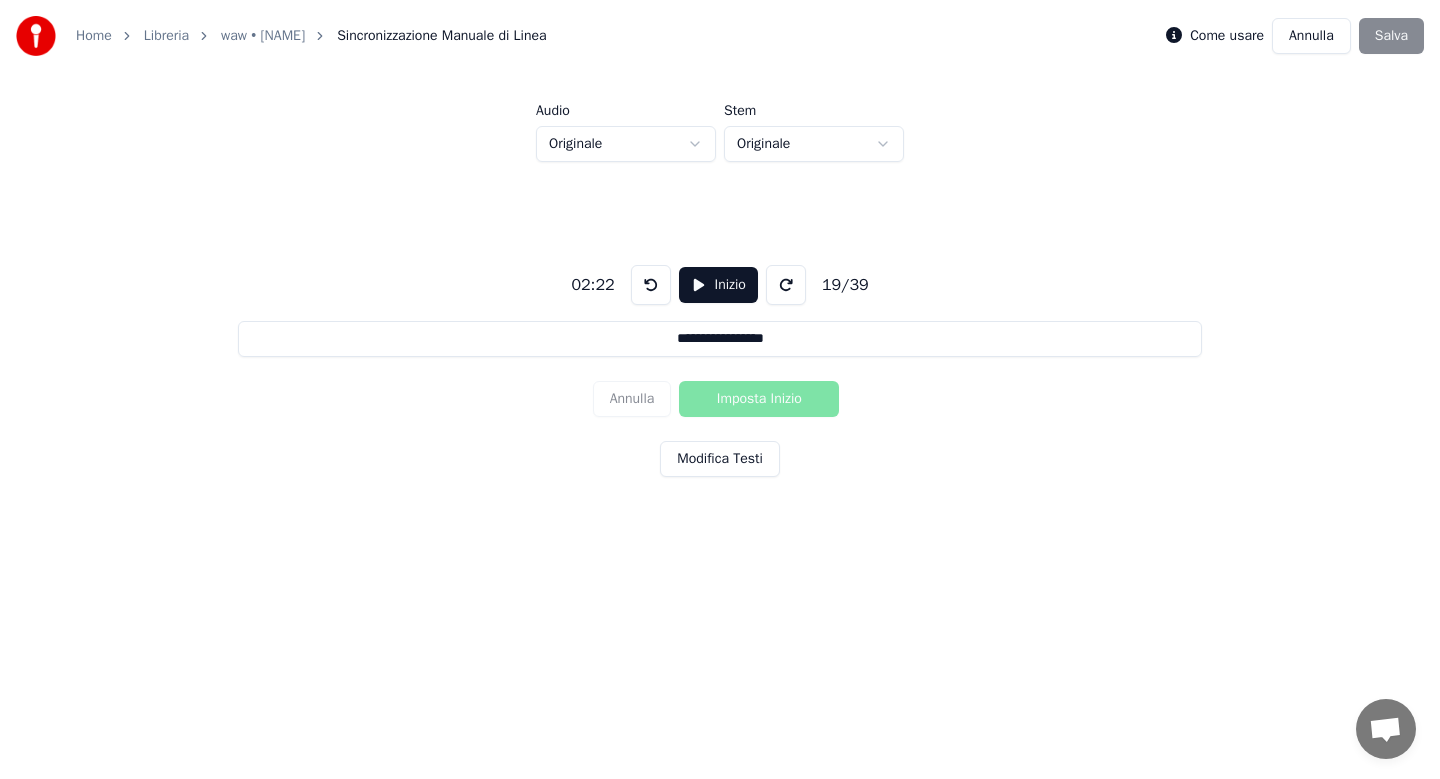 click at bounding box center (651, 285) 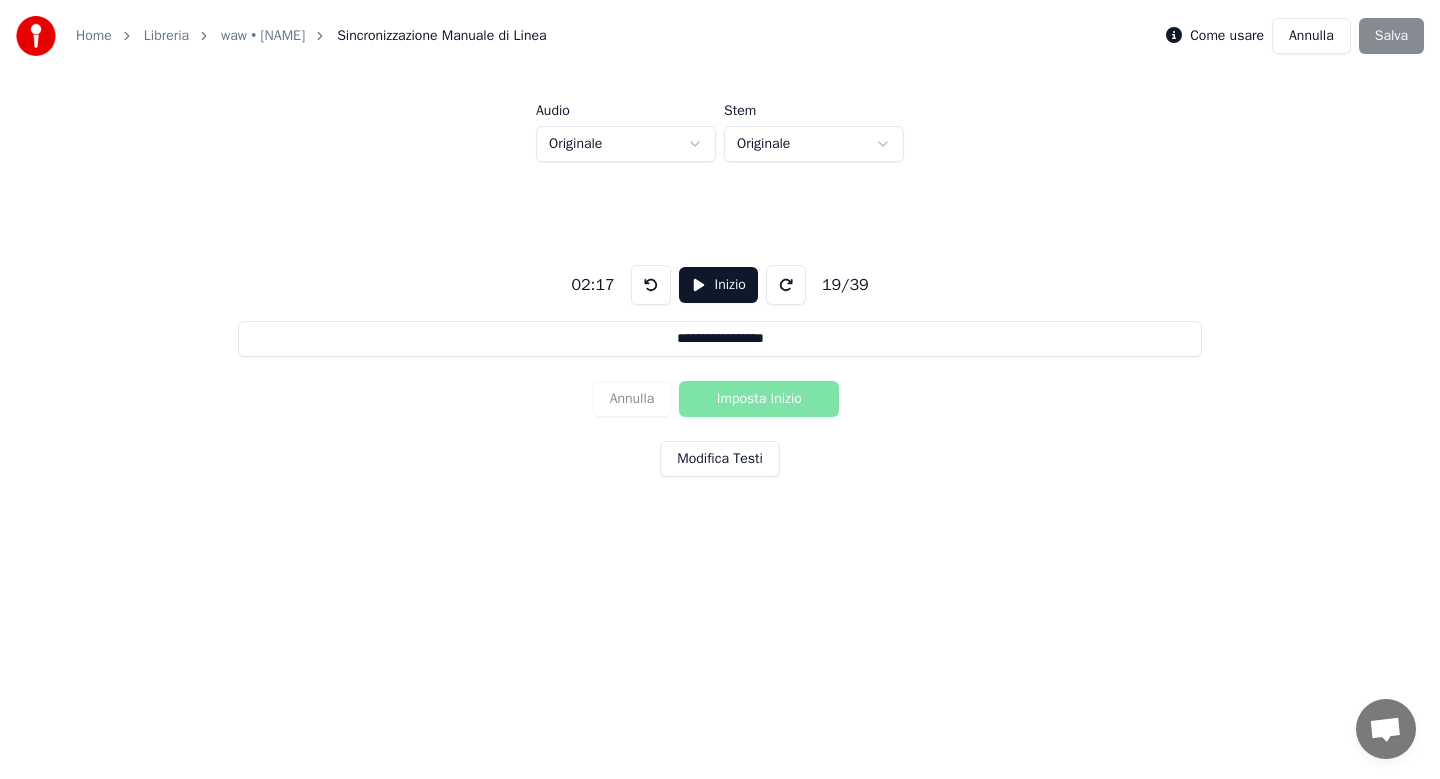 click on "Inizio" at bounding box center [718, 285] 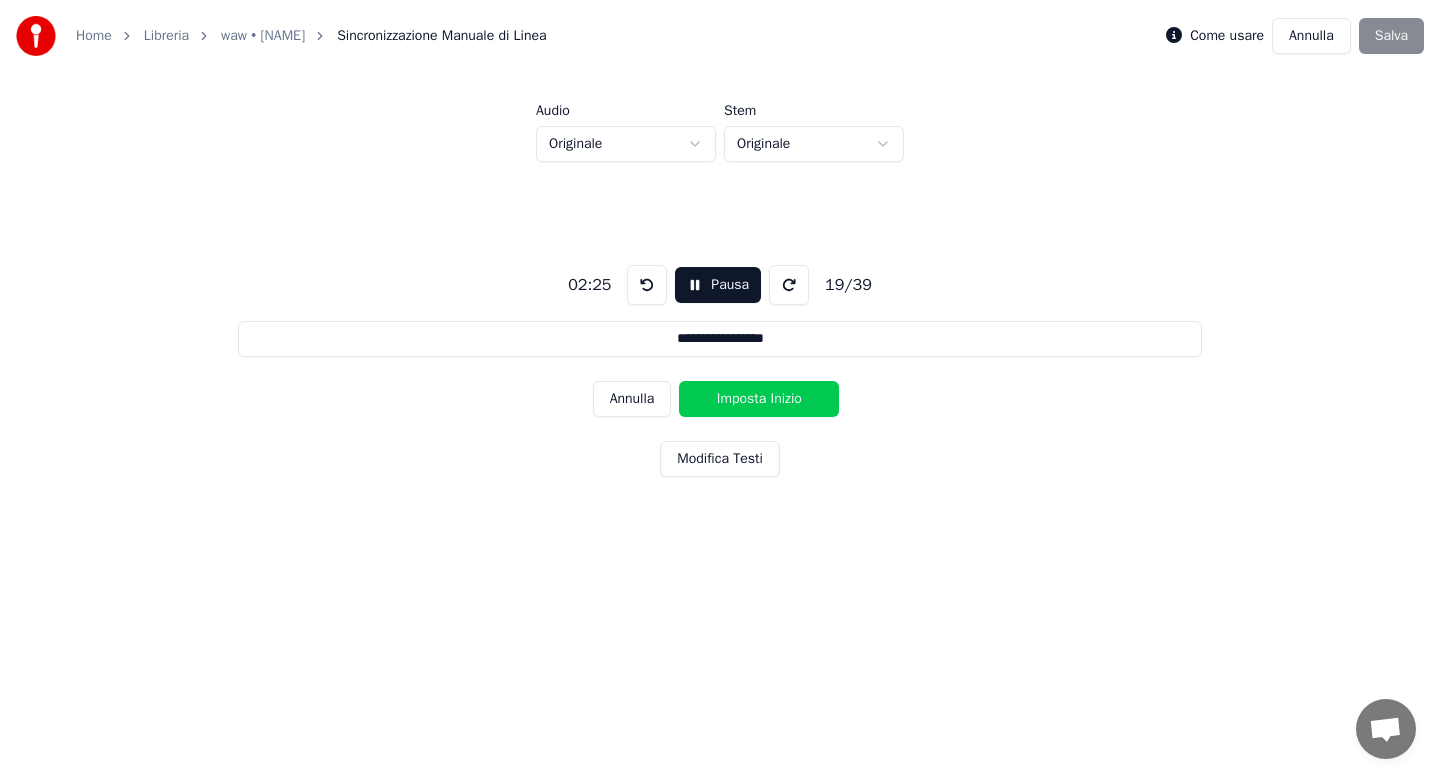 click on "Imposta Inizio" at bounding box center (759, 399) 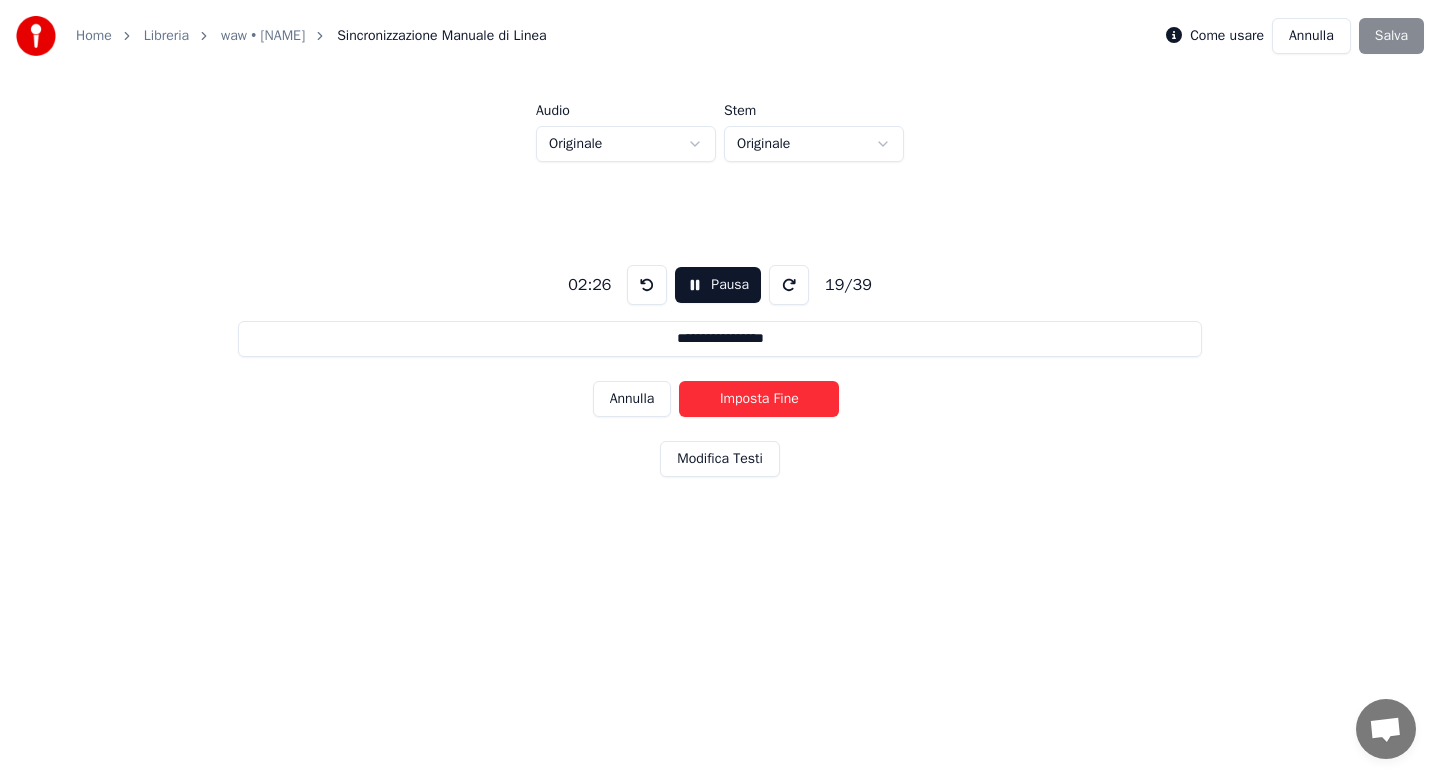 click on "Imposta Fine" at bounding box center [759, 399] 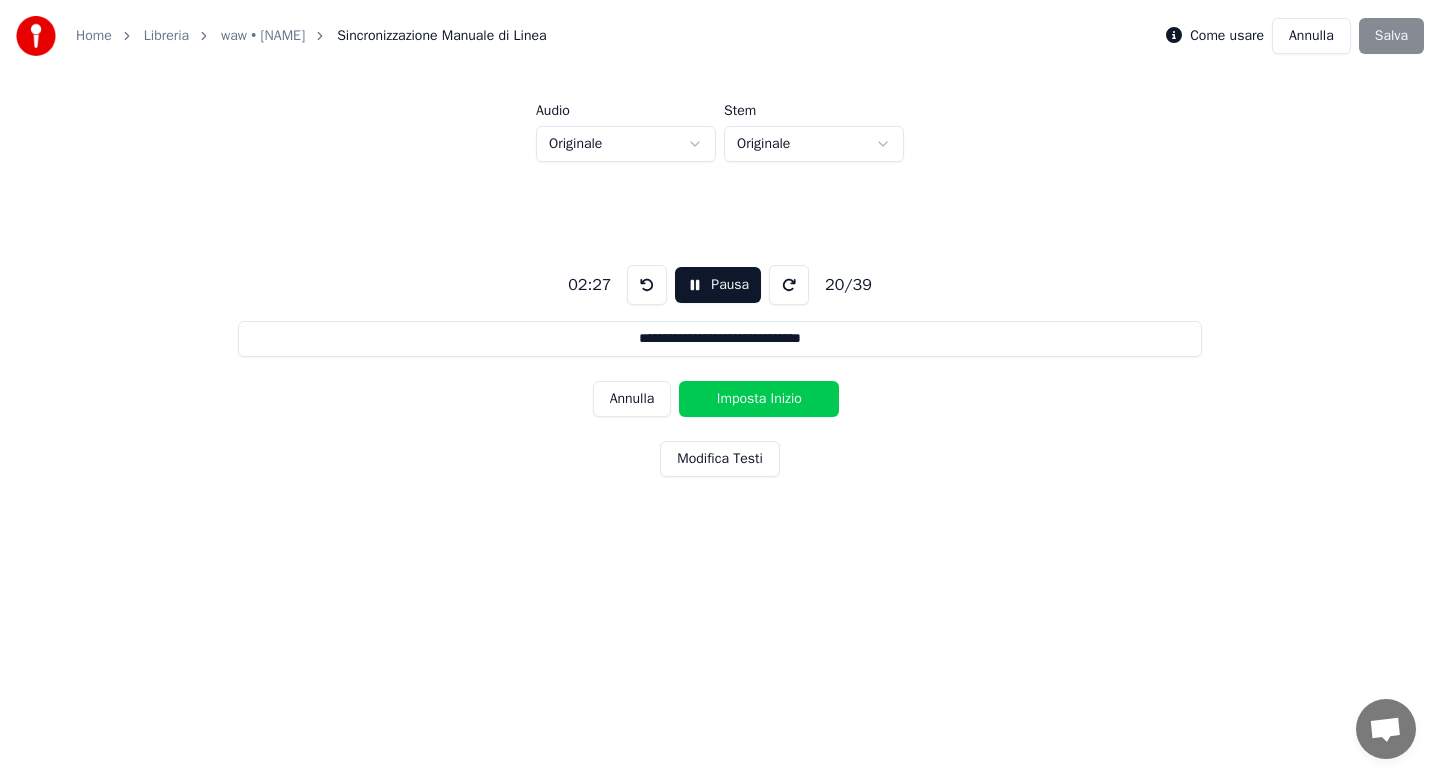 click on "Imposta Inizio" at bounding box center [759, 399] 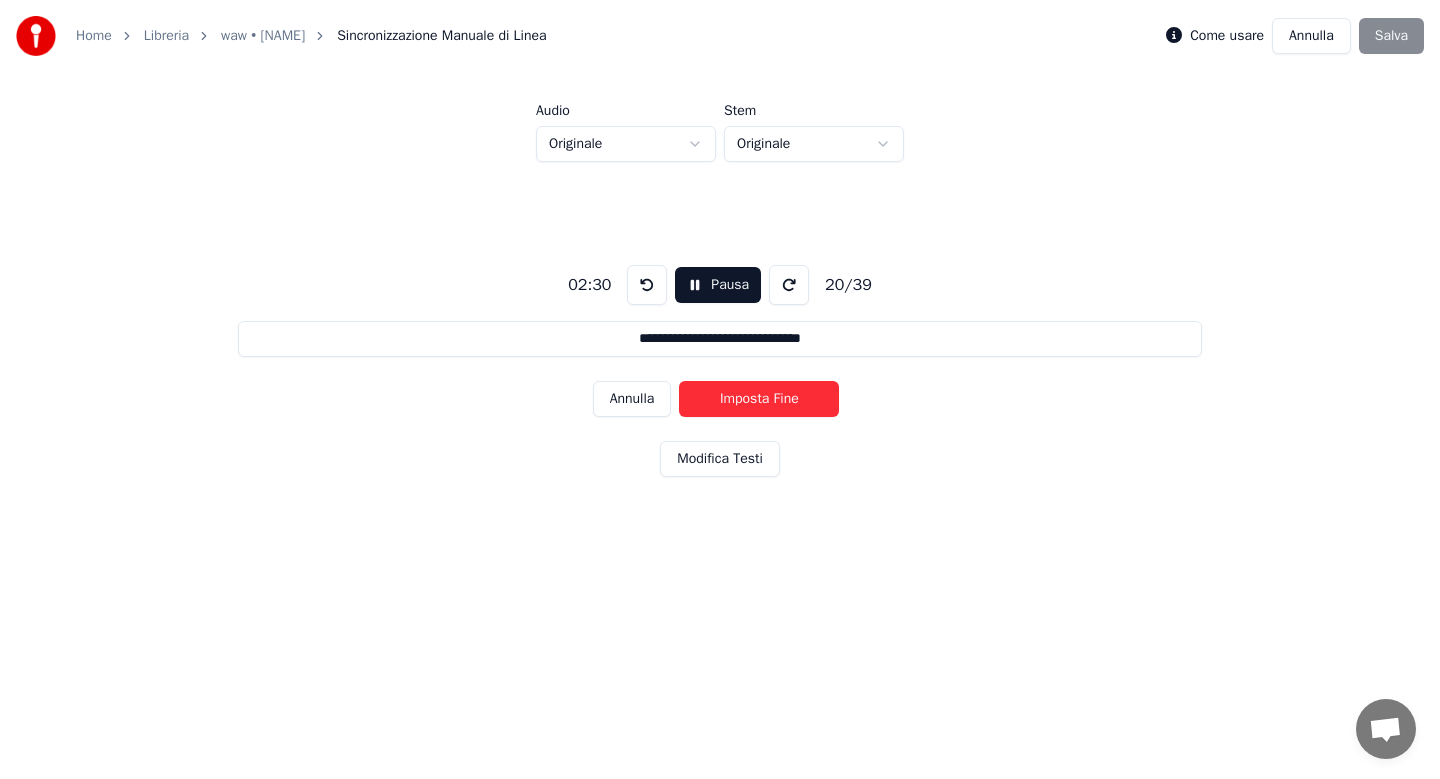 click on "Imposta Fine" at bounding box center (759, 399) 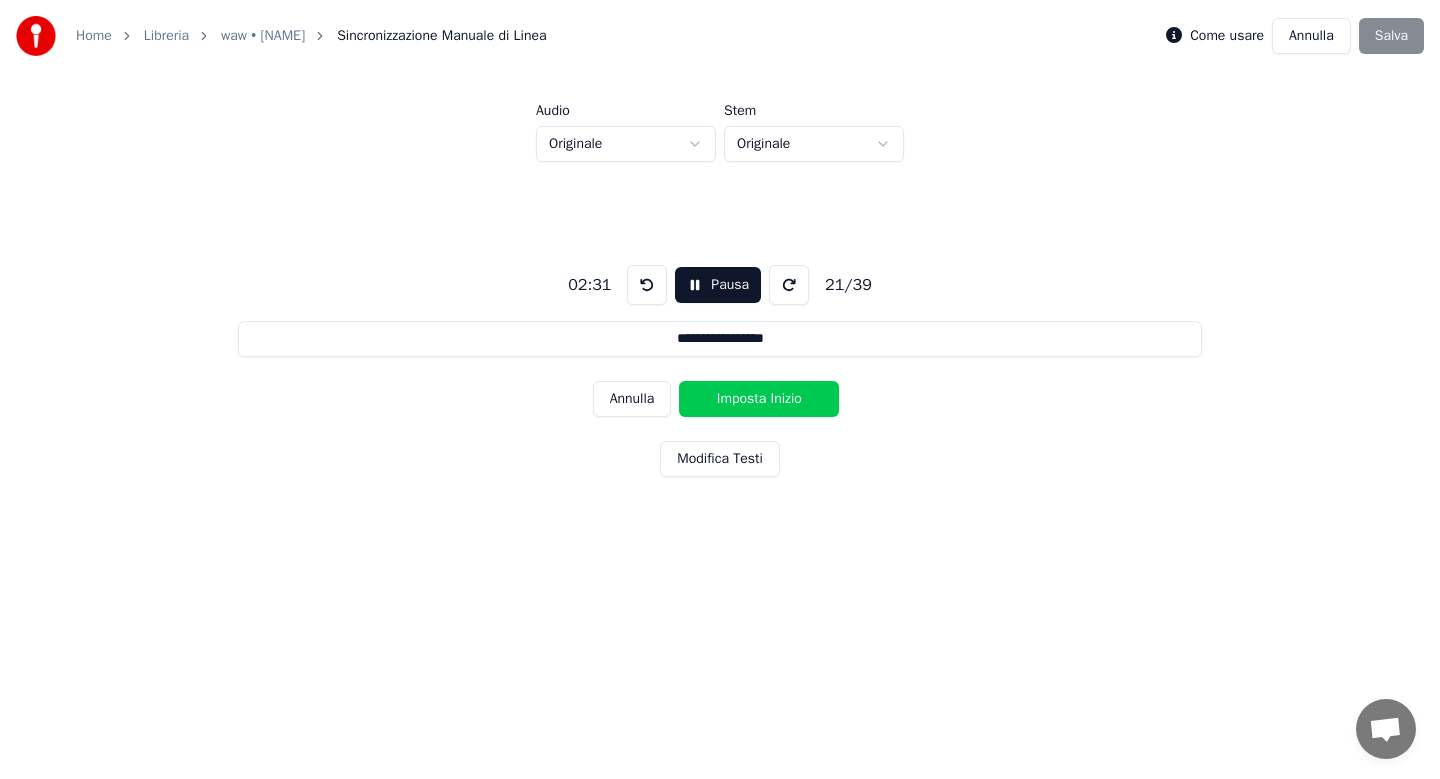 click on "Imposta Inizio" at bounding box center (759, 399) 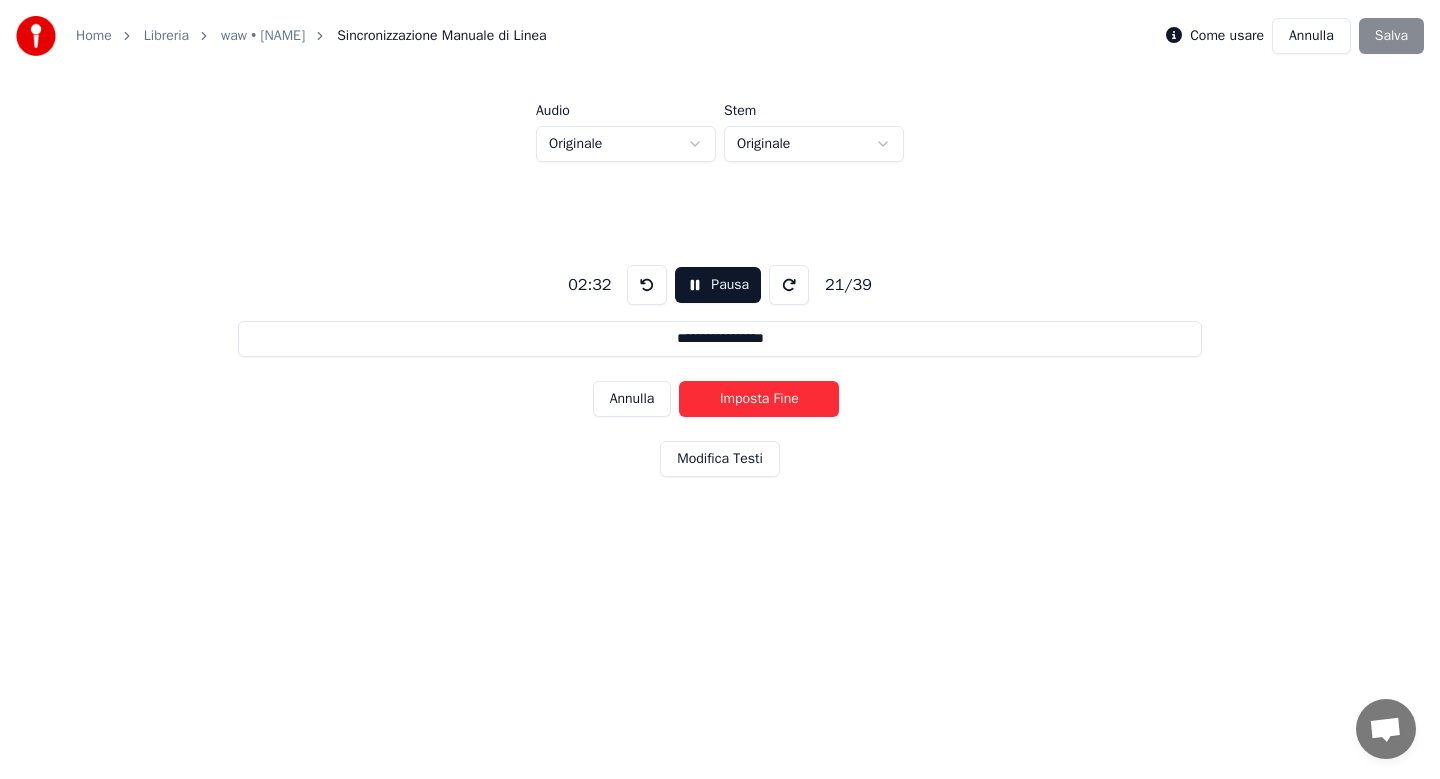 click on "Imposta Fine" at bounding box center [759, 399] 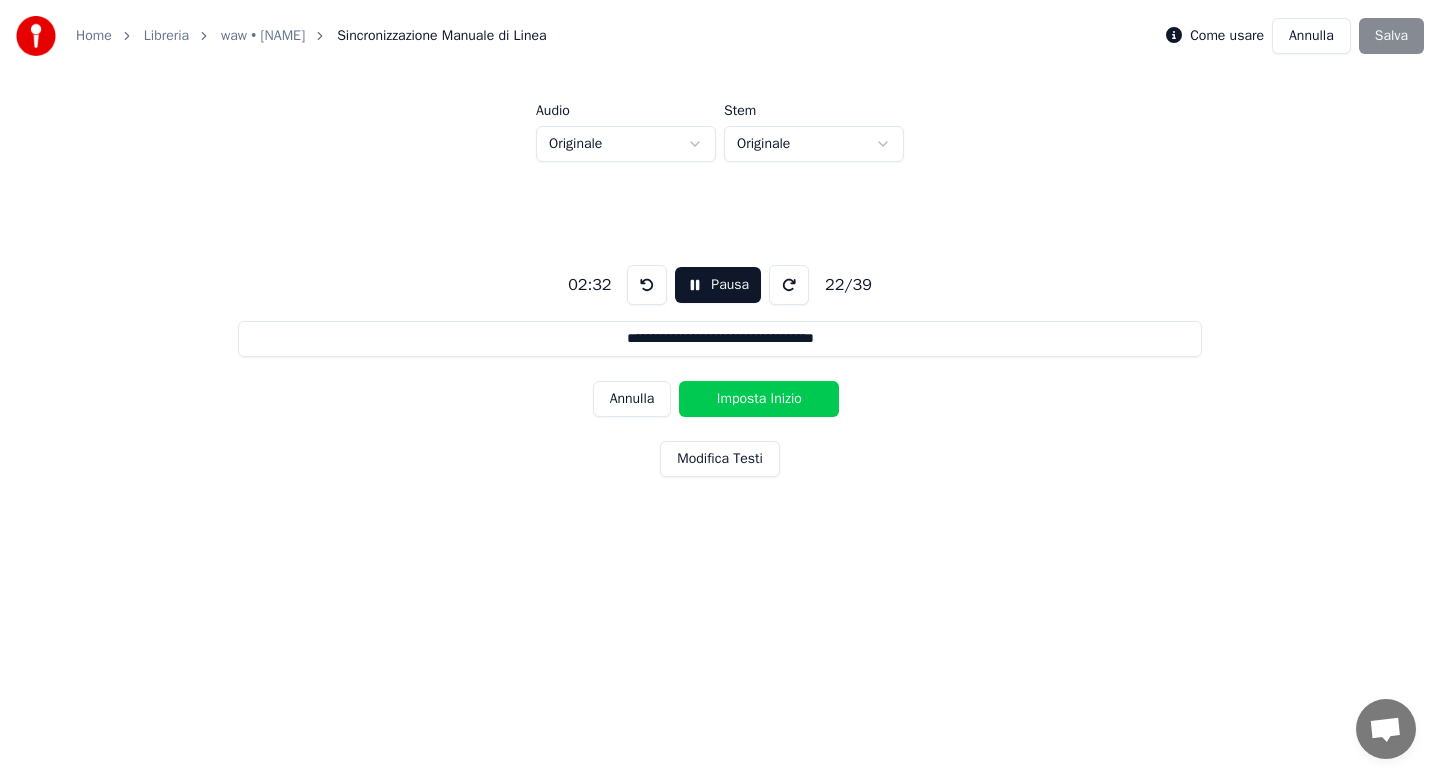 click on "Imposta Inizio" at bounding box center (759, 399) 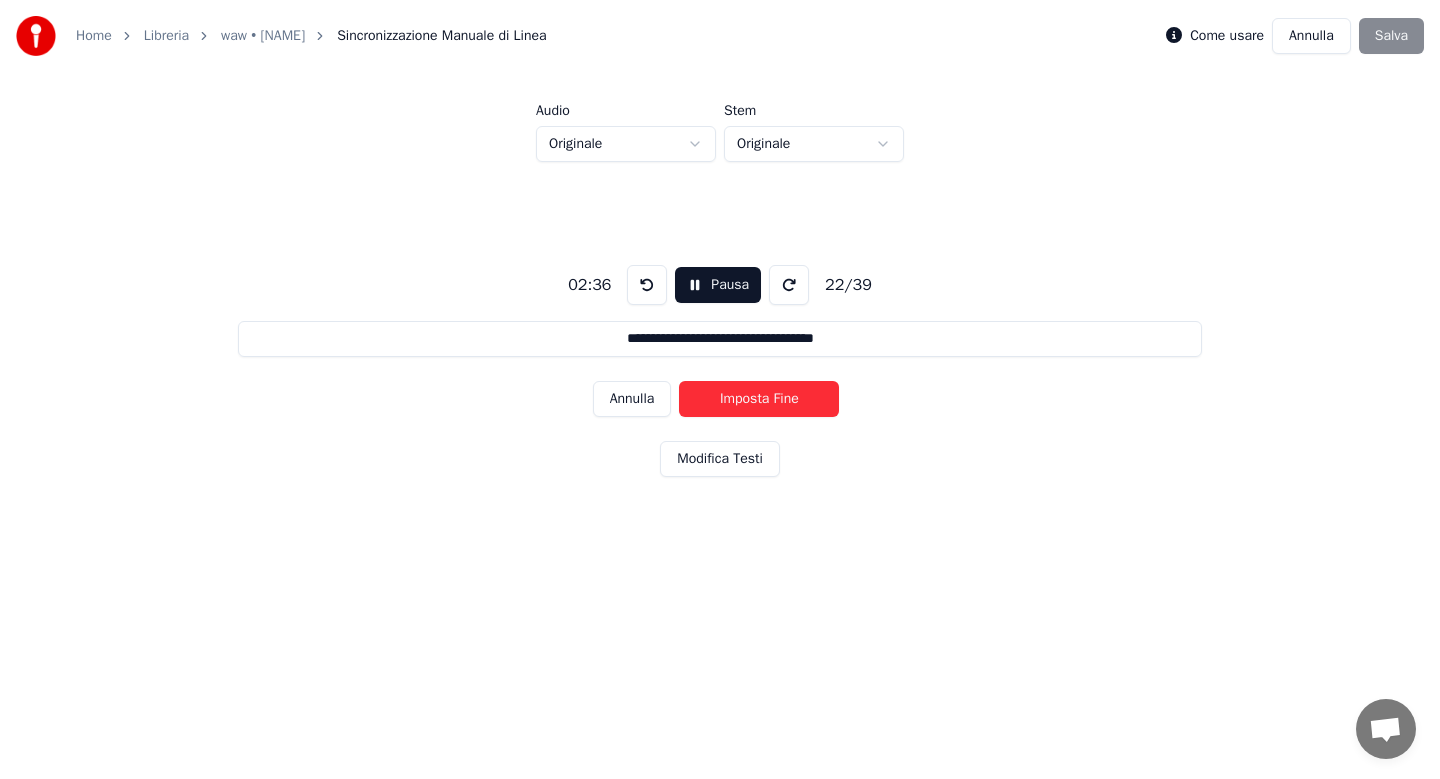 click on "Imposta Fine" at bounding box center [759, 399] 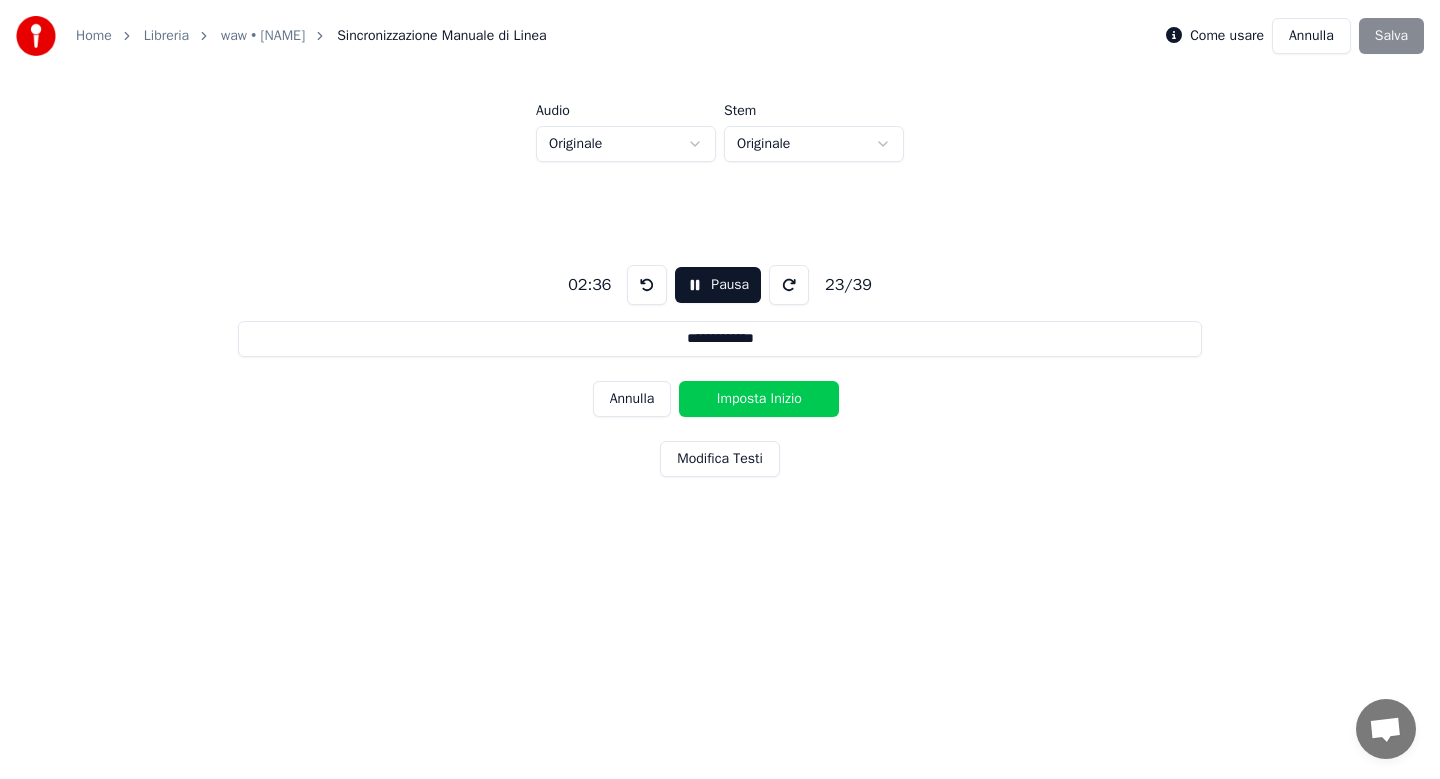 click on "Imposta Inizio" at bounding box center (759, 399) 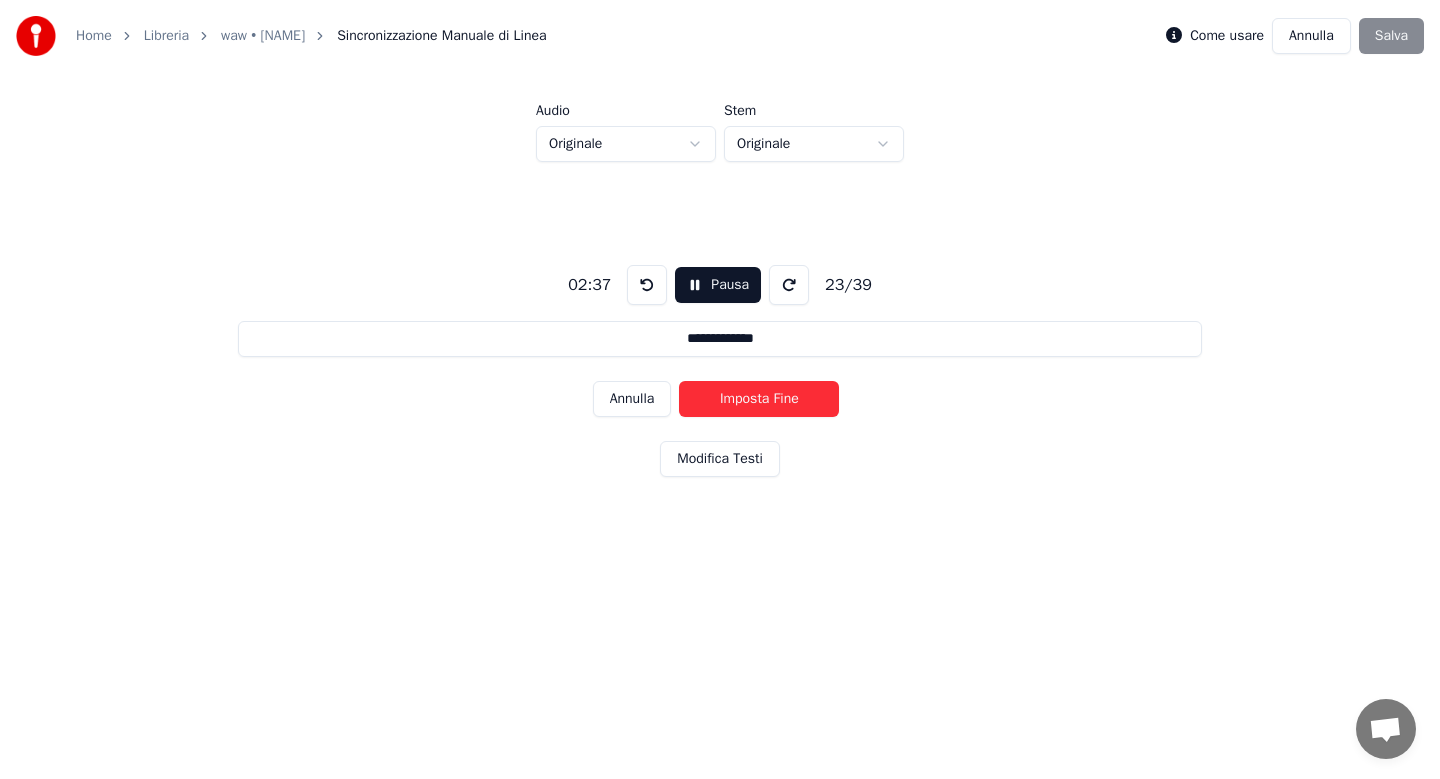 click on "Imposta Fine" at bounding box center (759, 399) 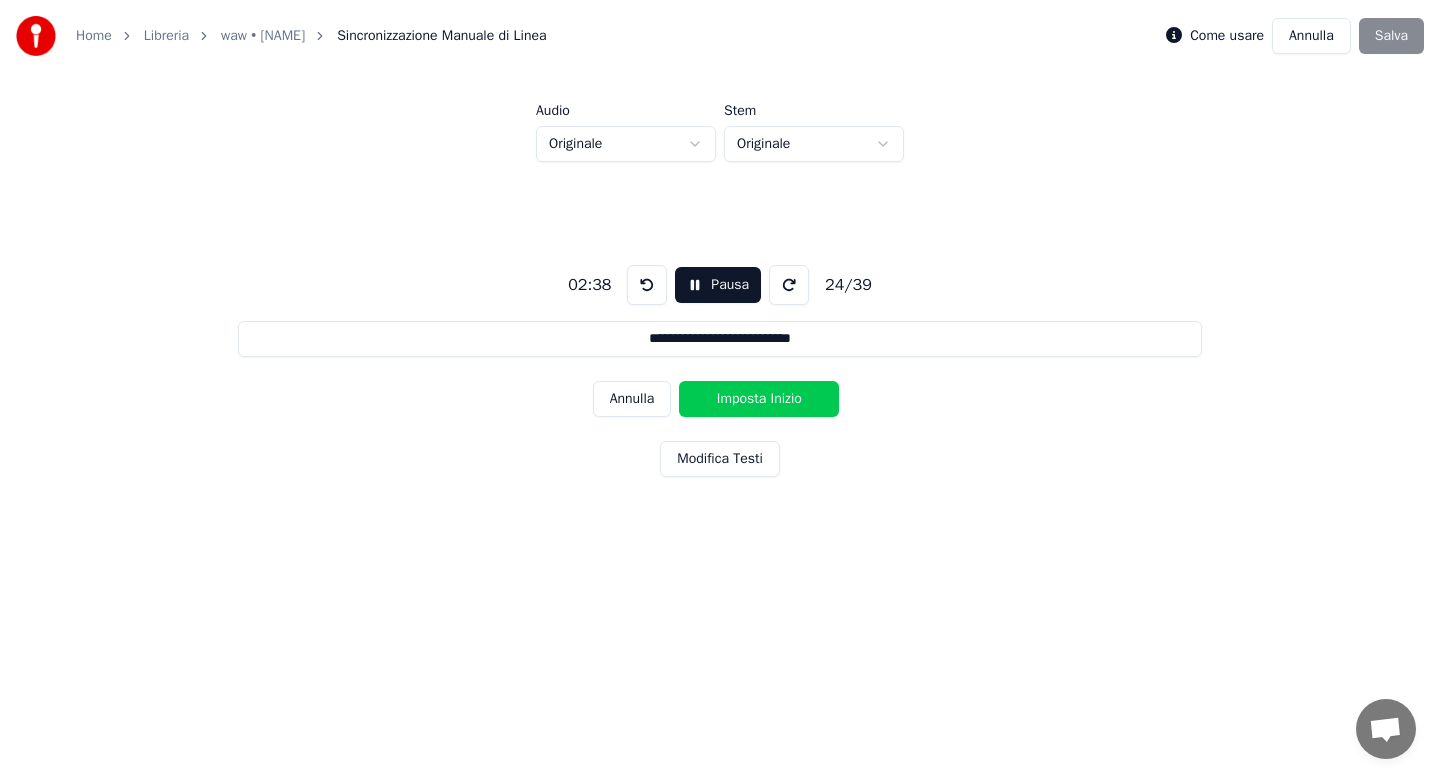 click on "Imposta Inizio" at bounding box center (759, 399) 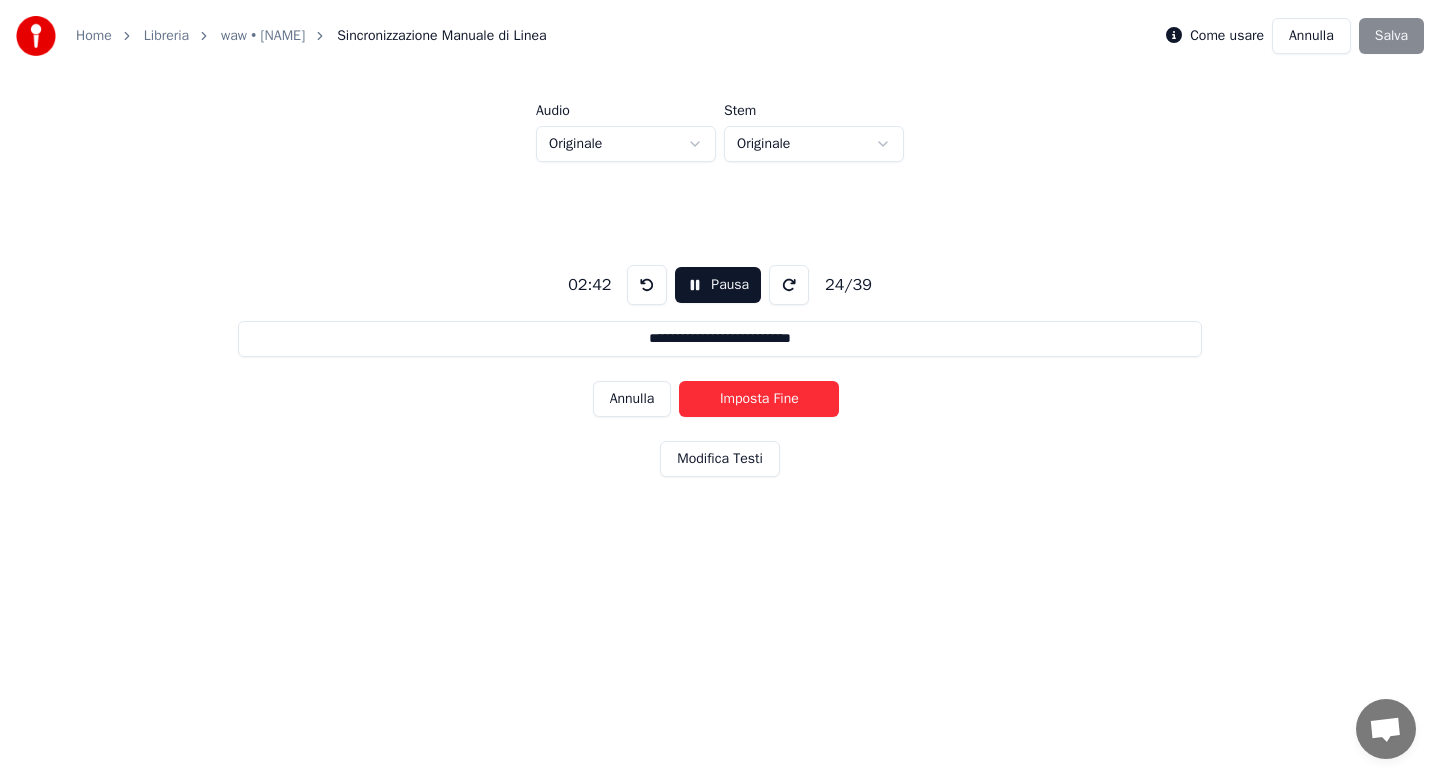 click on "Imposta Fine" at bounding box center (759, 399) 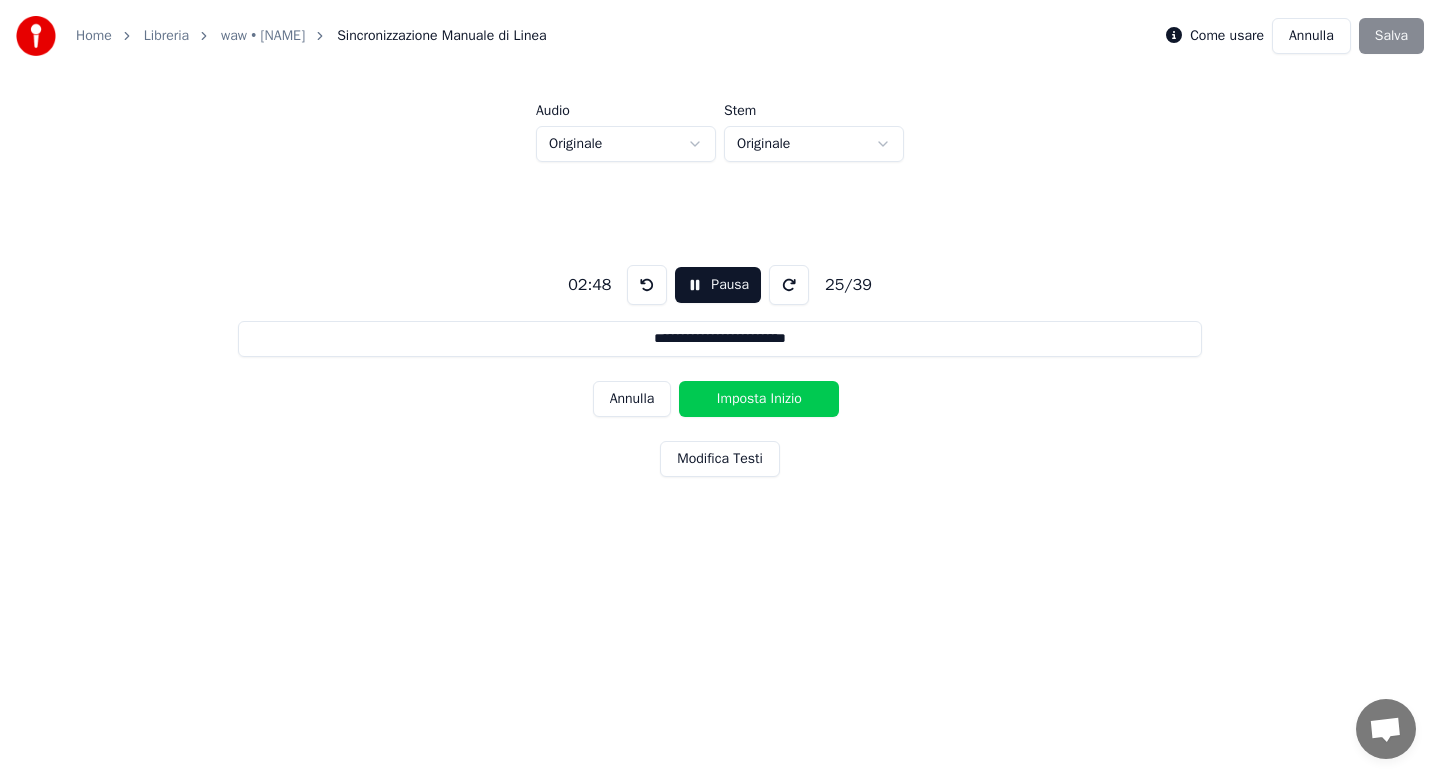 click on "Imposta Inizio" at bounding box center (759, 399) 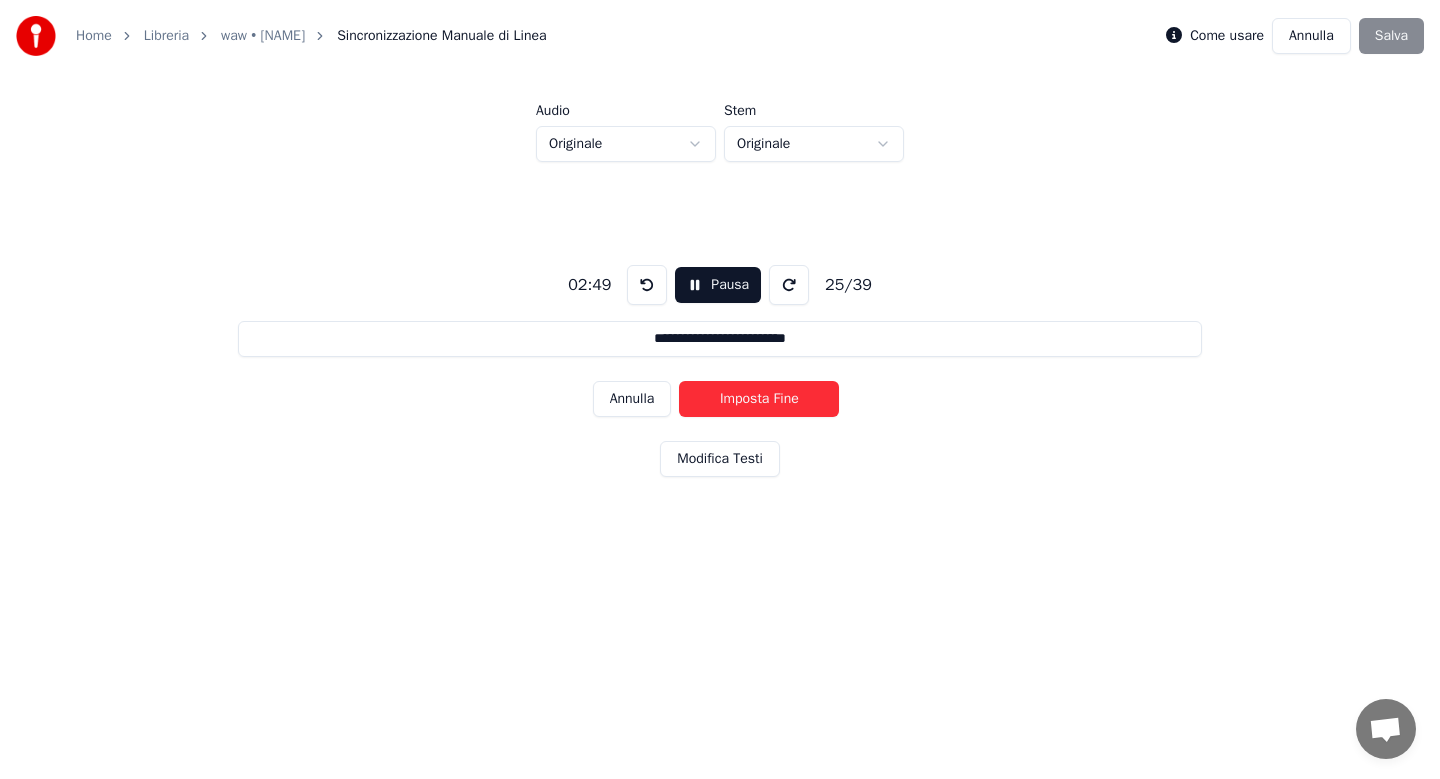 click on "Imposta Fine" at bounding box center (759, 399) 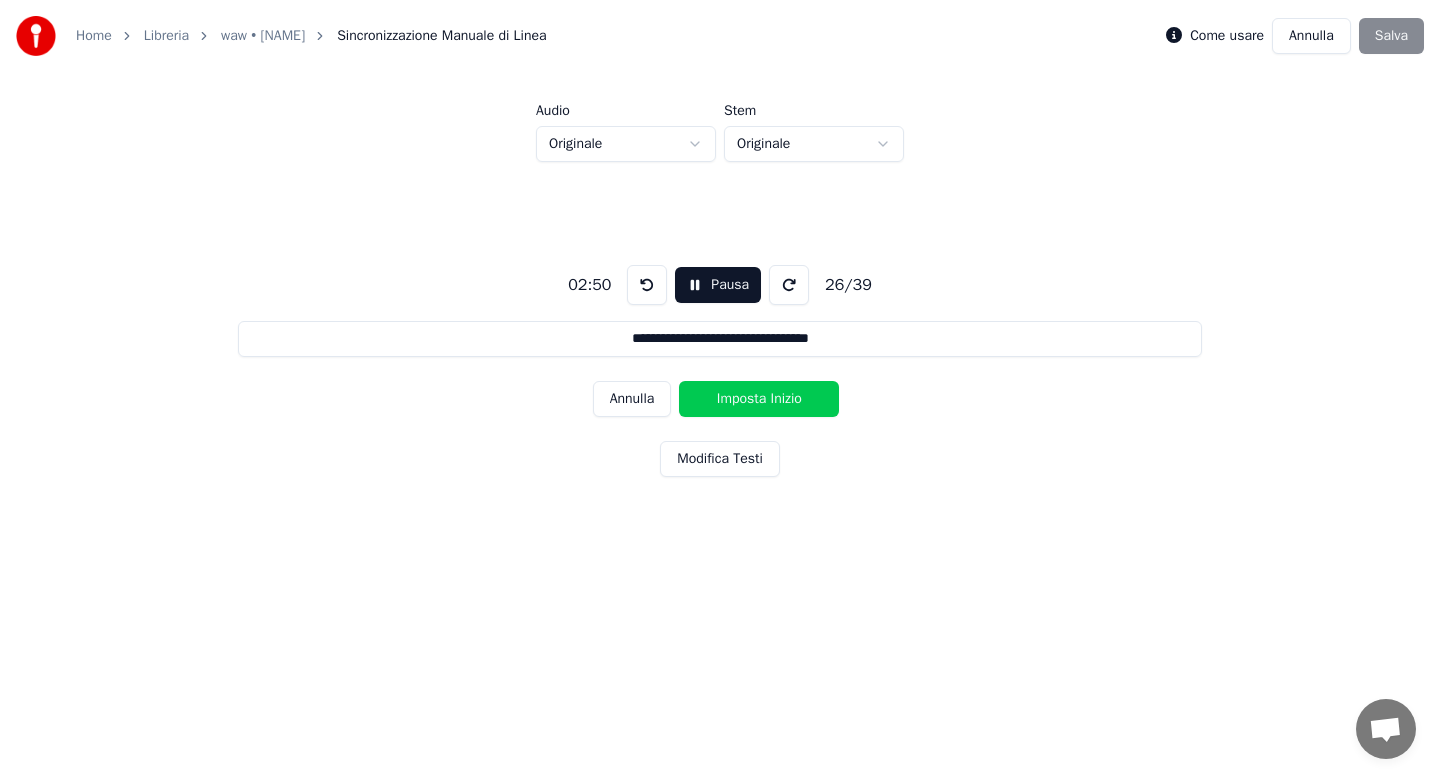 click on "Imposta Inizio" at bounding box center (759, 399) 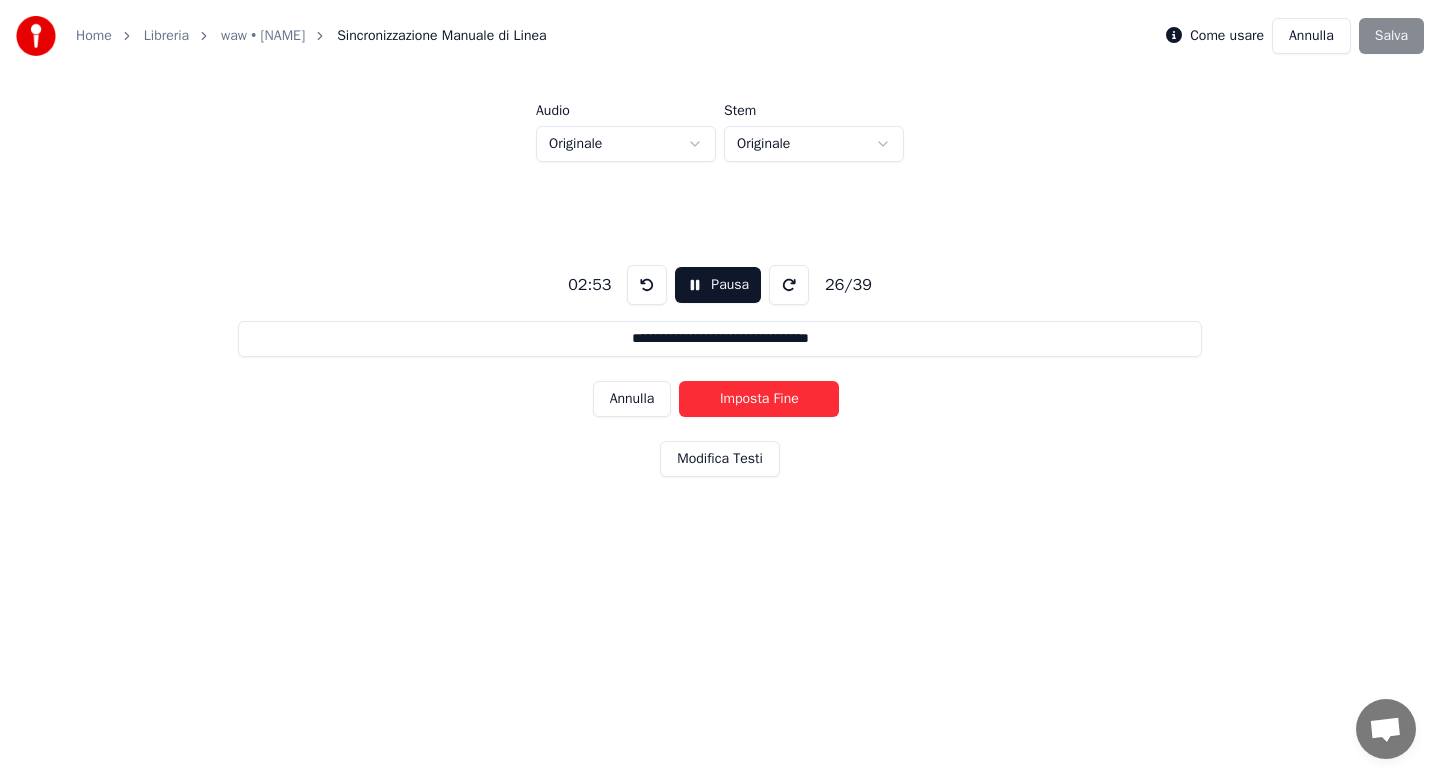 click on "Imposta Fine" at bounding box center [759, 399] 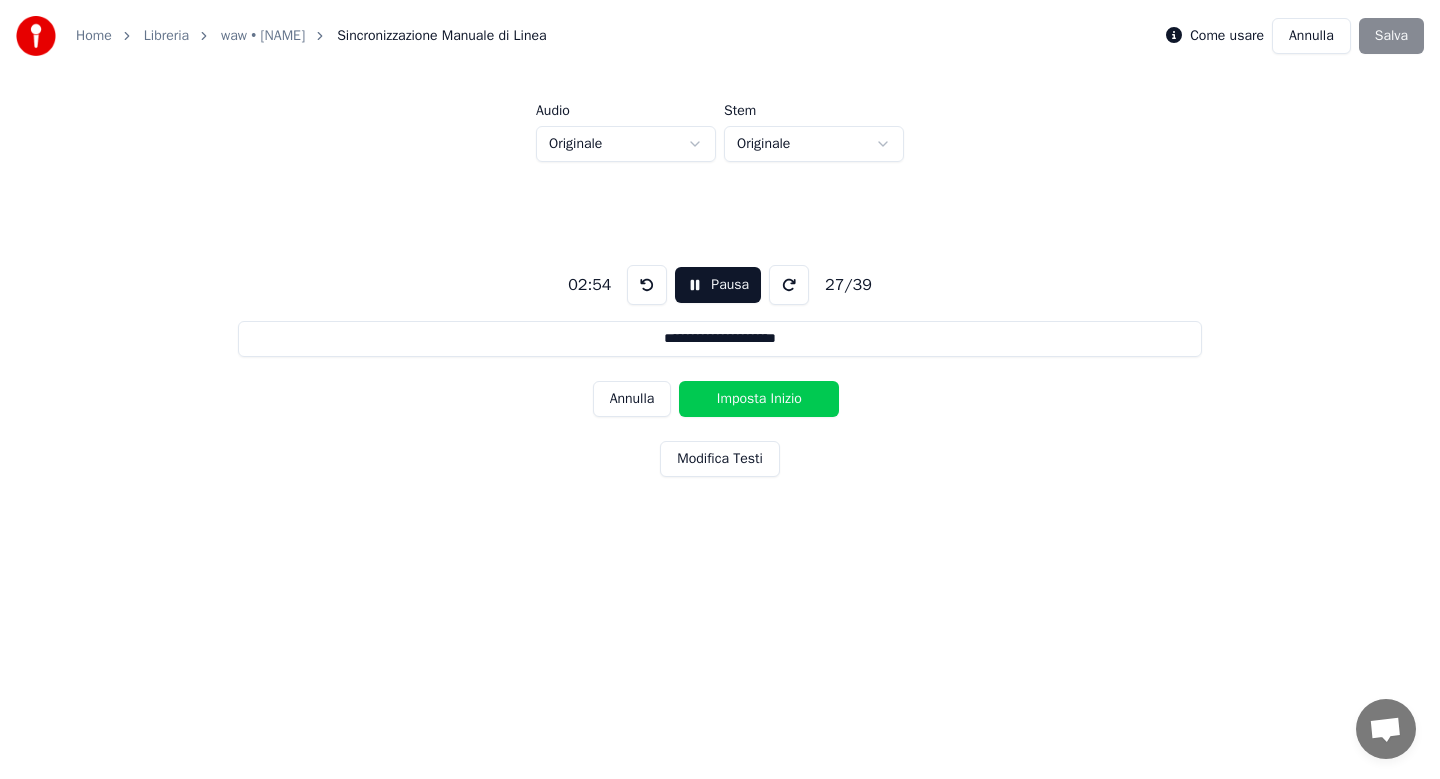 click on "Imposta Inizio" at bounding box center [759, 399] 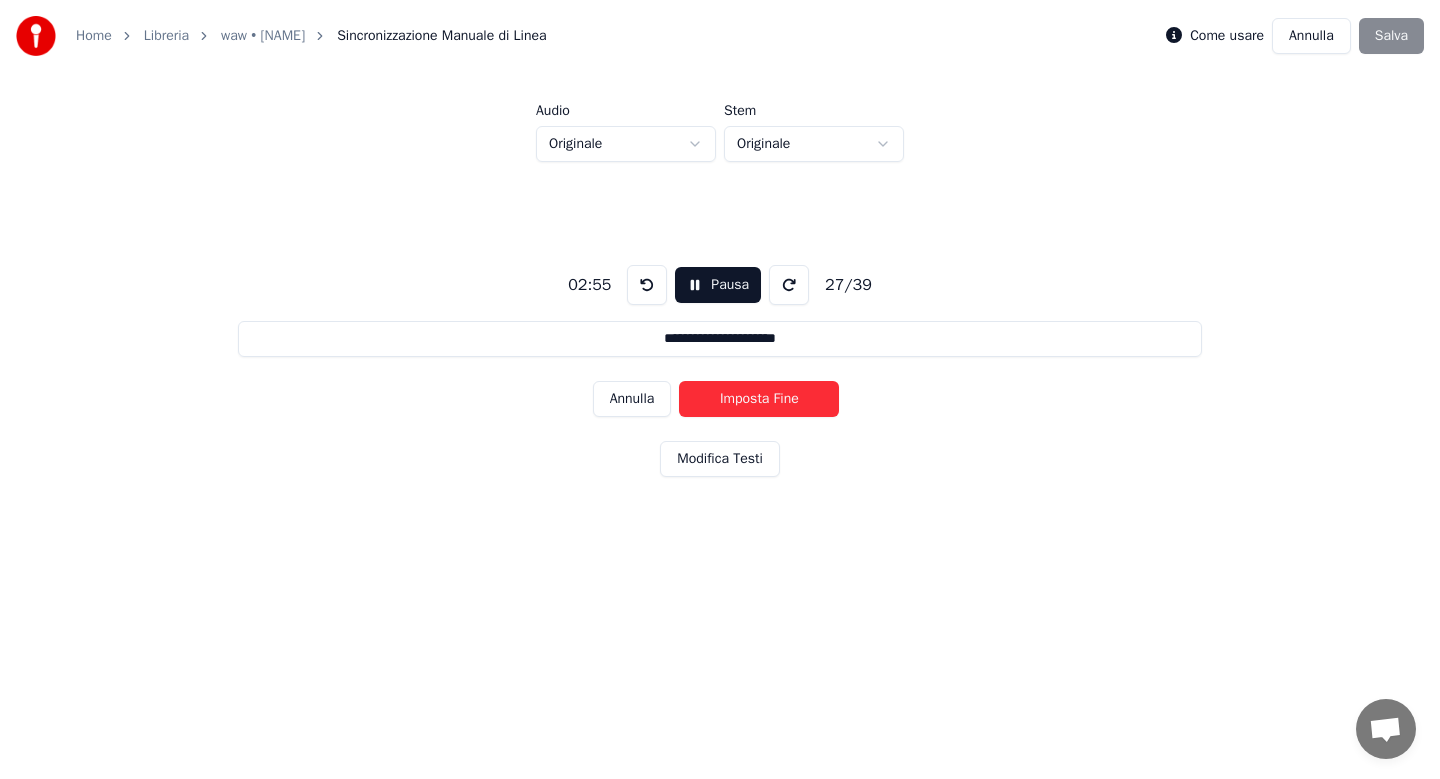 click on "Imposta Fine" at bounding box center [759, 399] 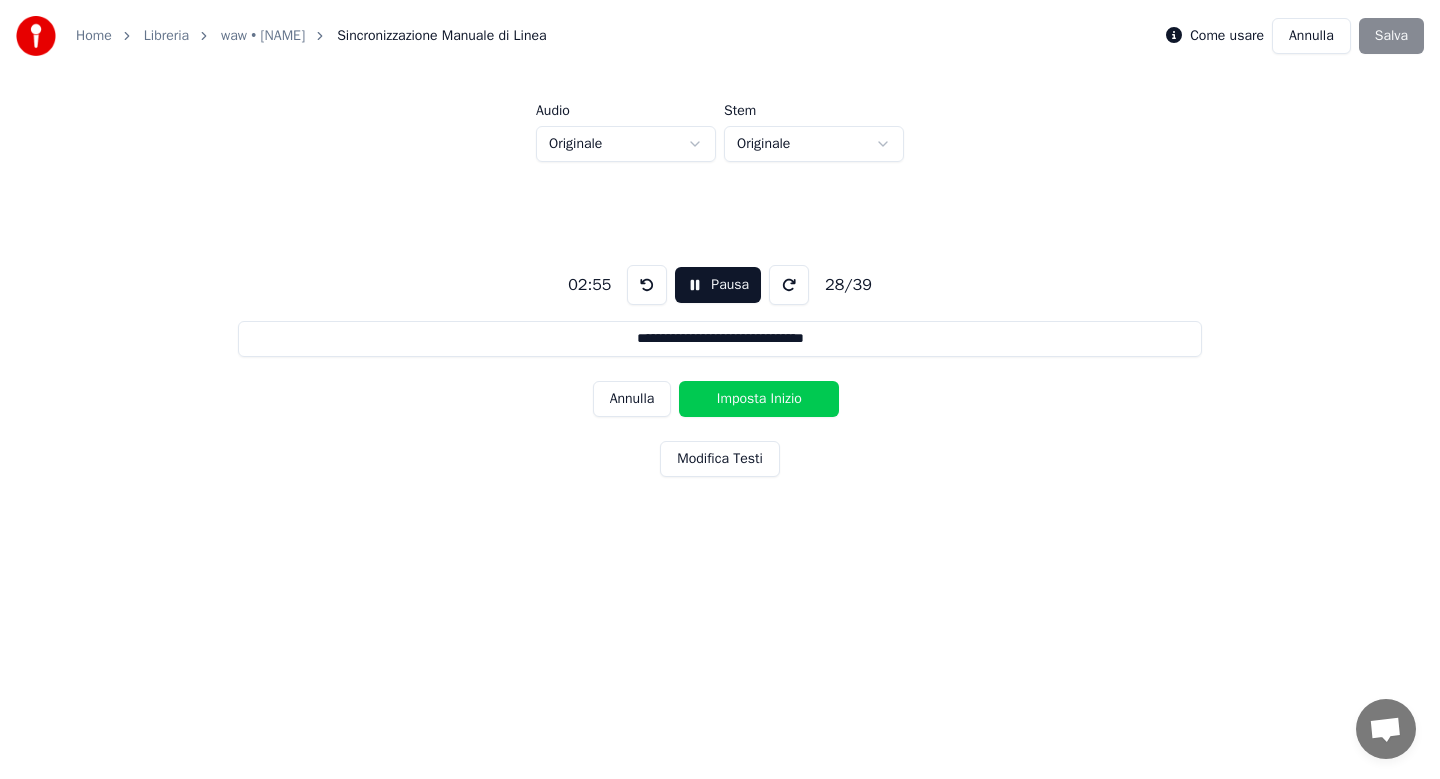 click on "Imposta Inizio" at bounding box center (759, 399) 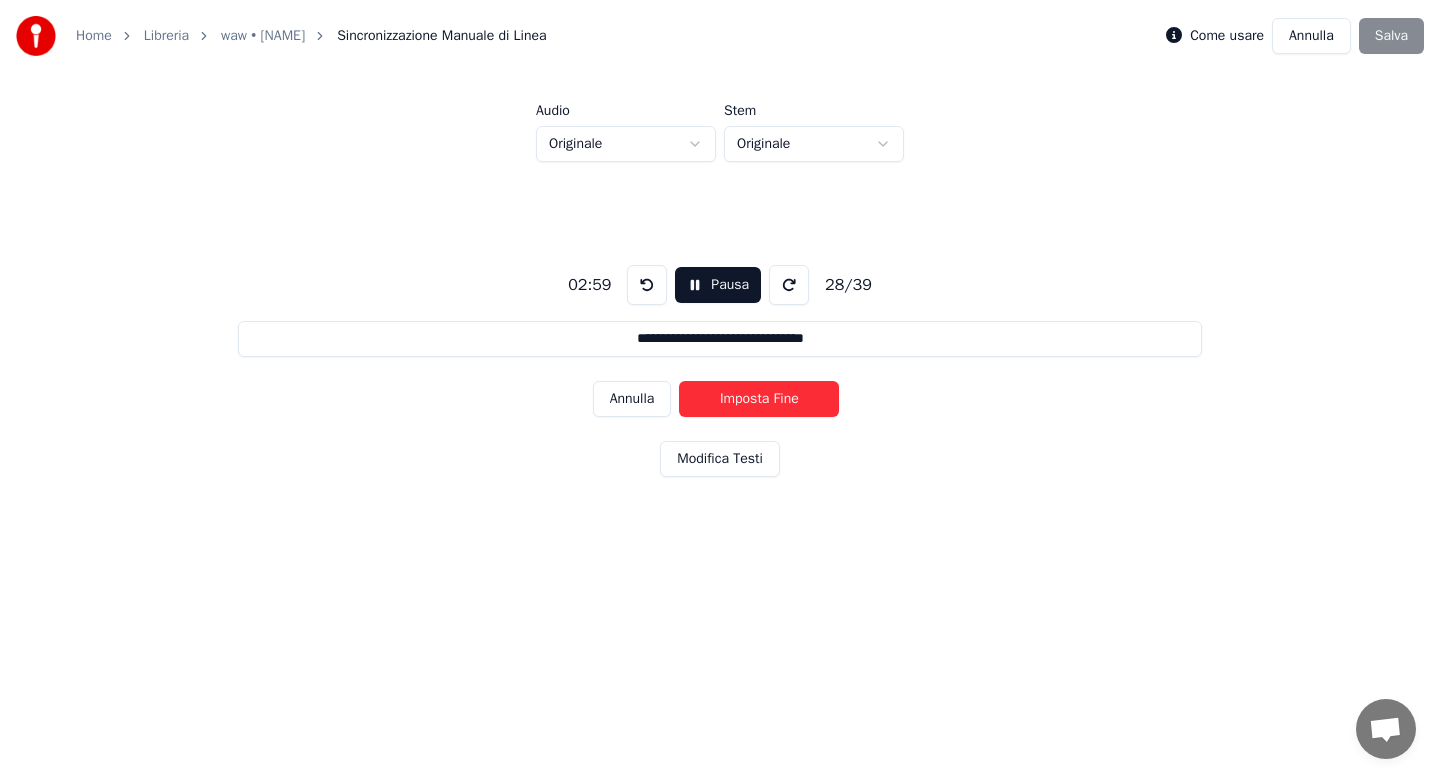click on "Imposta Fine" at bounding box center [759, 399] 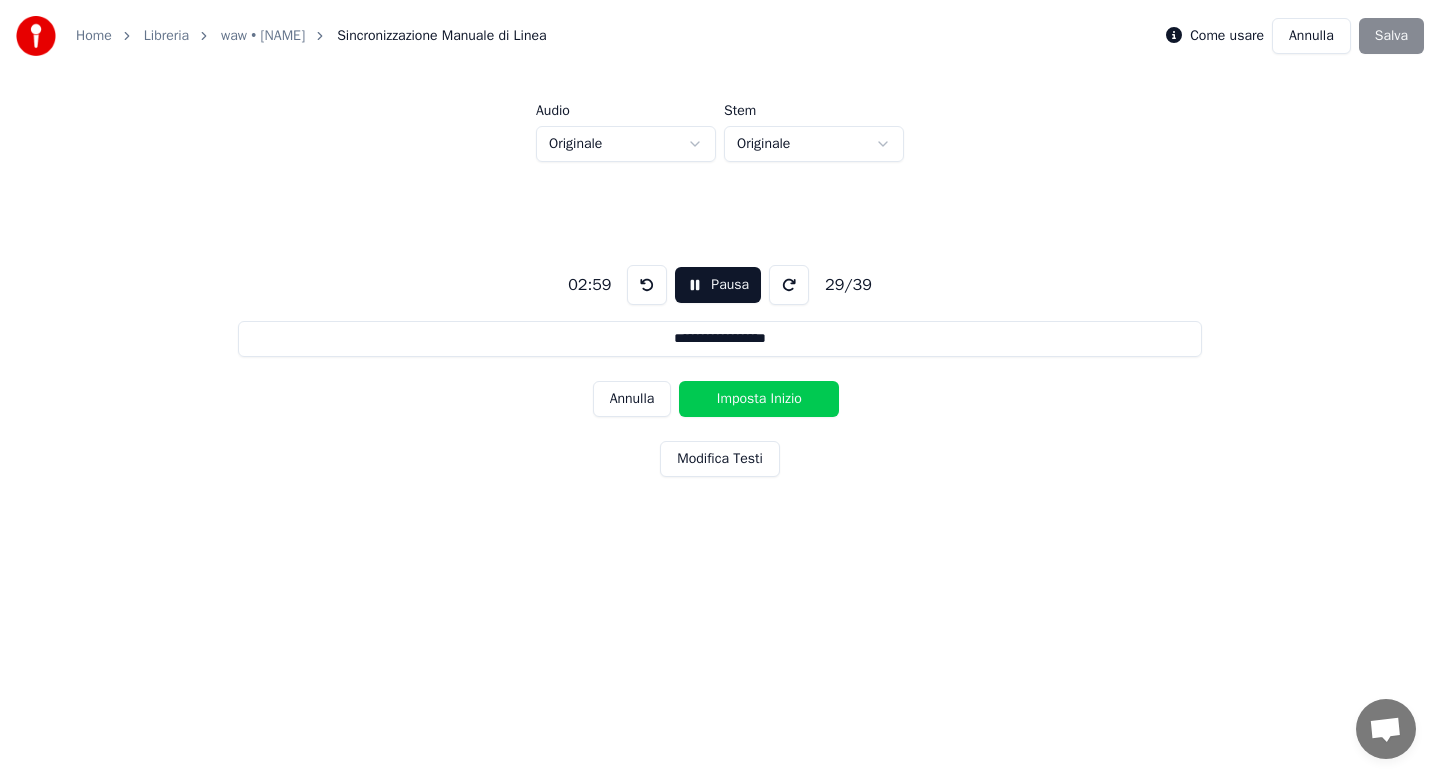 click on "Imposta Inizio" at bounding box center [759, 399] 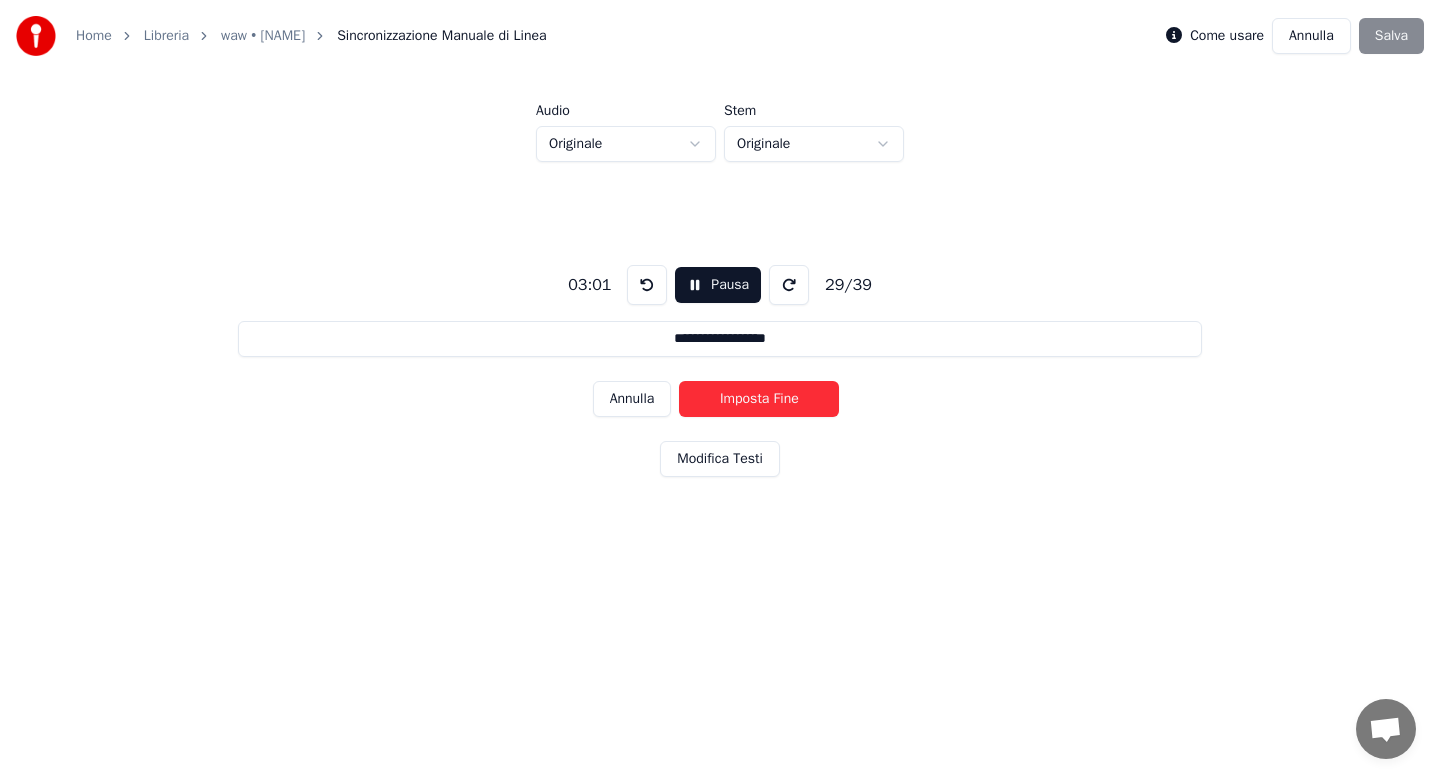 click on "Imposta Fine" at bounding box center (759, 399) 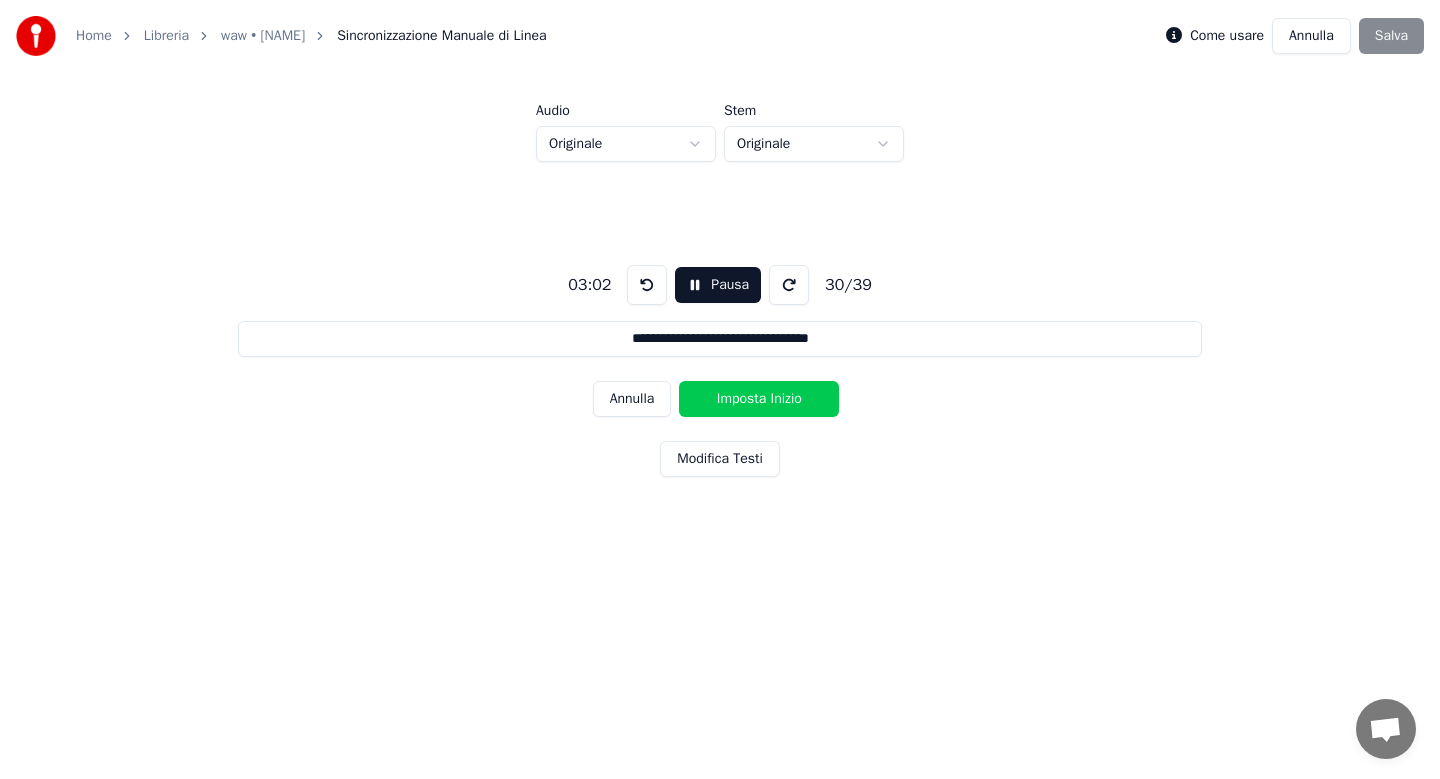 click on "Imposta Inizio" at bounding box center [759, 399] 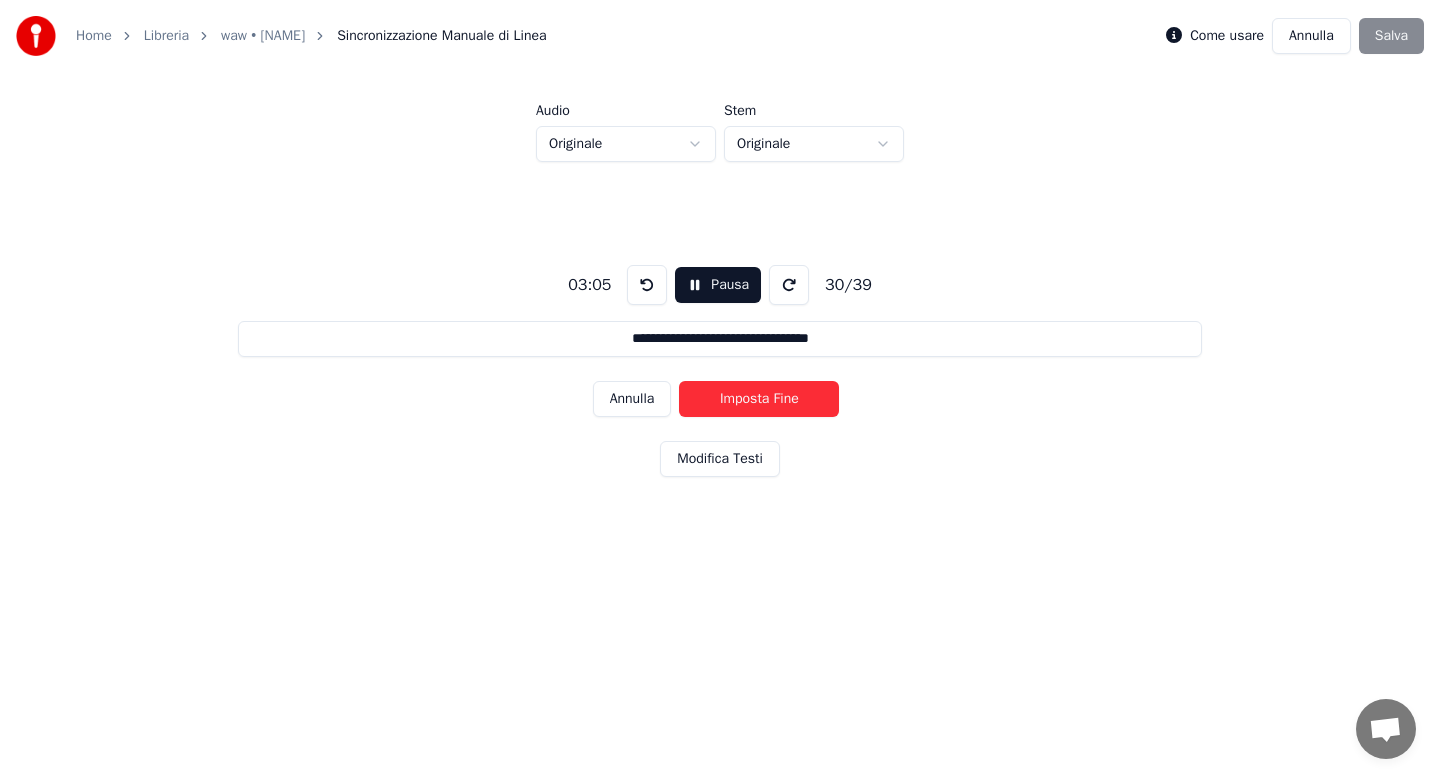 click on "Imposta Fine" at bounding box center [759, 399] 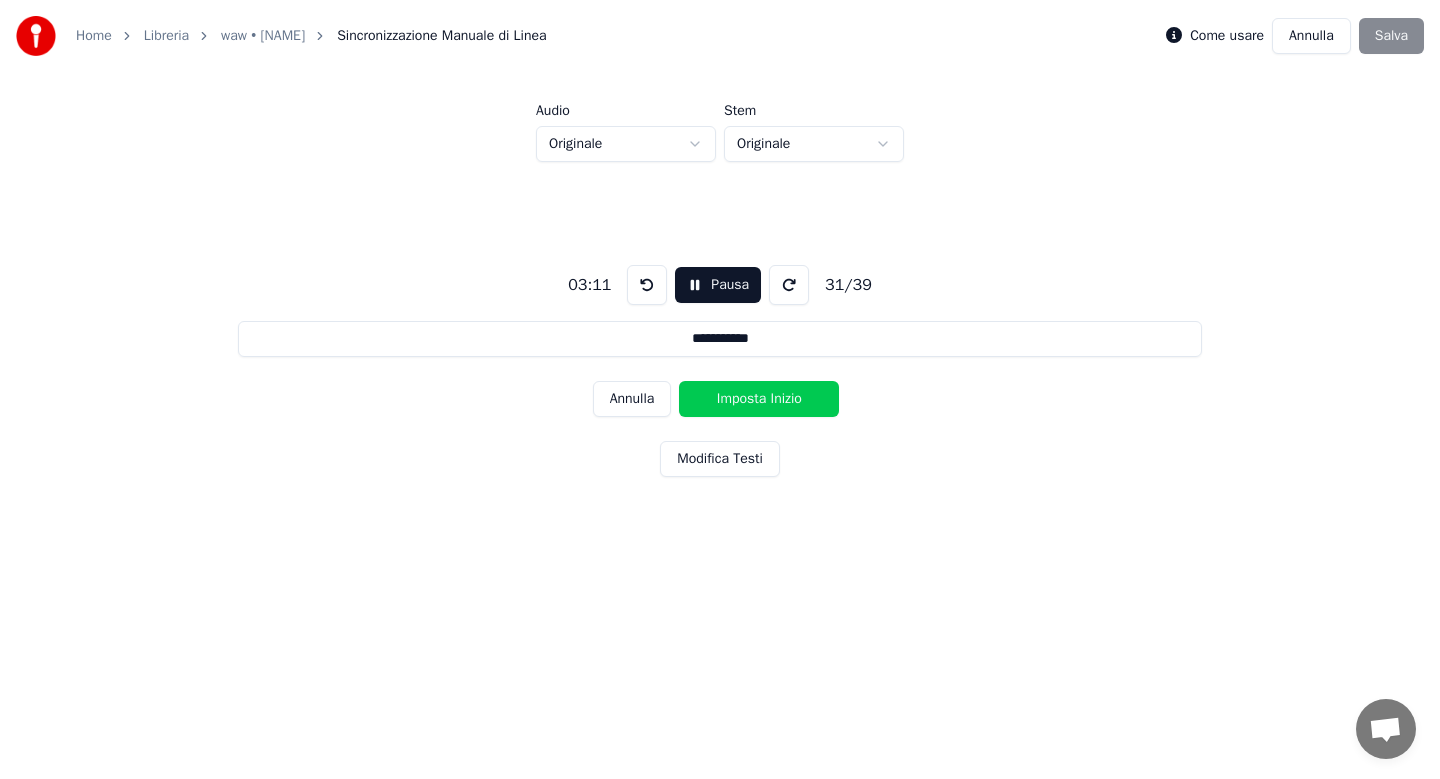 click on "Imposta Inizio" at bounding box center (759, 399) 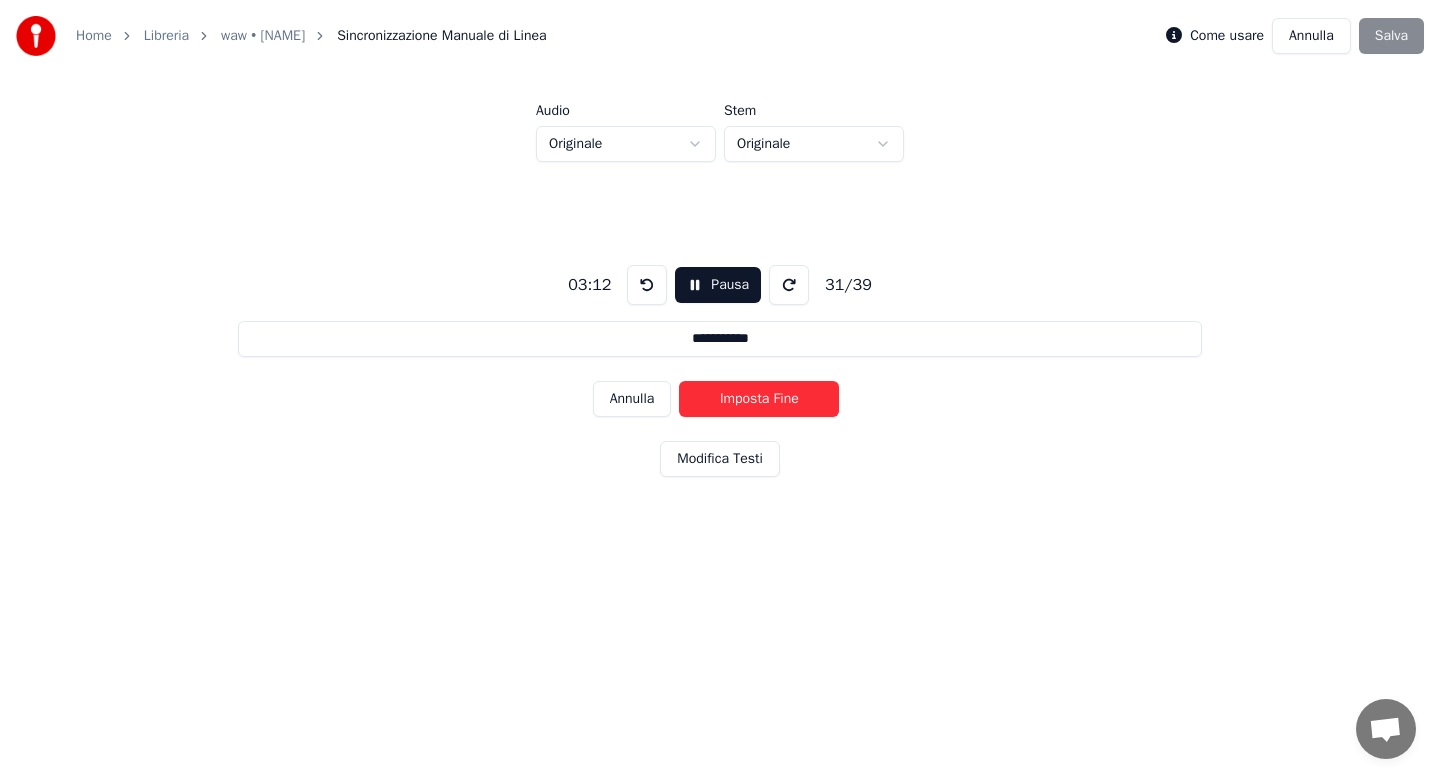 click on "Imposta Fine" at bounding box center (759, 399) 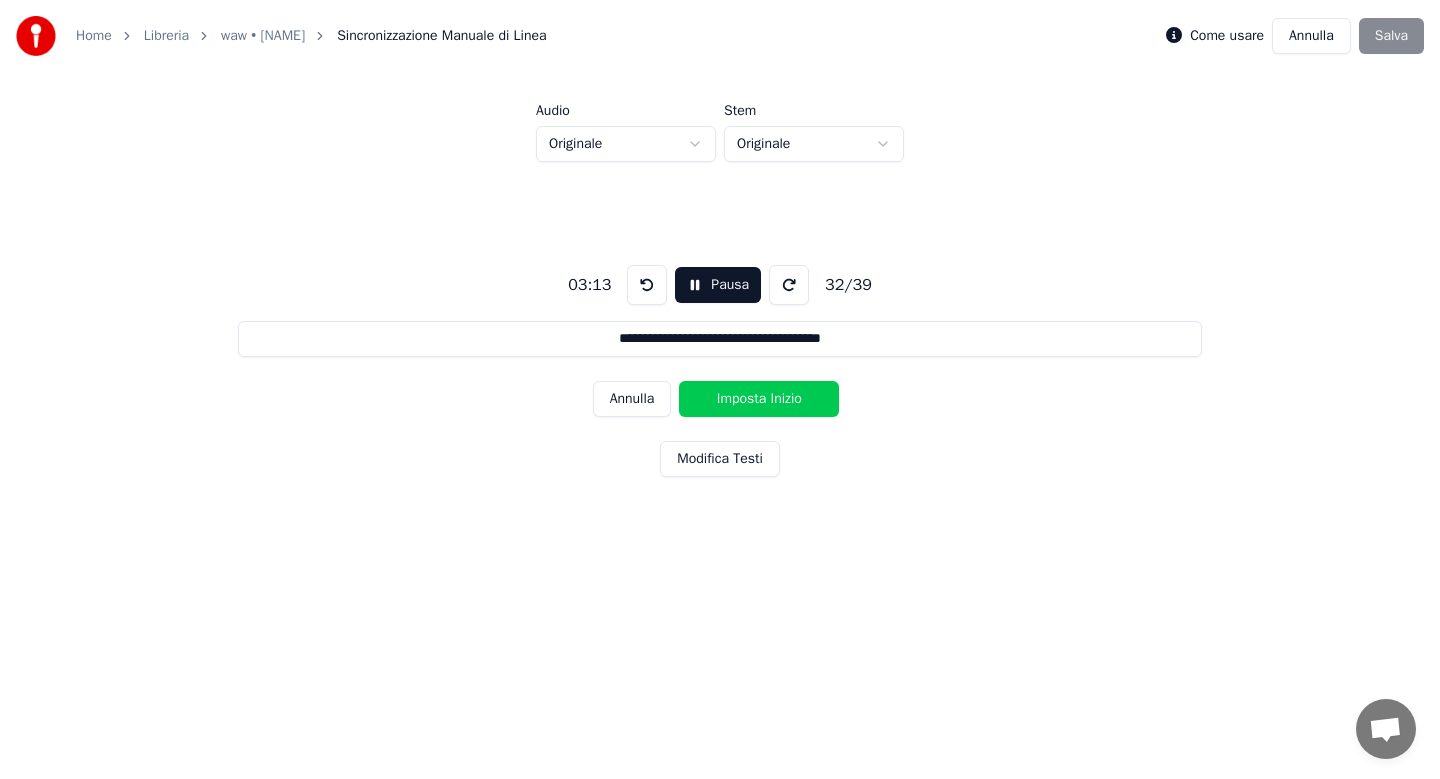 click on "Imposta Inizio" at bounding box center [759, 399] 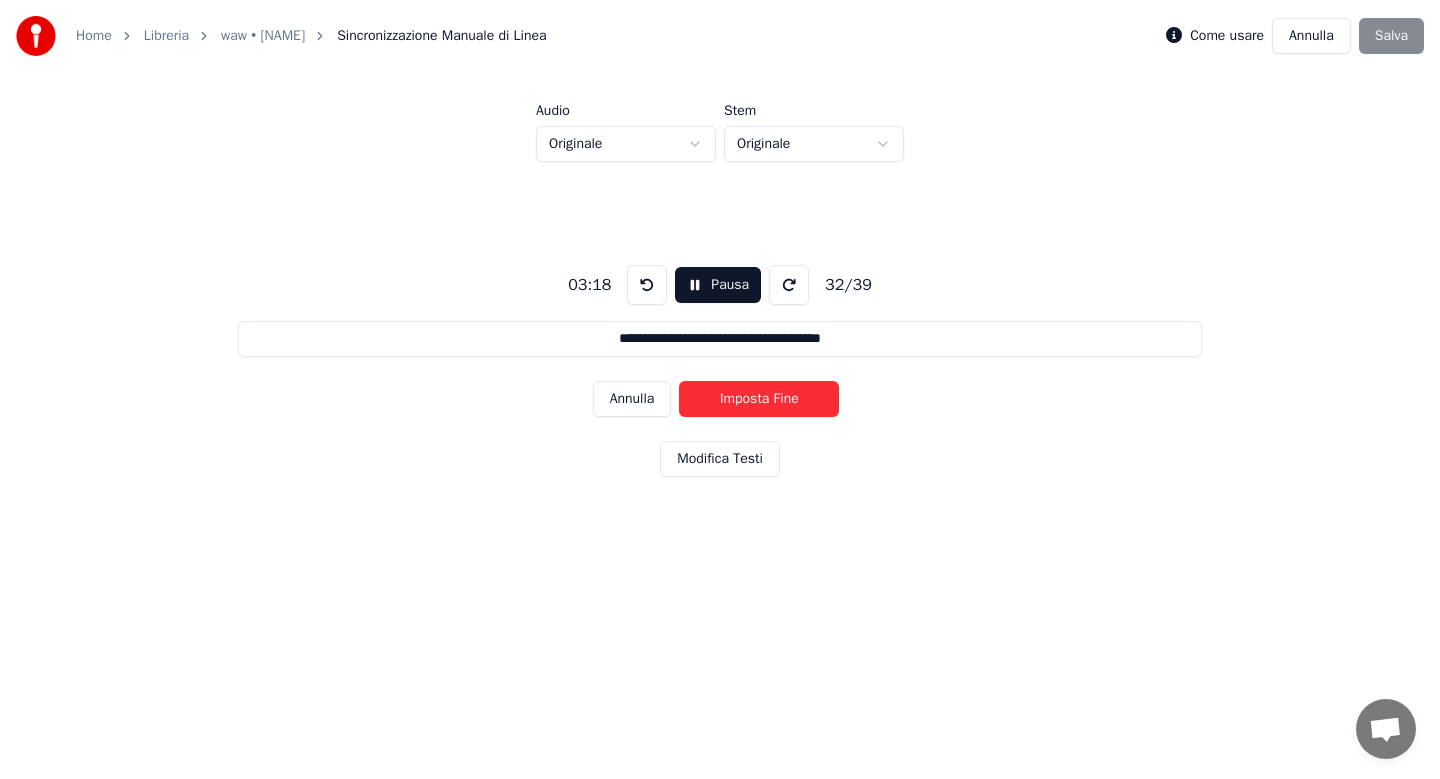 click on "Imposta Fine" at bounding box center (759, 399) 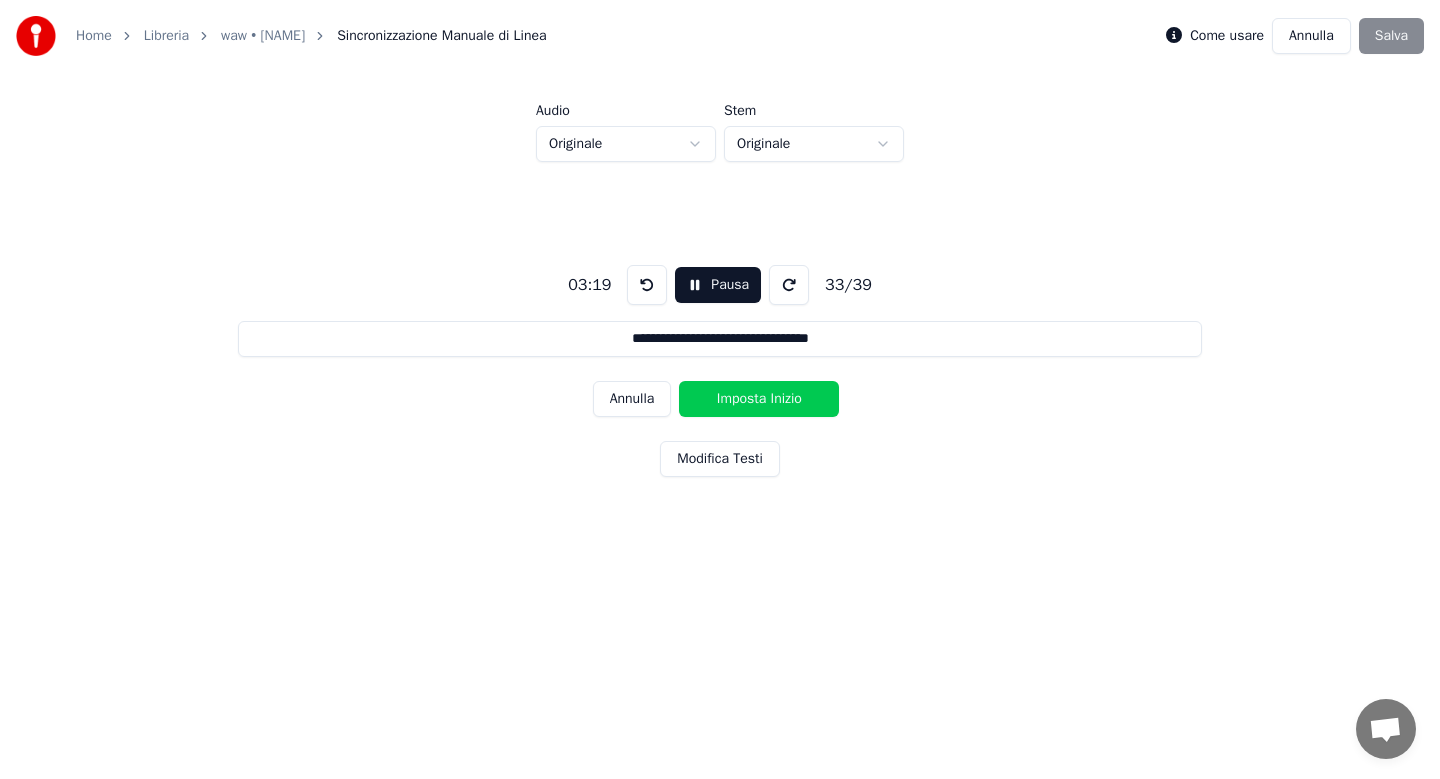 click on "Imposta Inizio" at bounding box center [759, 399] 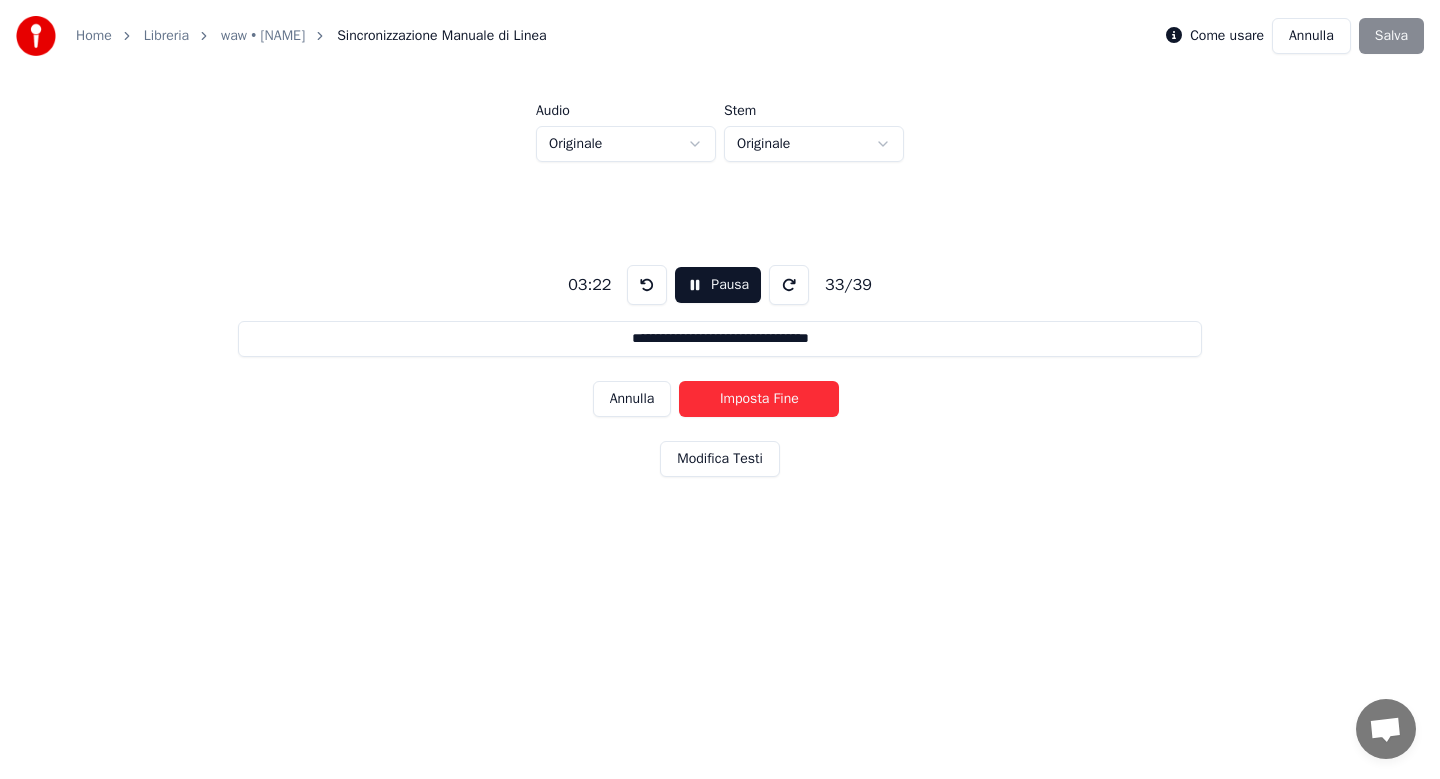 click on "Imposta Fine" at bounding box center [759, 399] 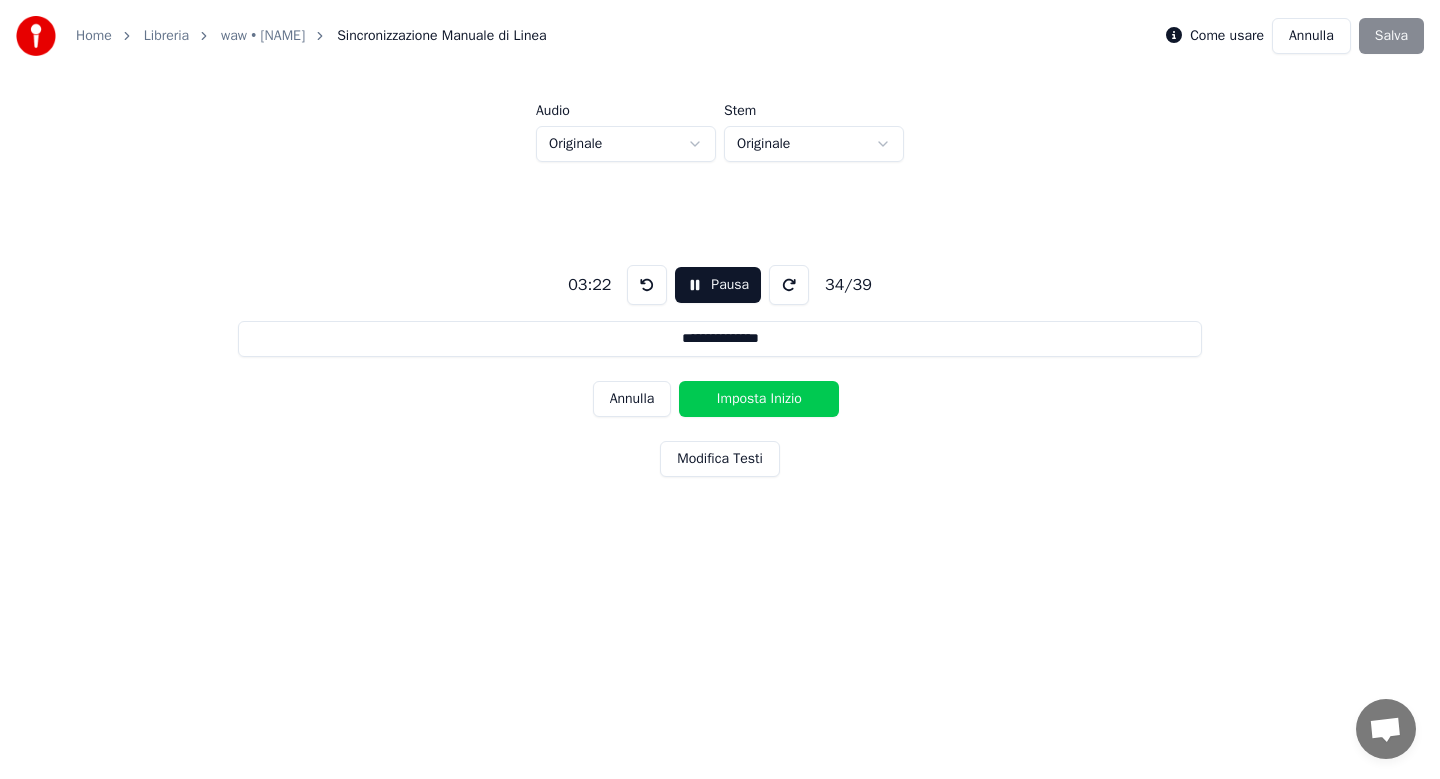 click on "Imposta Inizio" at bounding box center (759, 399) 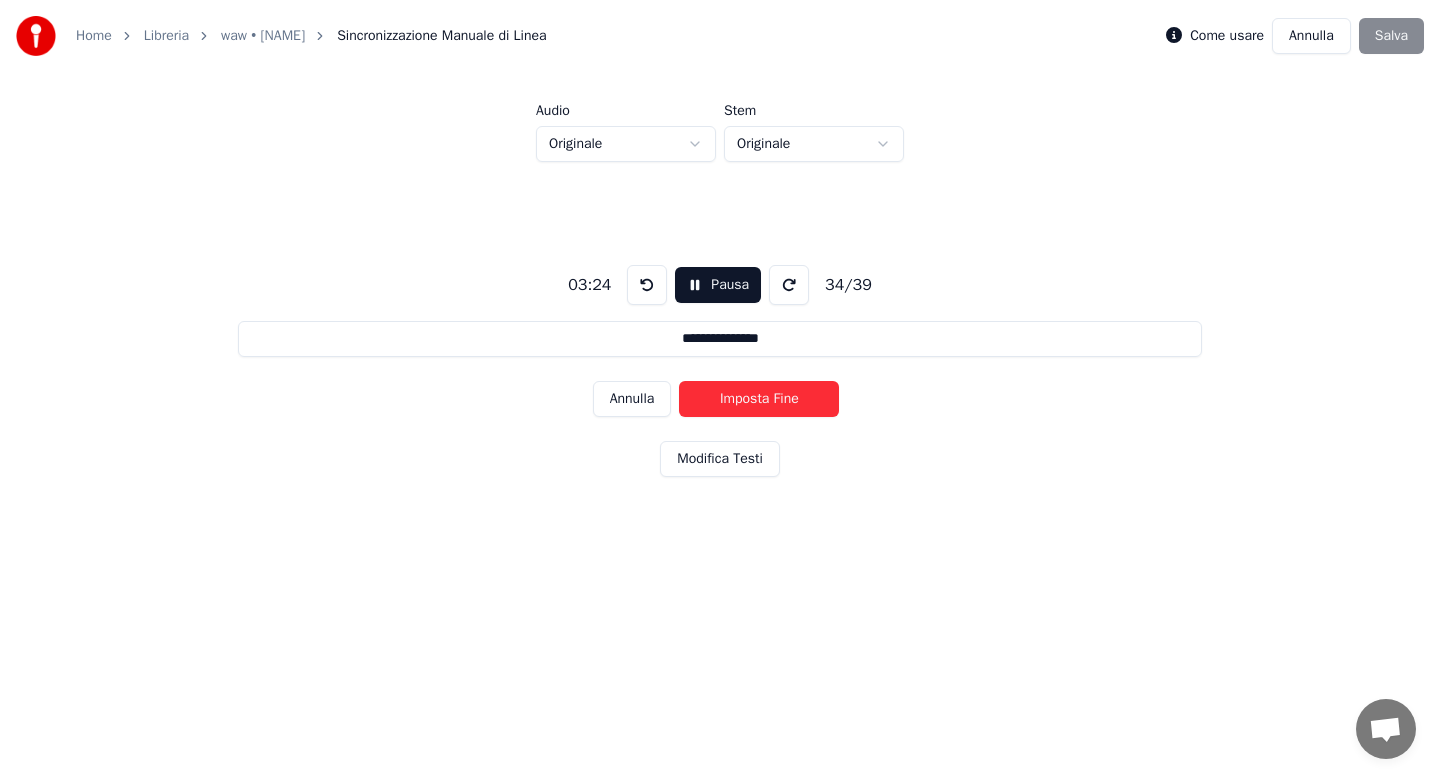 click on "Imposta Fine" at bounding box center (759, 399) 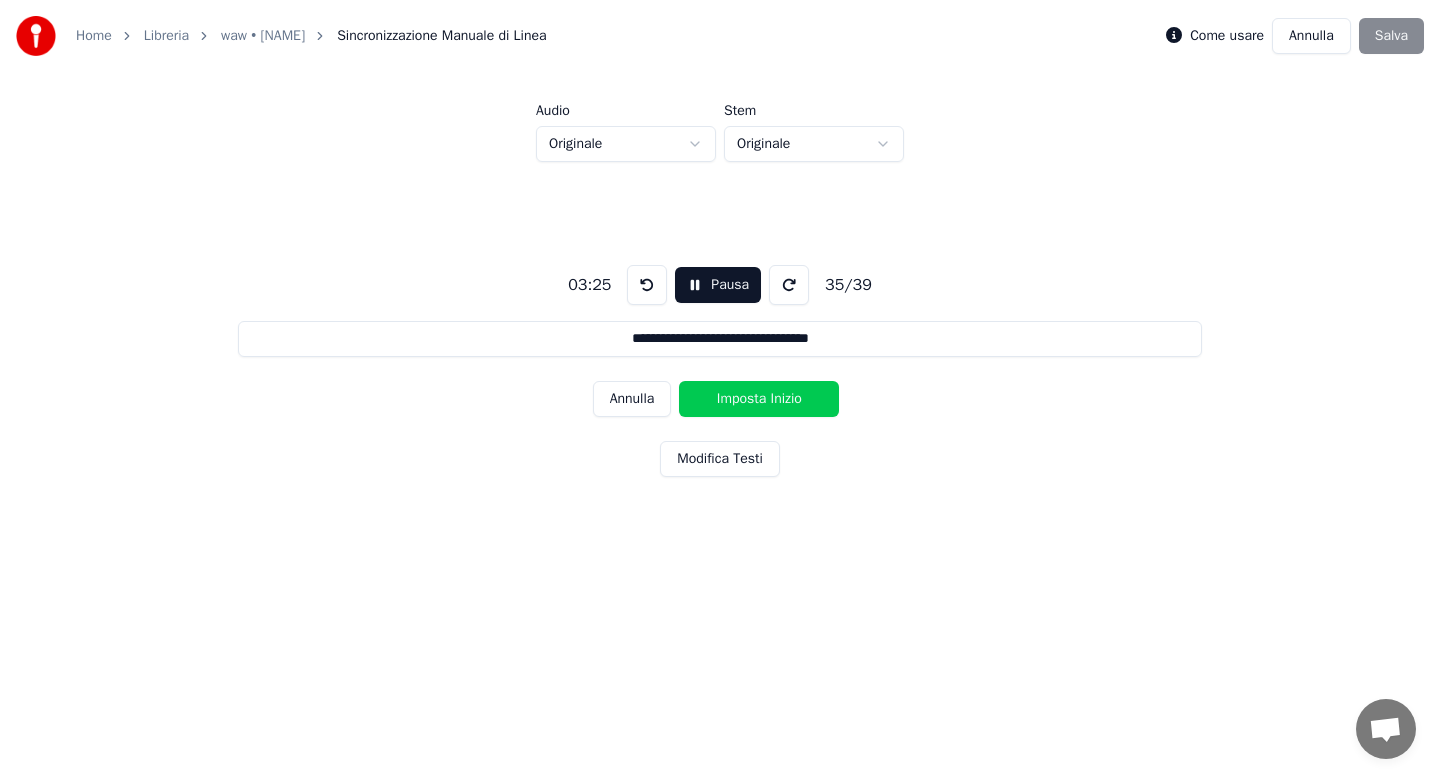 click on "Imposta Inizio" at bounding box center [759, 399] 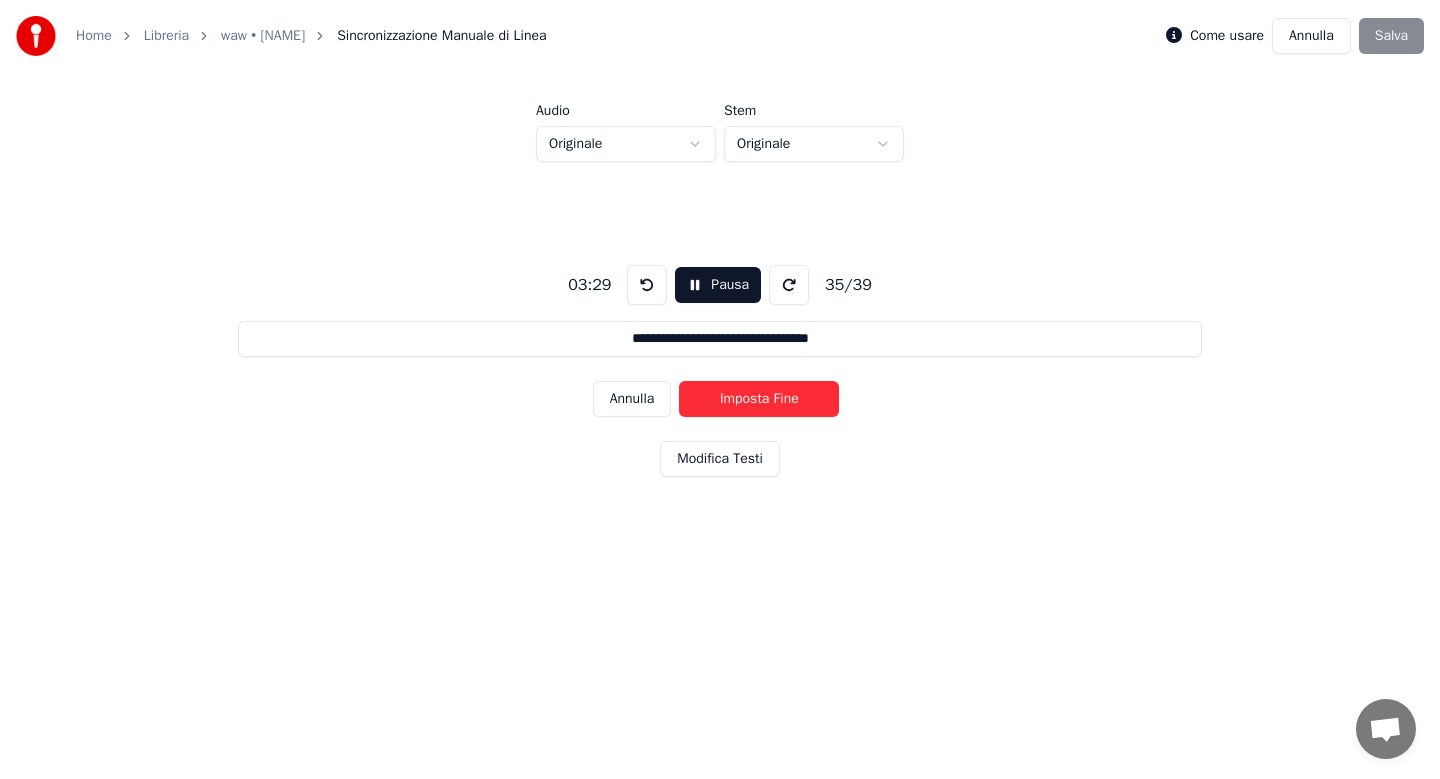 click on "Imposta Fine" at bounding box center [759, 399] 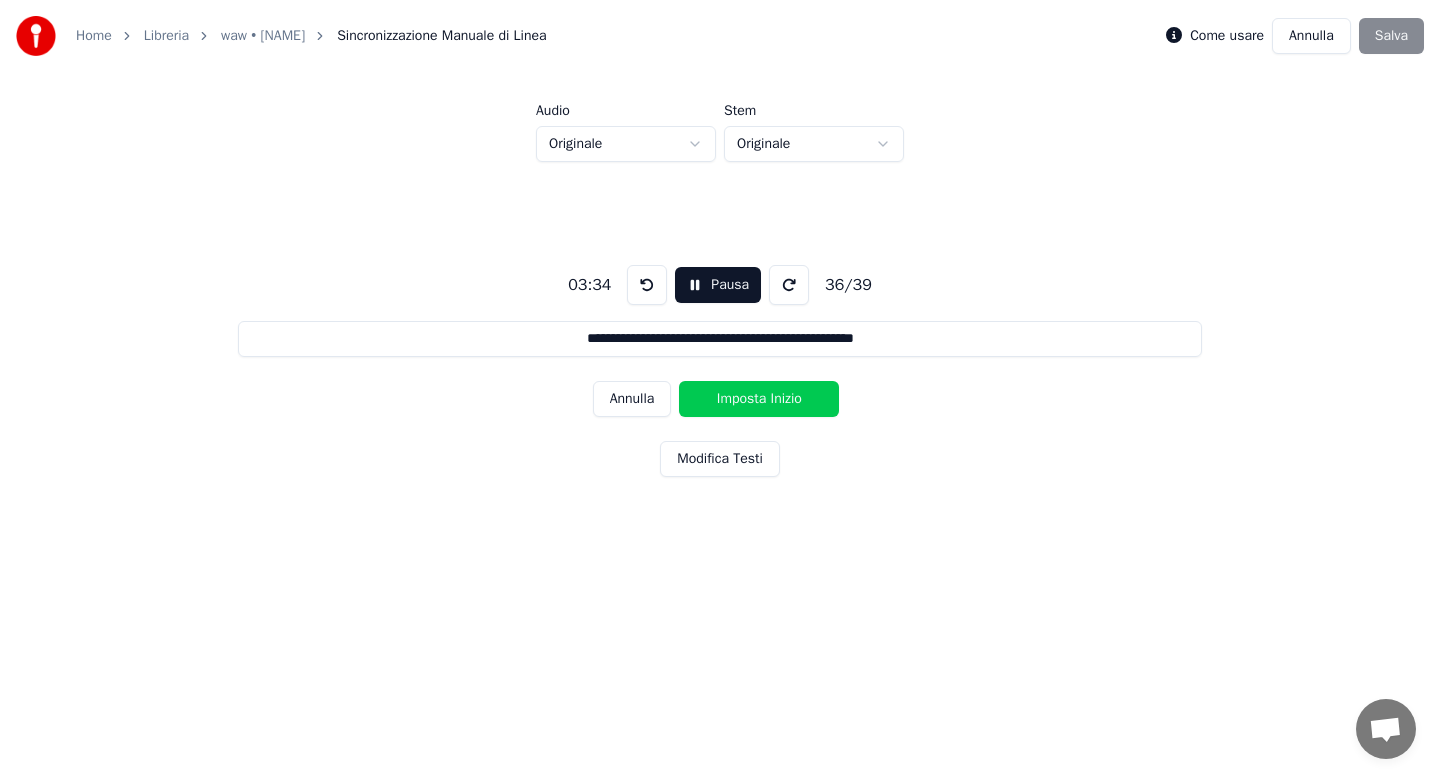 click on "Imposta Inizio" at bounding box center (759, 399) 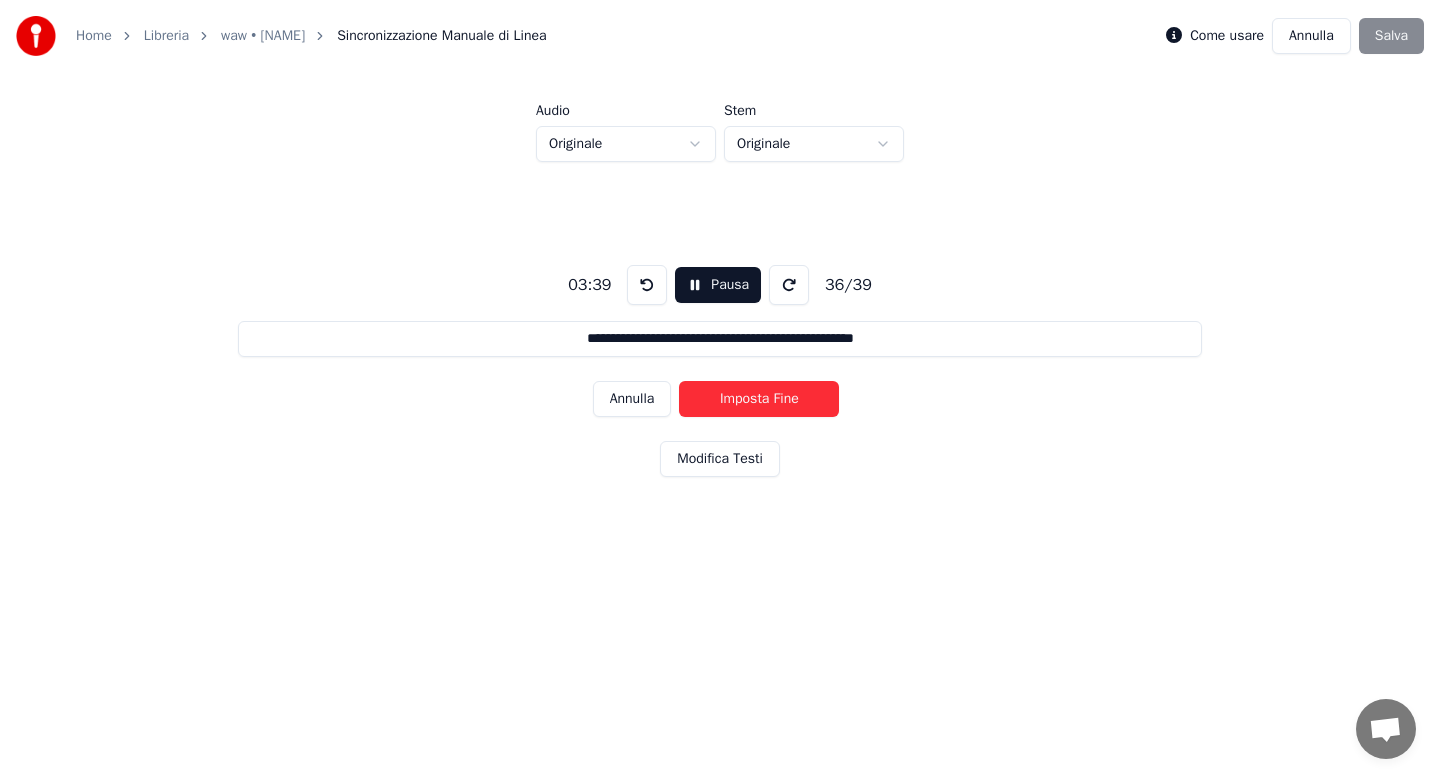 click on "Imposta Fine" at bounding box center (759, 399) 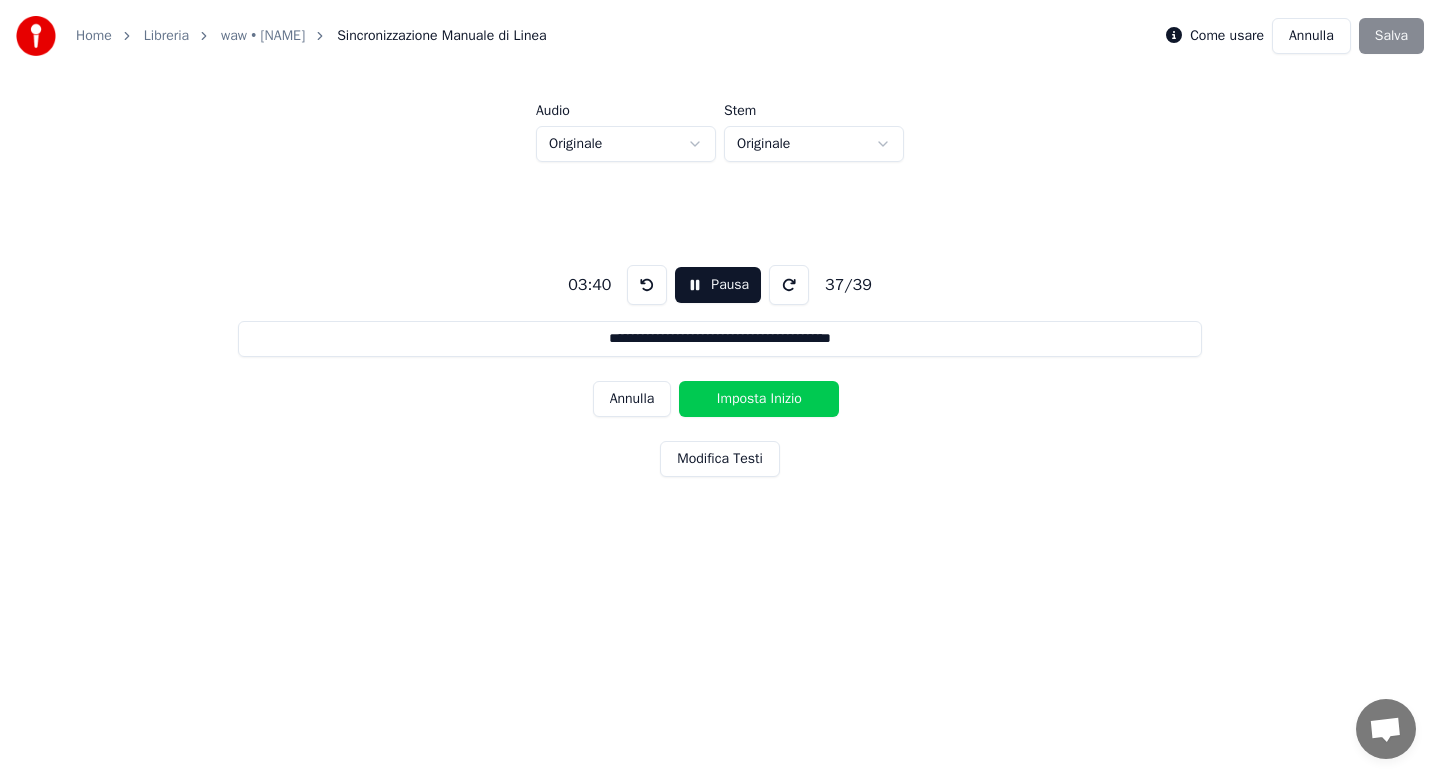 click on "Imposta Inizio" at bounding box center [759, 399] 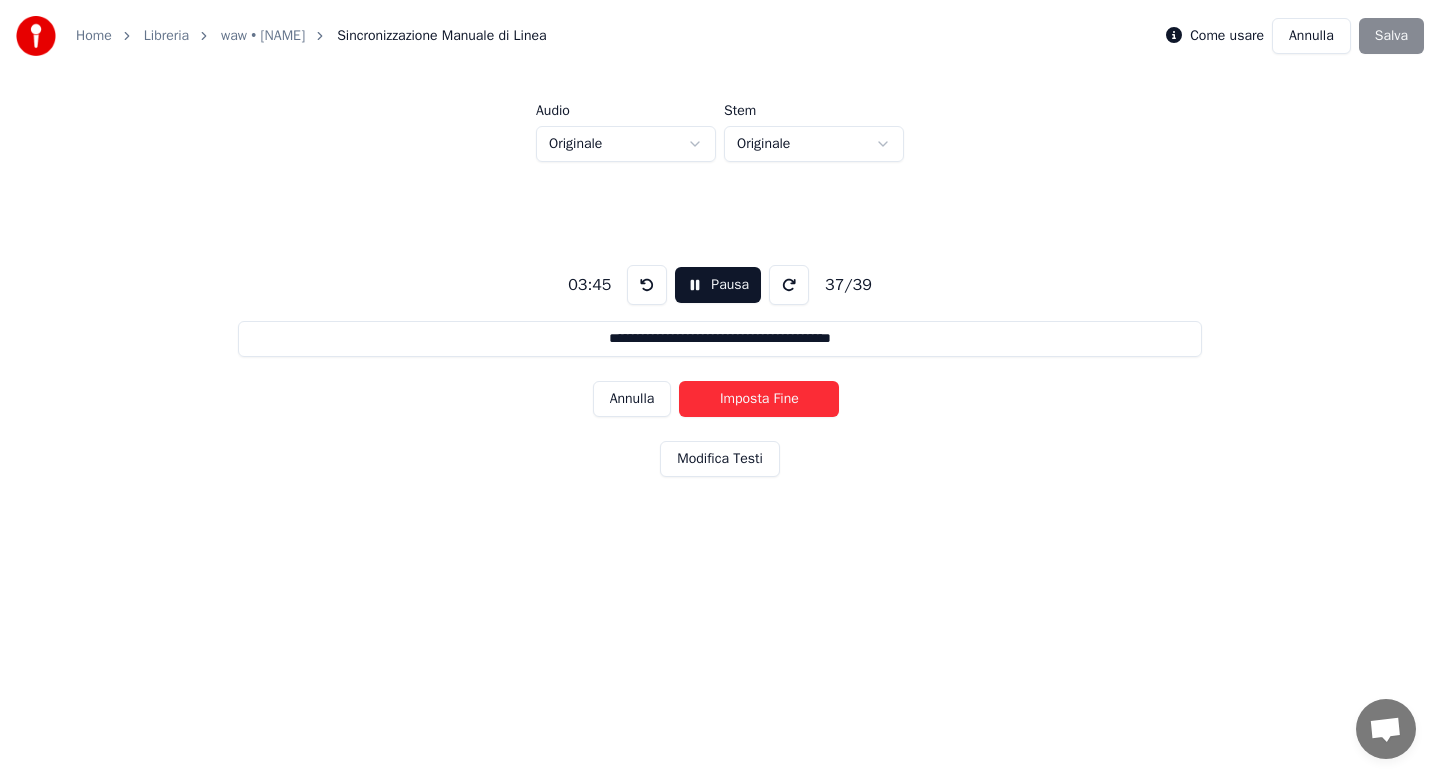 click on "Imposta Fine" at bounding box center (759, 399) 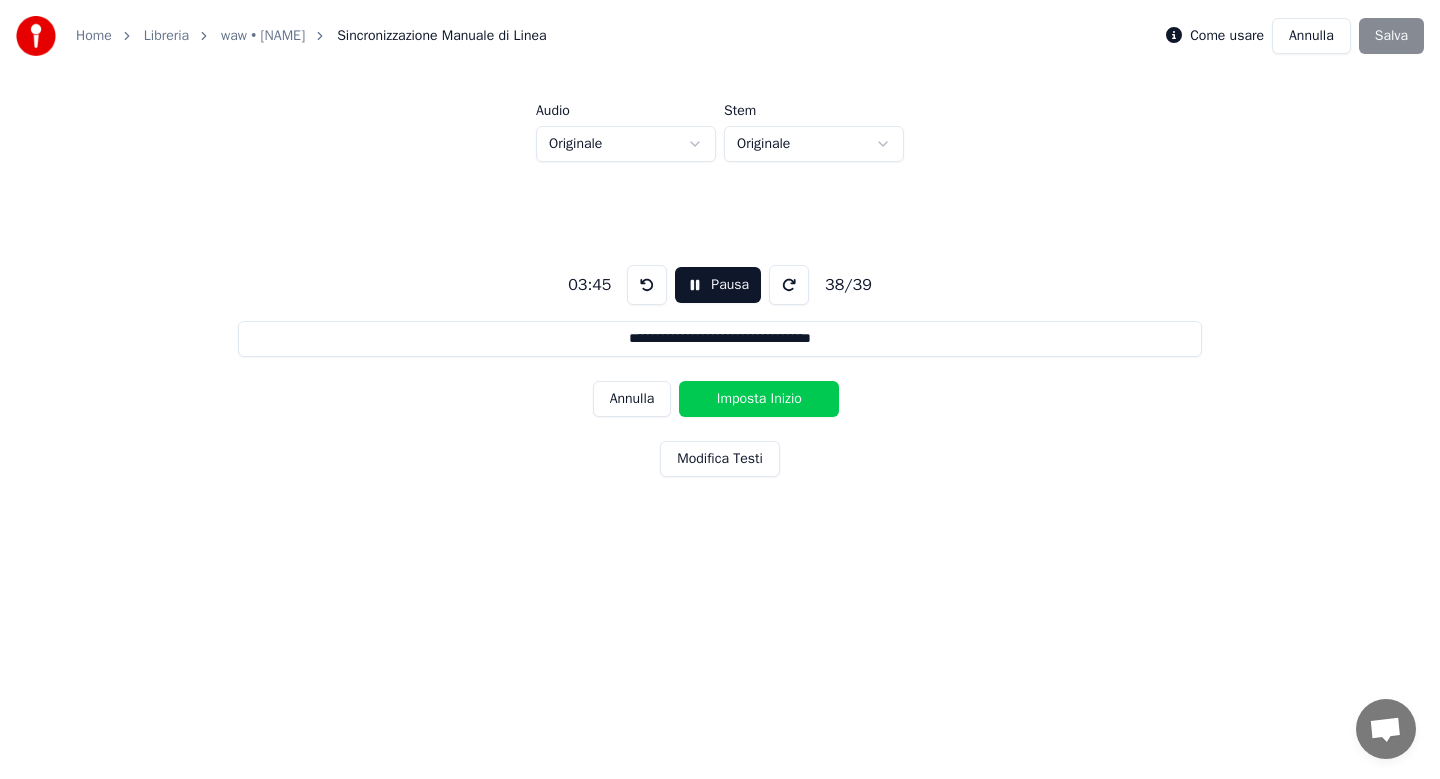 click on "Imposta Inizio" at bounding box center [759, 399] 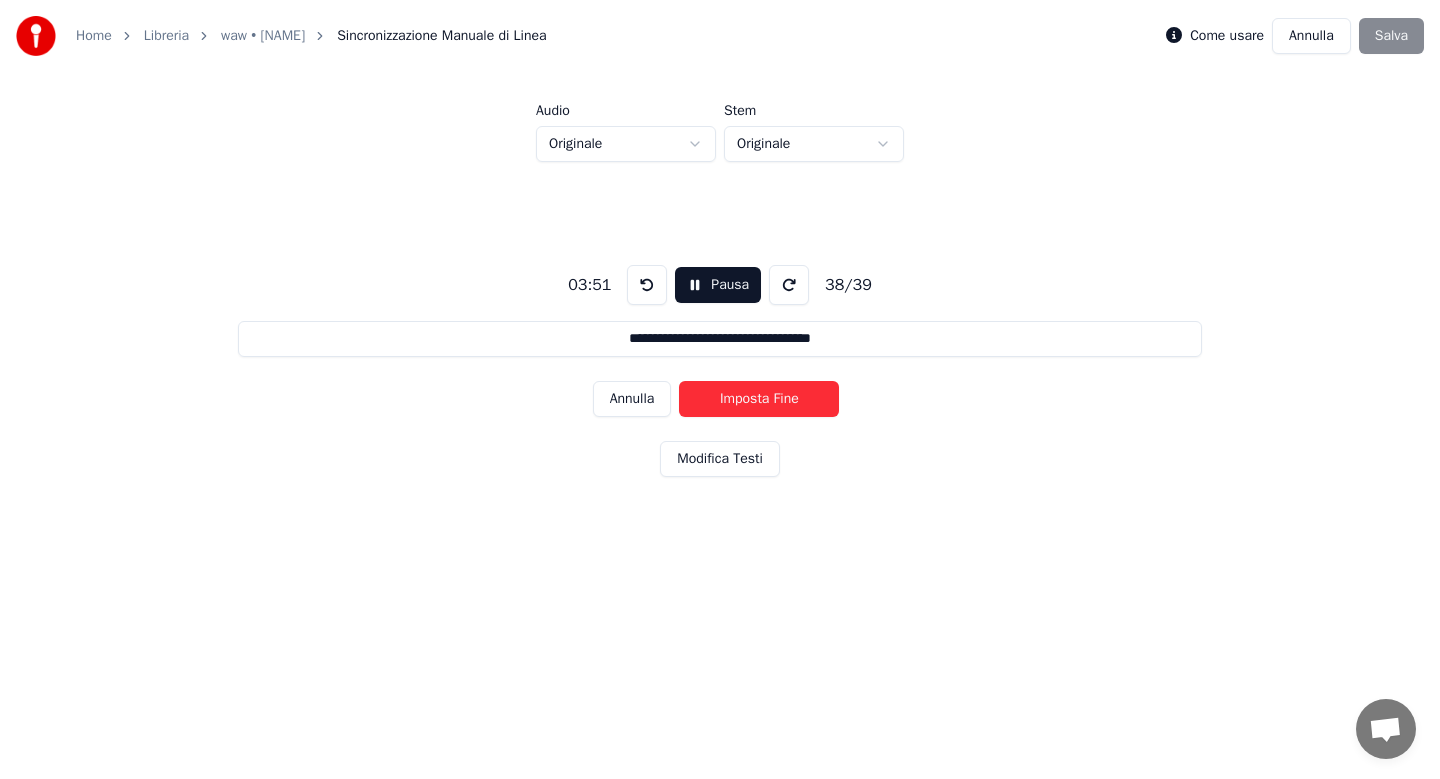 click on "Imposta Fine" at bounding box center [759, 399] 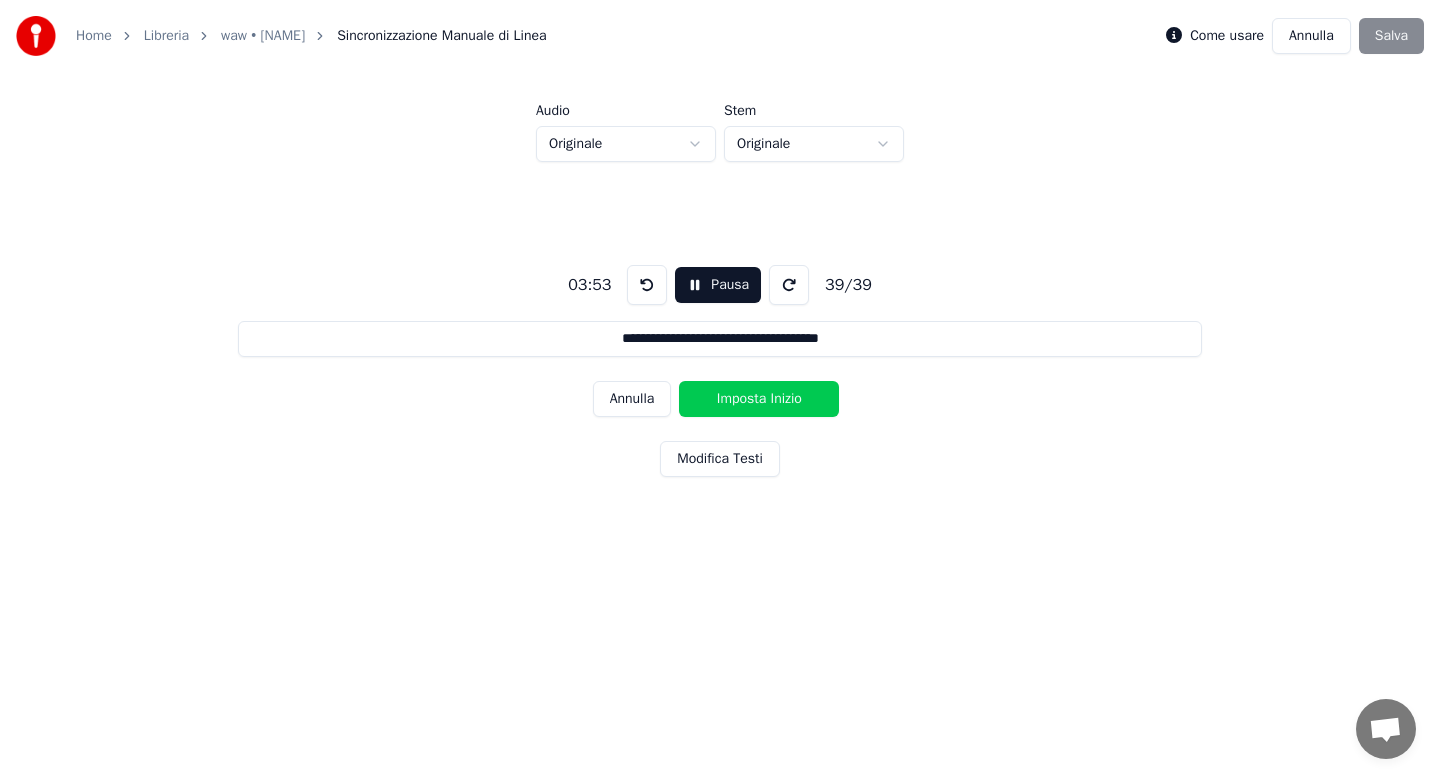 click on "Imposta Inizio" at bounding box center [759, 399] 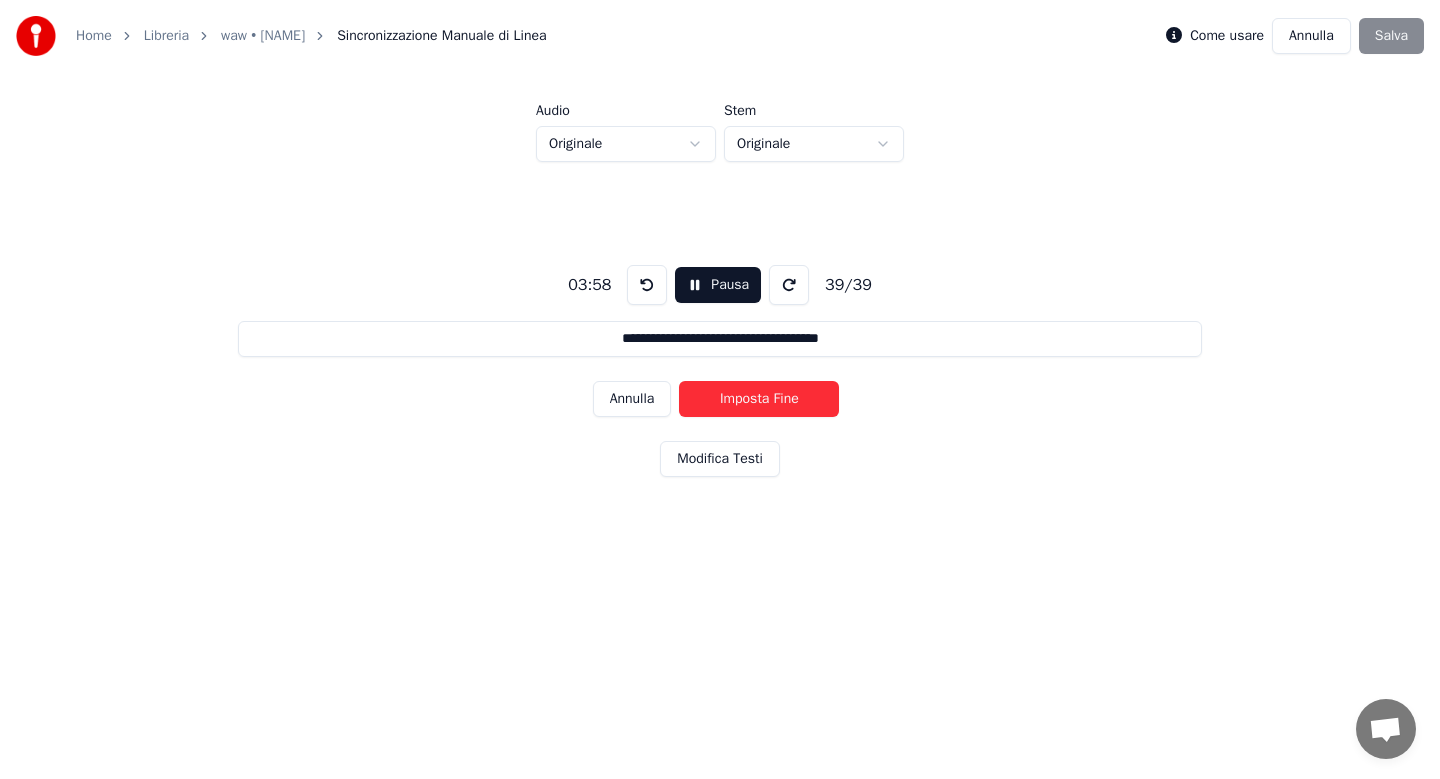 click on "Imposta Fine" at bounding box center (759, 399) 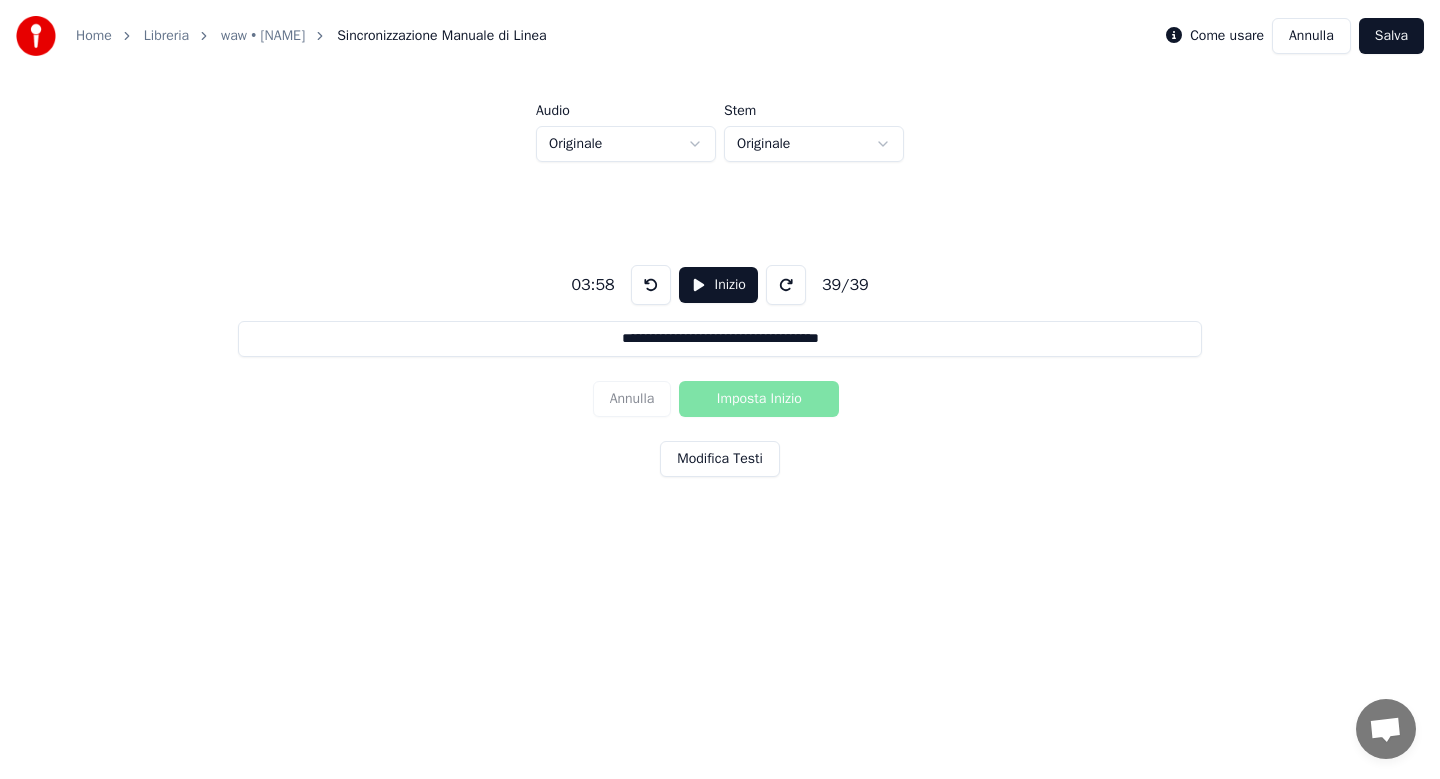 click on "Salva" at bounding box center [1391, 36] 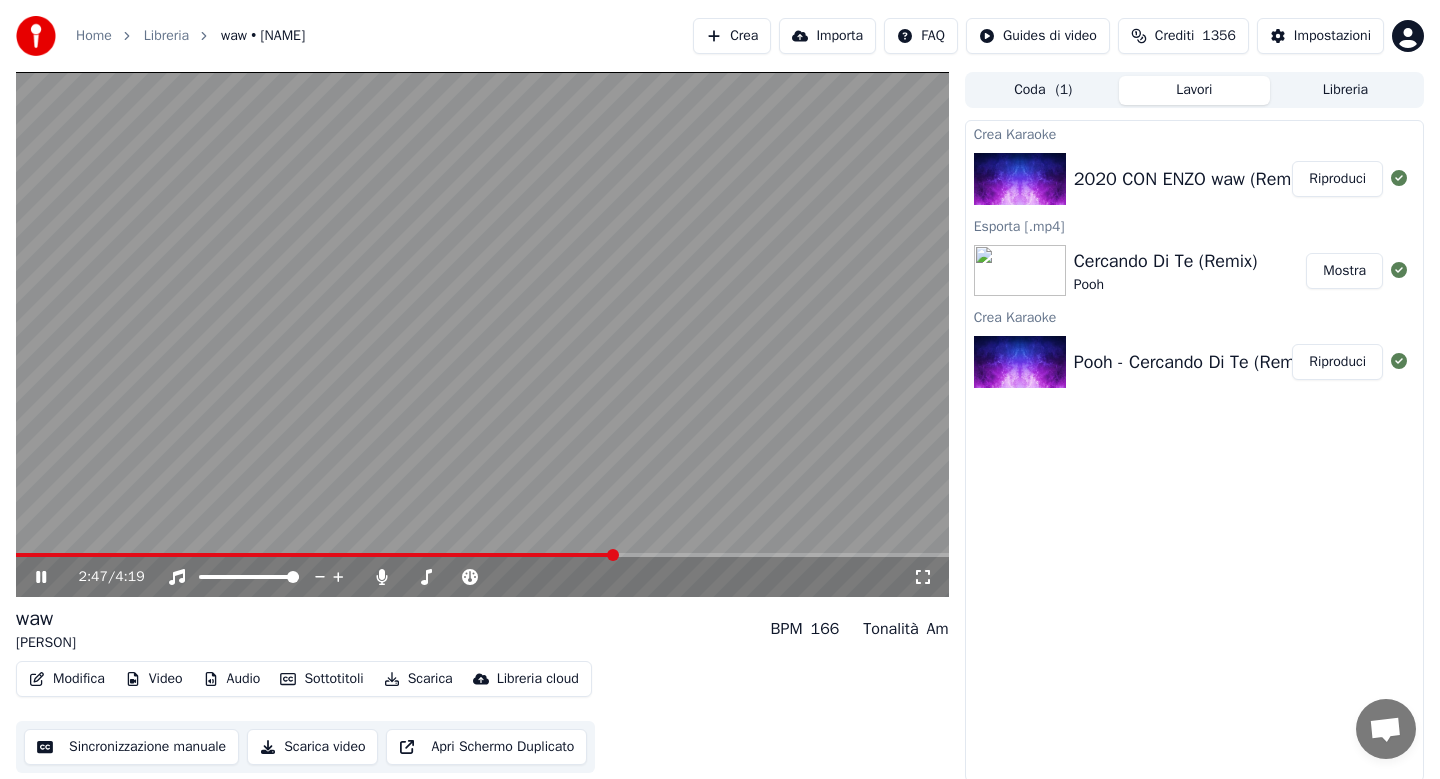 click on "Modifica" at bounding box center (67, 679) 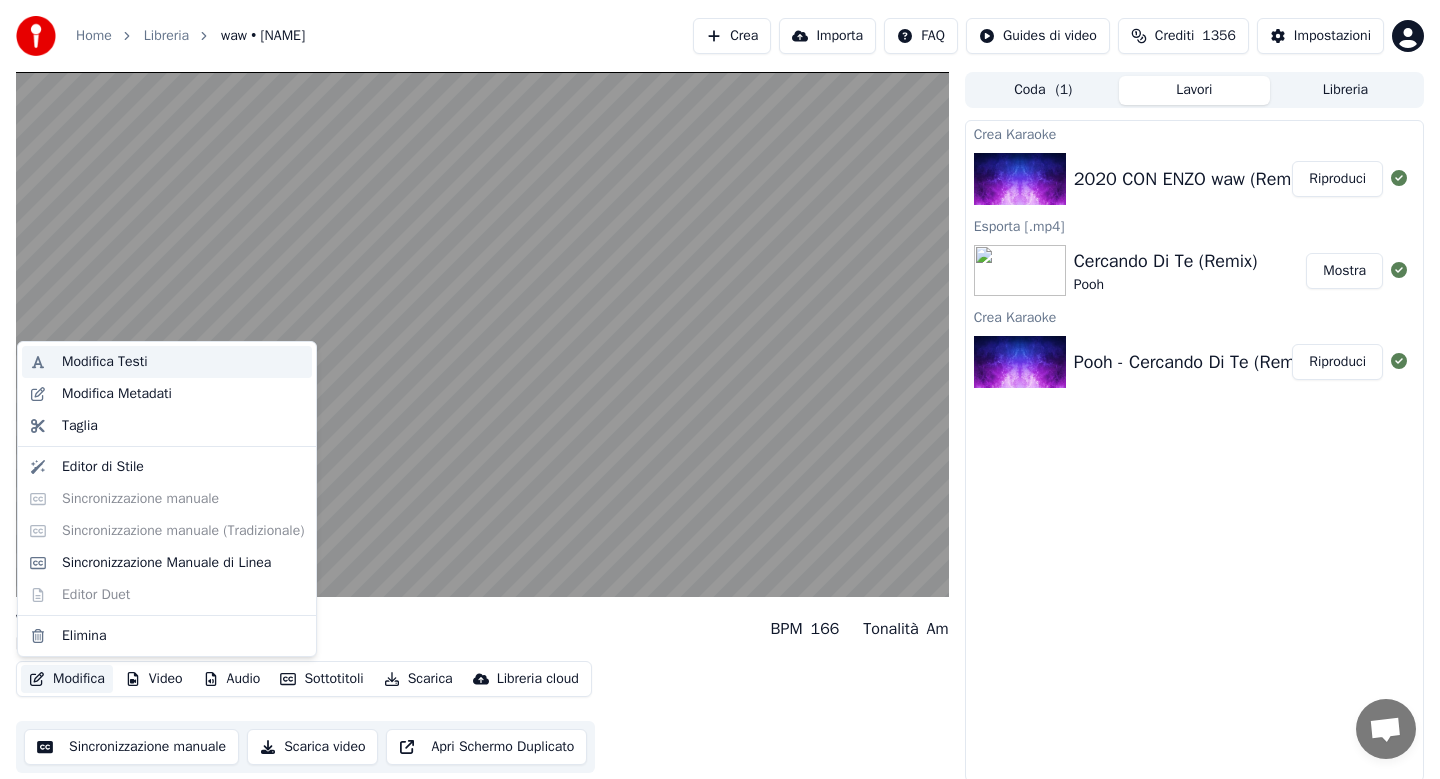 click on "Modifica Testi" at bounding box center (183, 362) 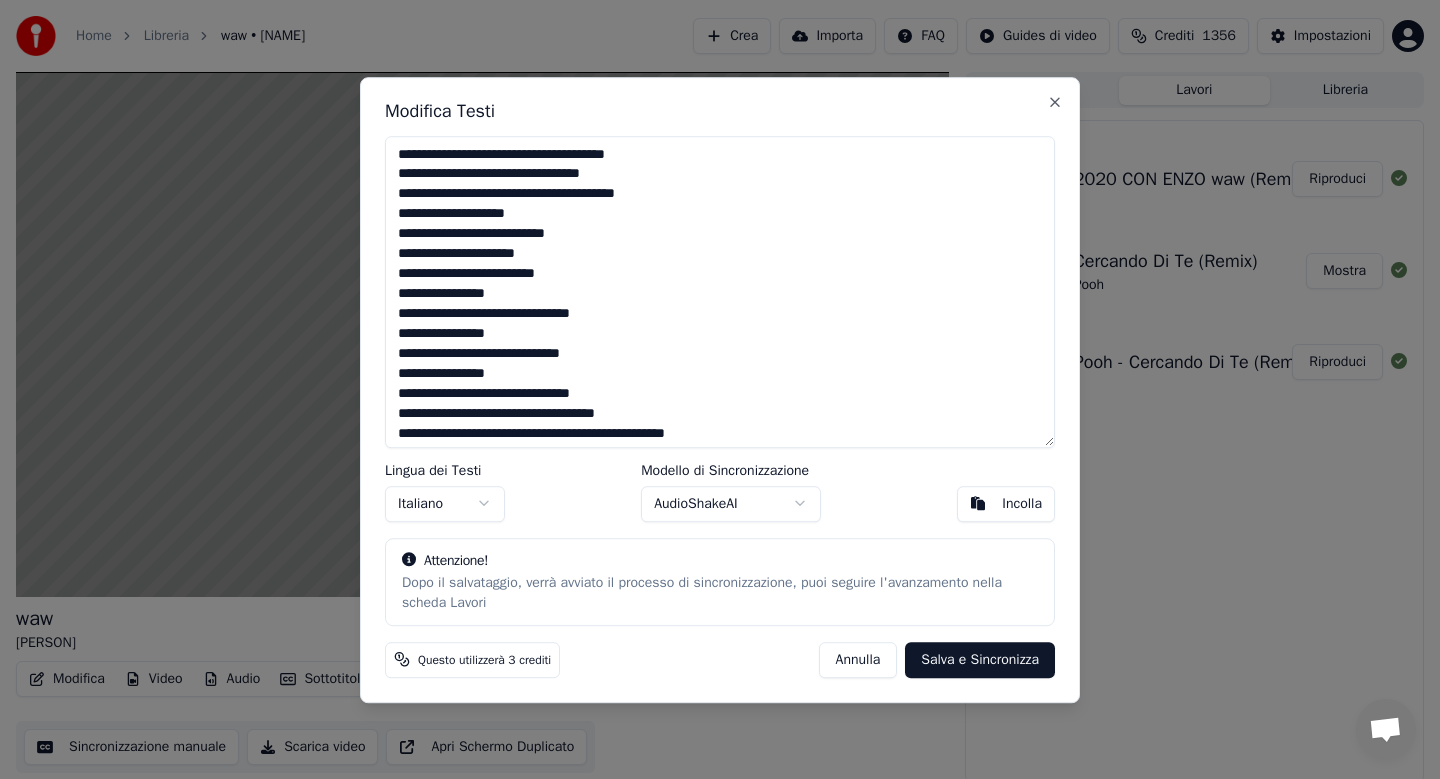 click at bounding box center [720, 292] 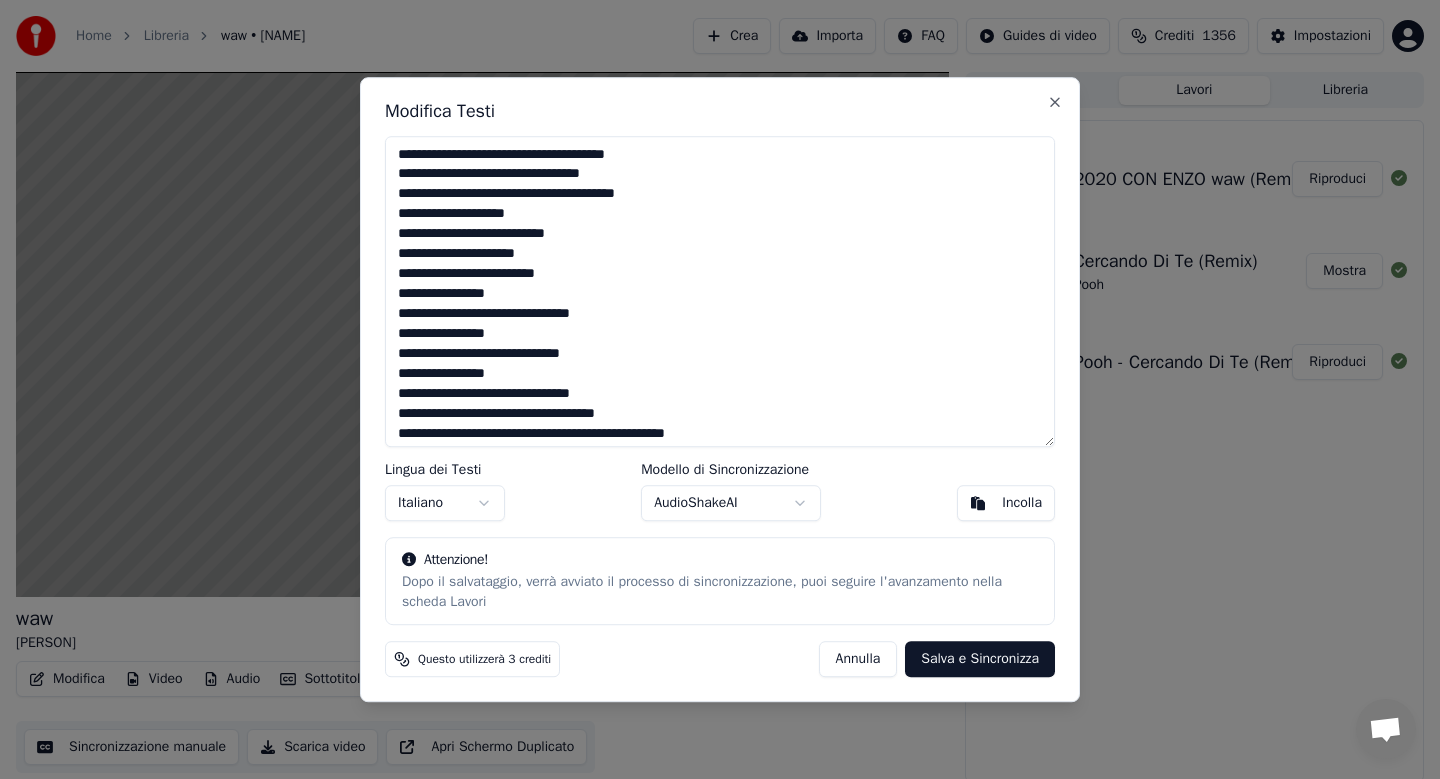 scroll, scrollTop: 182, scrollLeft: 0, axis: vertical 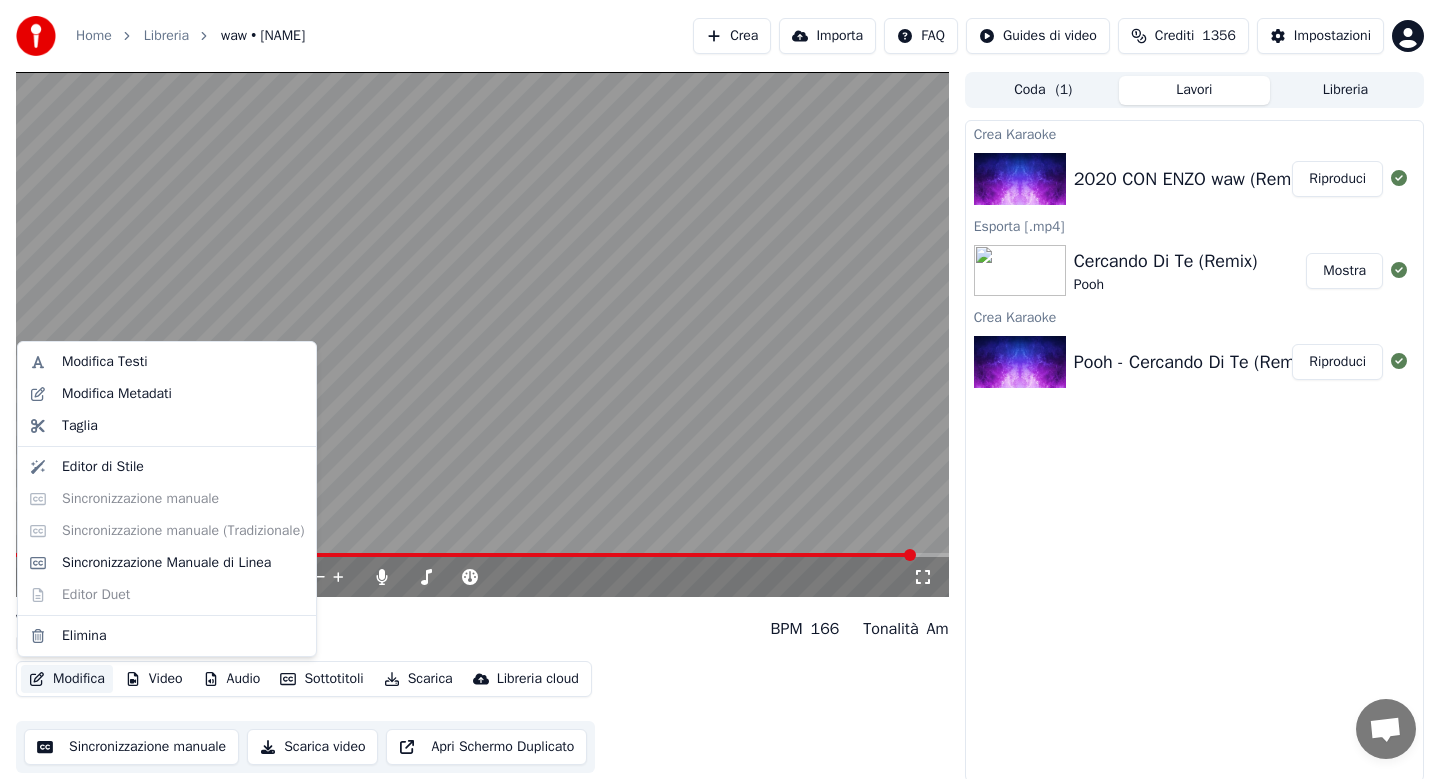click on "Modifica" at bounding box center (67, 679) 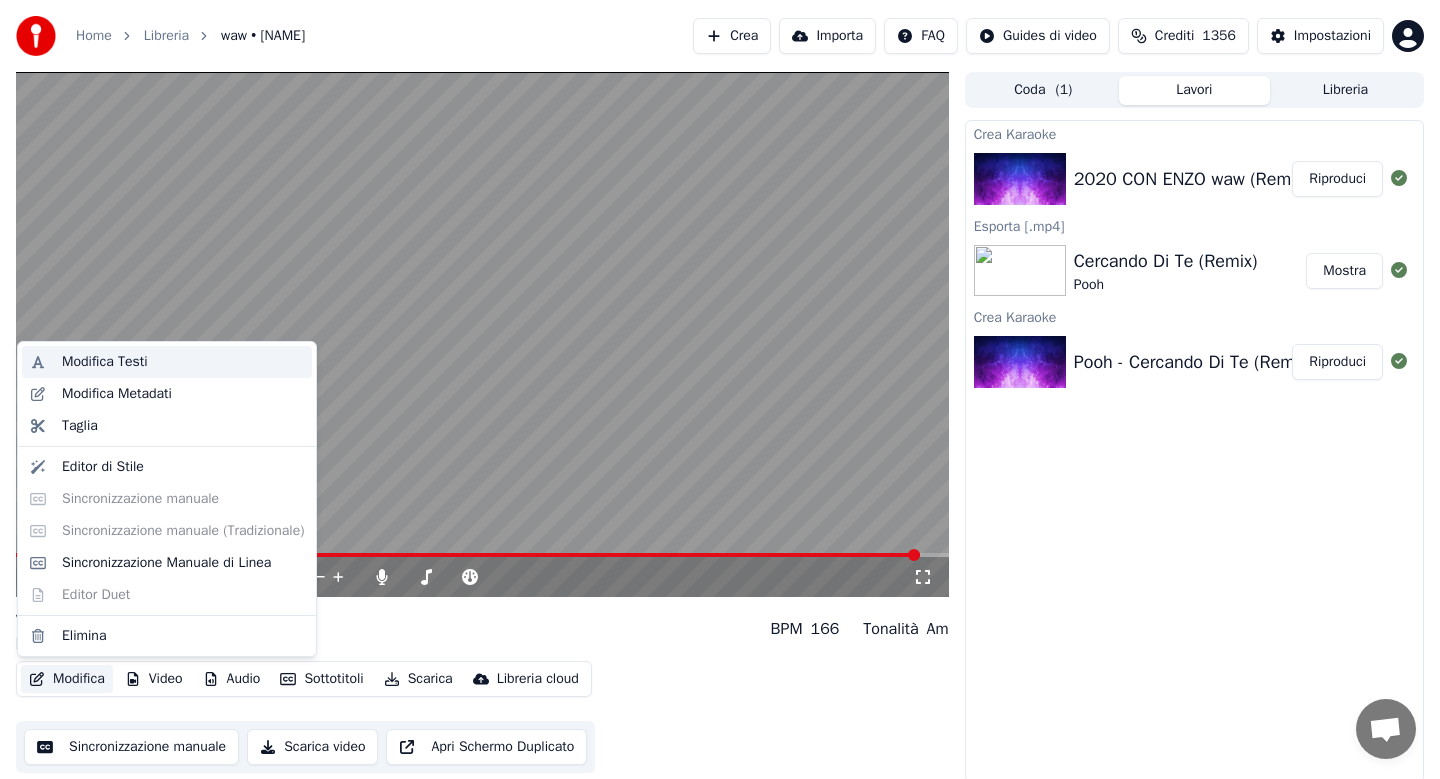 click on "Modifica Testi" at bounding box center [105, 362] 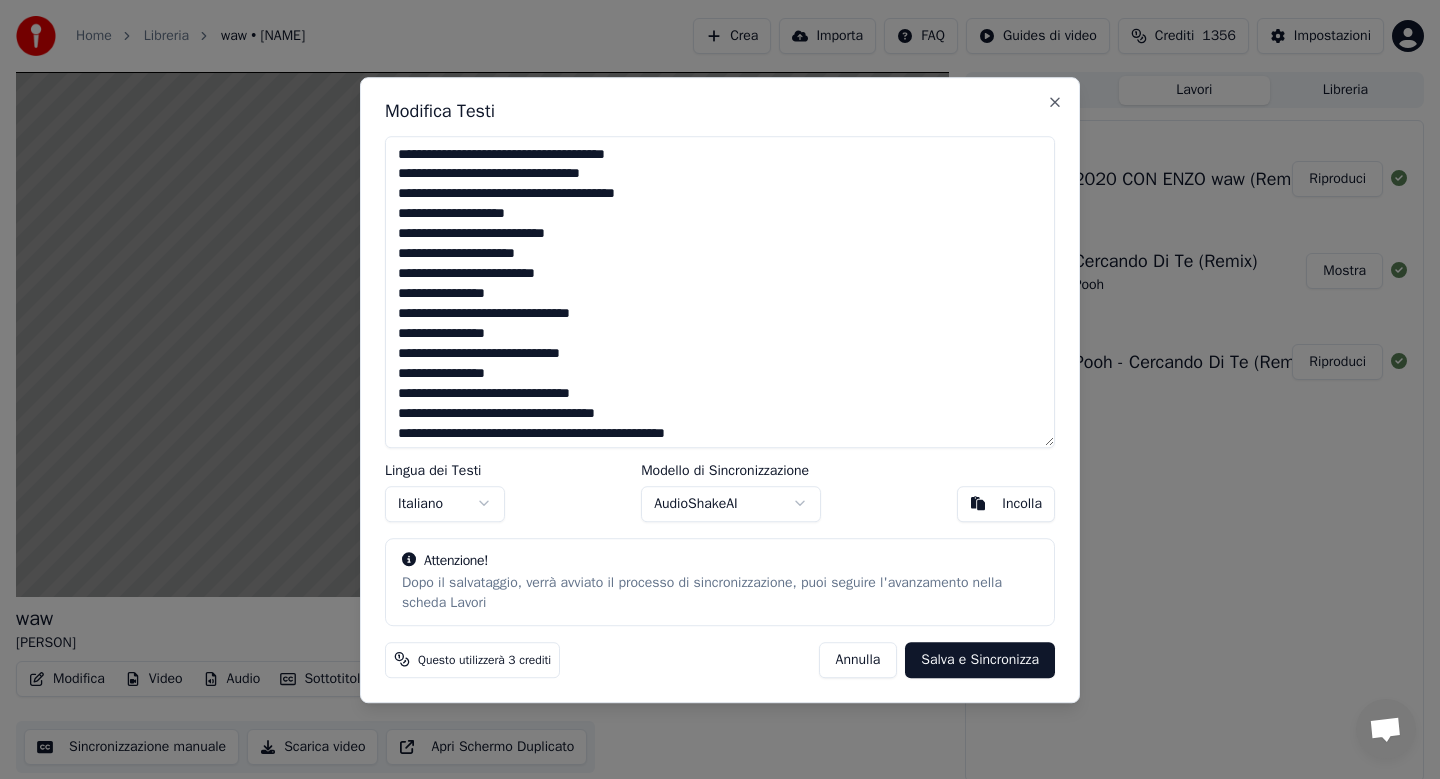click at bounding box center [720, 292] 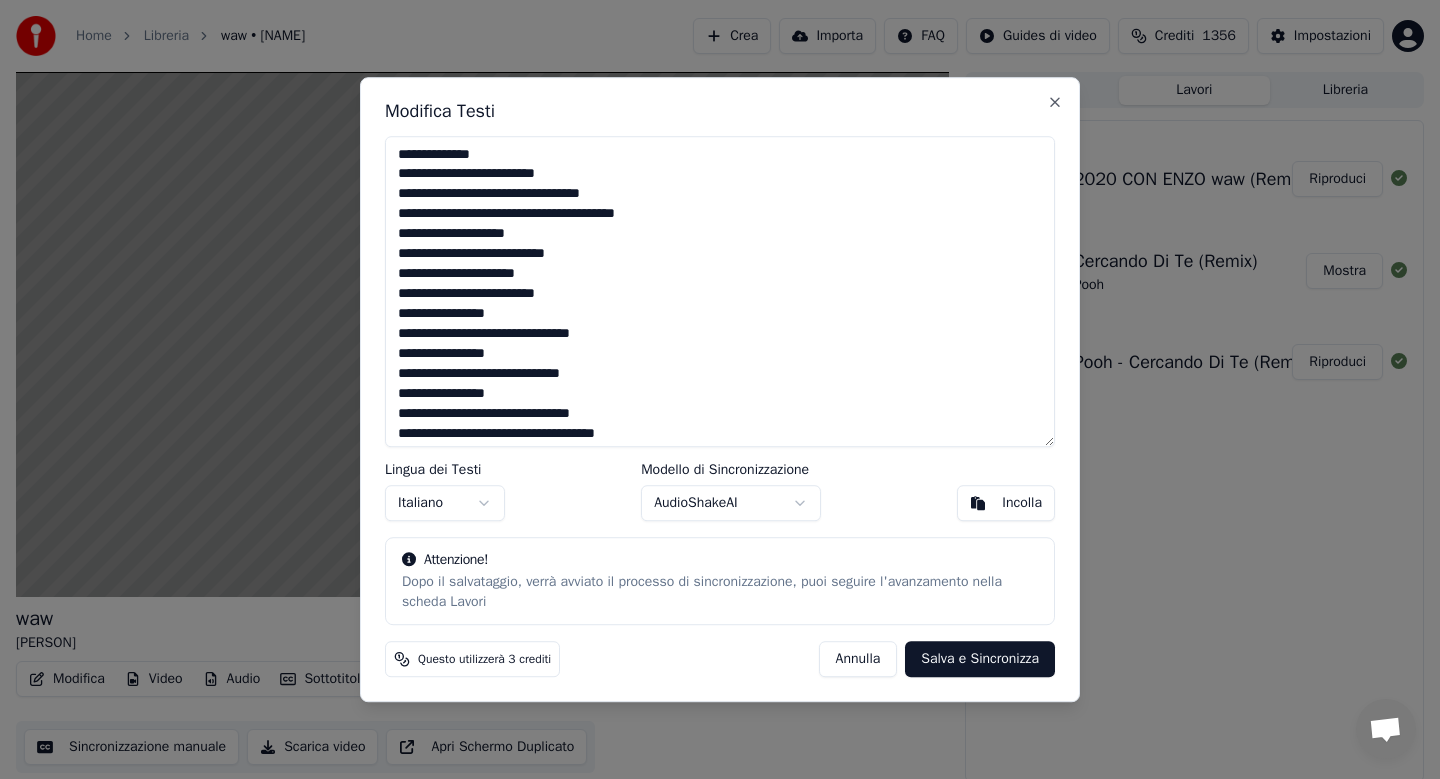 click at bounding box center [720, 292] 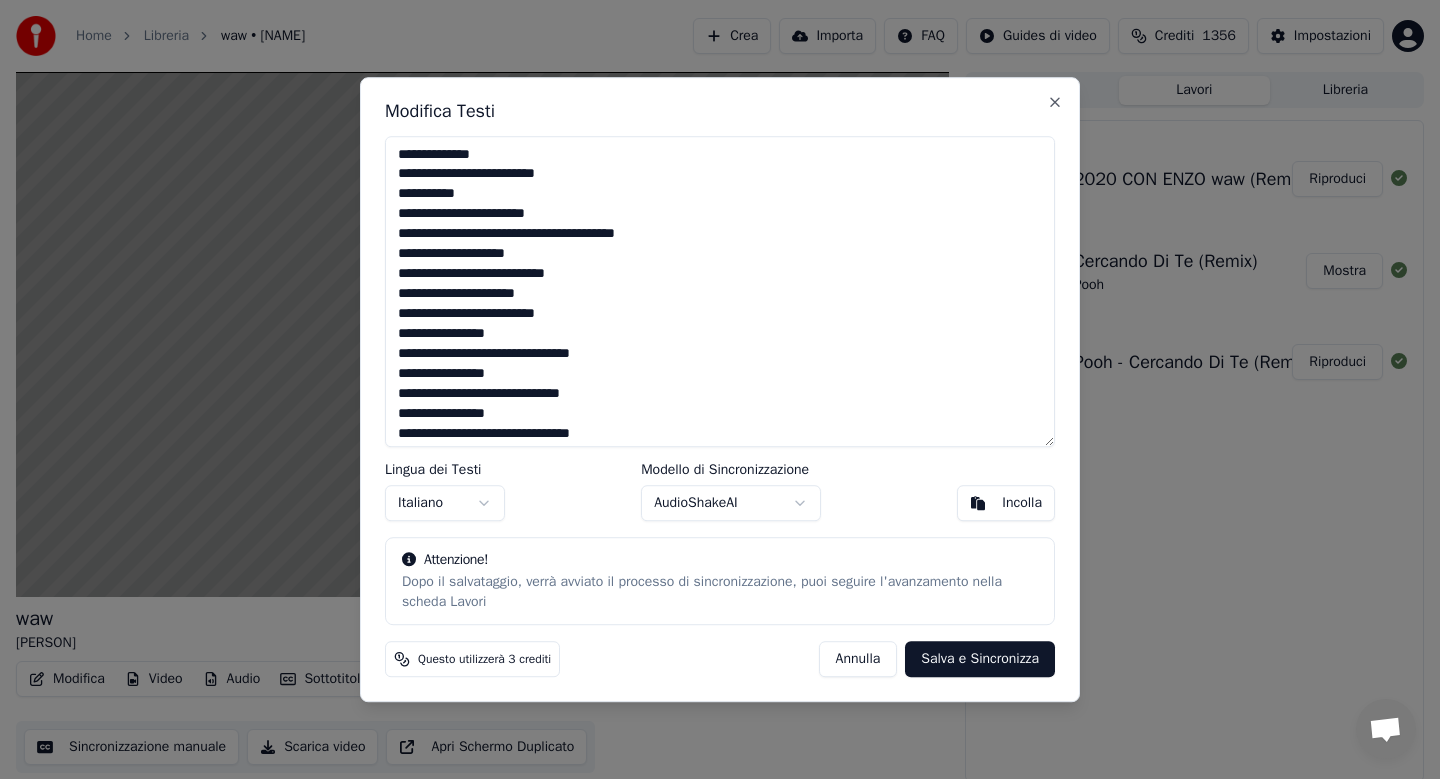 click at bounding box center [720, 292] 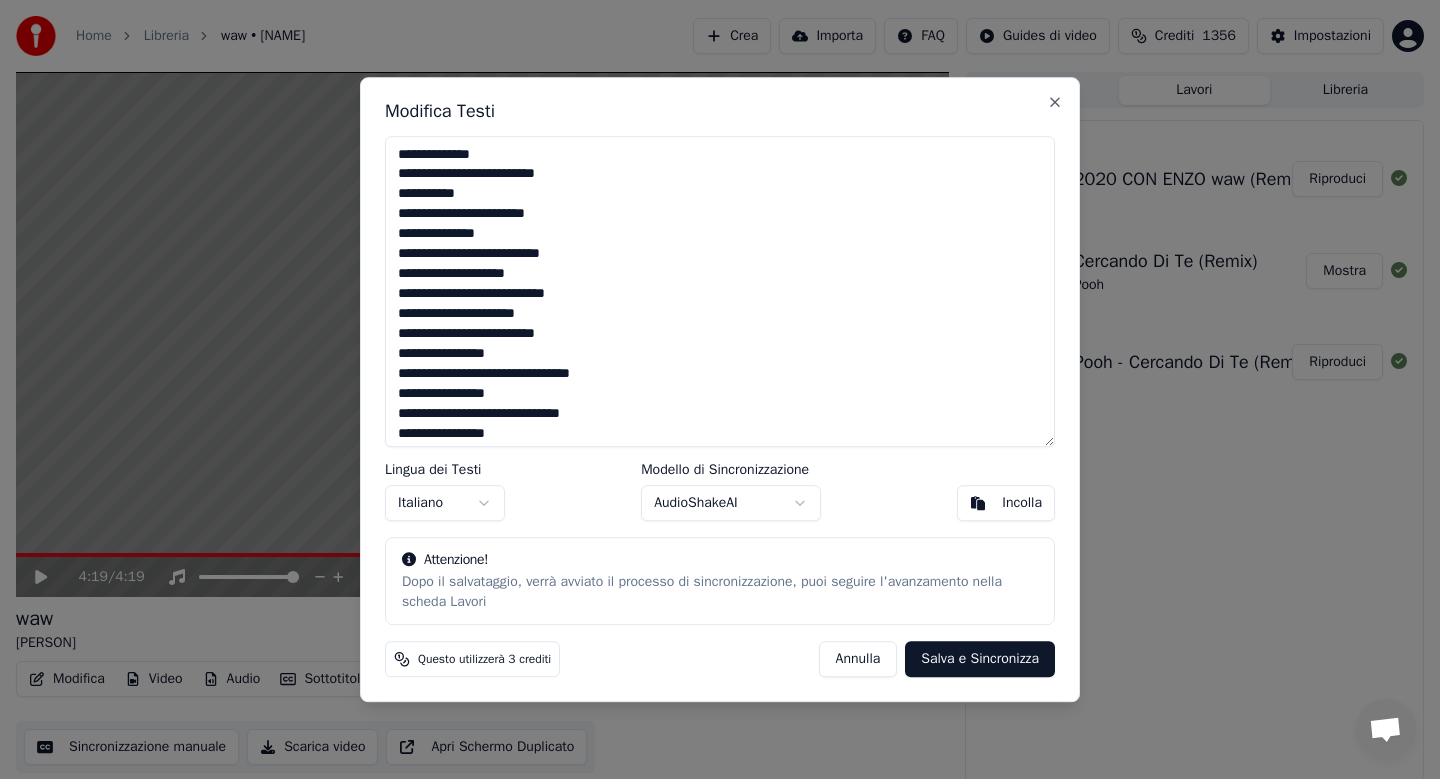 click at bounding box center [720, 292] 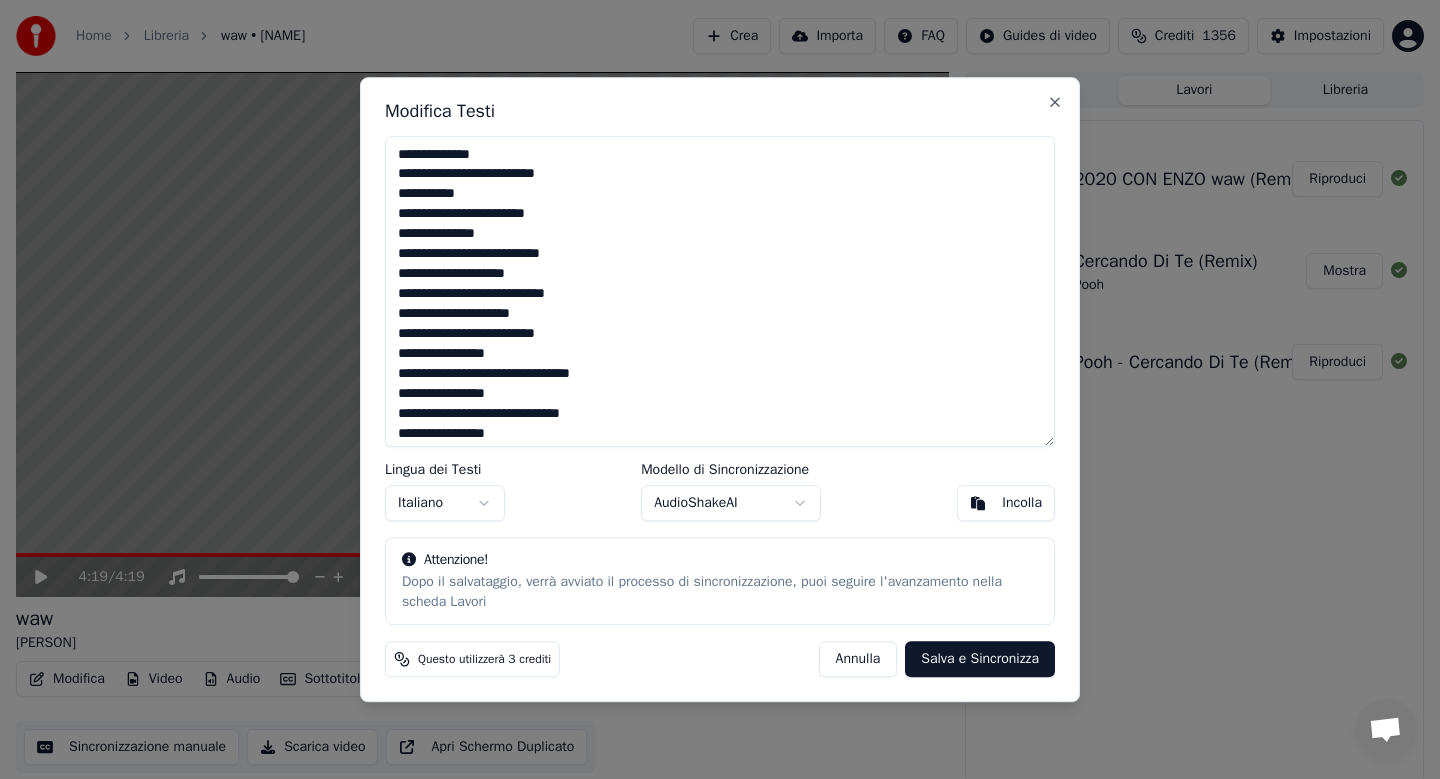 click at bounding box center [720, 292] 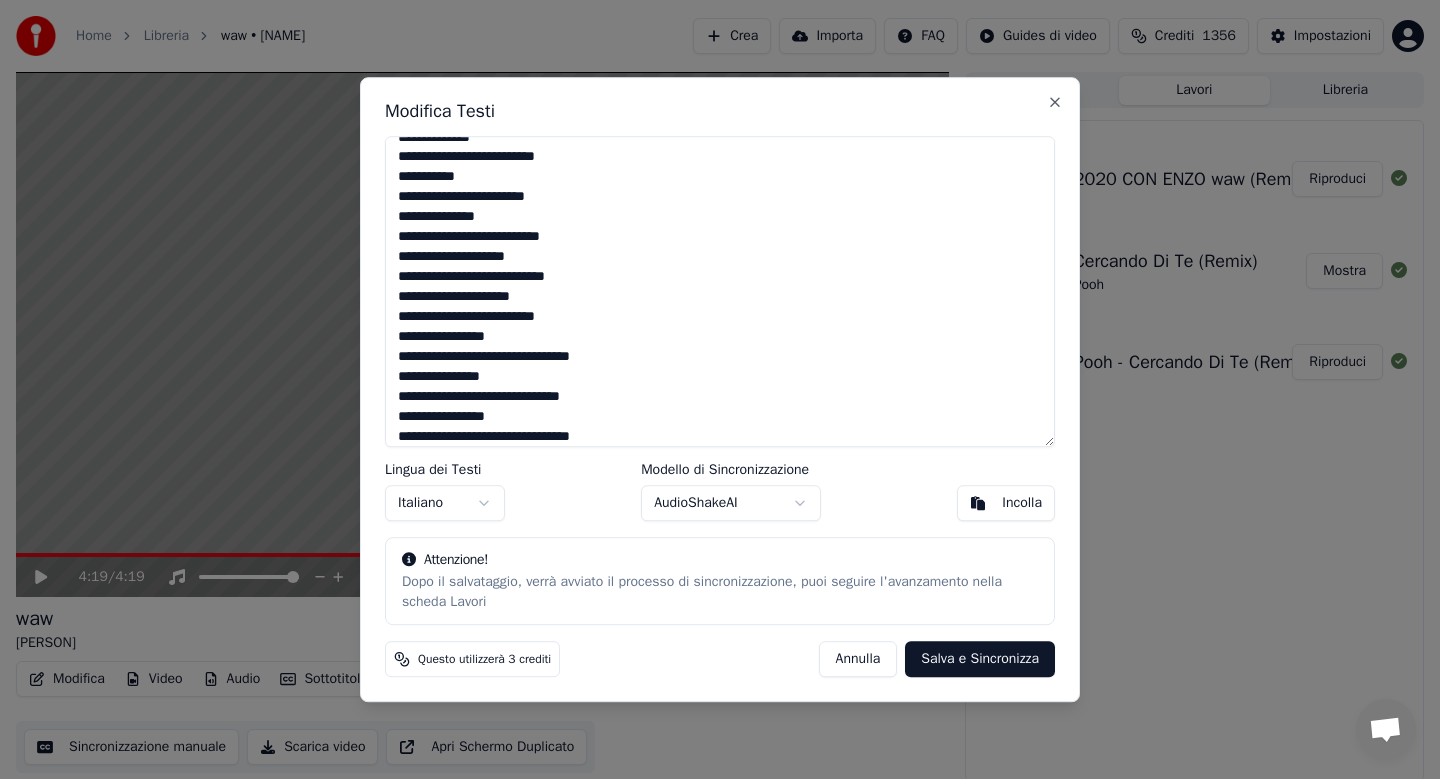 scroll, scrollTop: 182, scrollLeft: 0, axis: vertical 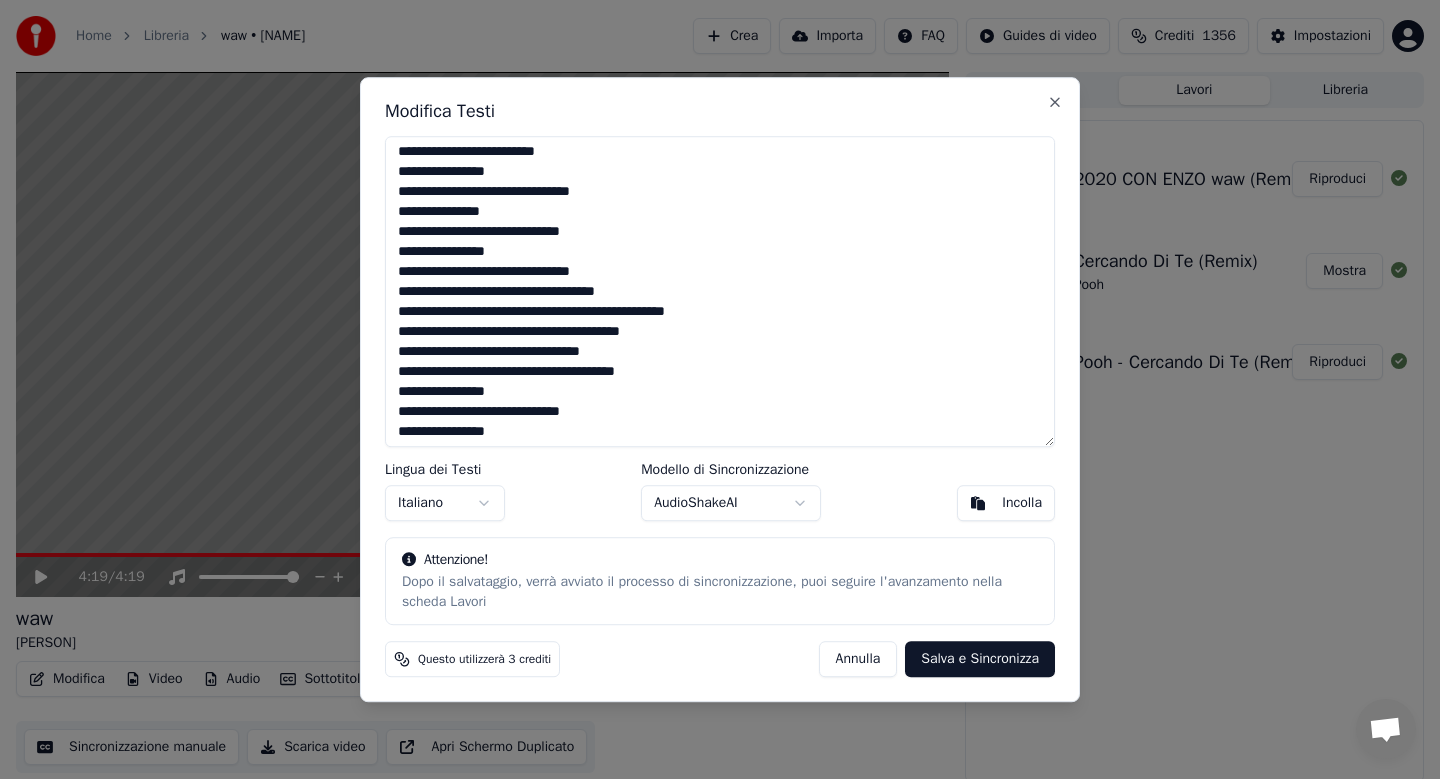 click at bounding box center [720, 292] 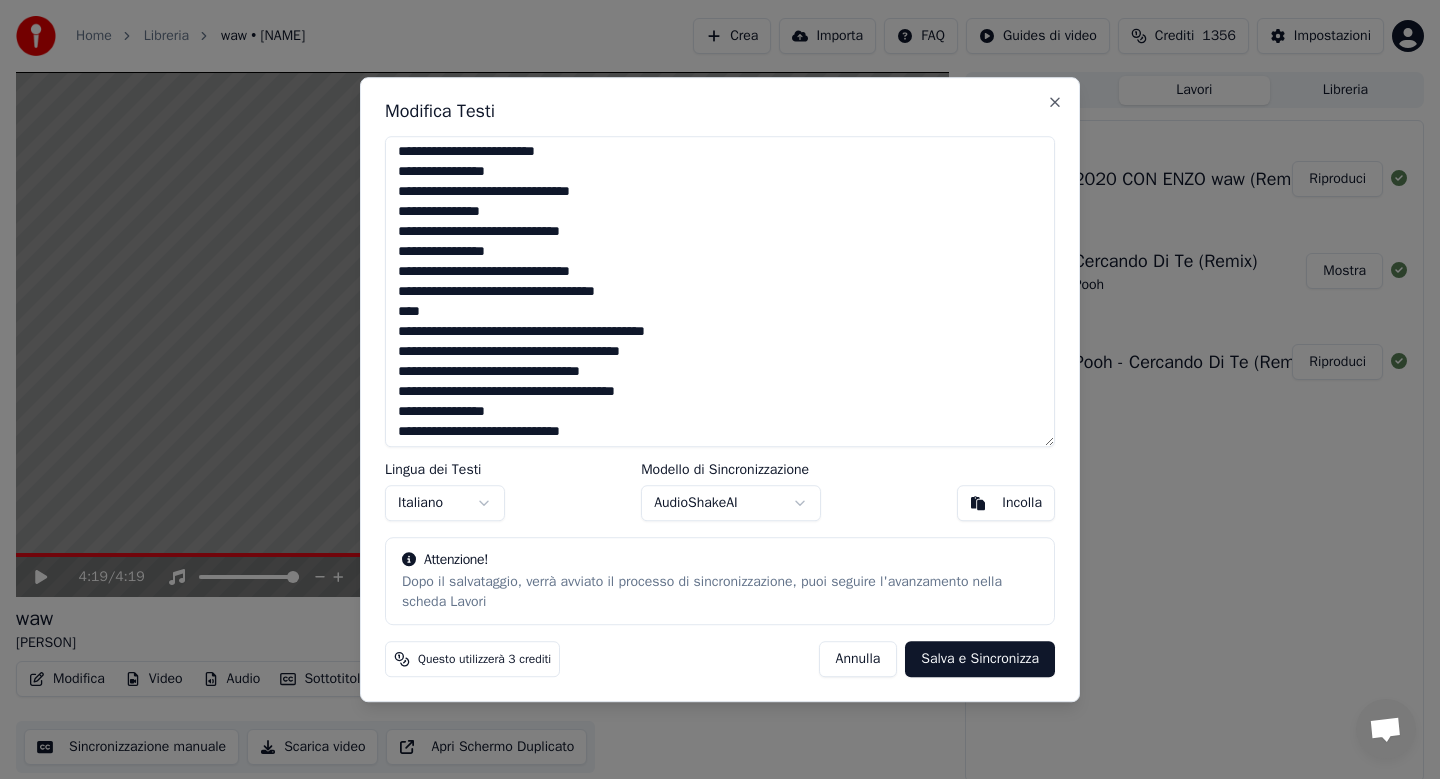 scroll, scrollTop: 368, scrollLeft: 0, axis: vertical 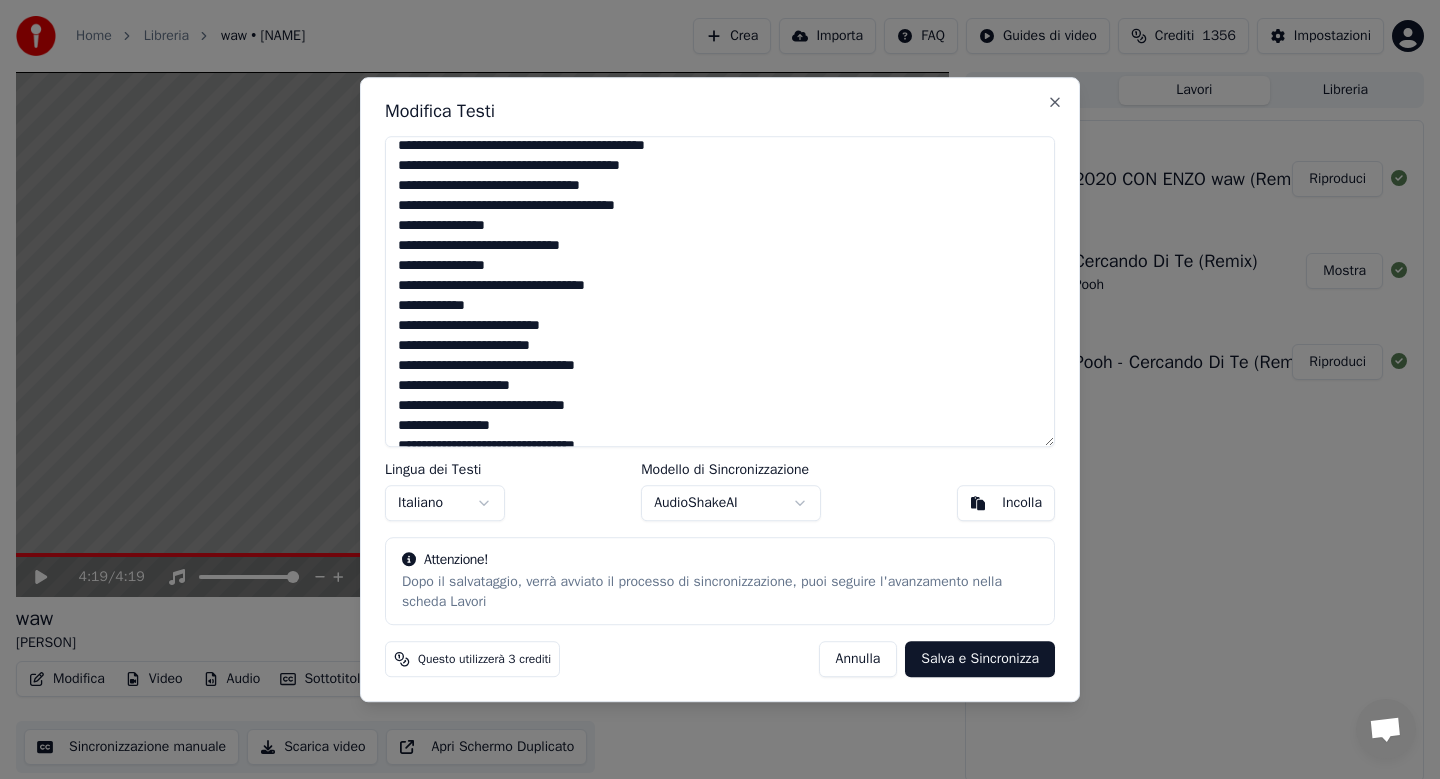 click at bounding box center [720, 292] 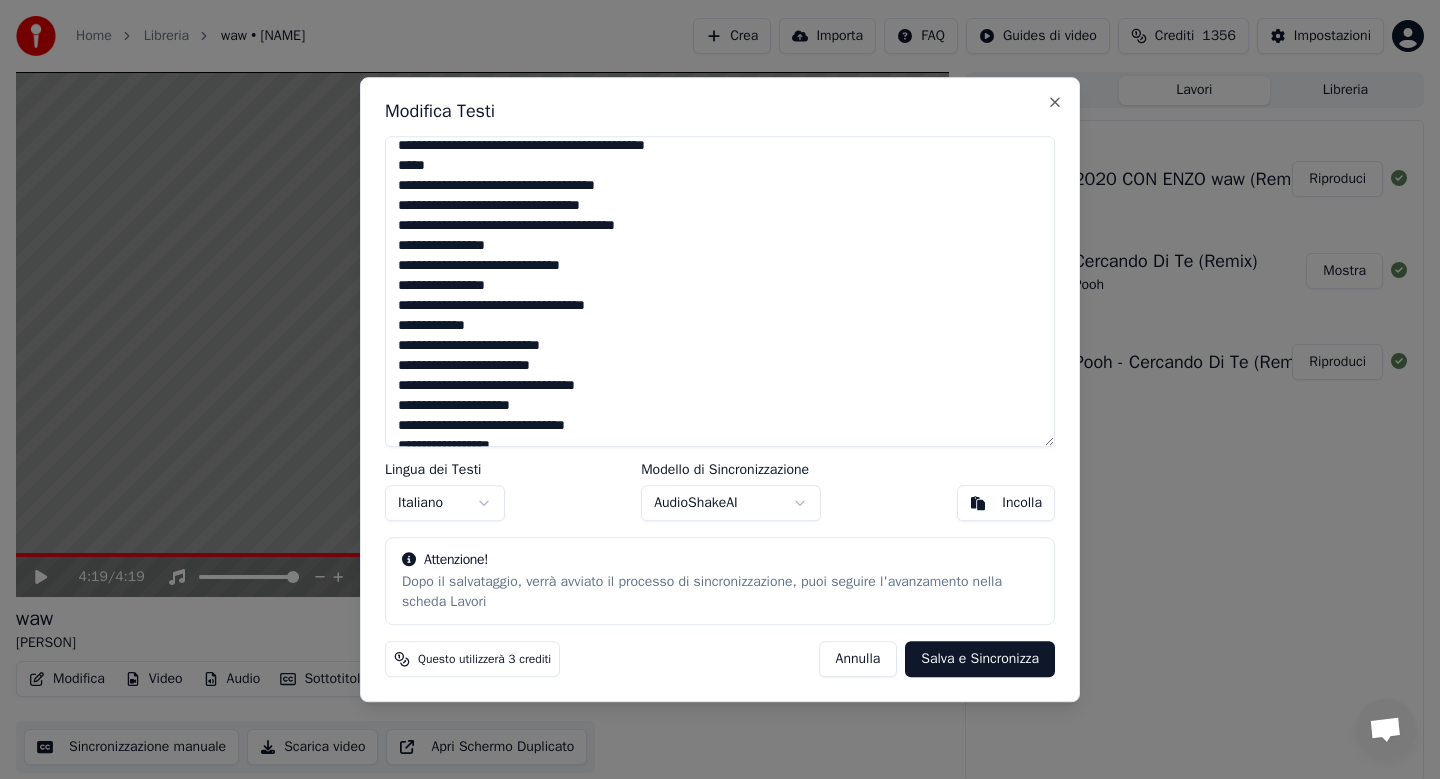 scroll, scrollTop: 408, scrollLeft: 0, axis: vertical 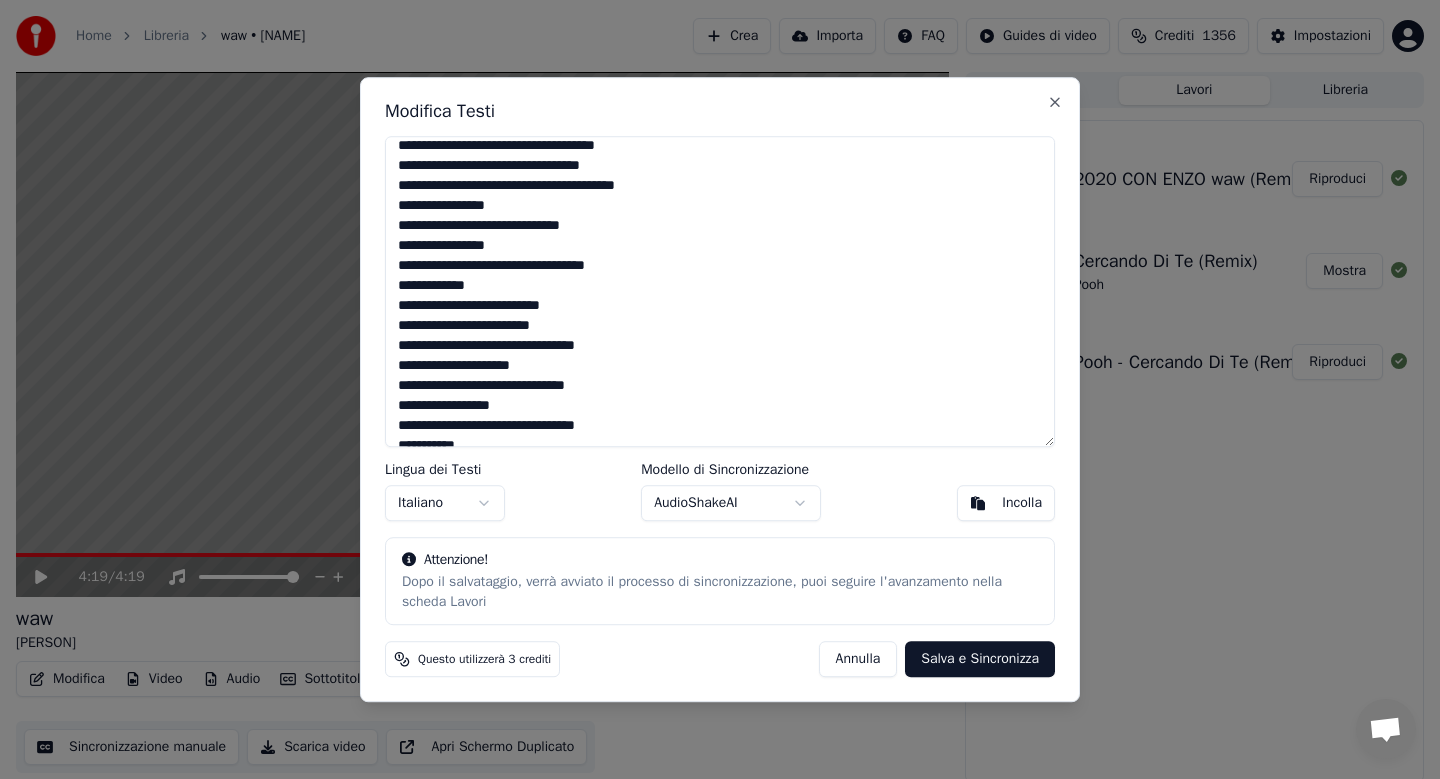 click at bounding box center (720, 292) 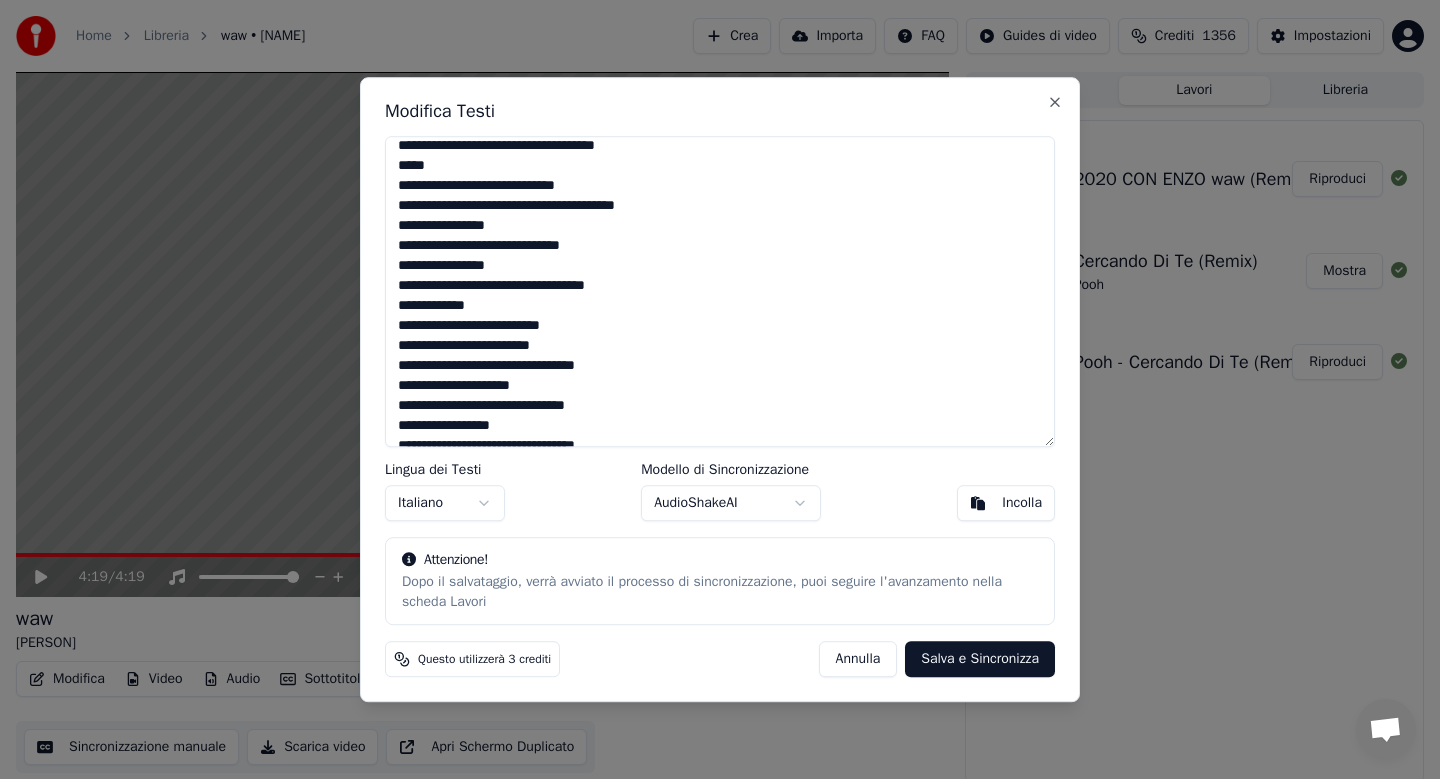 scroll, scrollTop: 448, scrollLeft: 0, axis: vertical 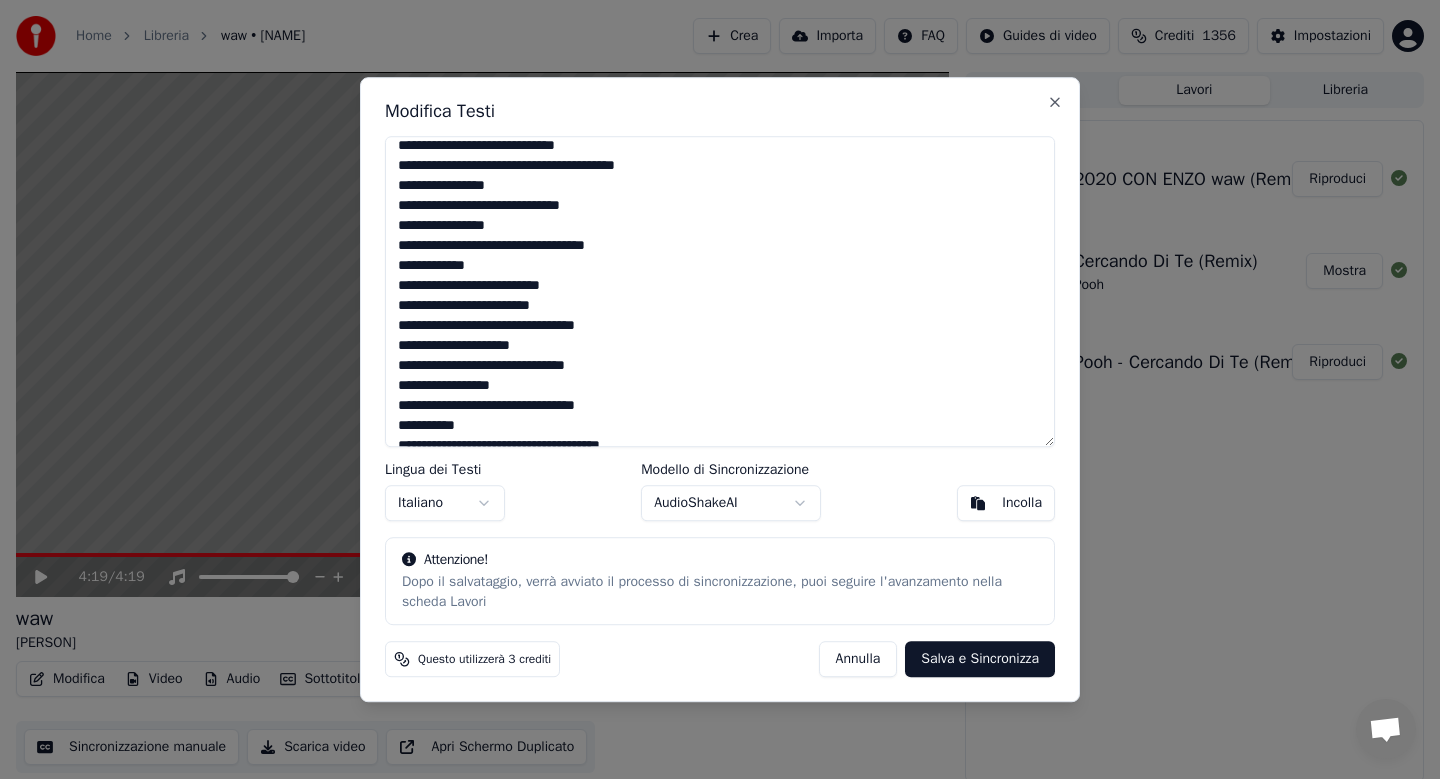 click at bounding box center [720, 292] 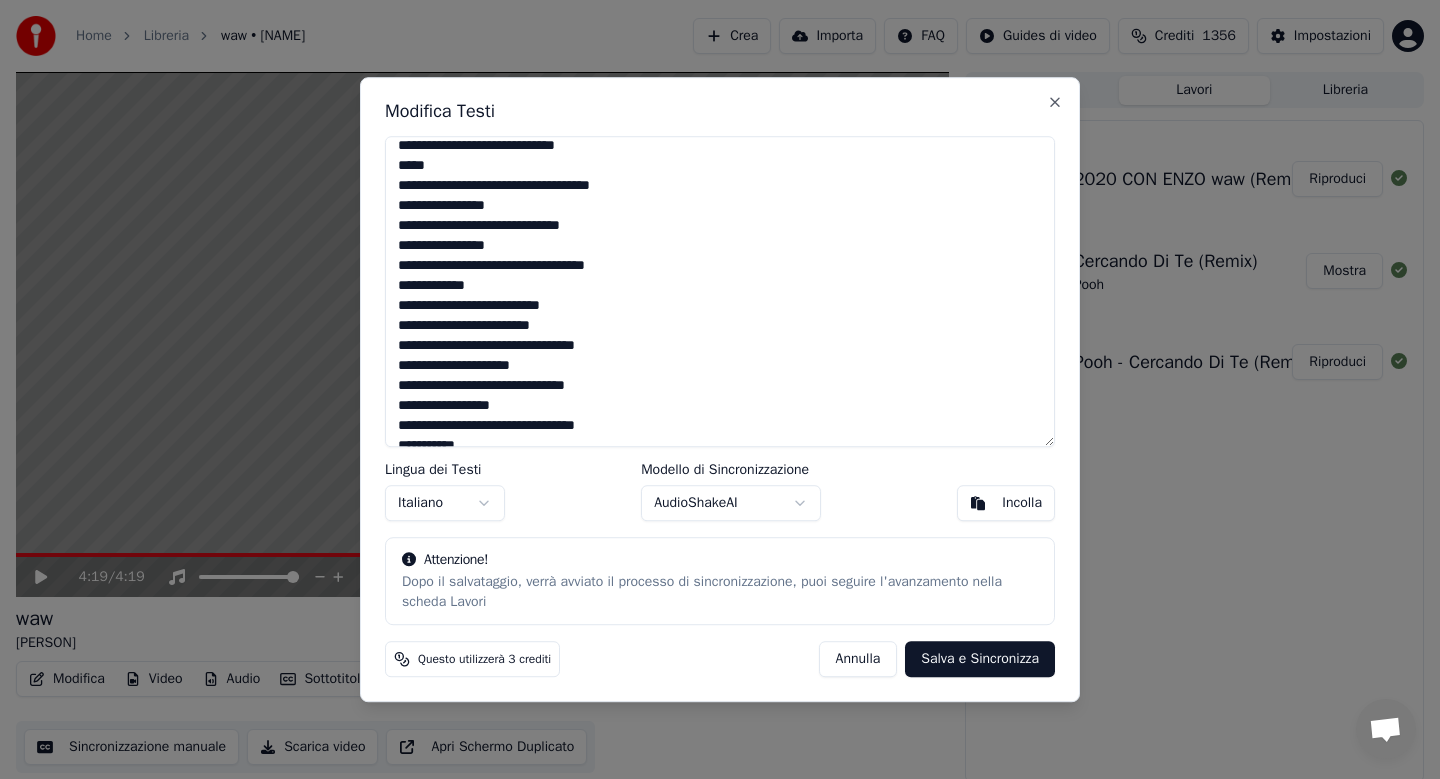scroll, scrollTop: 488, scrollLeft: 0, axis: vertical 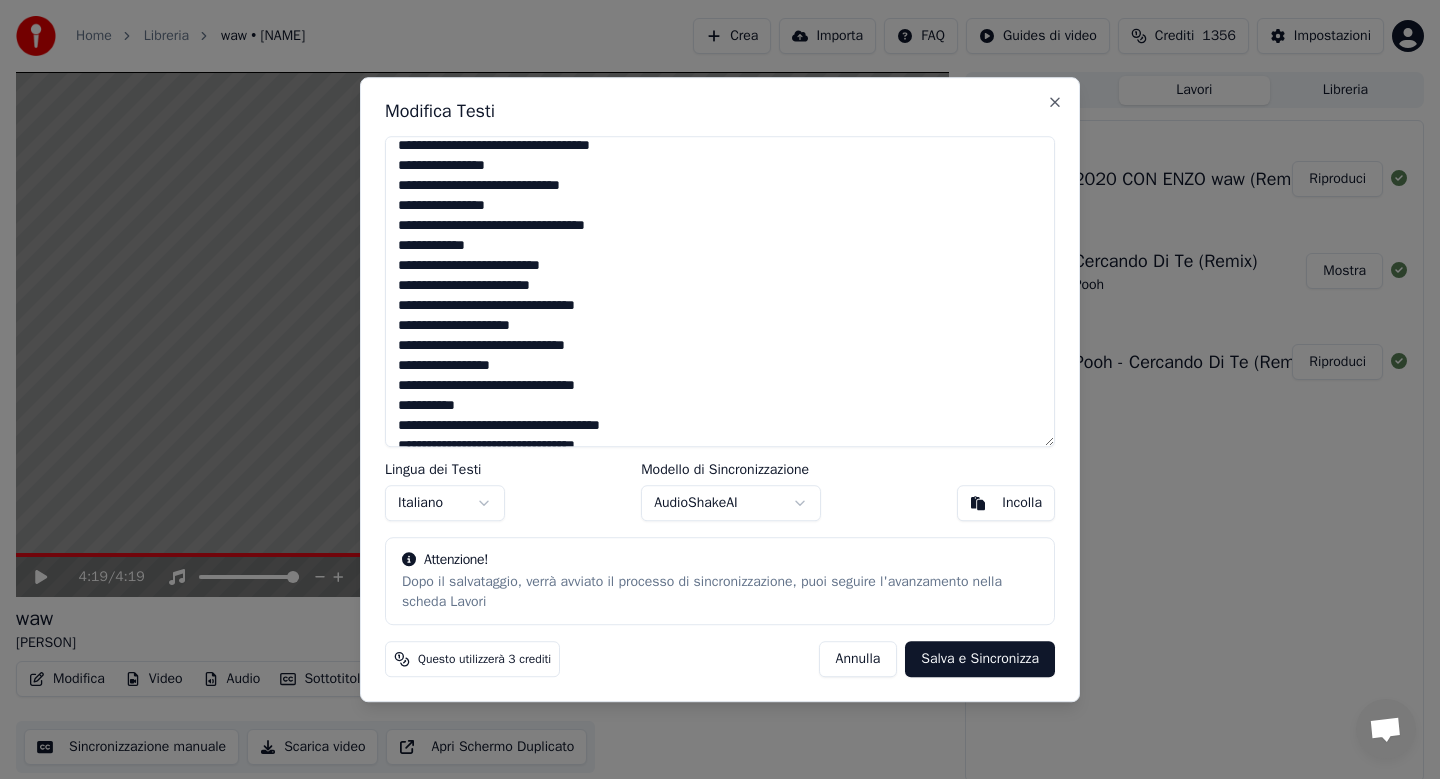 click at bounding box center [720, 292] 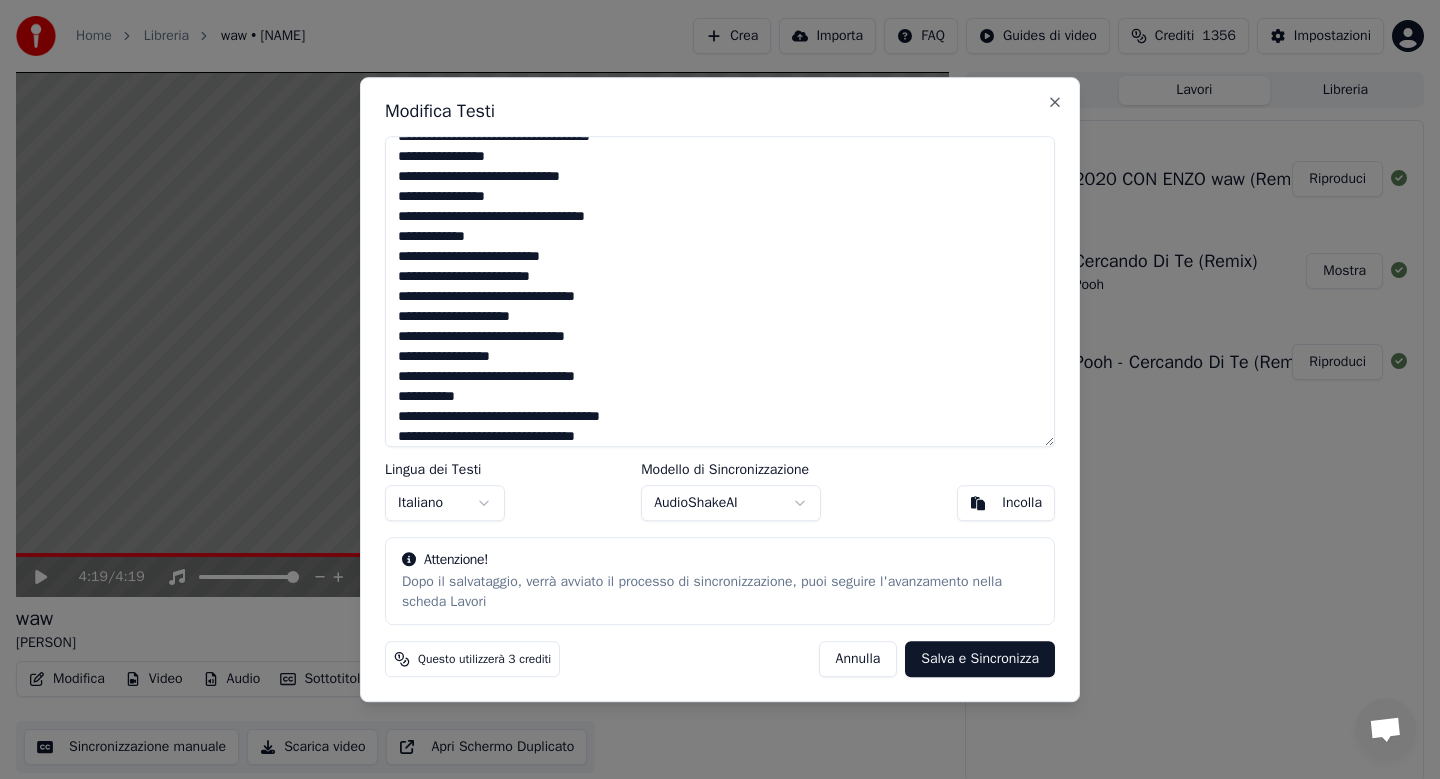 scroll, scrollTop: 625, scrollLeft: 0, axis: vertical 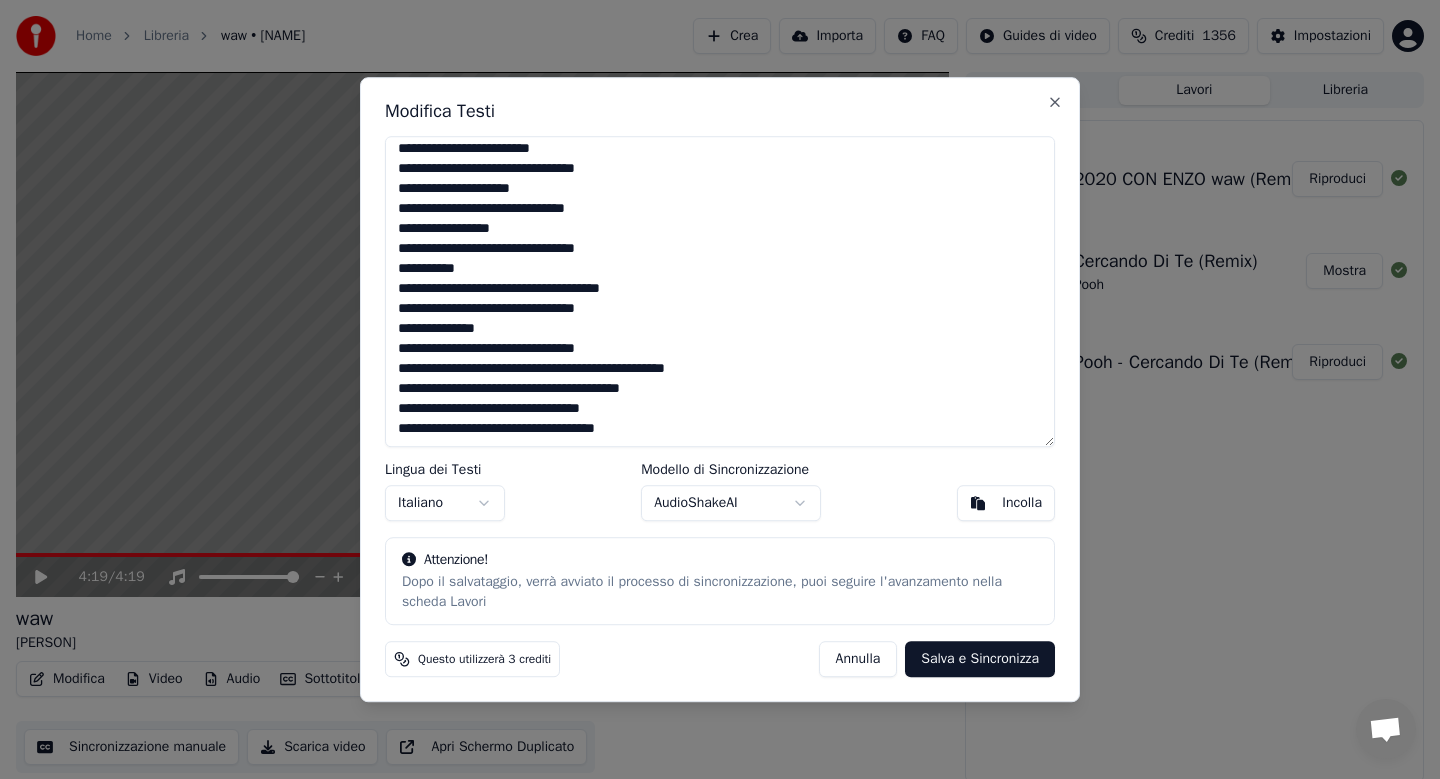 click at bounding box center [720, 292] 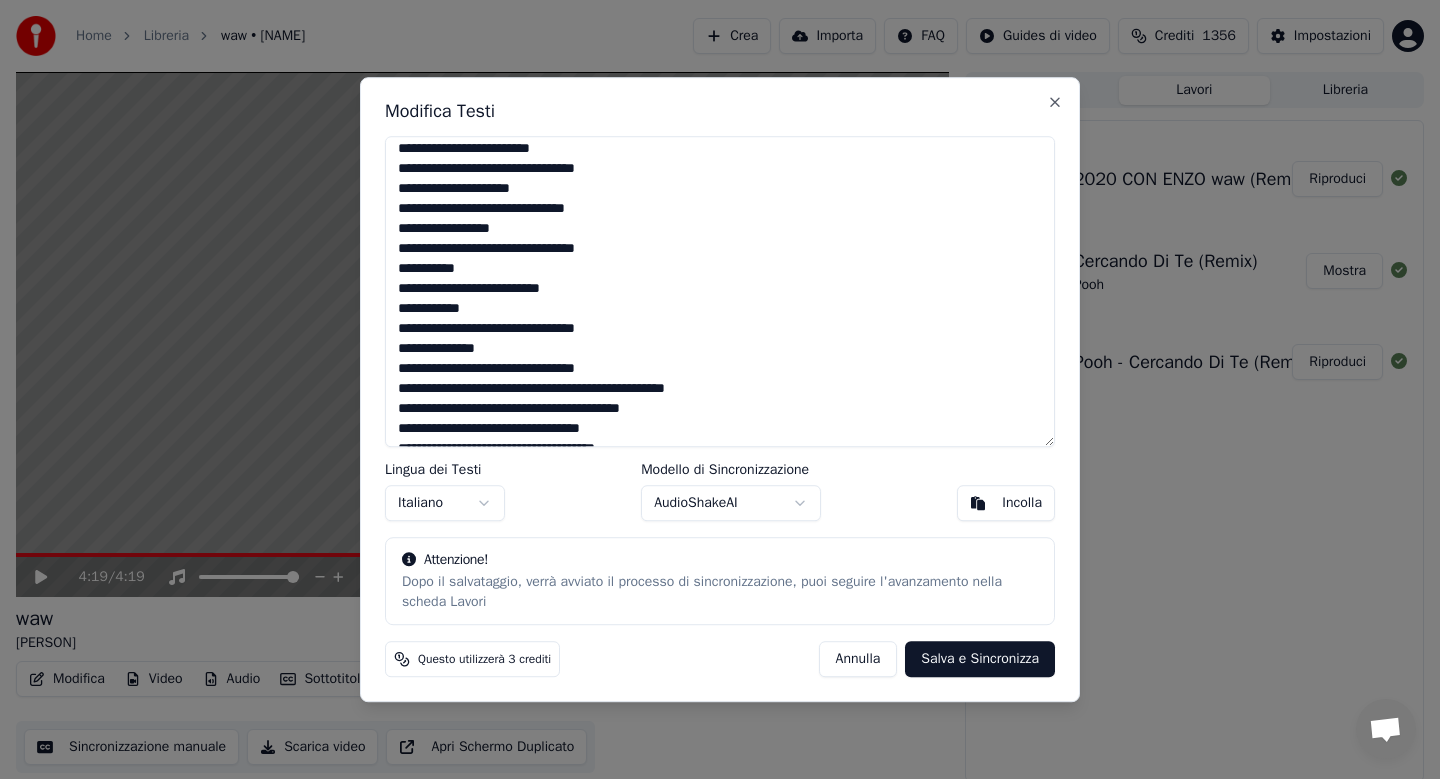 scroll, scrollTop: 645, scrollLeft: 0, axis: vertical 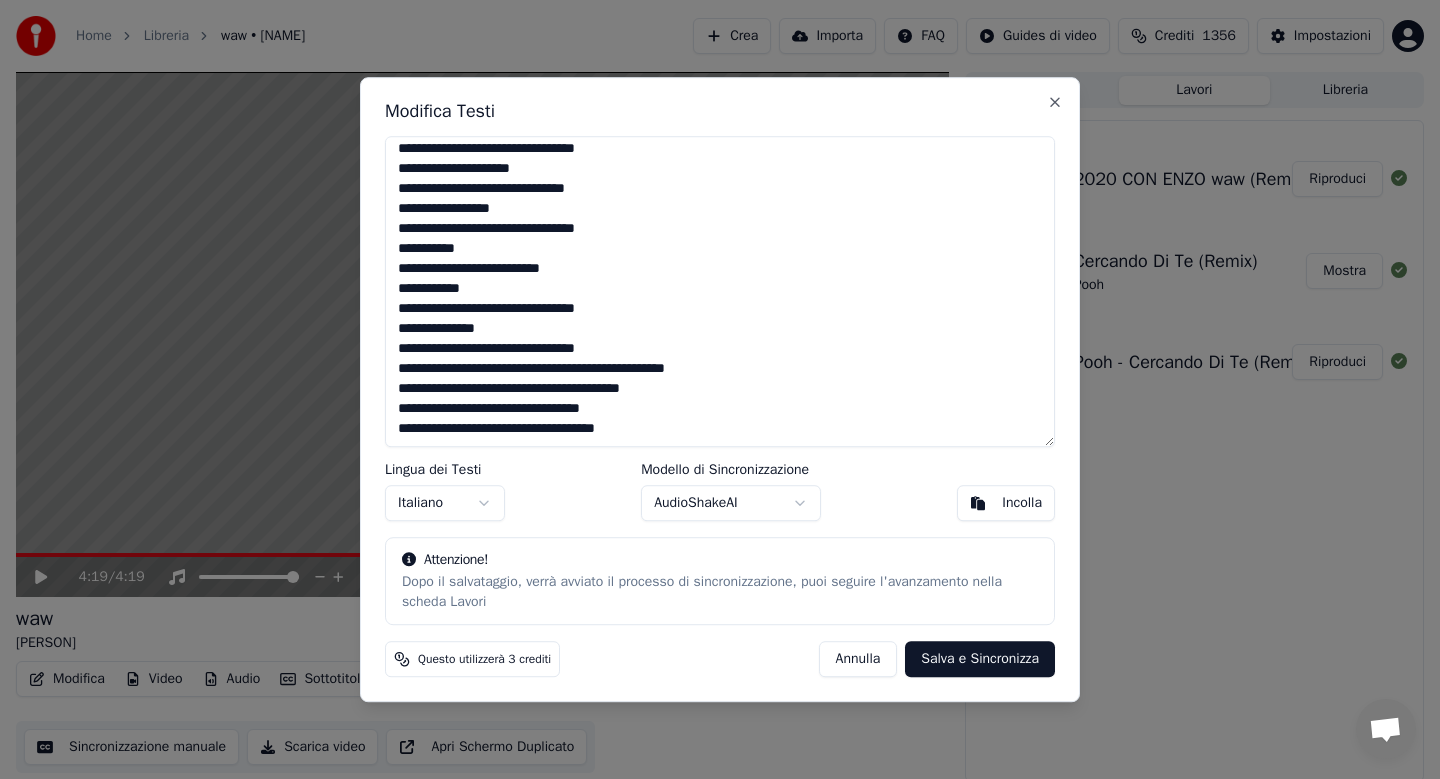 click at bounding box center [720, 292] 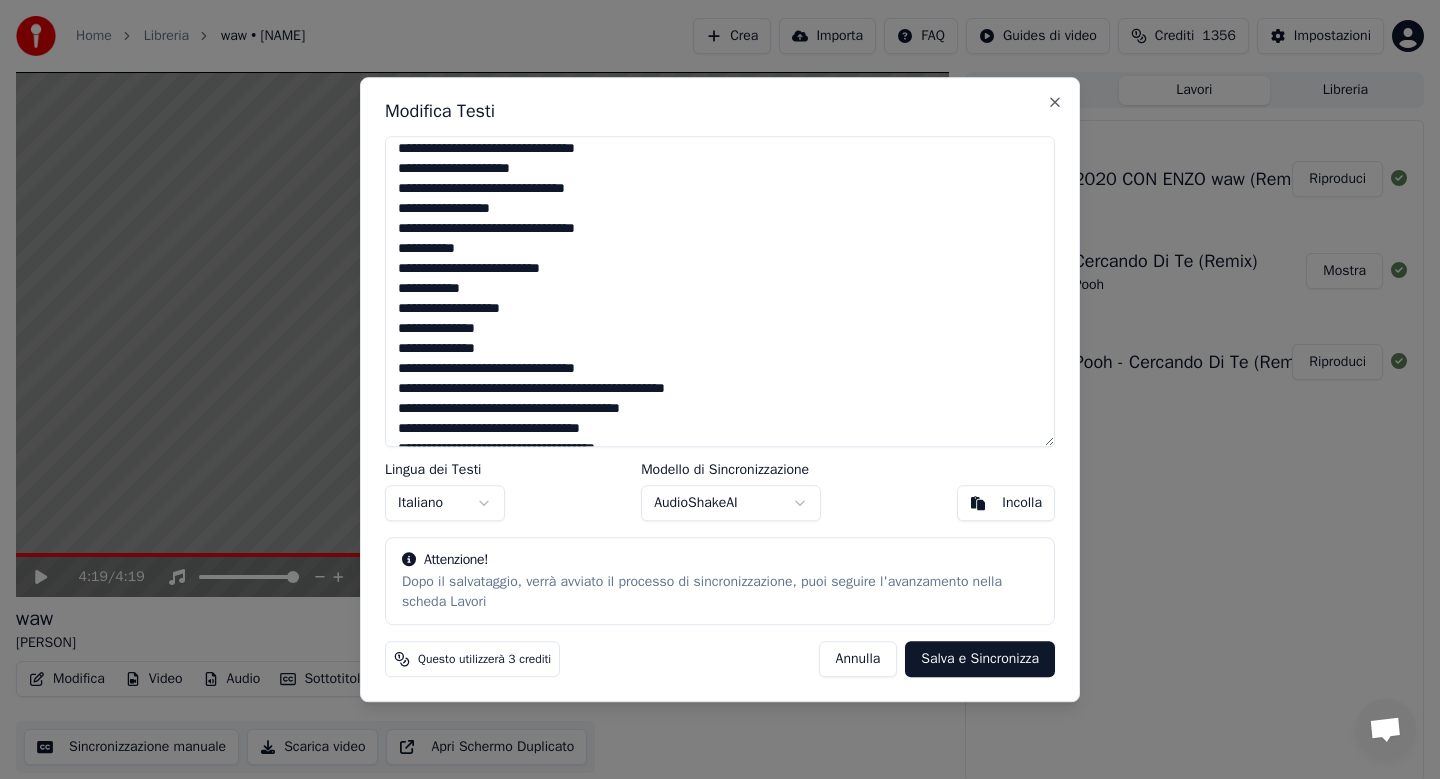 scroll, scrollTop: 665, scrollLeft: 0, axis: vertical 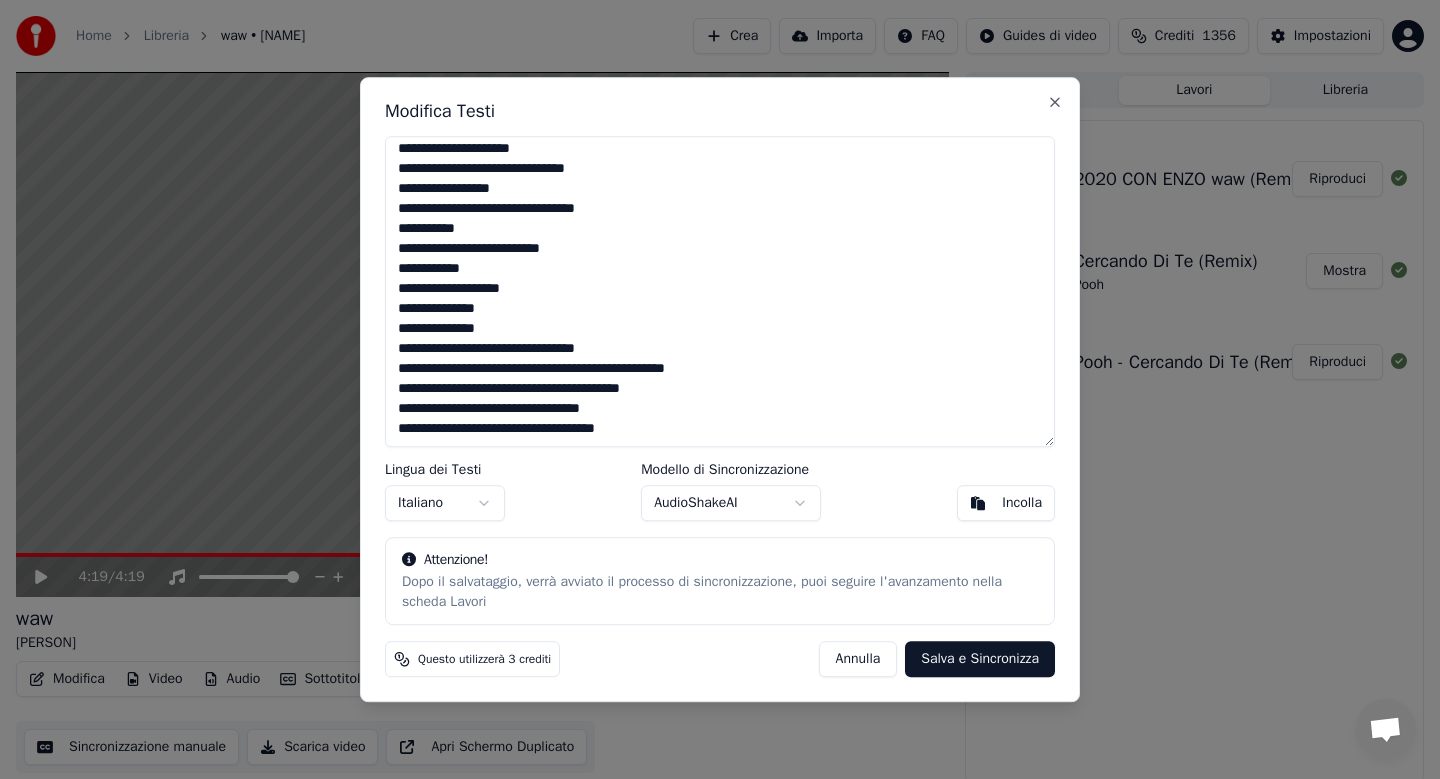 click at bounding box center (720, 292) 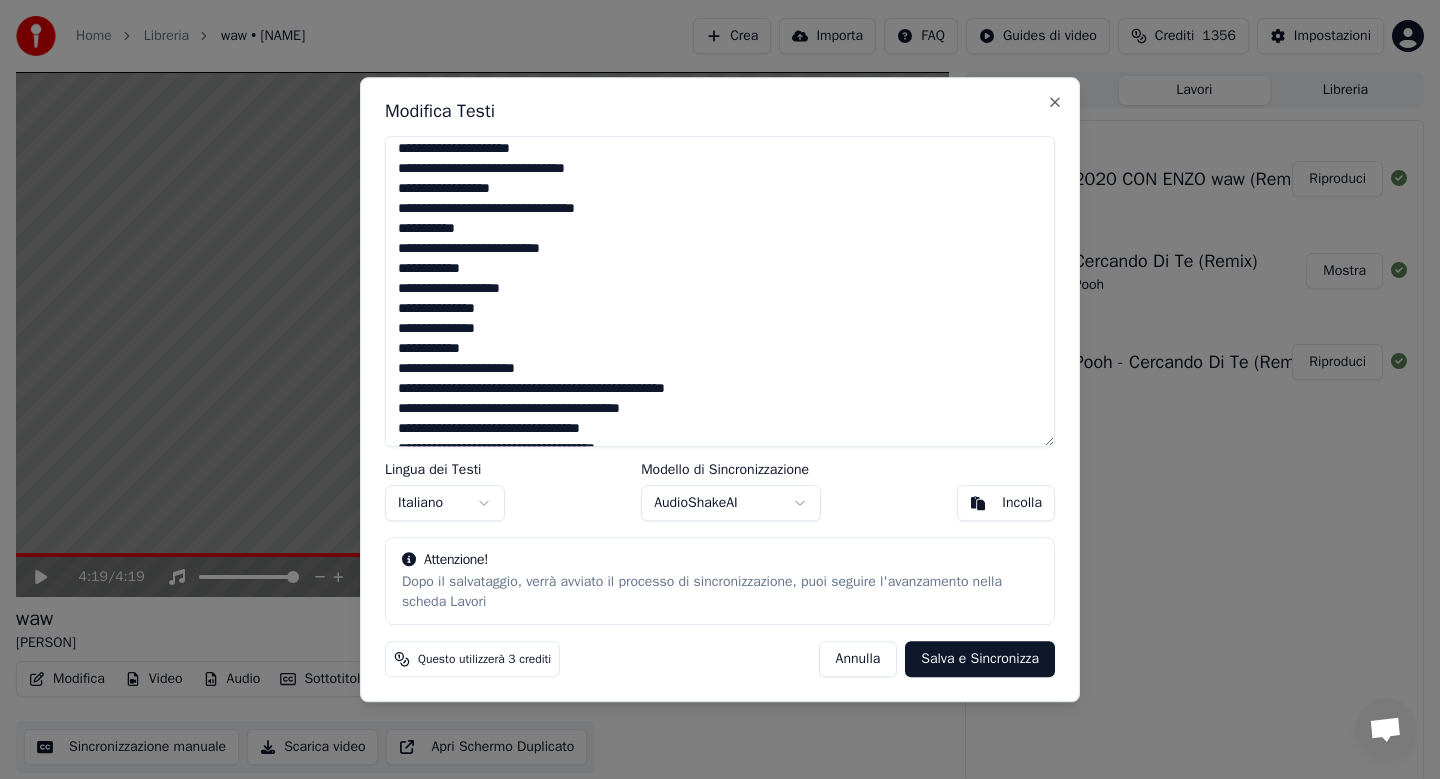 scroll, scrollTop: 685, scrollLeft: 0, axis: vertical 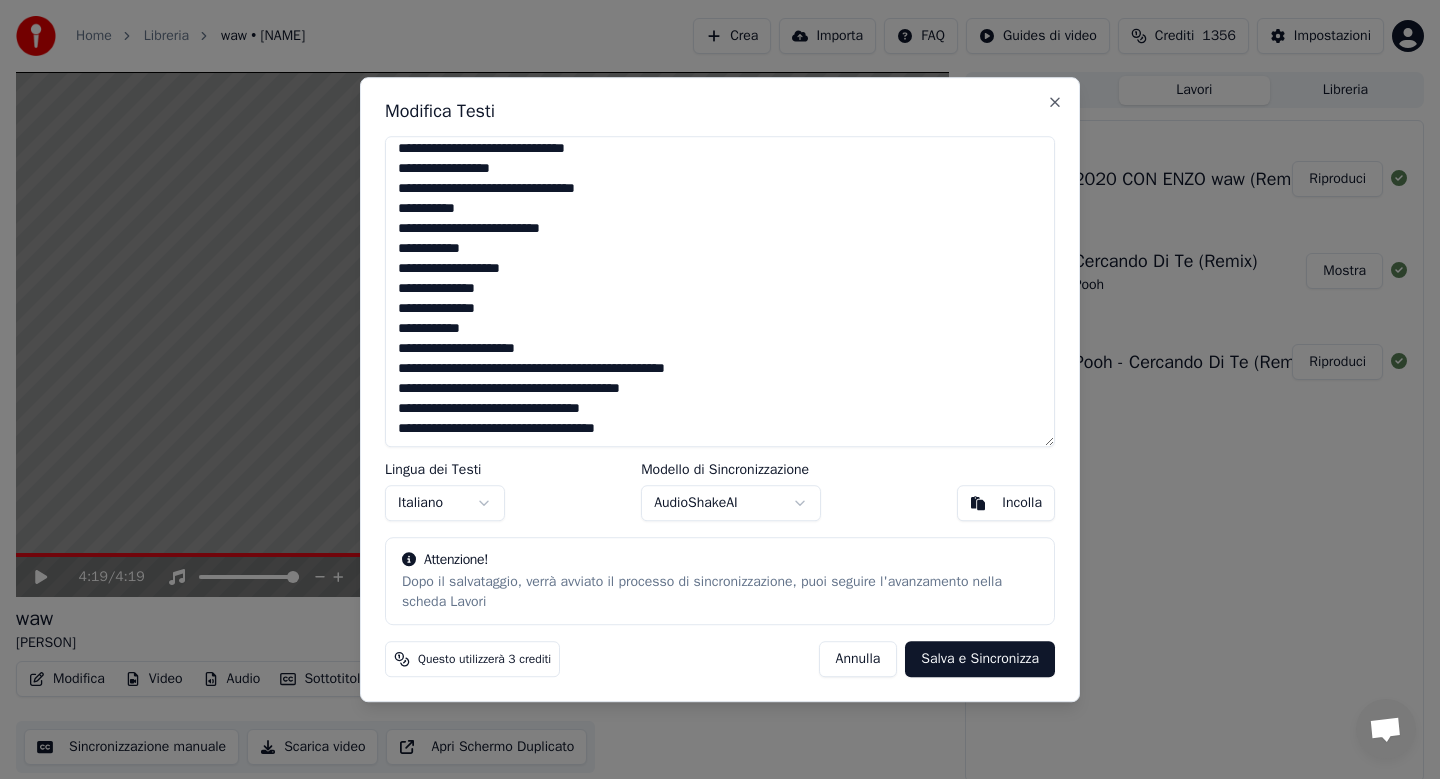 click at bounding box center (720, 292) 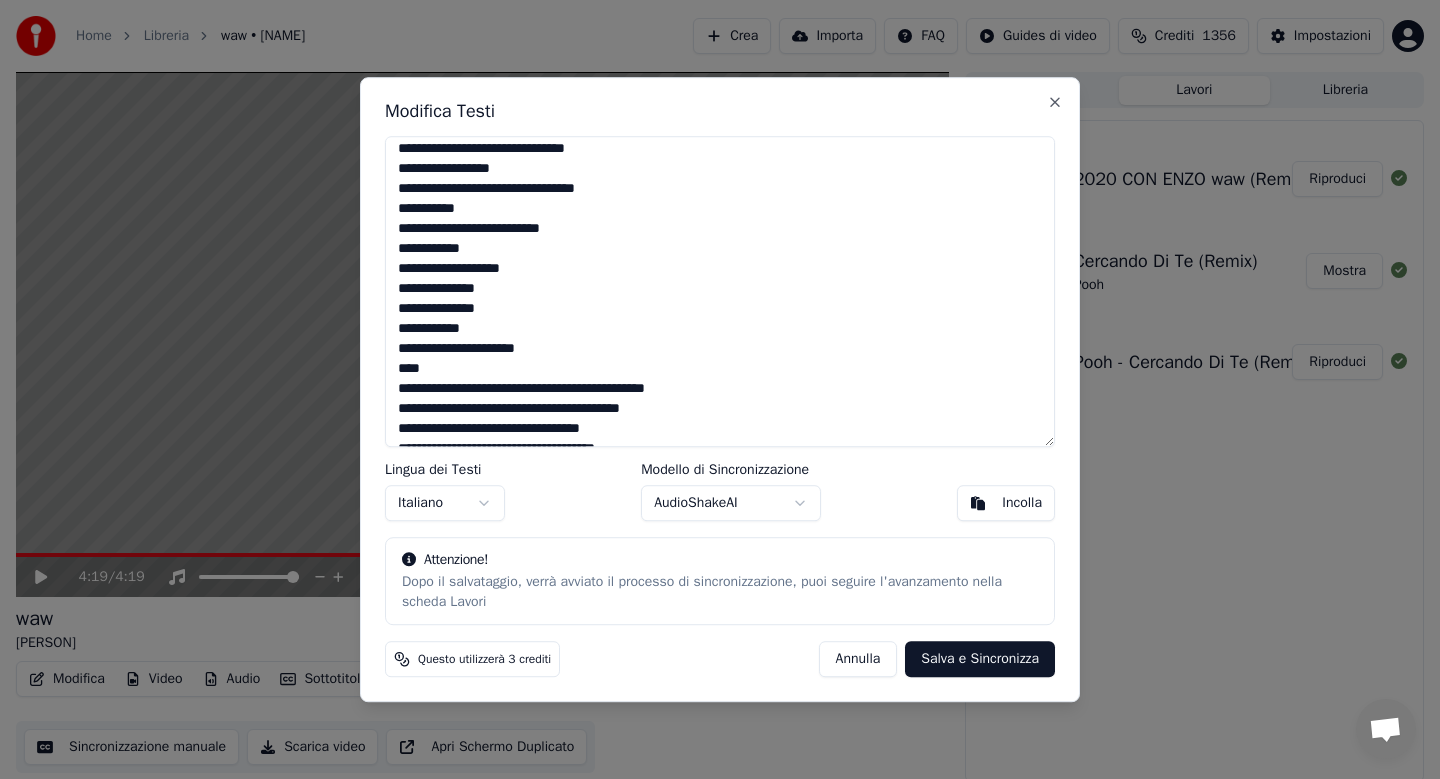 scroll, scrollTop: 705, scrollLeft: 0, axis: vertical 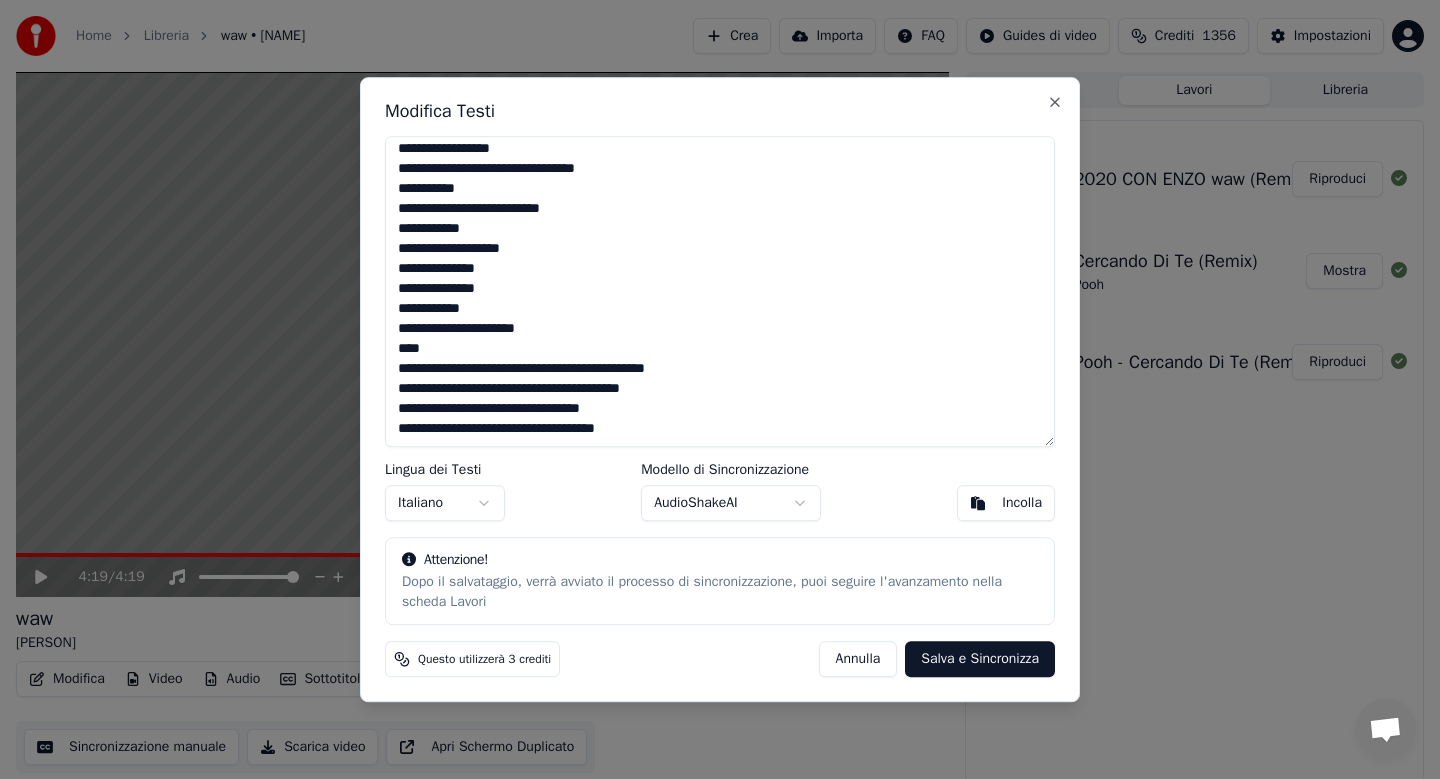click at bounding box center (720, 292) 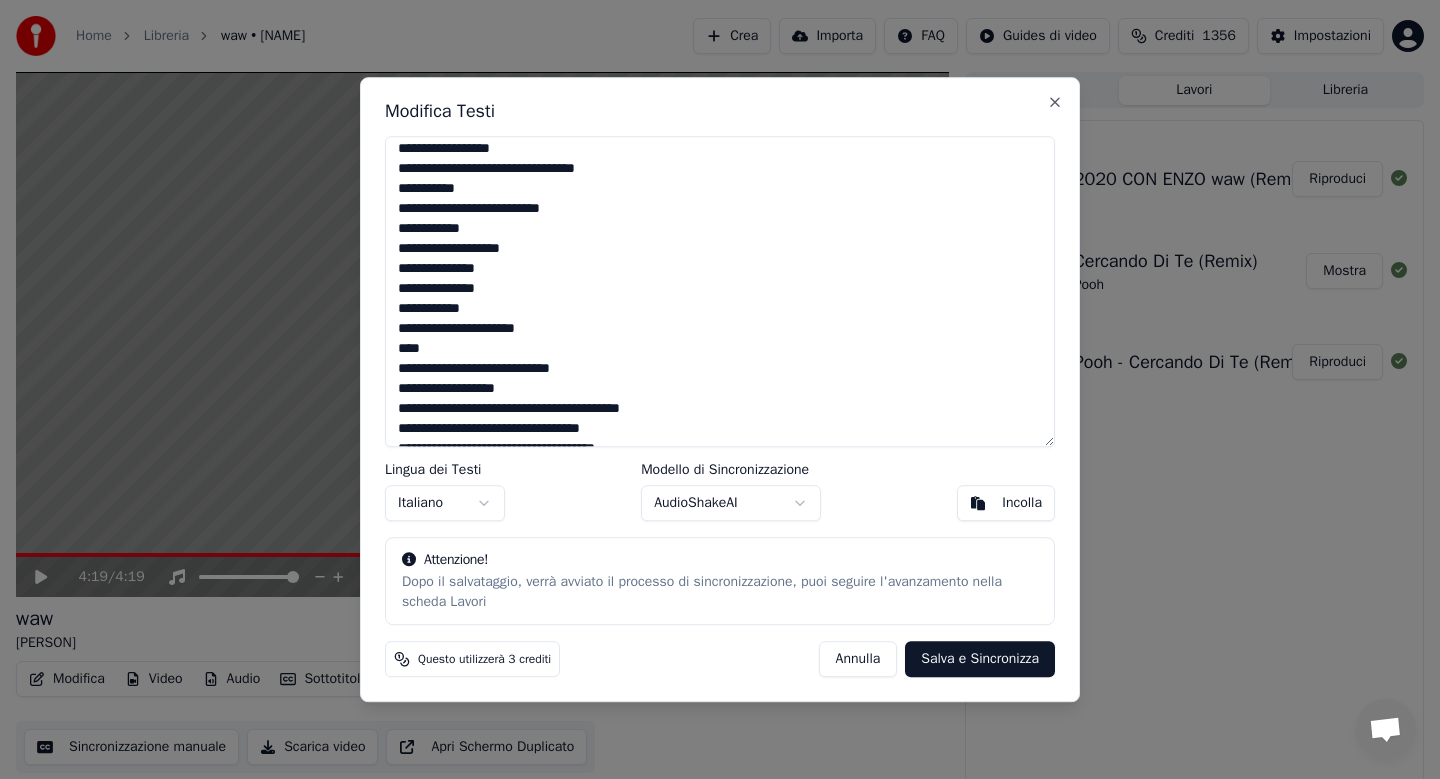 scroll, scrollTop: 725, scrollLeft: 0, axis: vertical 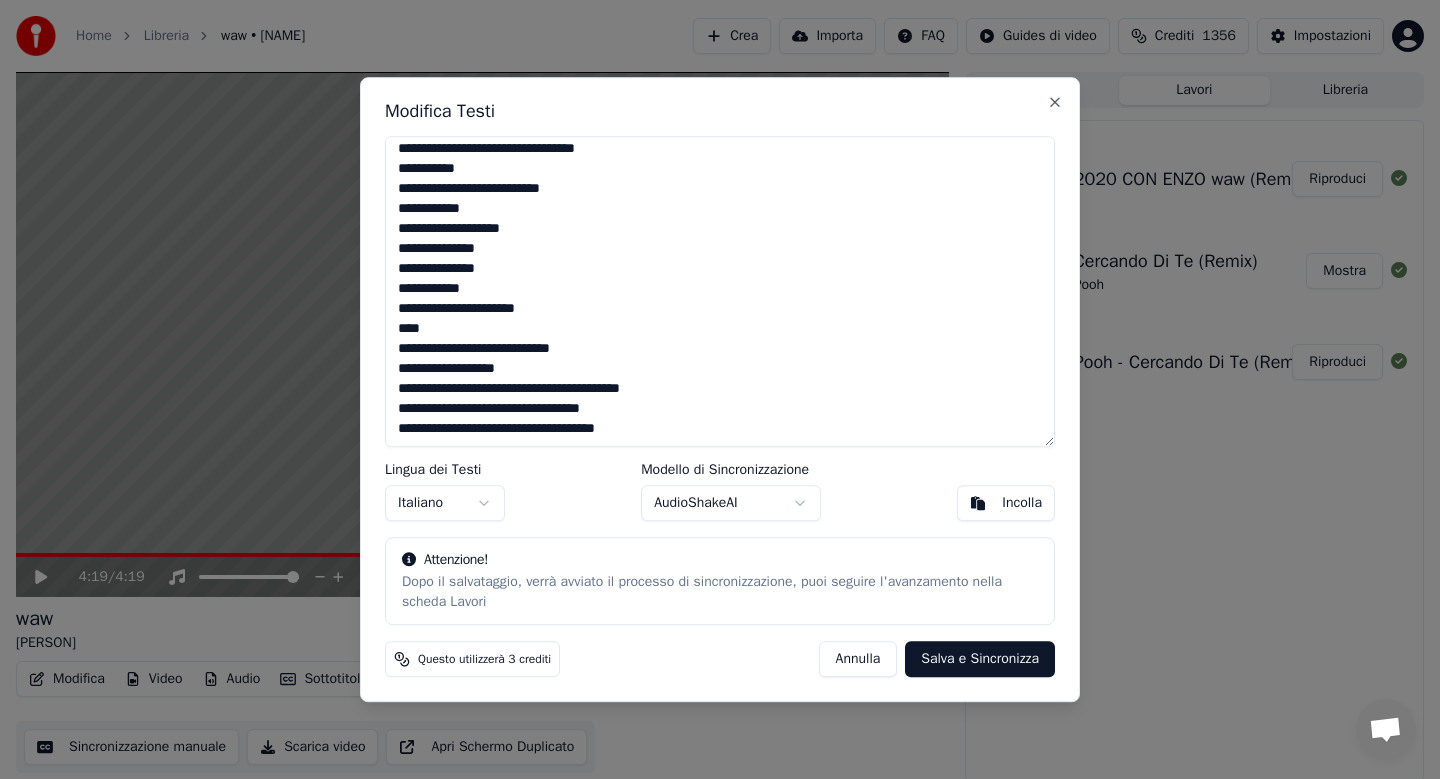 click at bounding box center (720, 292) 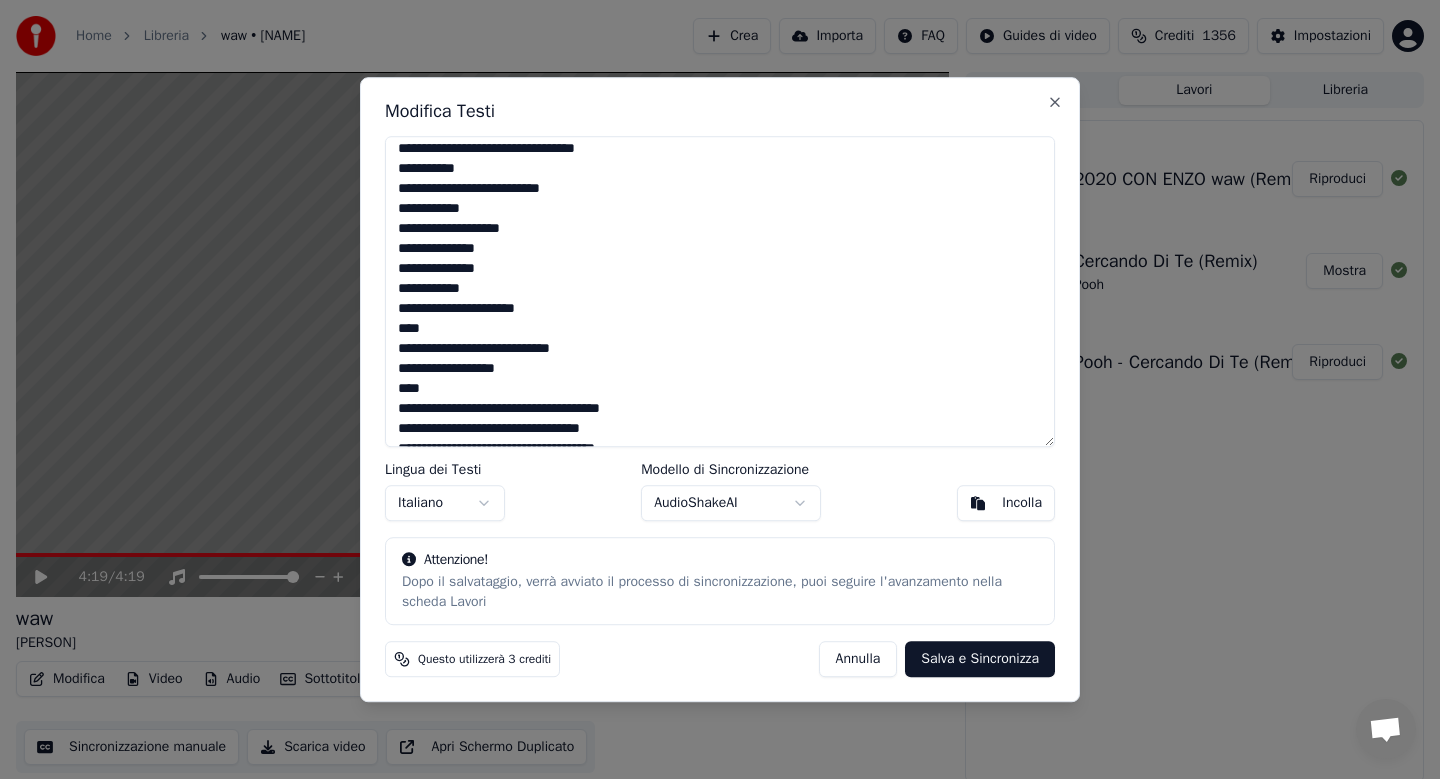 scroll, scrollTop: 745, scrollLeft: 0, axis: vertical 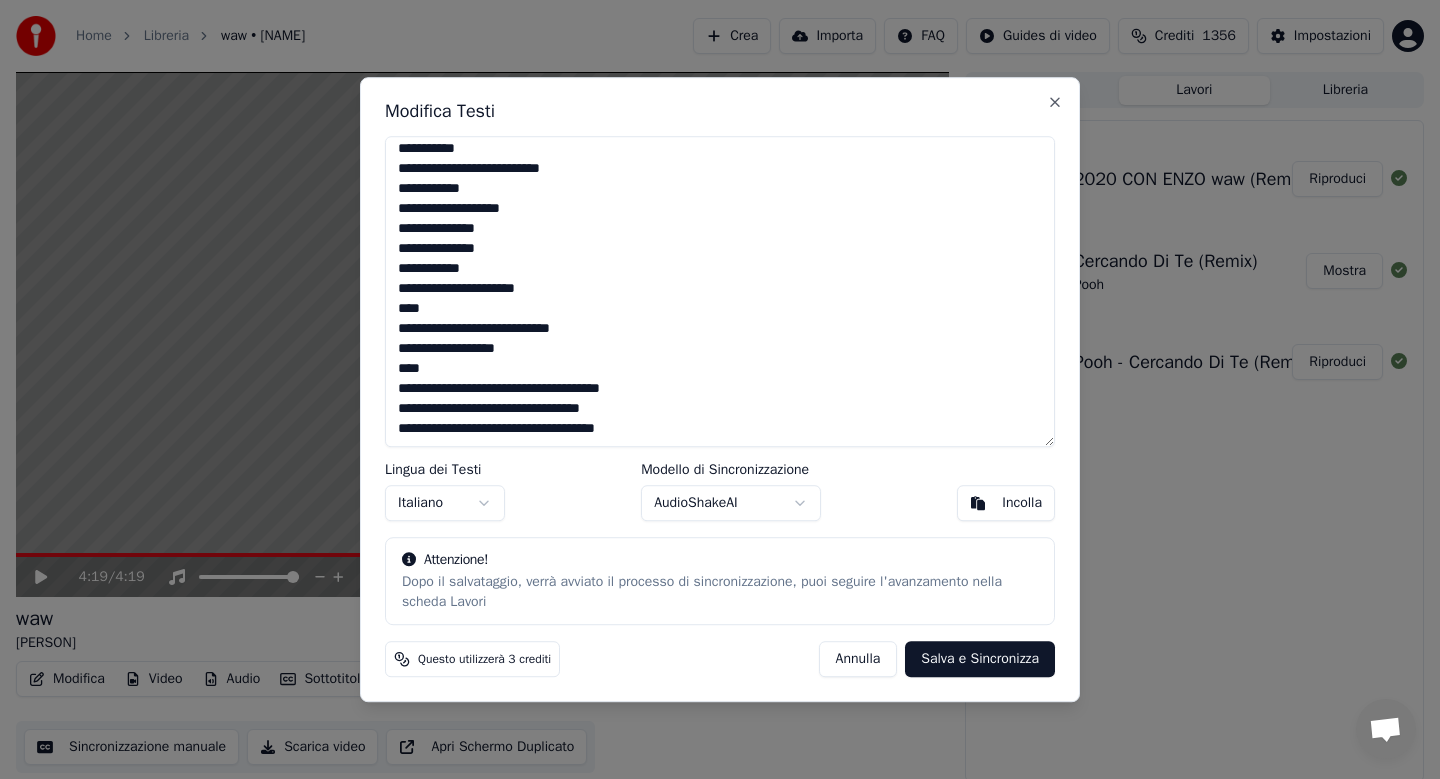 click at bounding box center (720, 292) 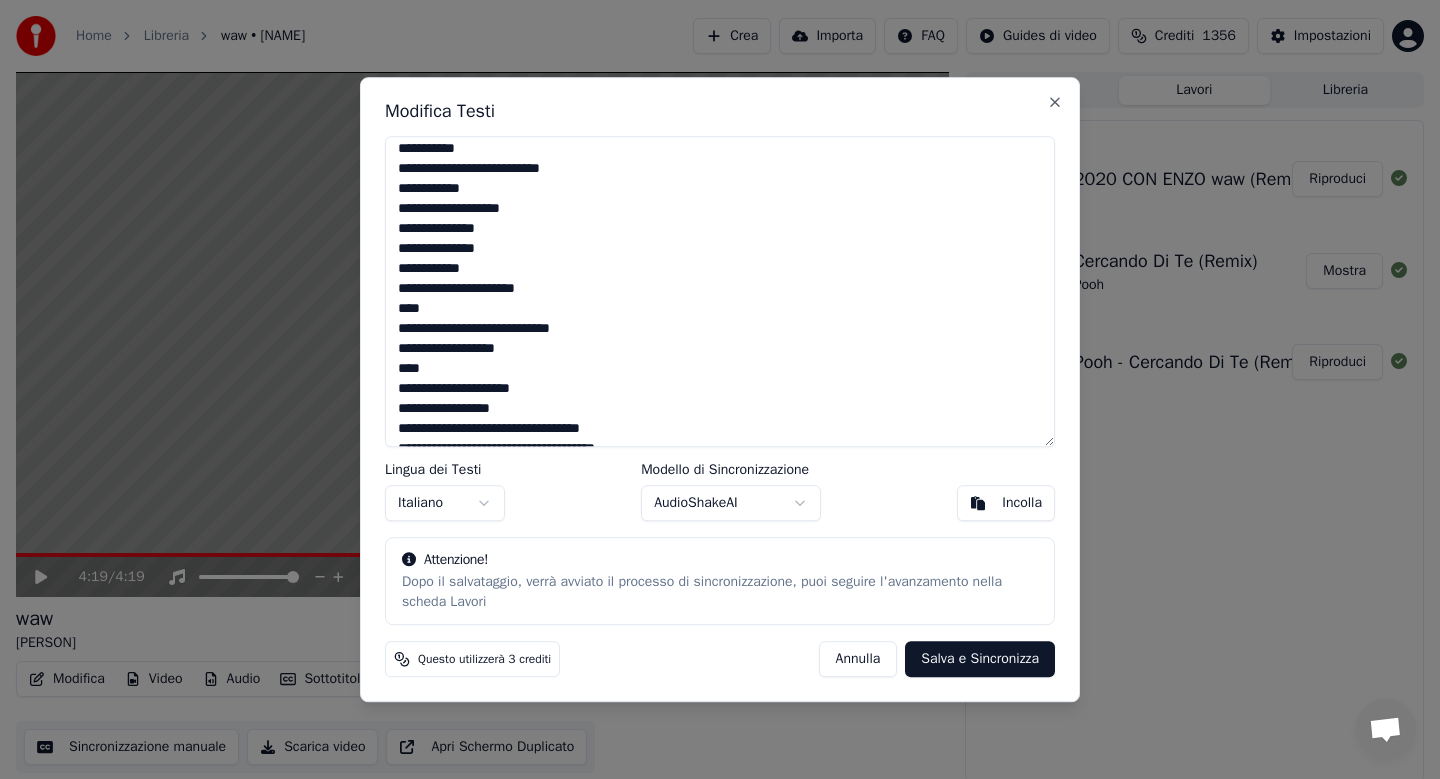 scroll, scrollTop: 765, scrollLeft: 0, axis: vertical 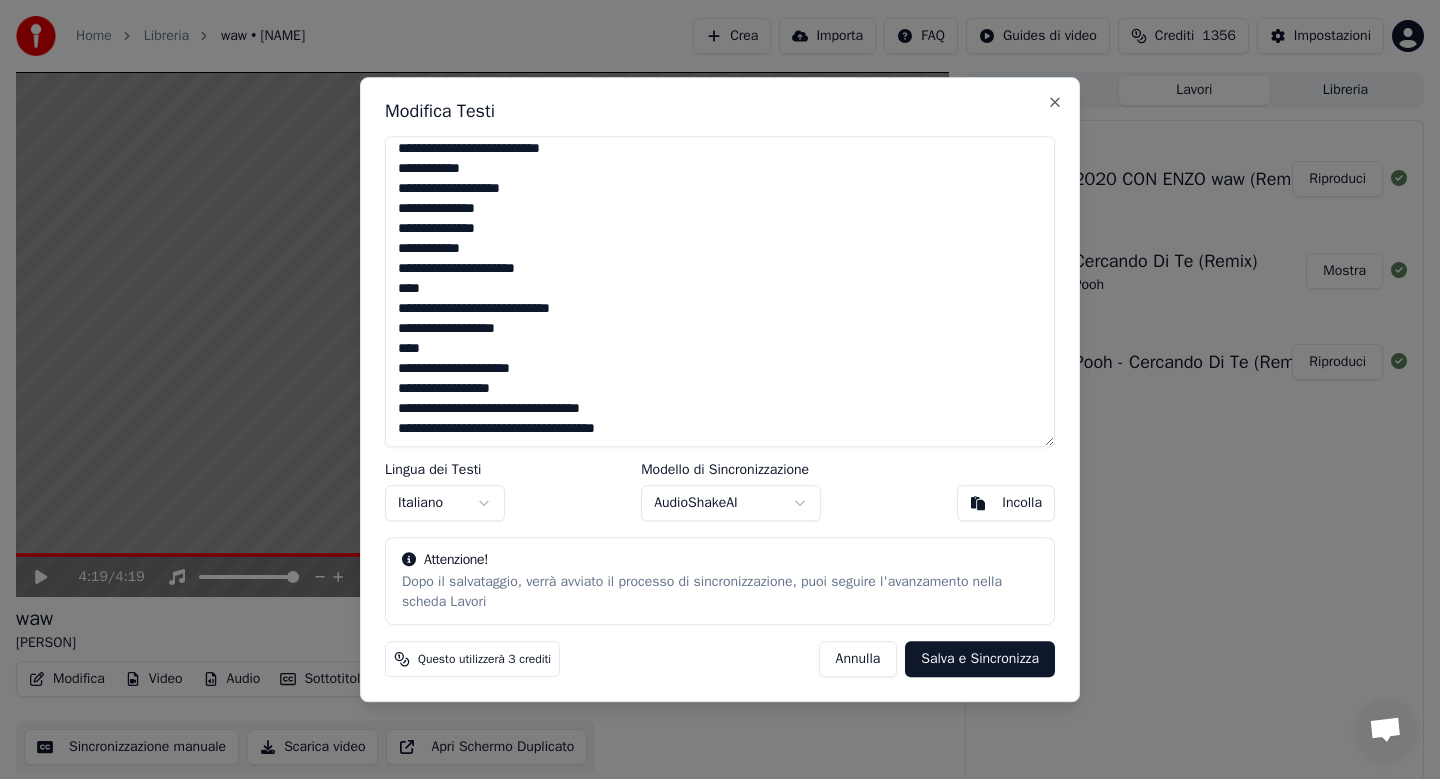 click at bounding box center [720, 292] 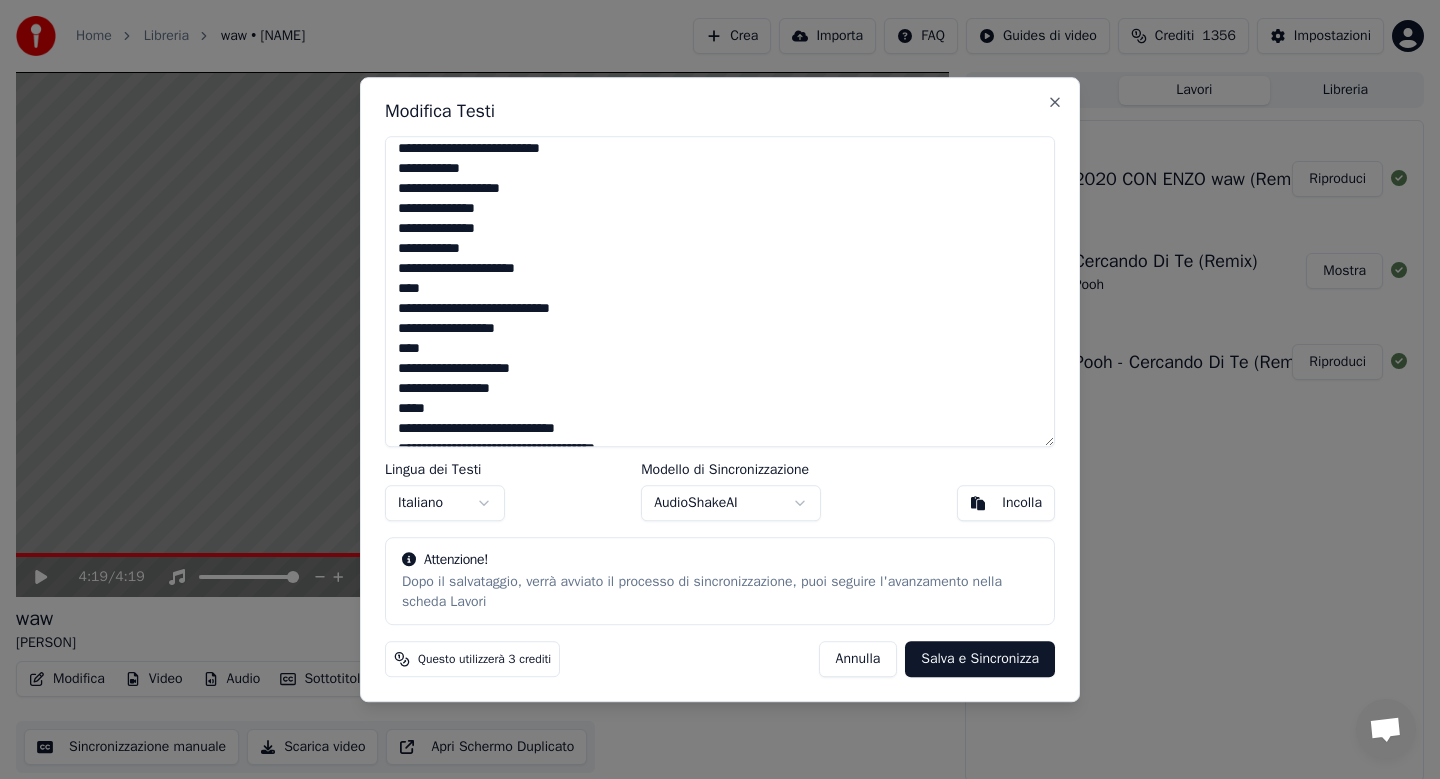 scroll, scrollTop: 785, scrollLeft: 0, axis: vertical 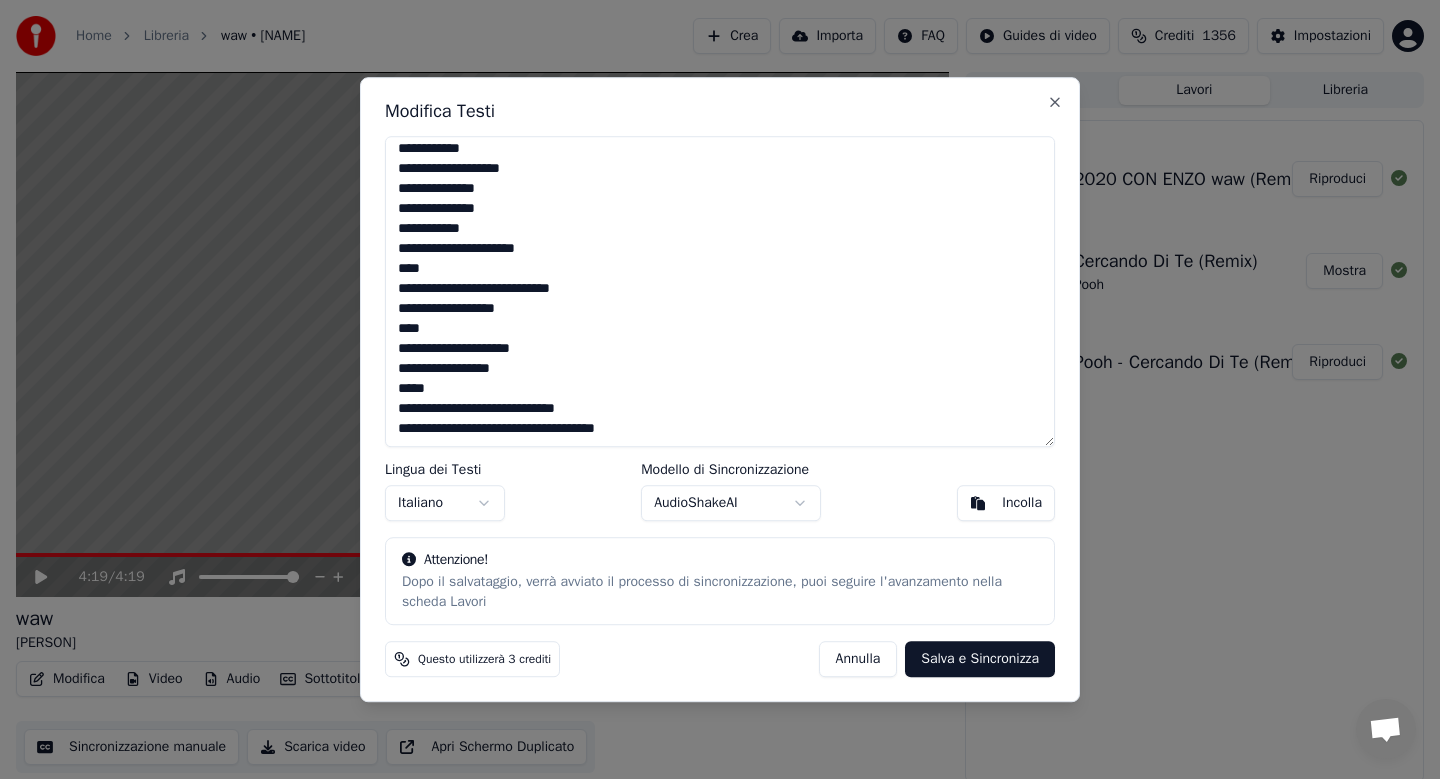 drag, startPoint x: 538, startPoint y: 428, endPoint x: 501, endPoint y: 427, distance: 37.01351 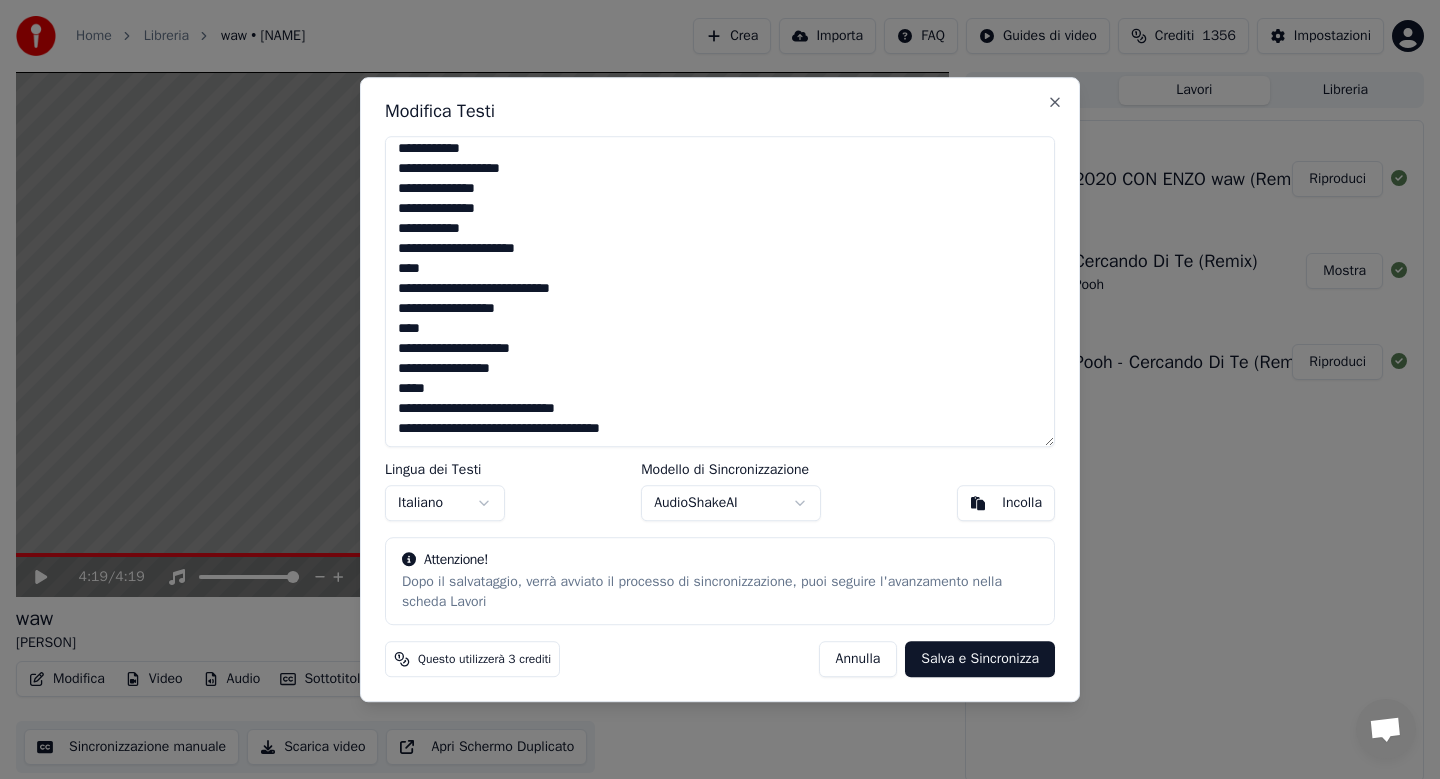 click at bounding box center (720, 292) 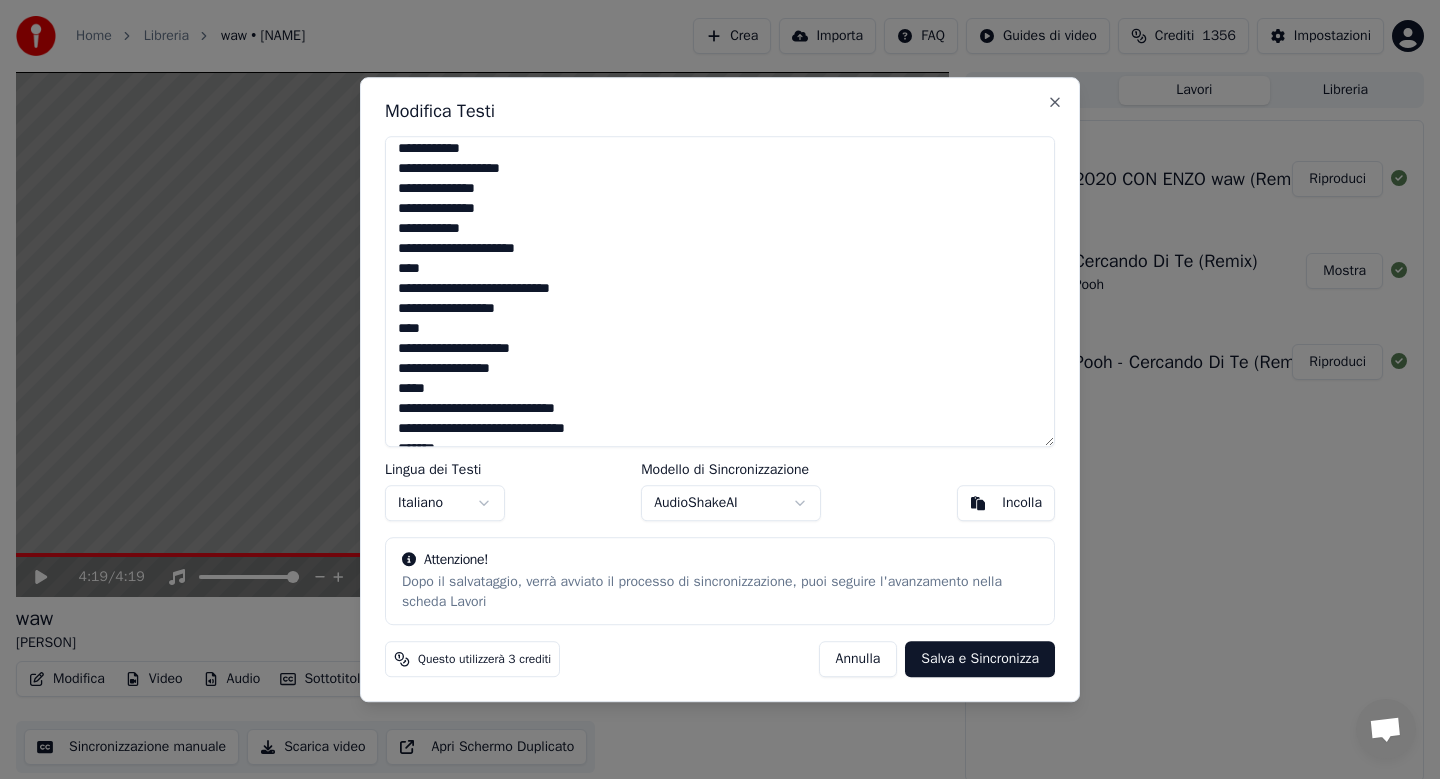 scroll, scrollTop: 805, scrollLeft: 0, axis: vertical 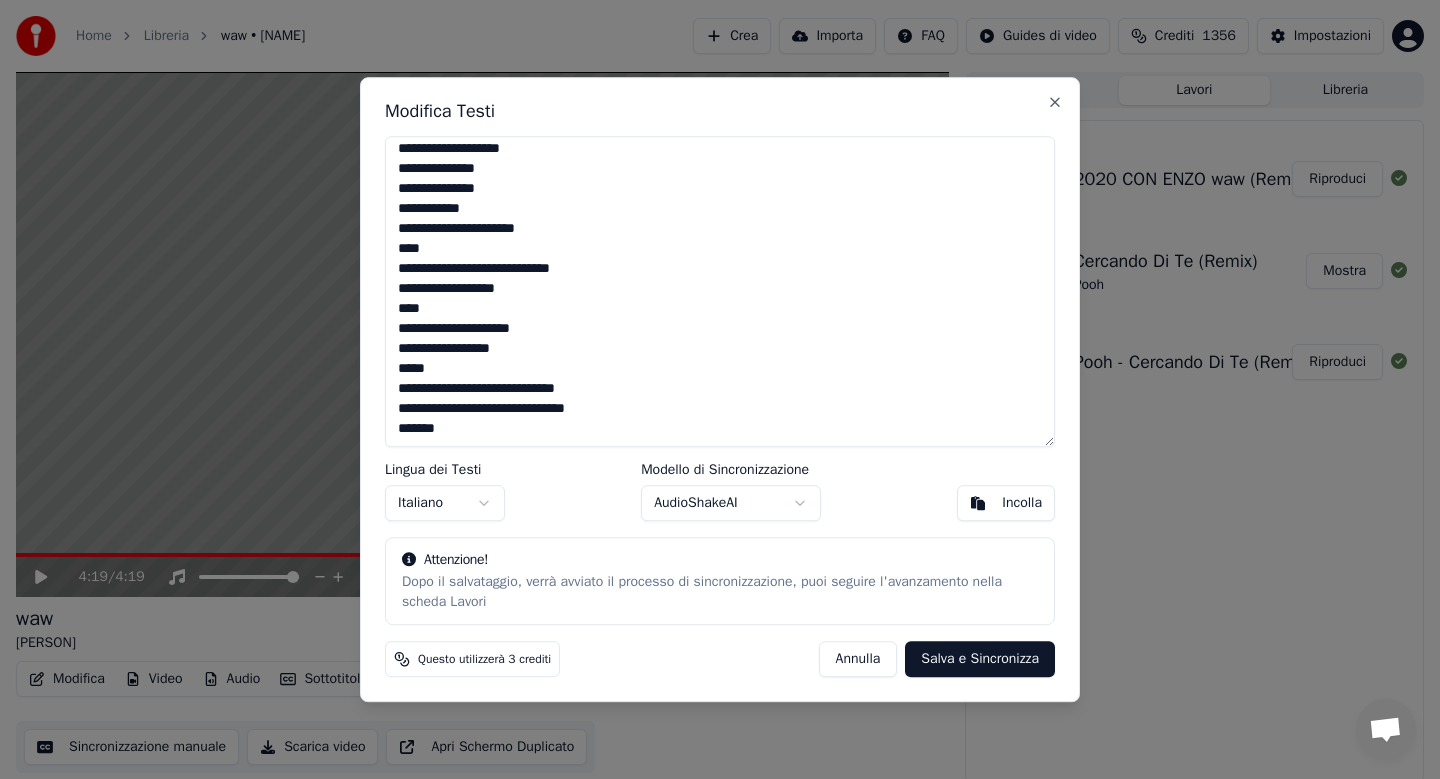 click at bounding box center [720, 292] 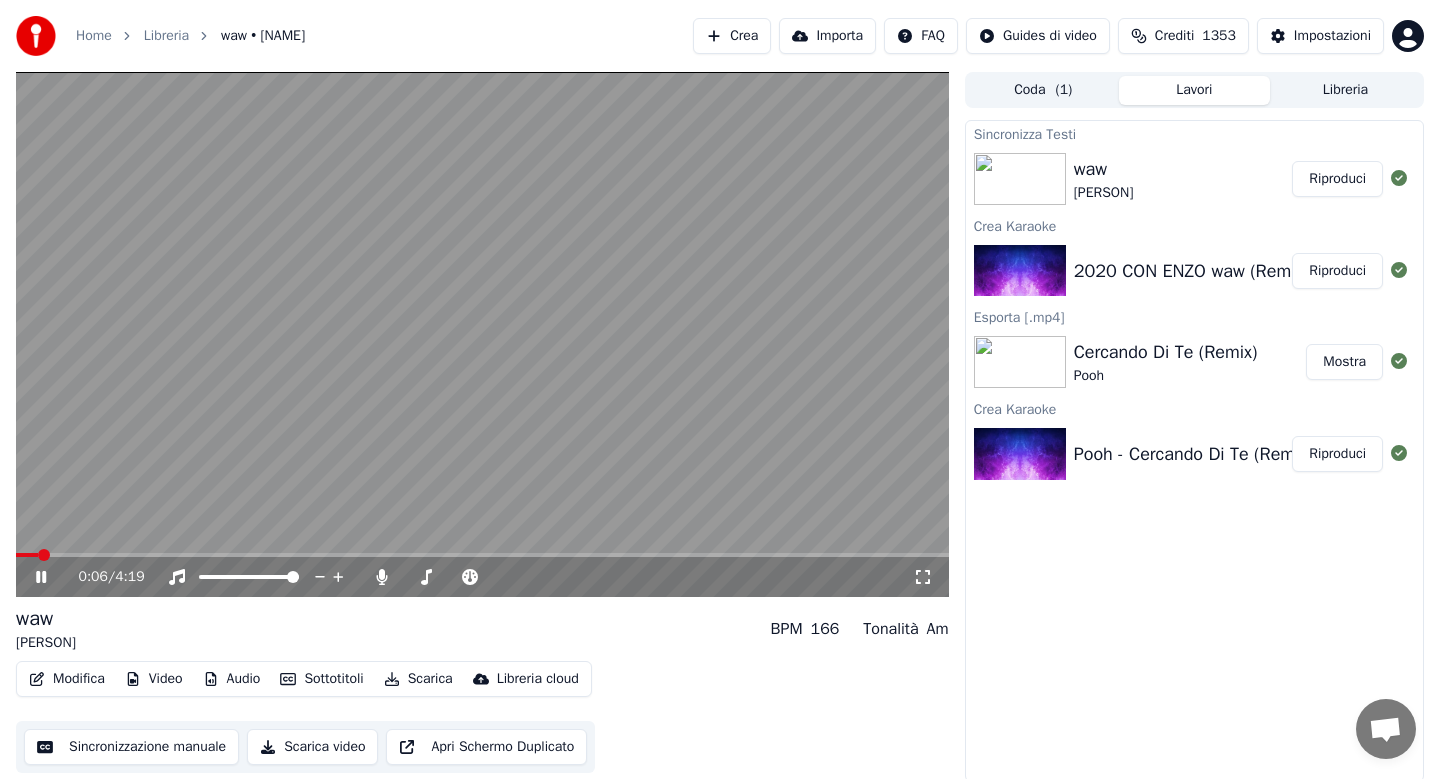 click on "Modifica" at bounding box center (67, 679) 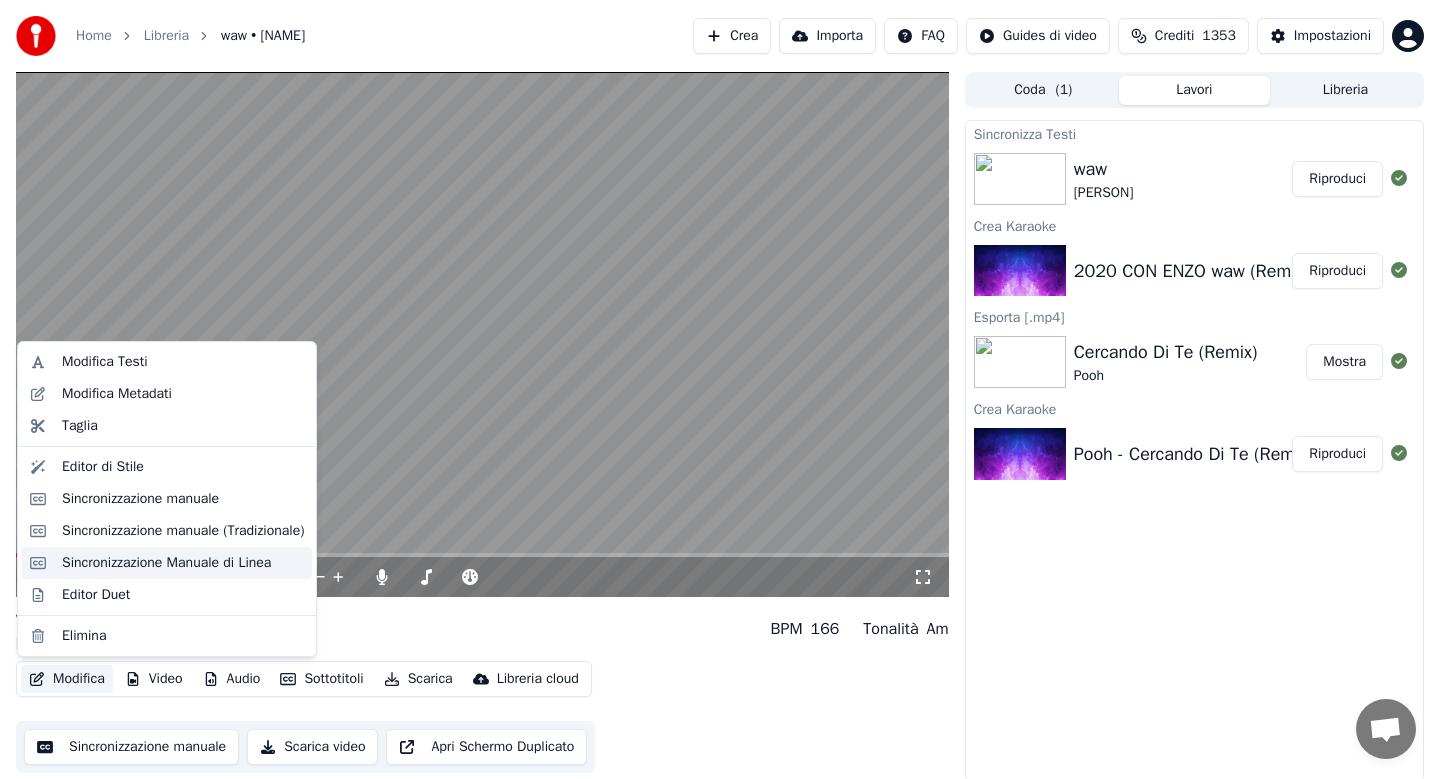 click on "Sincronizzazione Manuale di Linea" at bounding box center [166, 563] 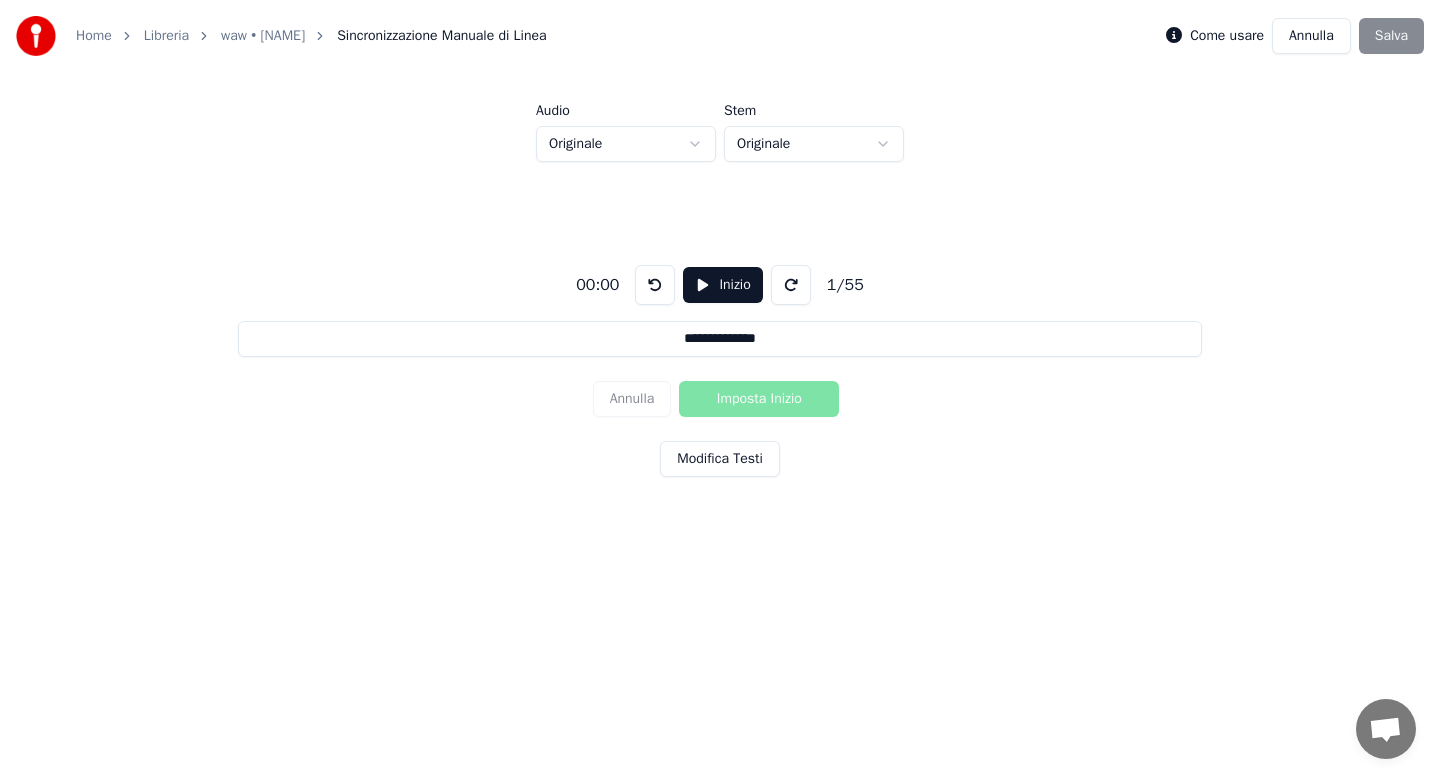 click on "Inizio" at bounding box center [722, 285] 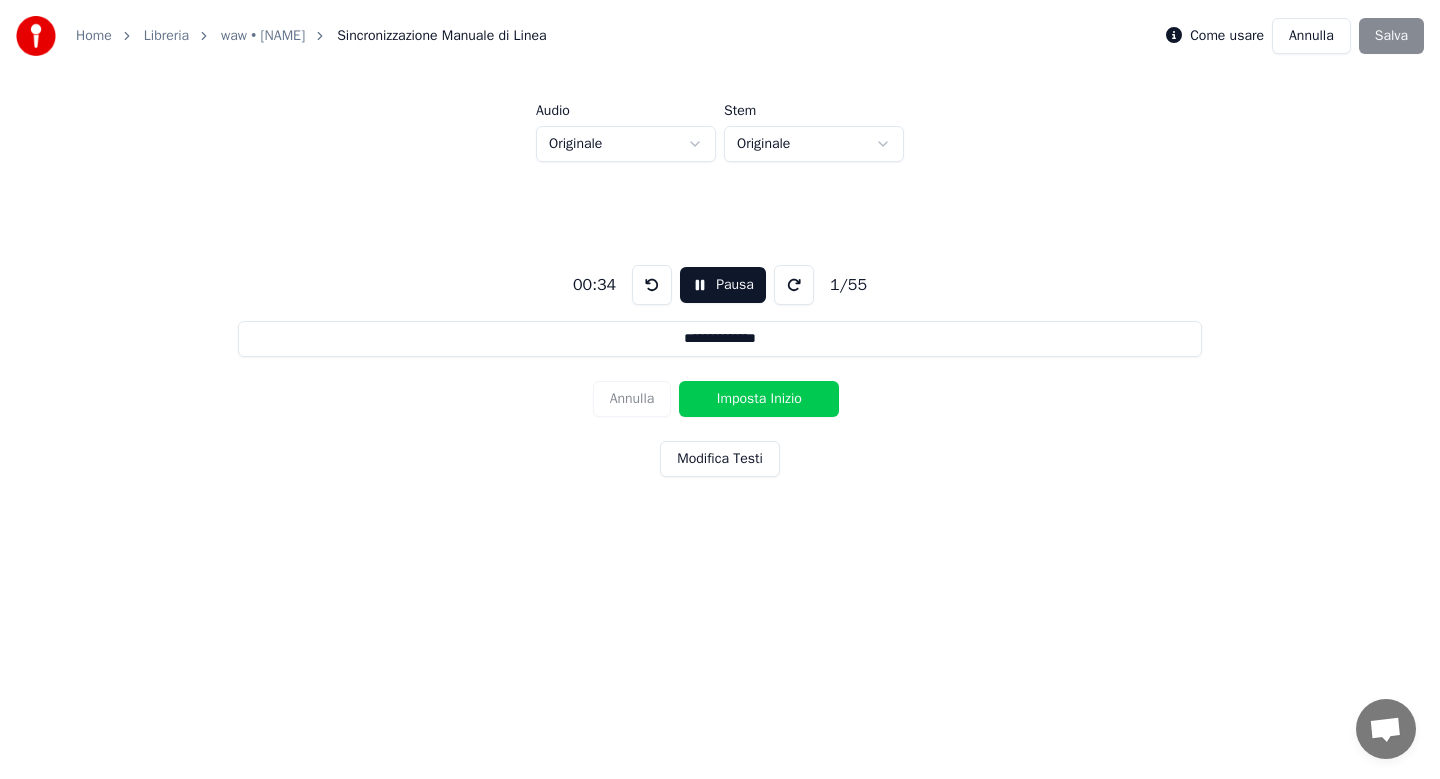 click on "Imposta Inizio" at bounding box center (759, 399) 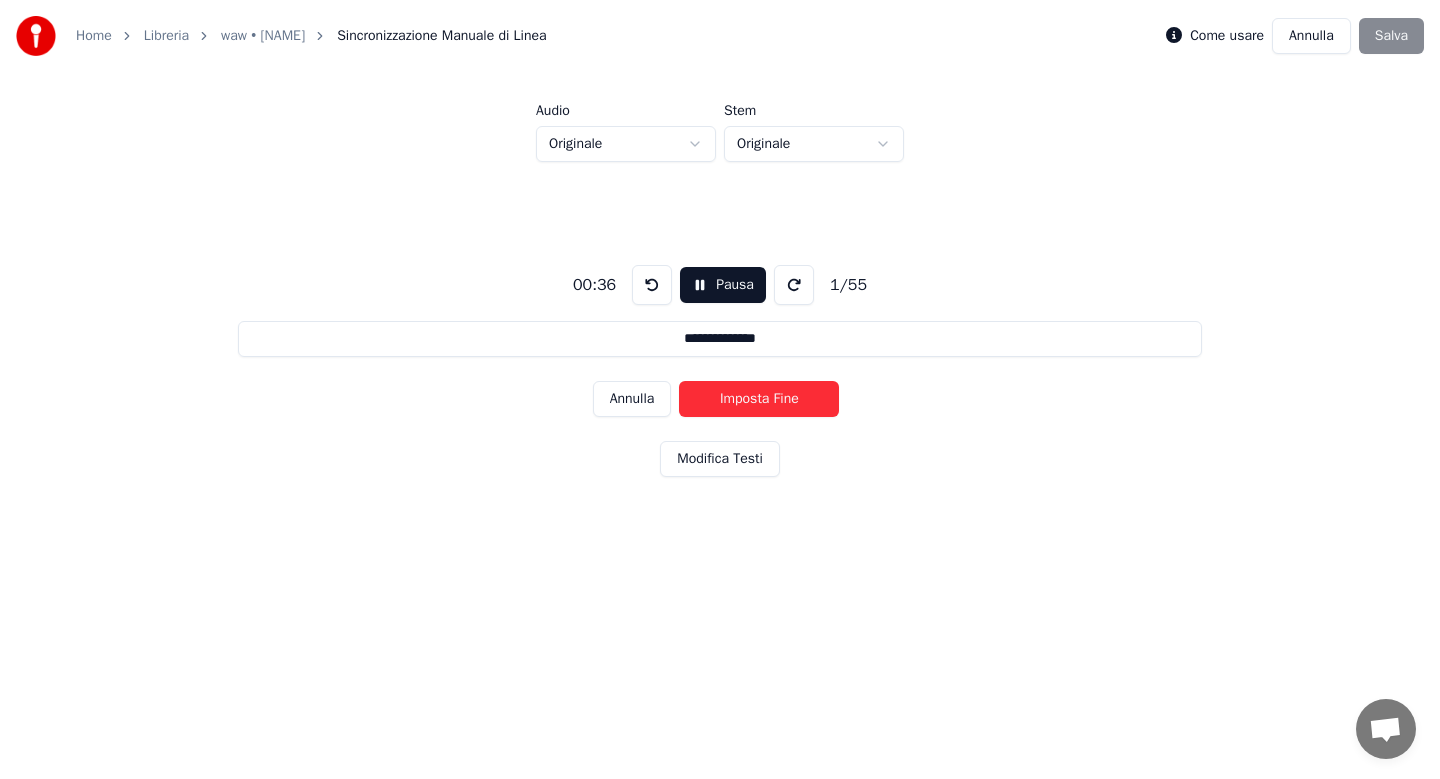 click on "Imposta Fine" at bounding box center (759, 399) 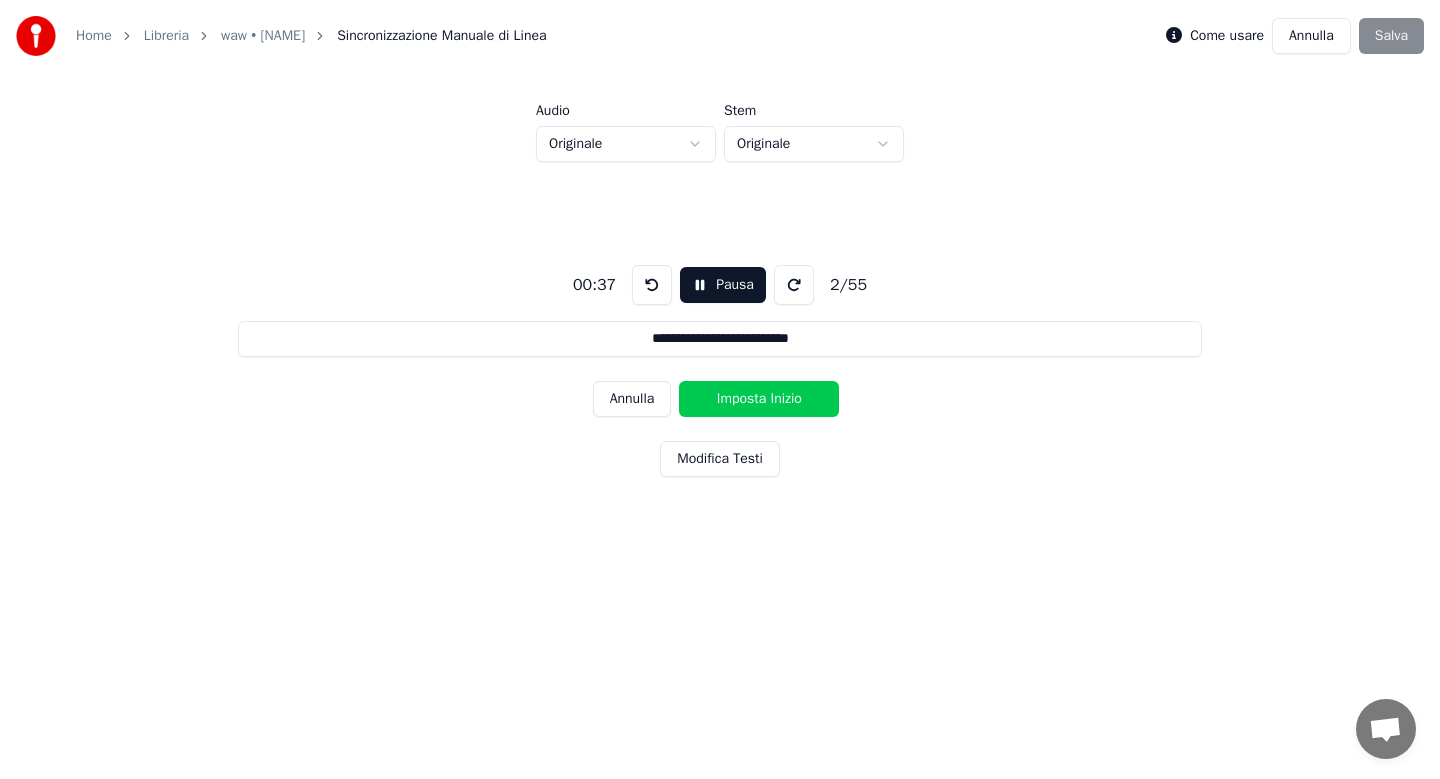 click on "Imposta Inizio" at bounding box center (759, 399) 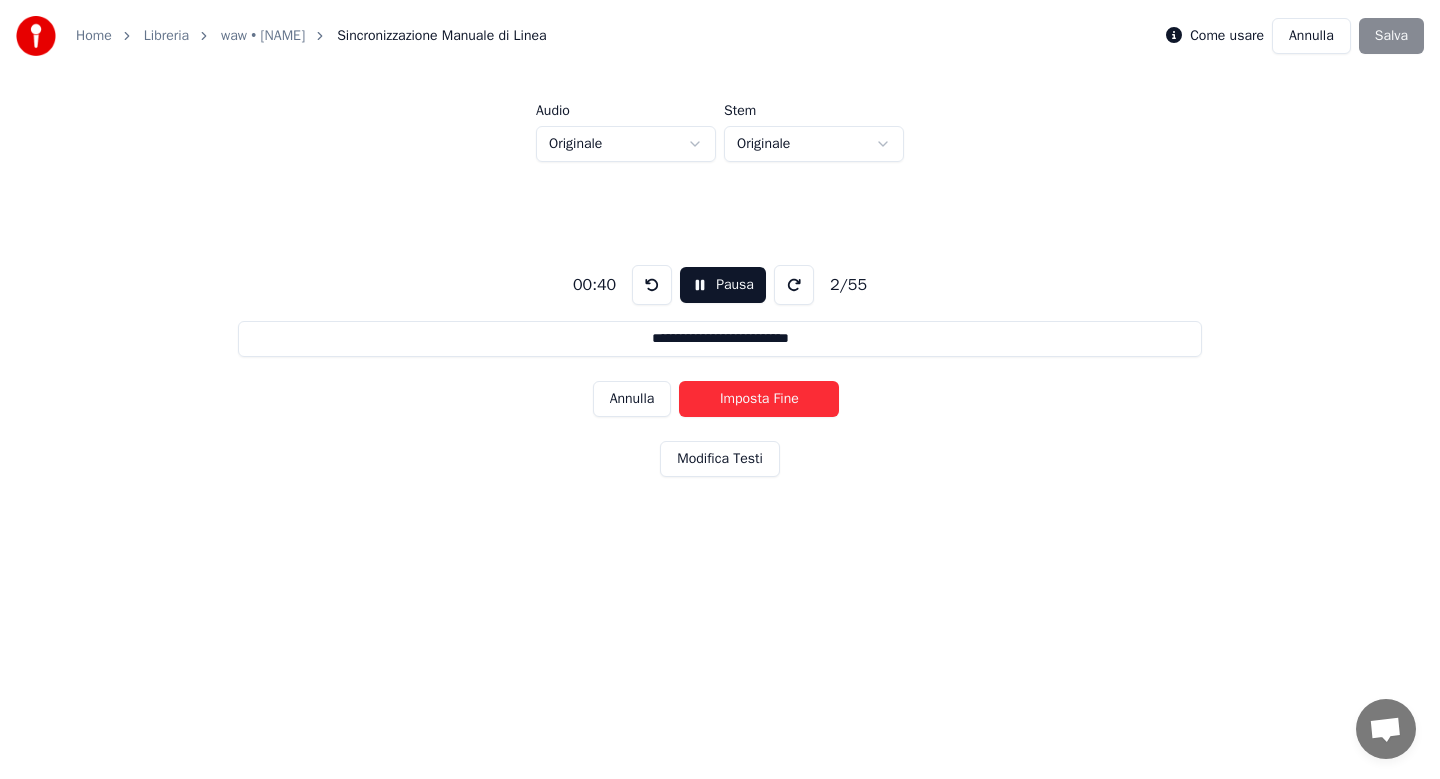 click on "Imposta Fine" at bounding box center [759, 399] 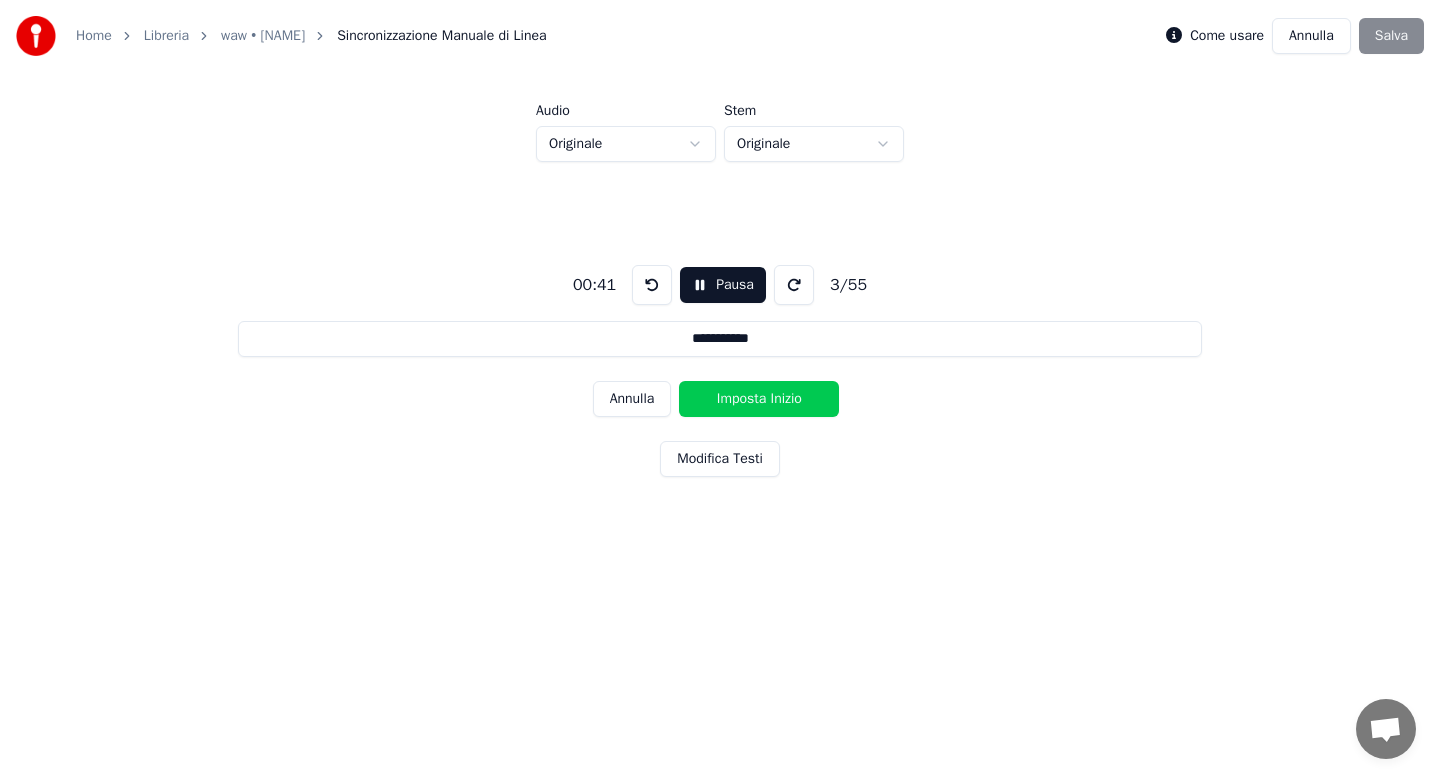 click on "Imposta Inizio" at bounding box center (759, 399) 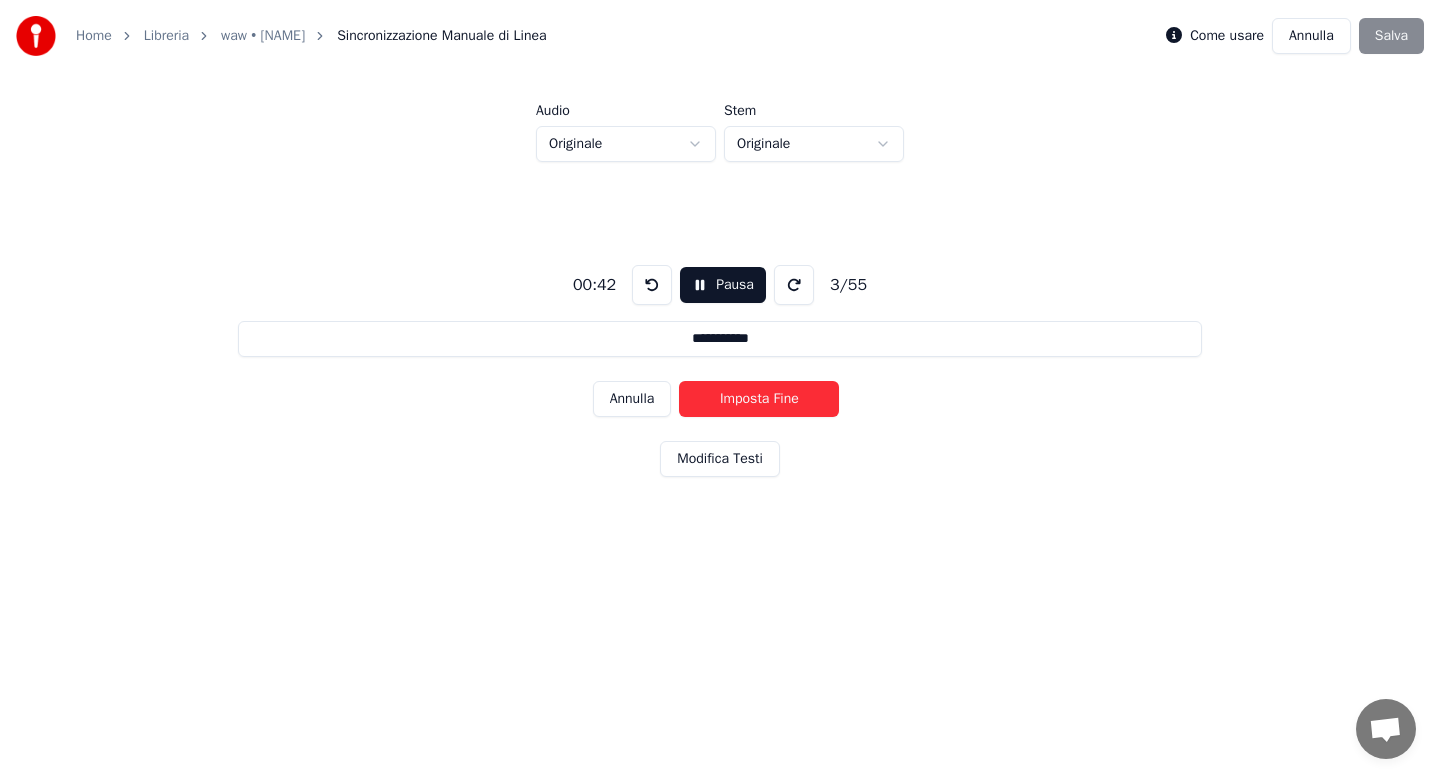 click on "Imposta Fine" at bounding box center (759, 399) 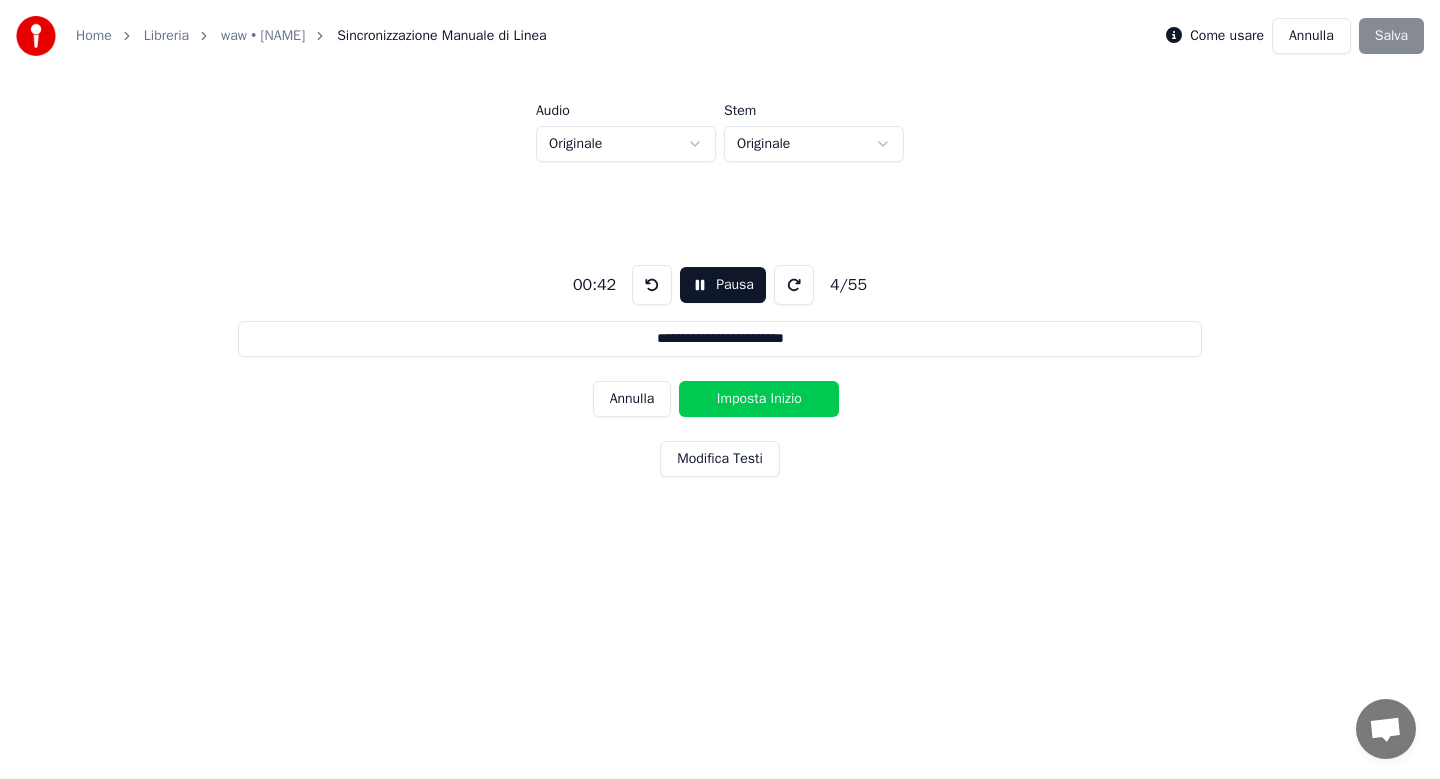 click on "Imposta Inizio" at bounding box center [759, 399] 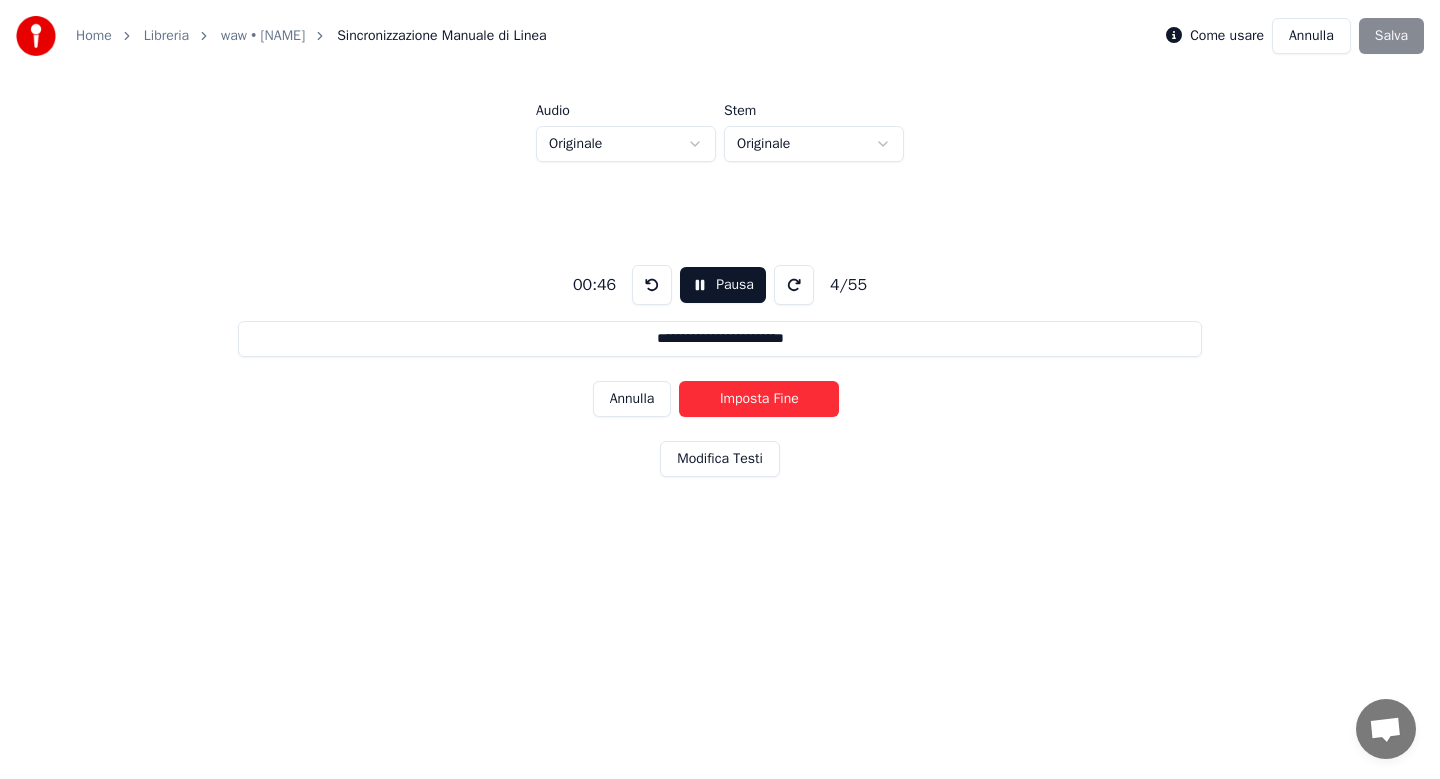 click on "Imposta Fine" at bounding box center (759, 399) 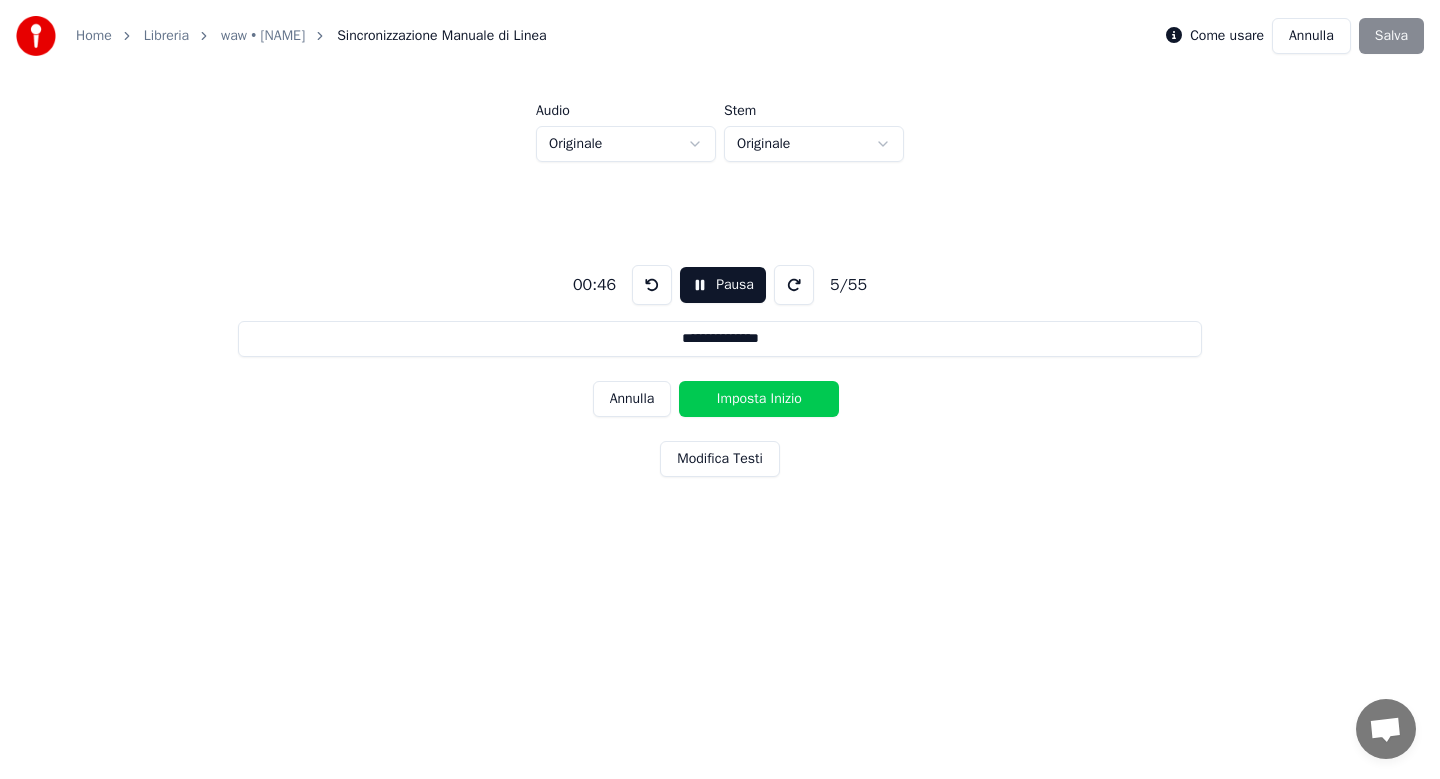 click on "Imposta Inizio" at bounding box center [759, 399] 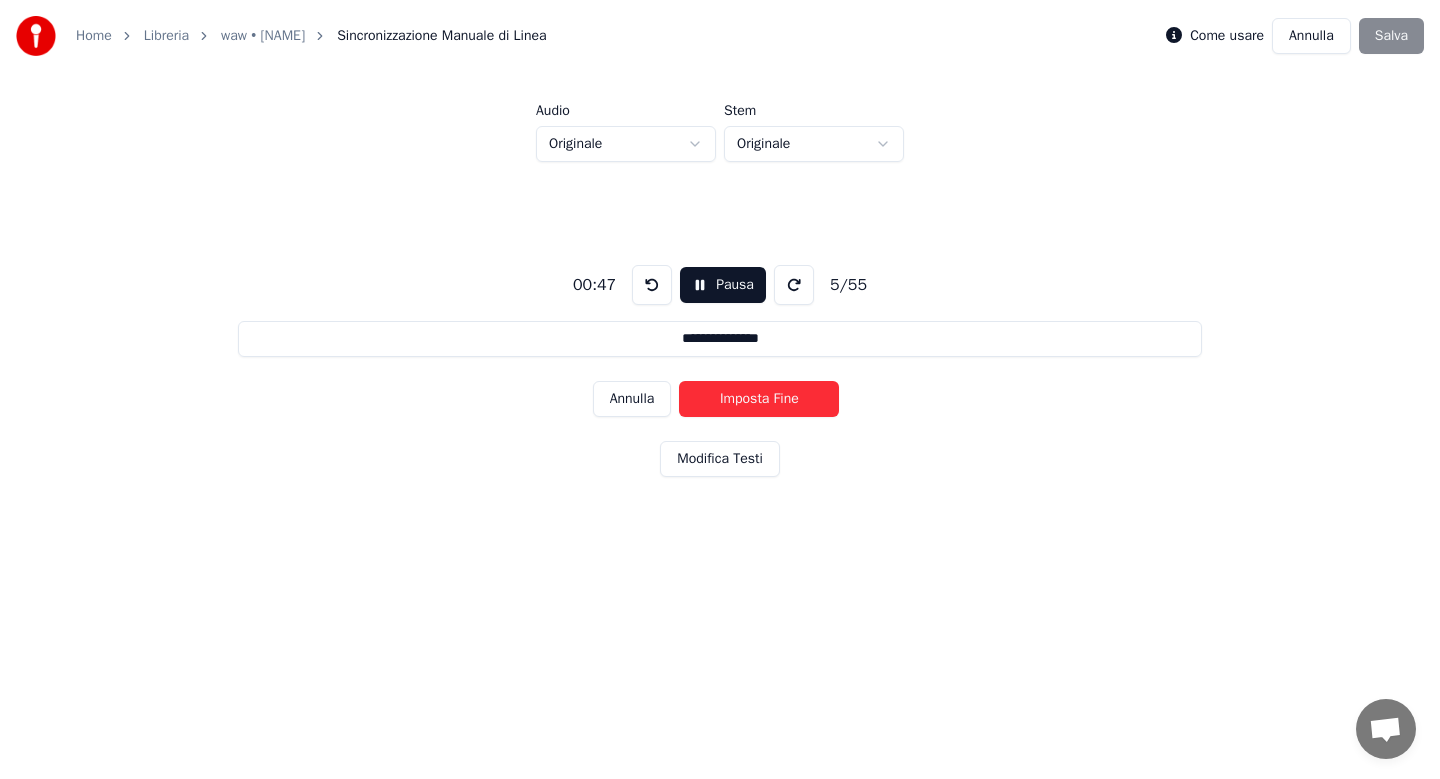 click on "Imposta Fine" at bounding box center (759, 399) 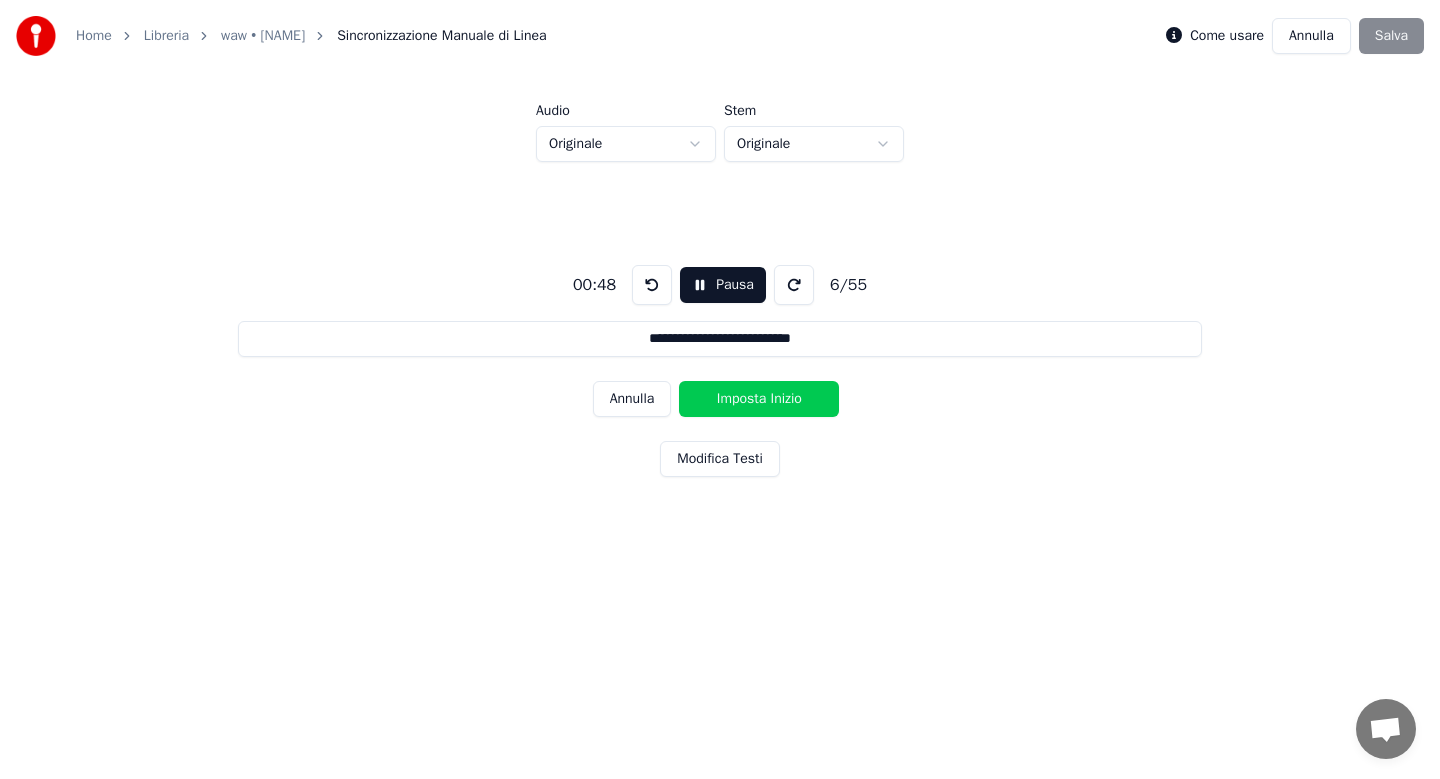 click on "Imposta Inizio" at bounding box center (759, 399) 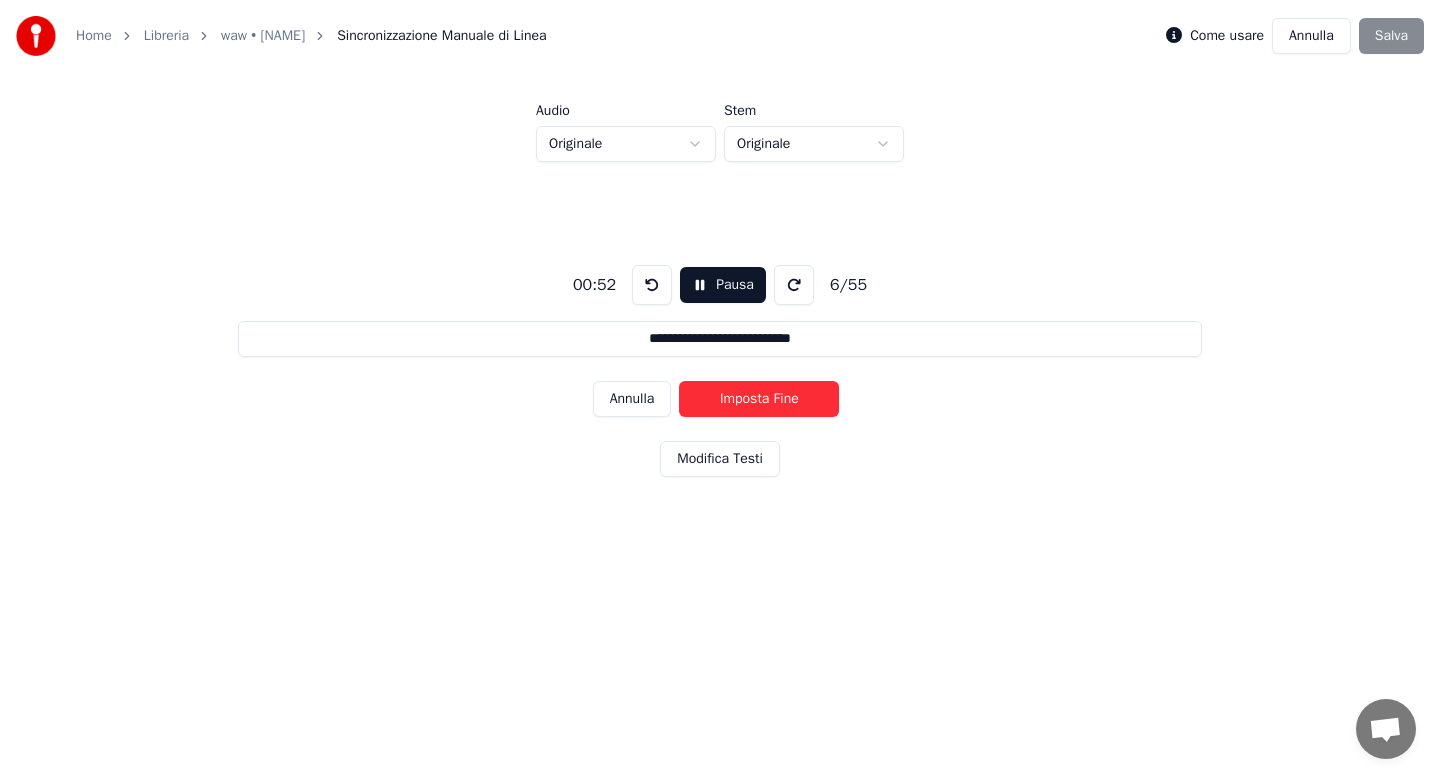 click on "Imposta Fine" at bounding box center (759, 399) 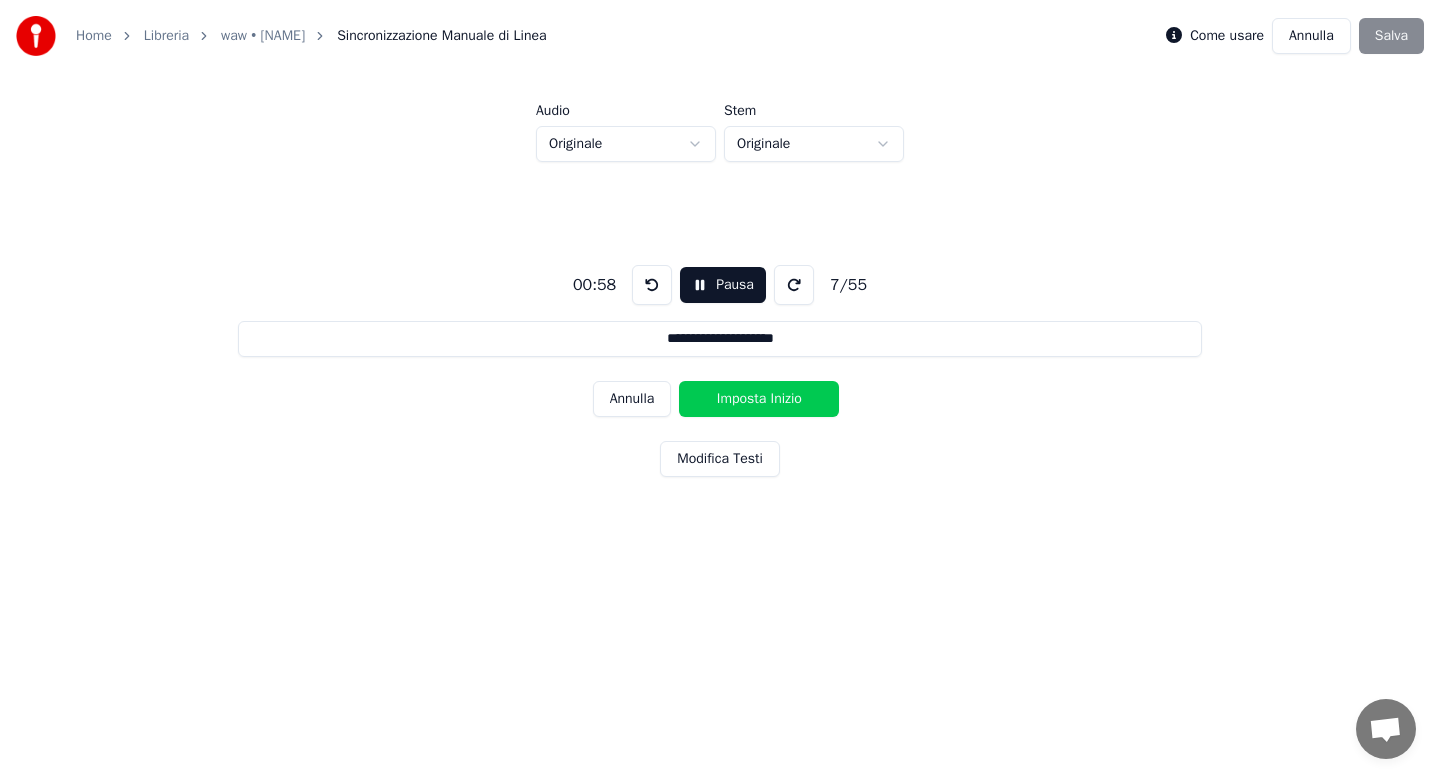 click on "Imposta Inizio" at bounding box center (759, 399) 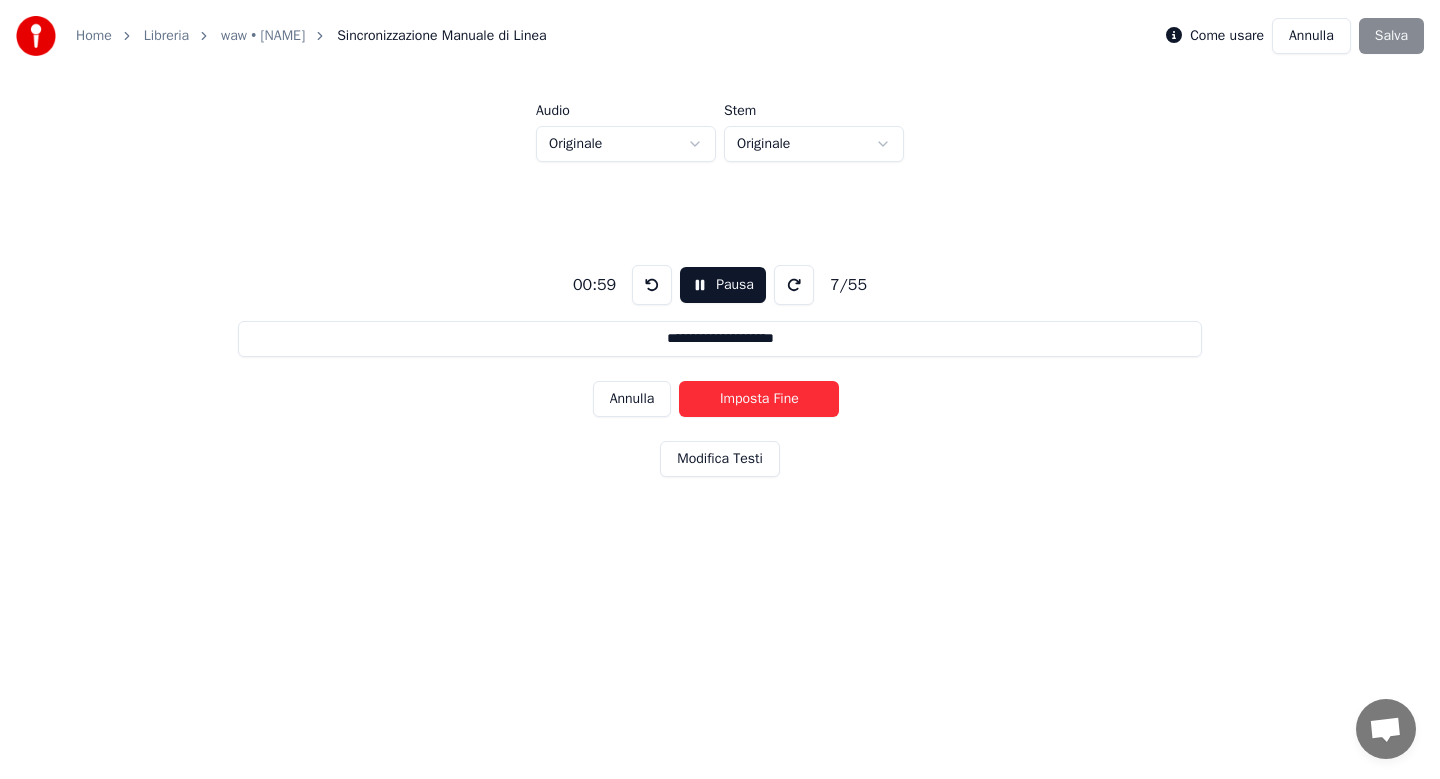 click on "Imposta Fine" at bounding box center (759, 399) 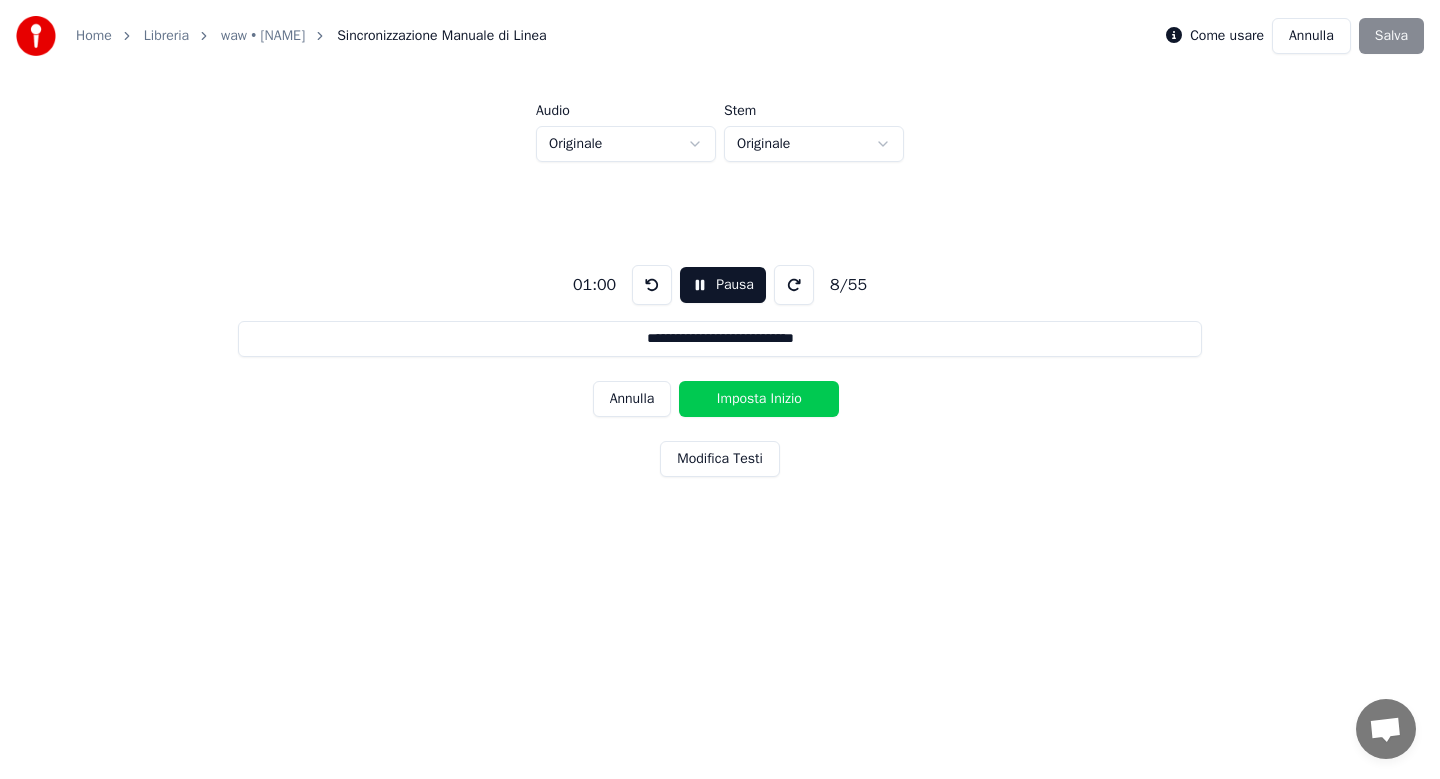 click on "Imposta Inizio" at bounding box center [759, 399] 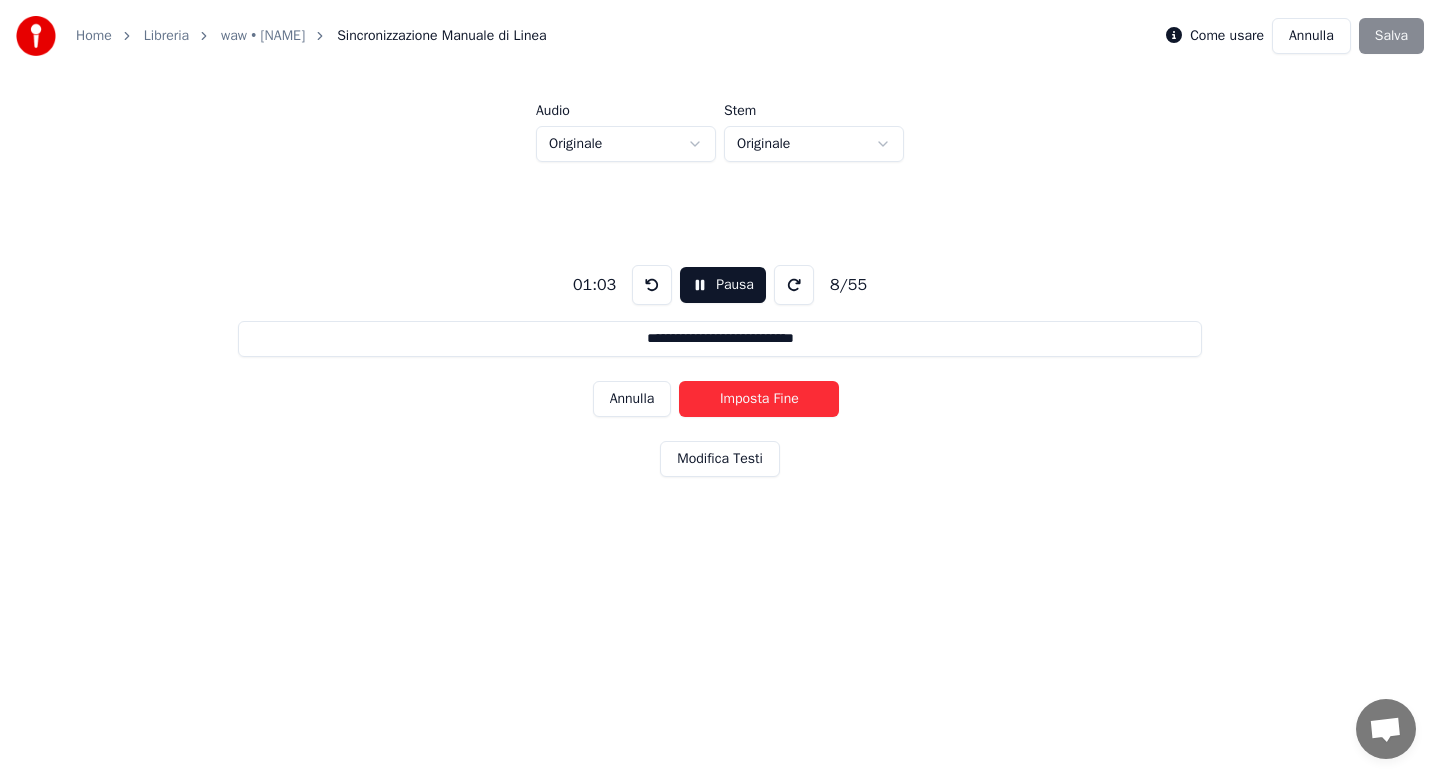 click on "Imposta Fine" at bounding box center [759, 399] 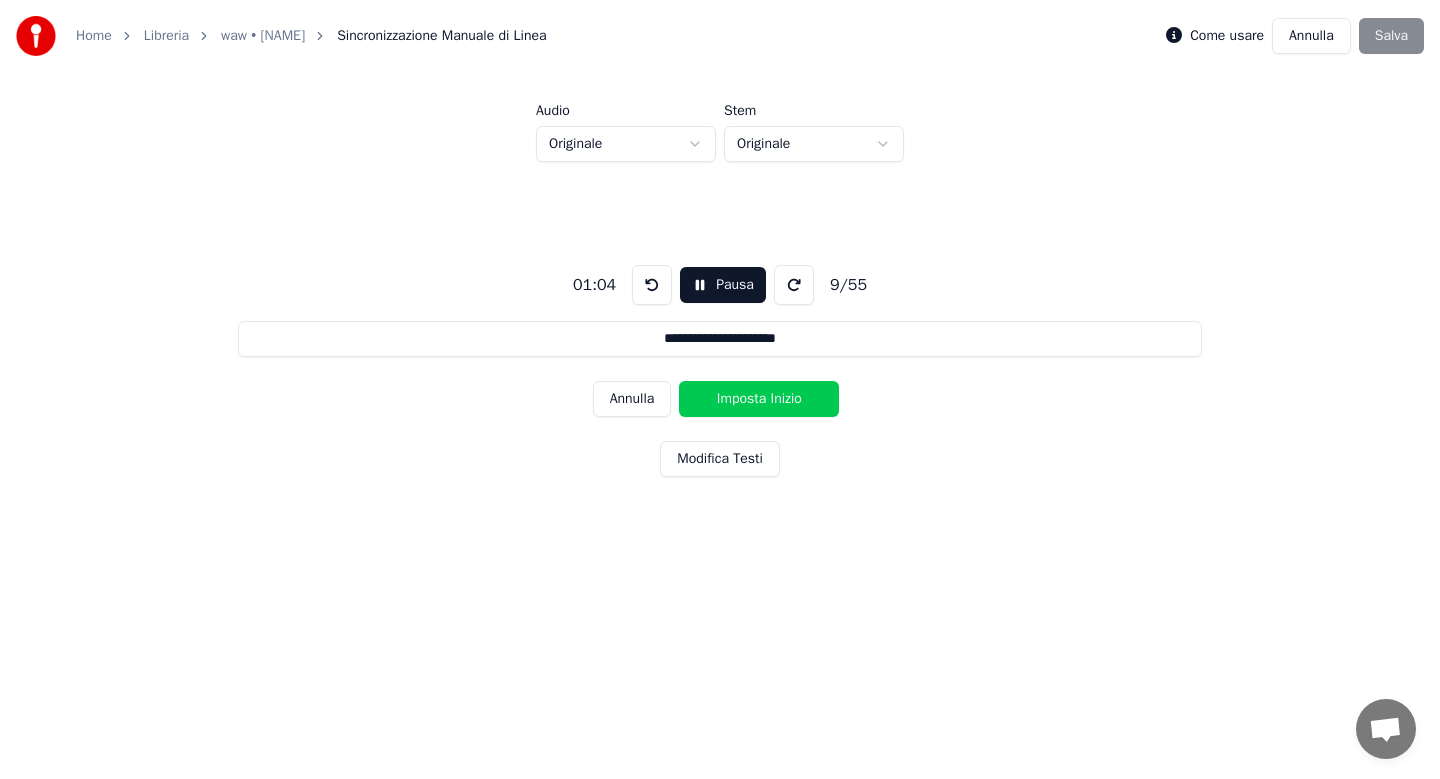 click on "Imposta Inizio" at bounding box center (759, 399) 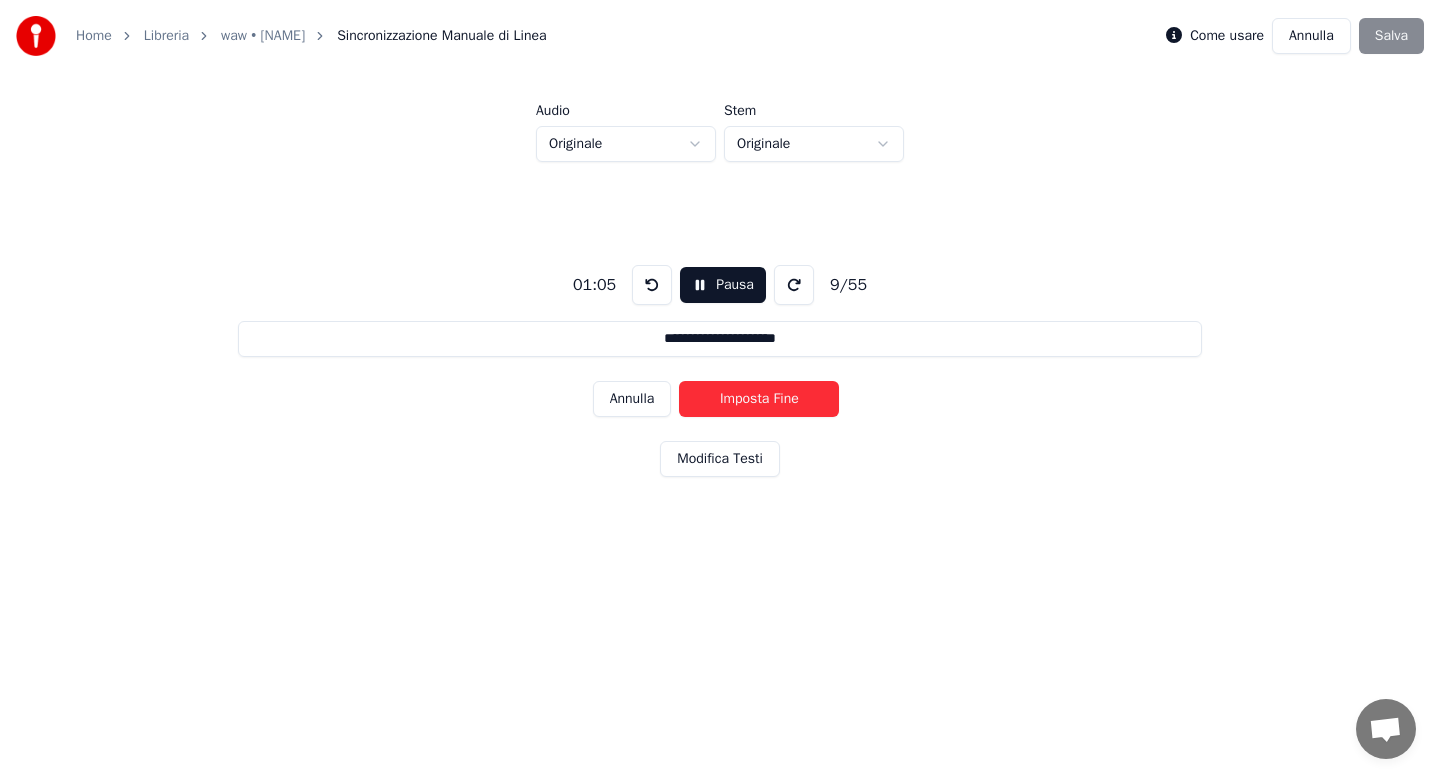 click on "Imposta Fine" at bounding box center [759, 399] 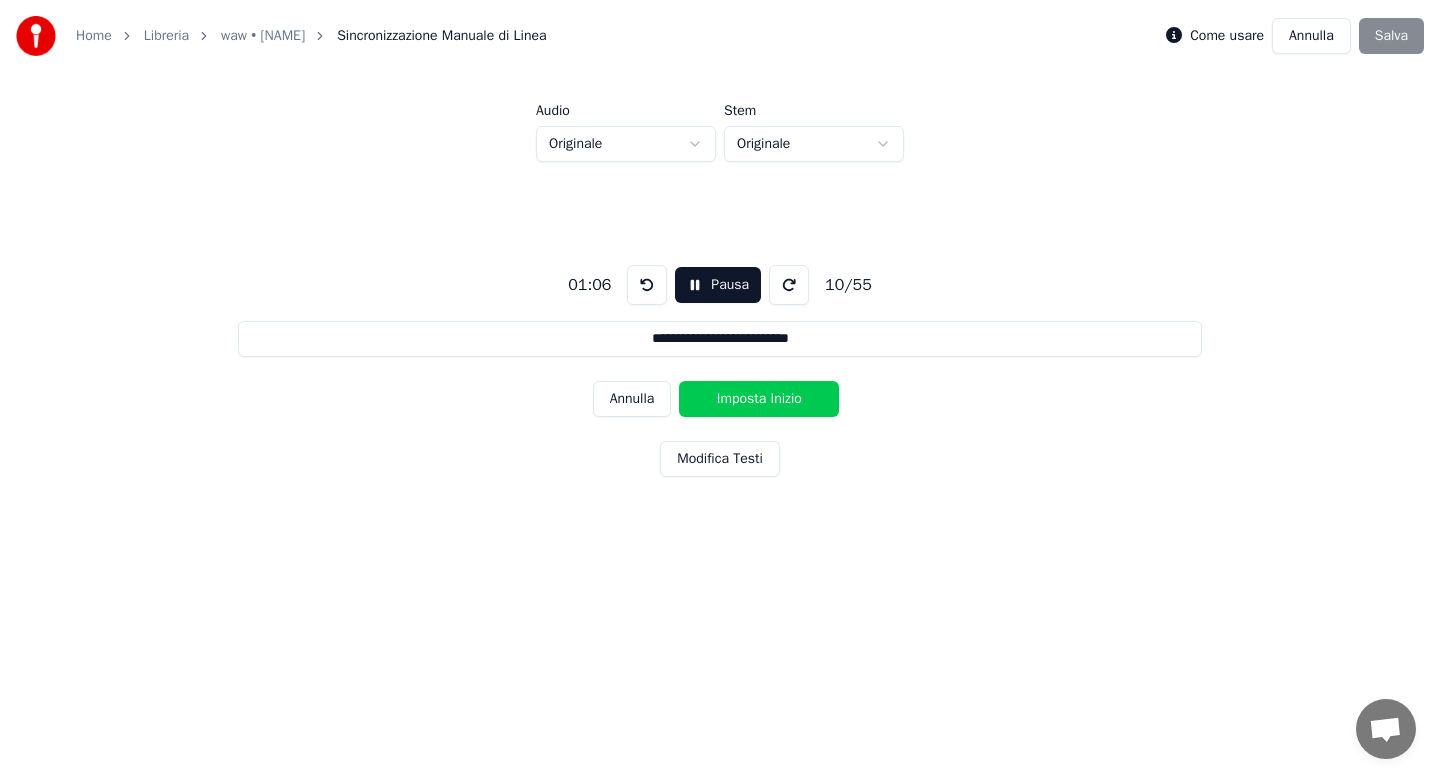 click on "Imposta Inizio" at bounding box center (759, 399) 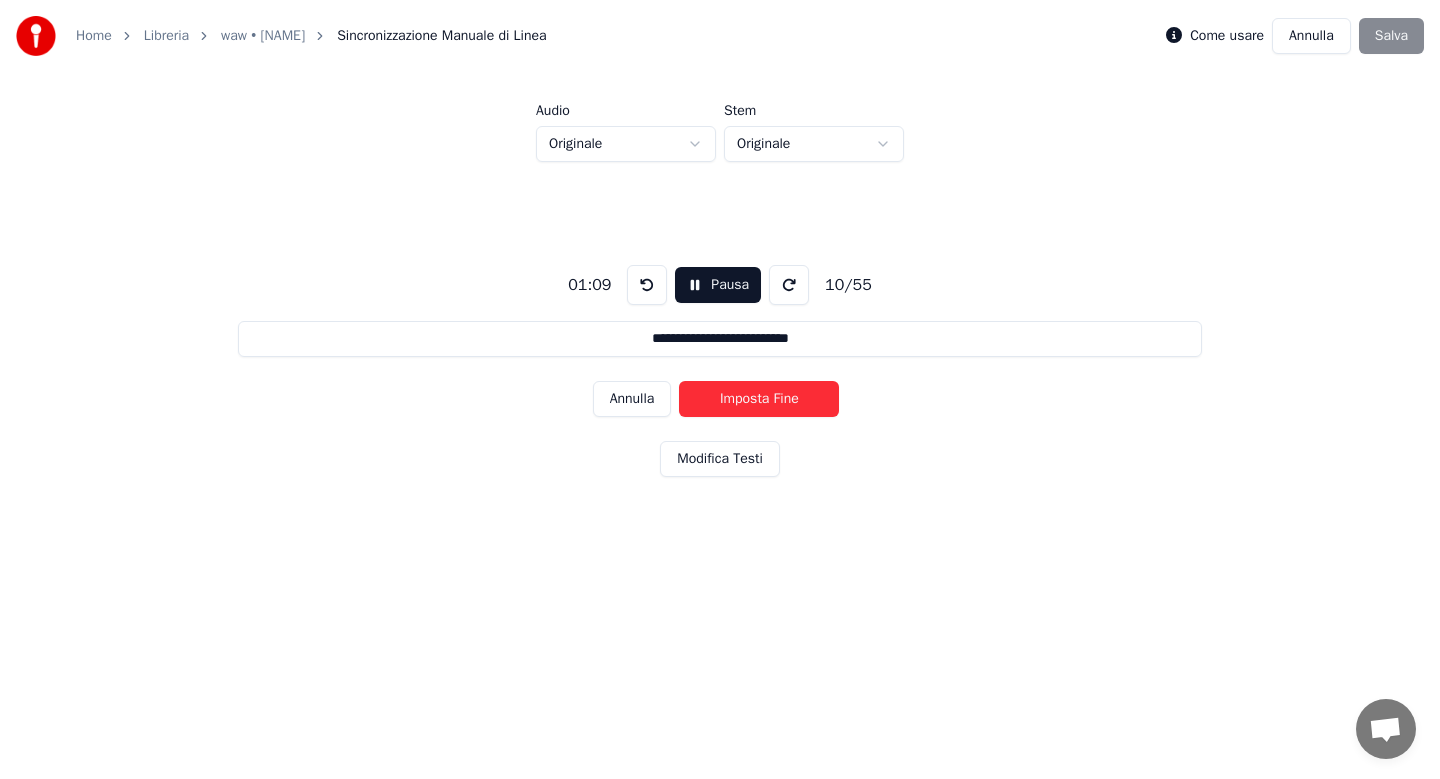 click on "Imposta Fine" at bounding box center [759, 399] 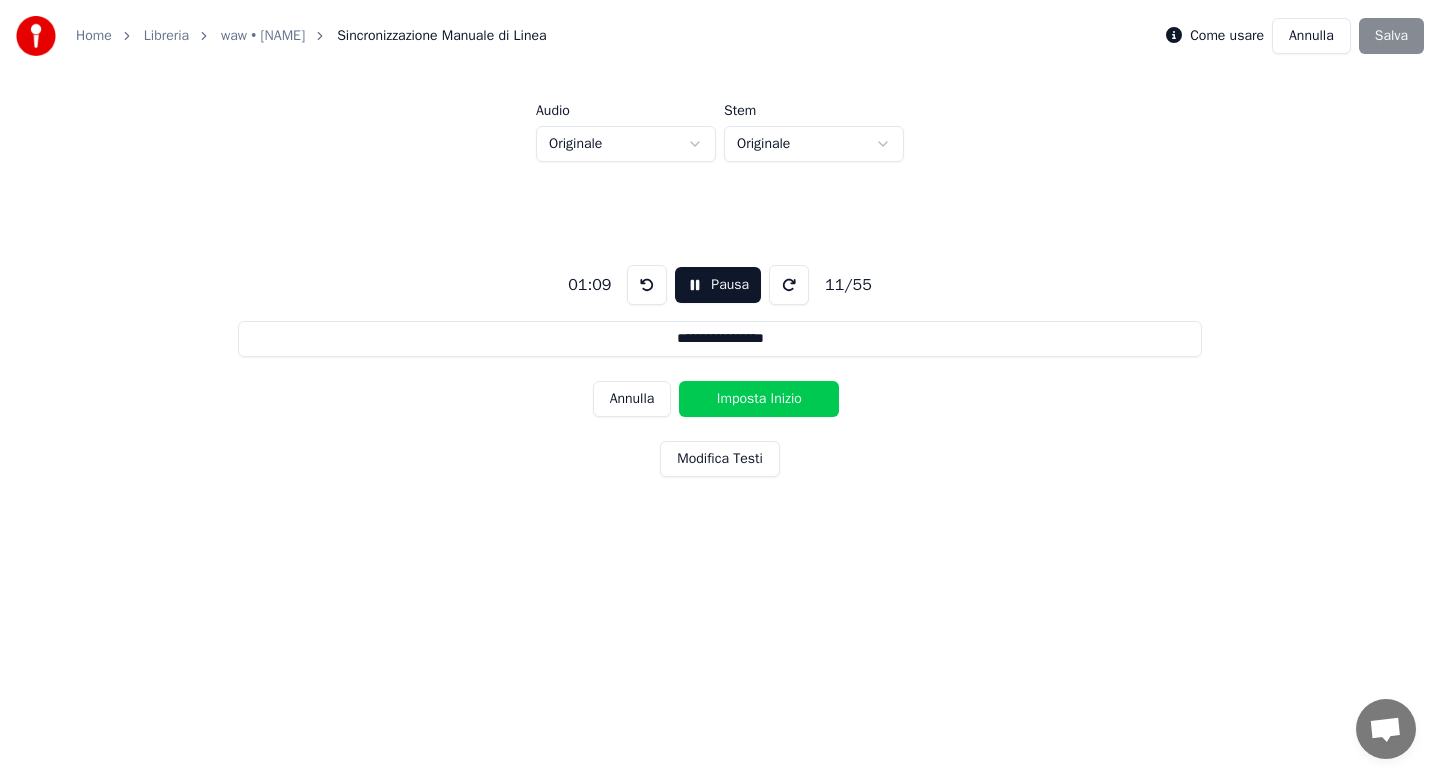 click on "Imposta Inizio" at bounding box center (759, 399) 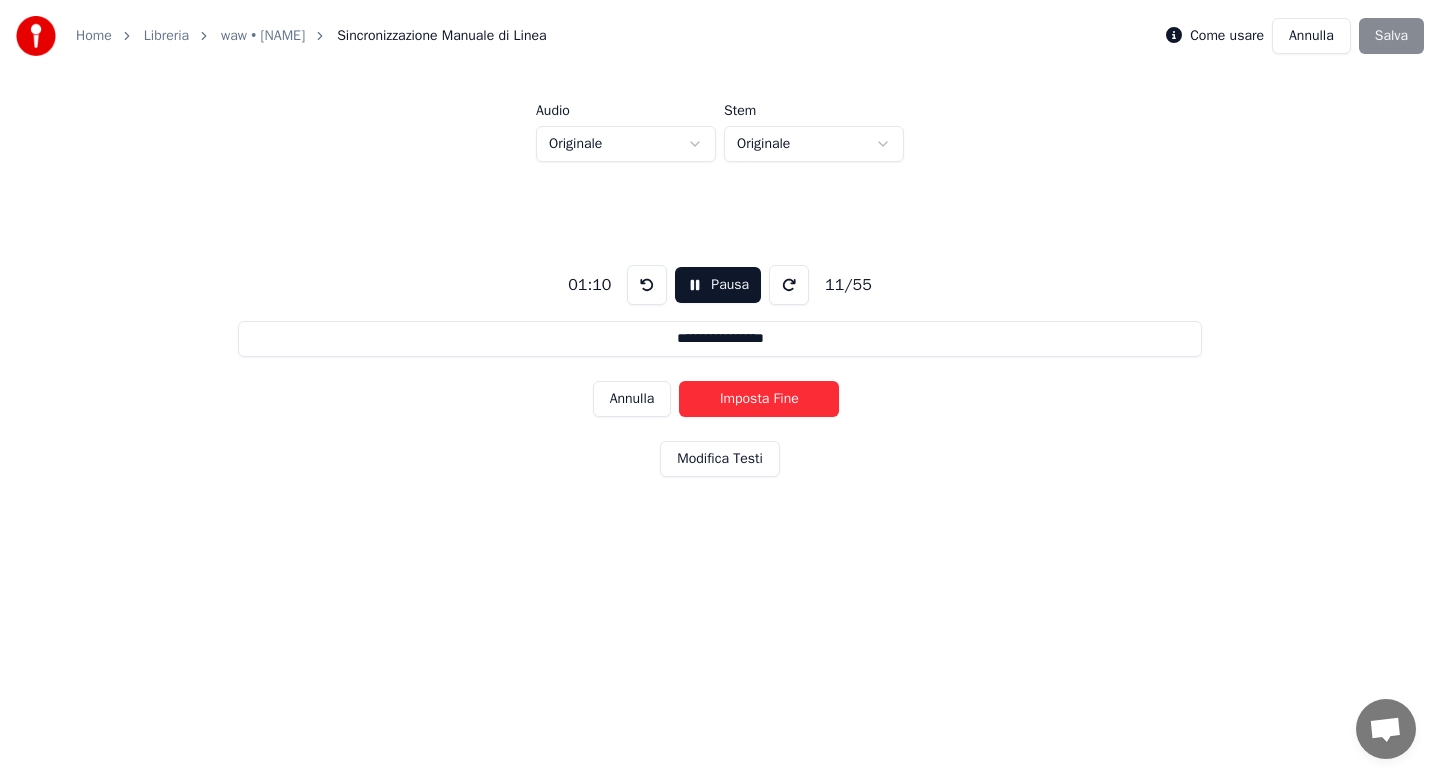 click on "Imposta Fine" at bounding box center (759, 399) 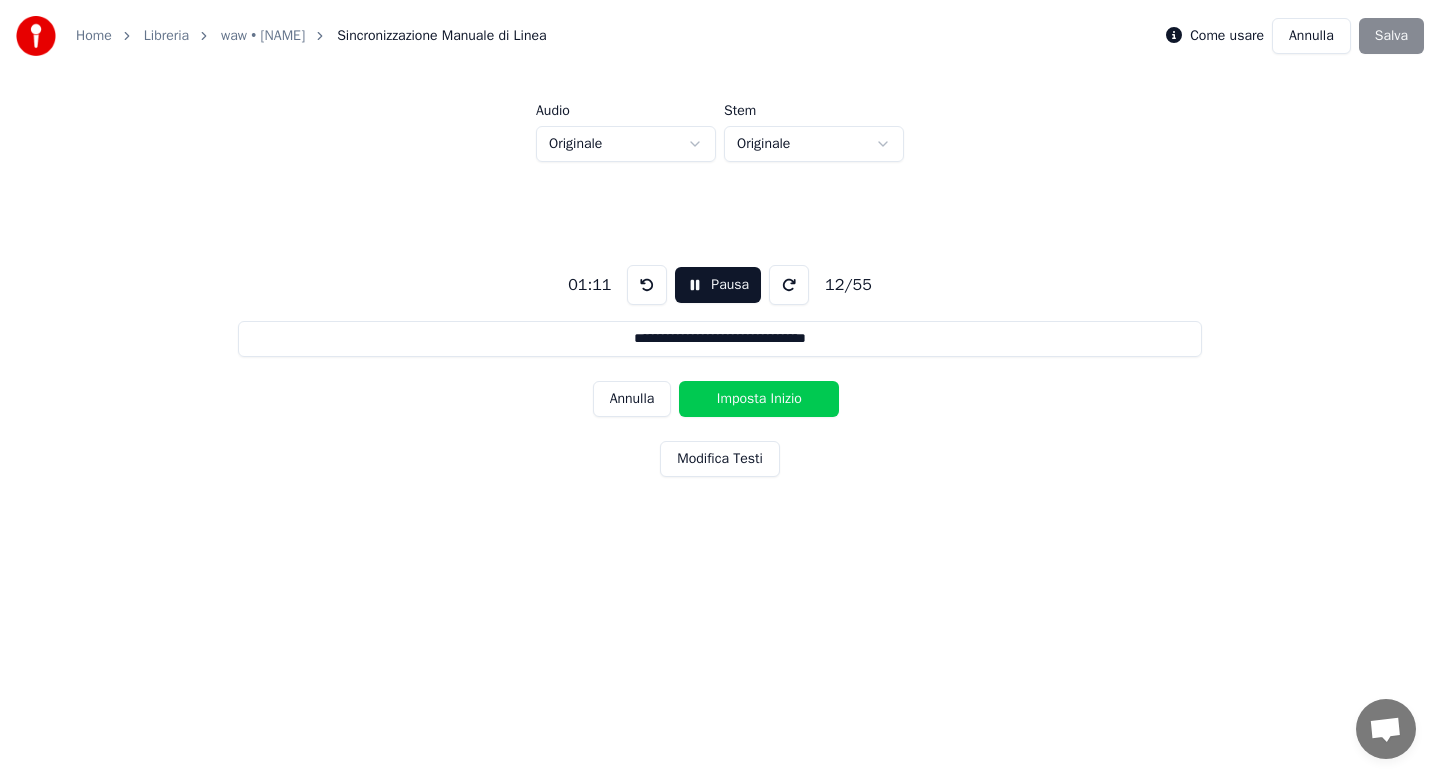 click on "Imposta Inizio" at bounding box center (759, 399) 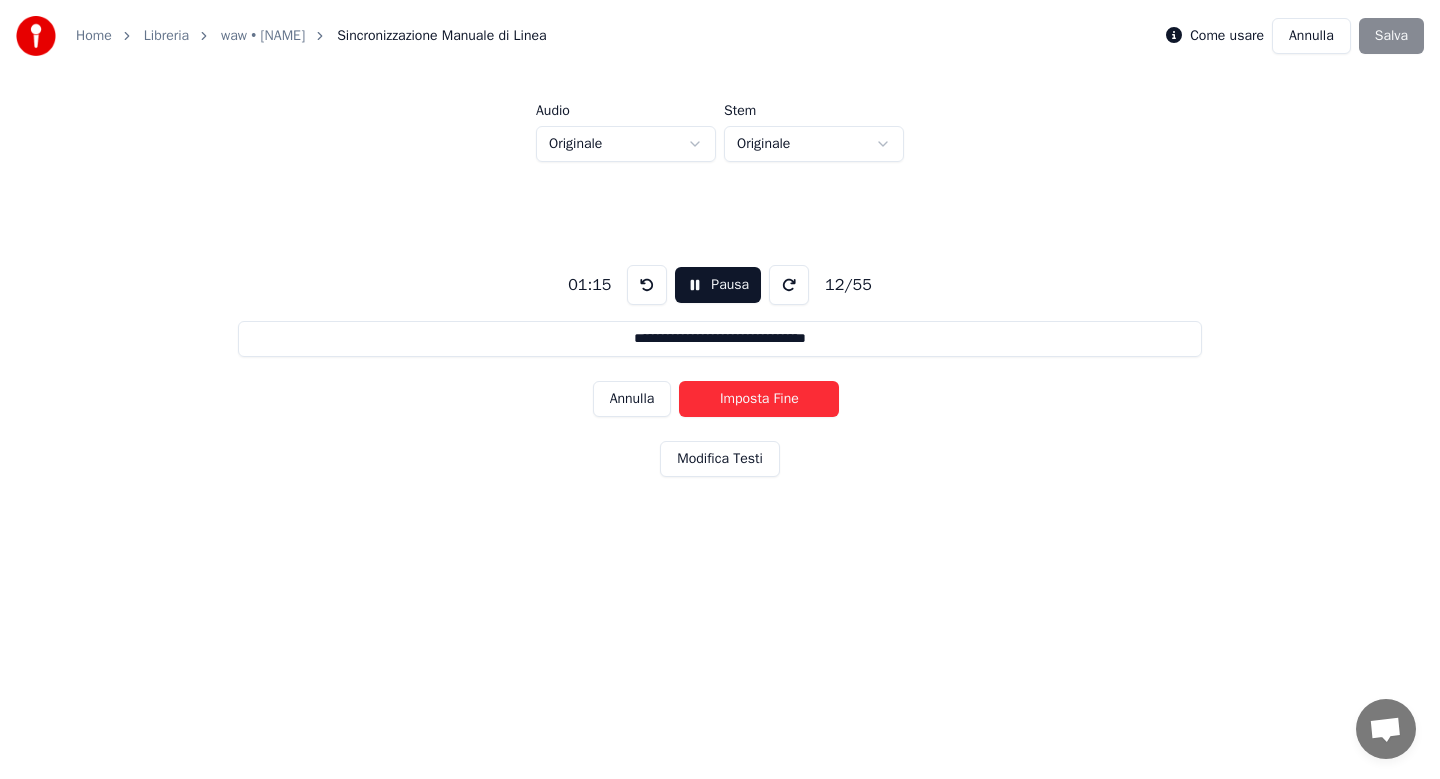 click on "Imposta Fine" at bounding box center (759, 399) 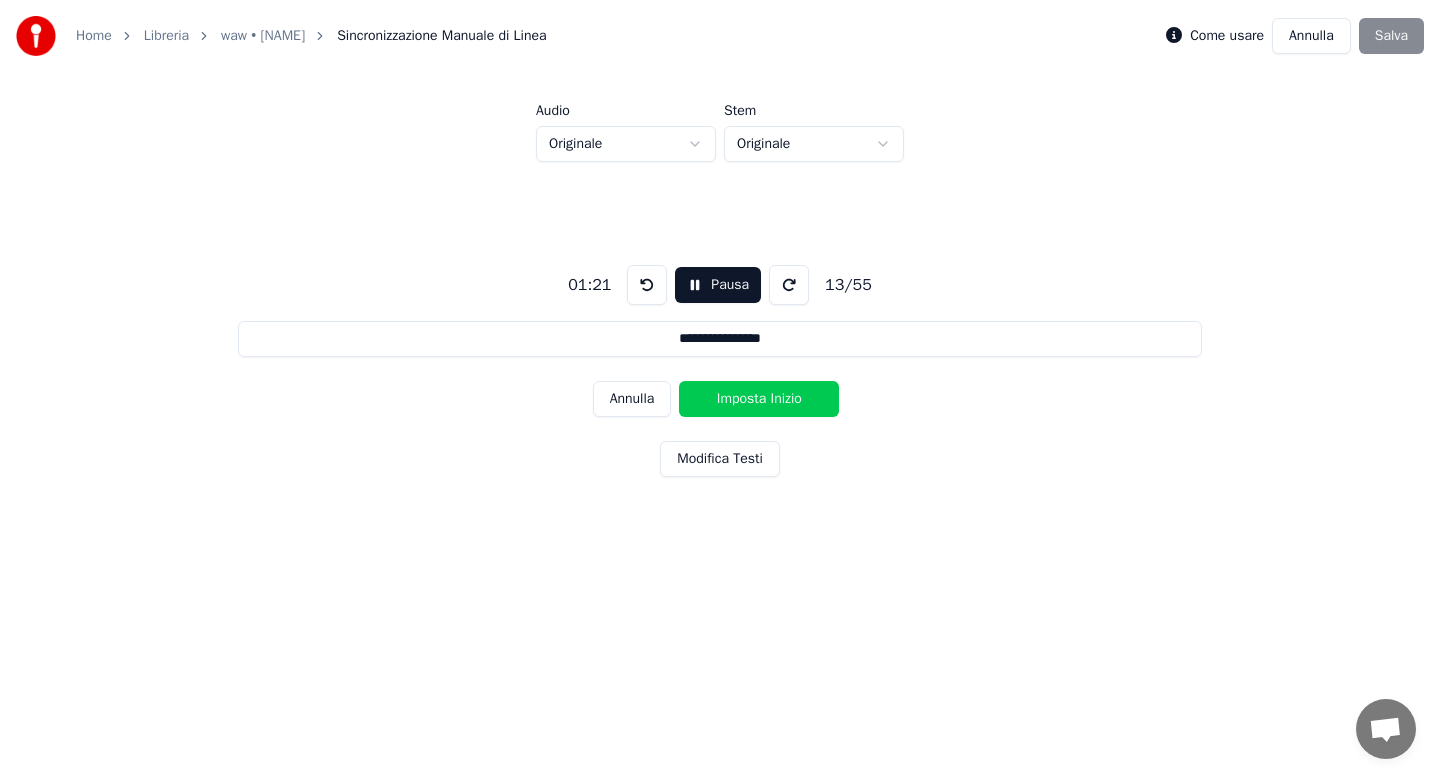click on "Imposta Inizio" at bounding box center (759, 399) 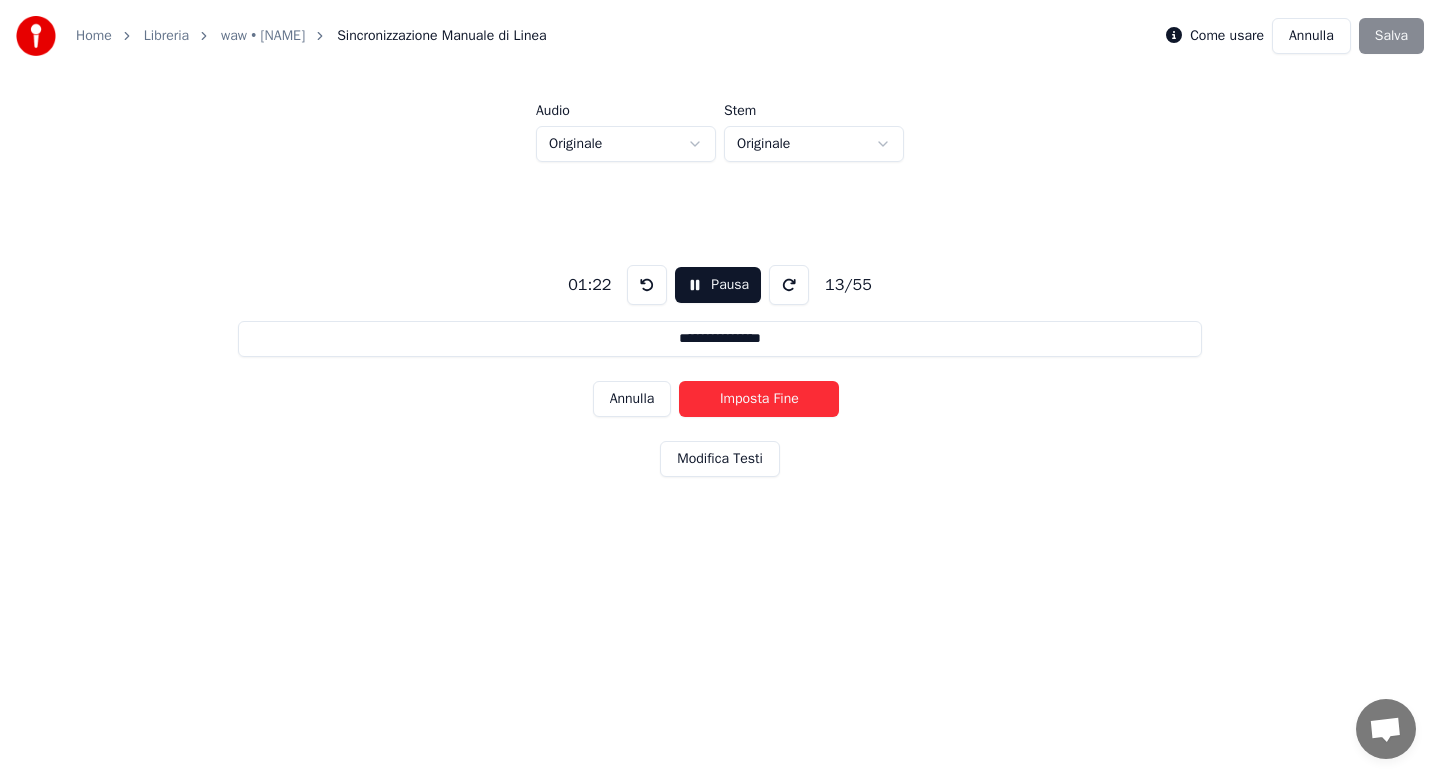 click on "Imposta Fine" at bounding box center (759, 399) 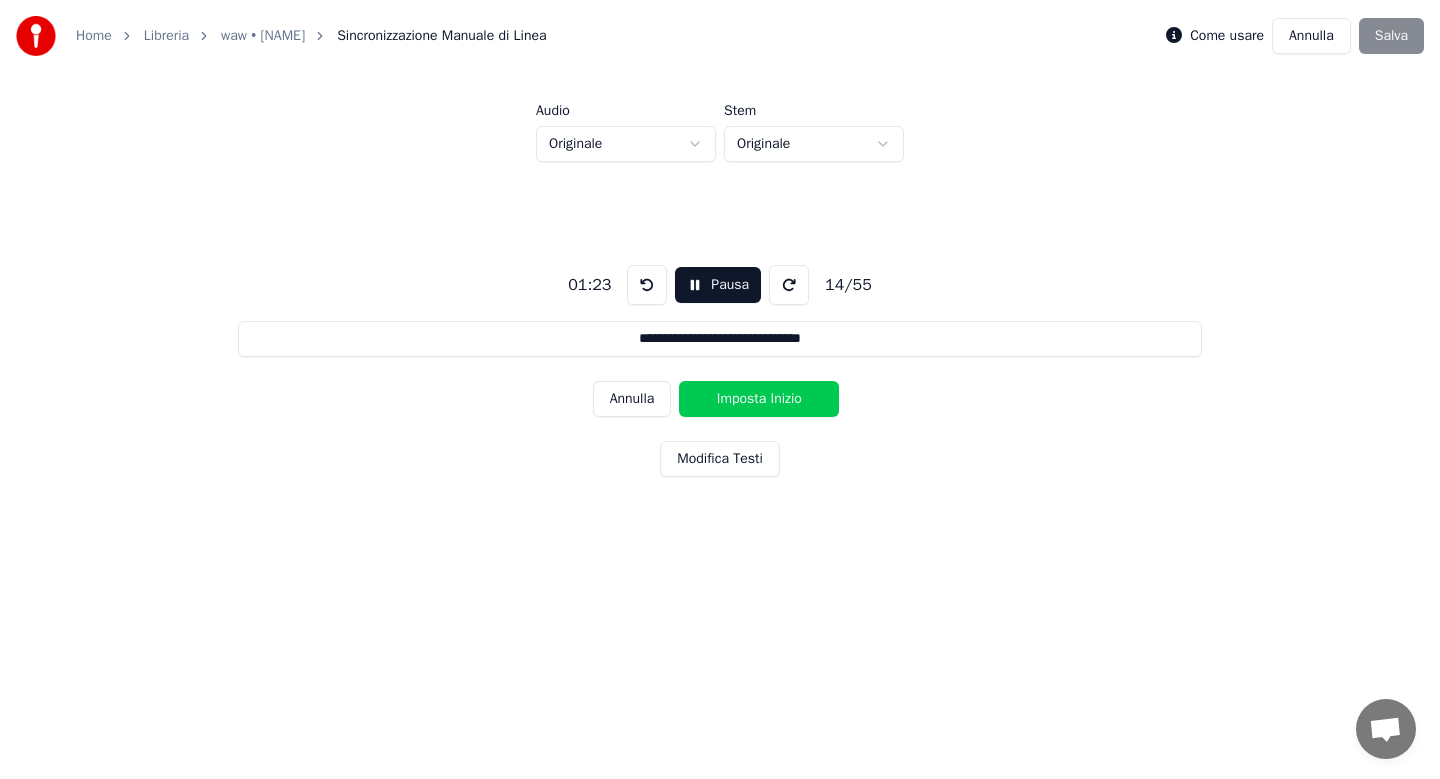 click on "Imposta Inizio" at bounding box center [759, 399] 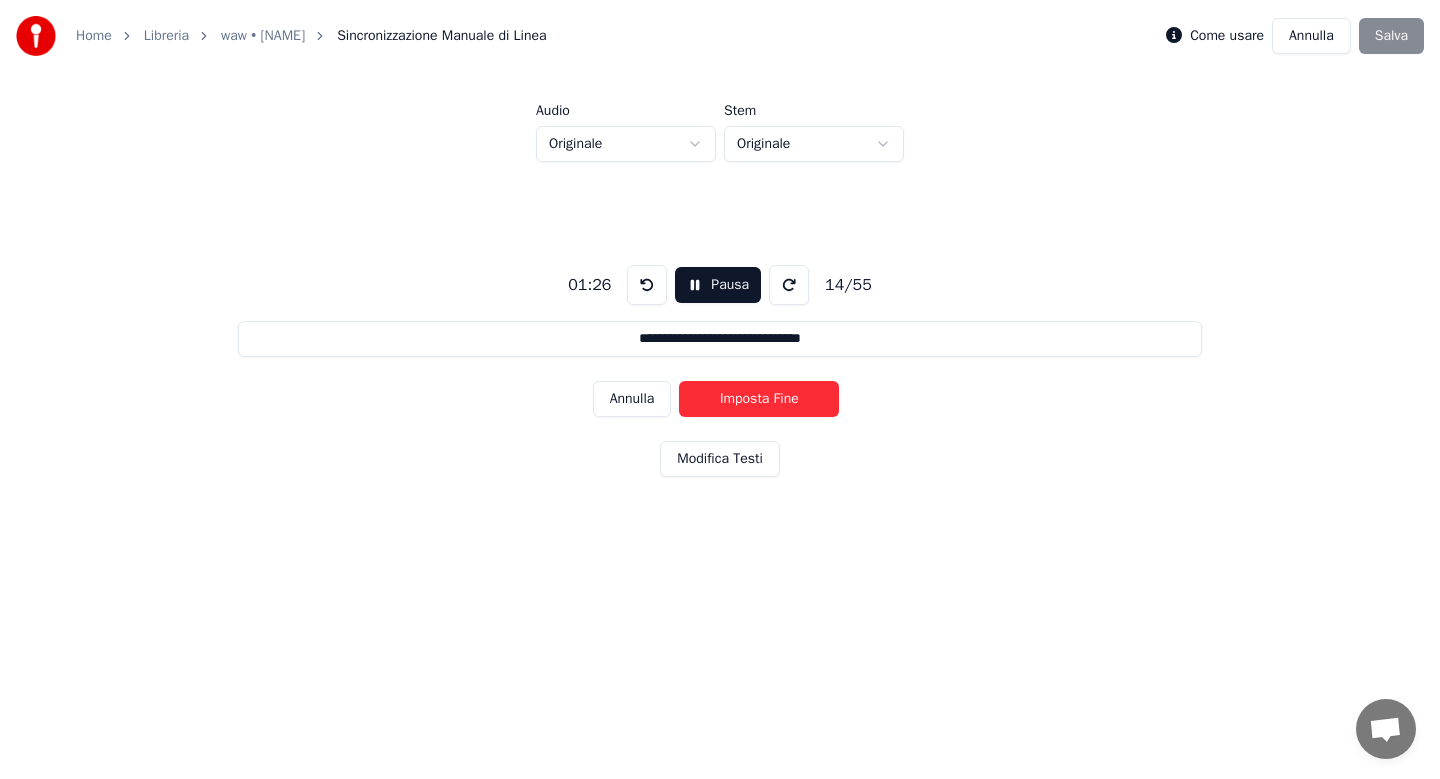 click on "Imposta Fine" at bounding box center [759, 399] 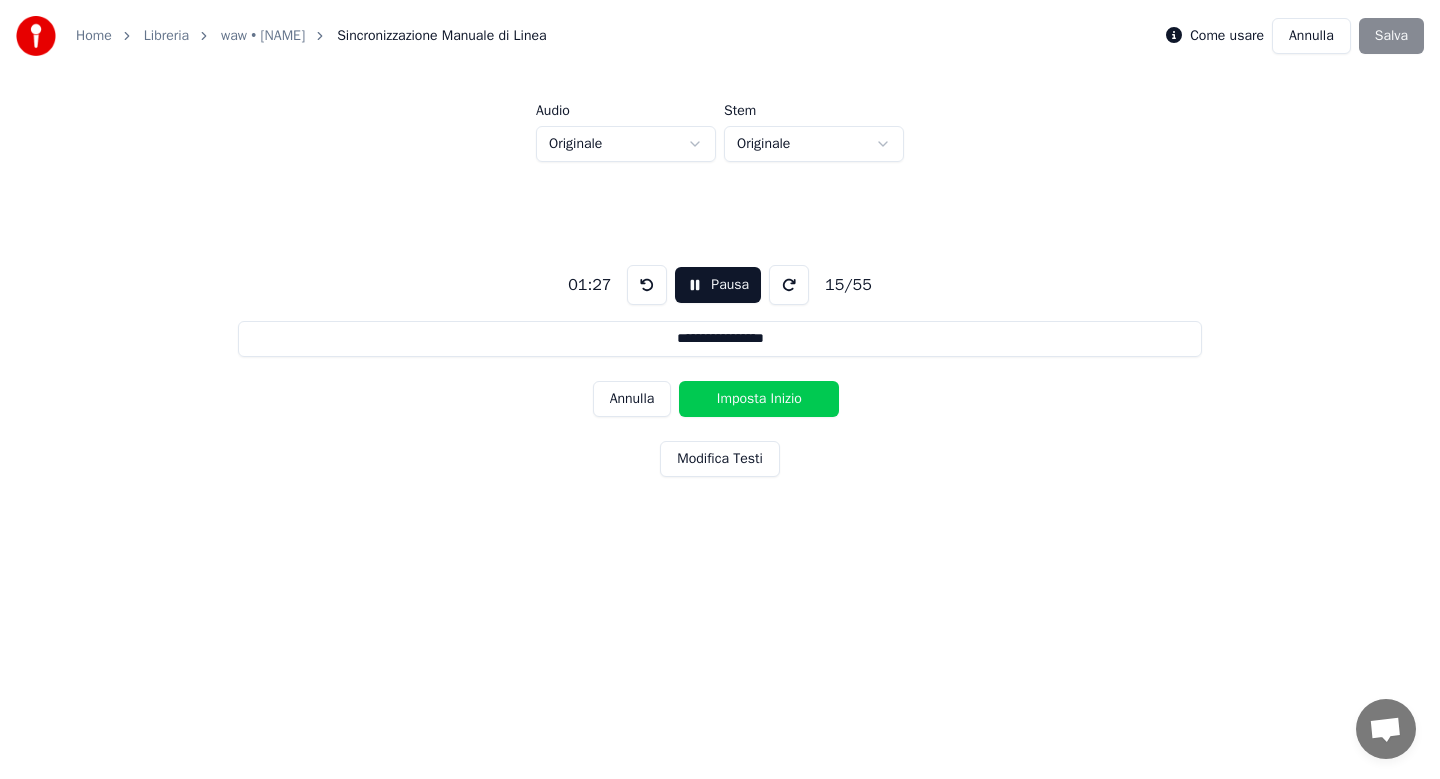 click on "Imposta Inizio" at bounding box center [759, 399] 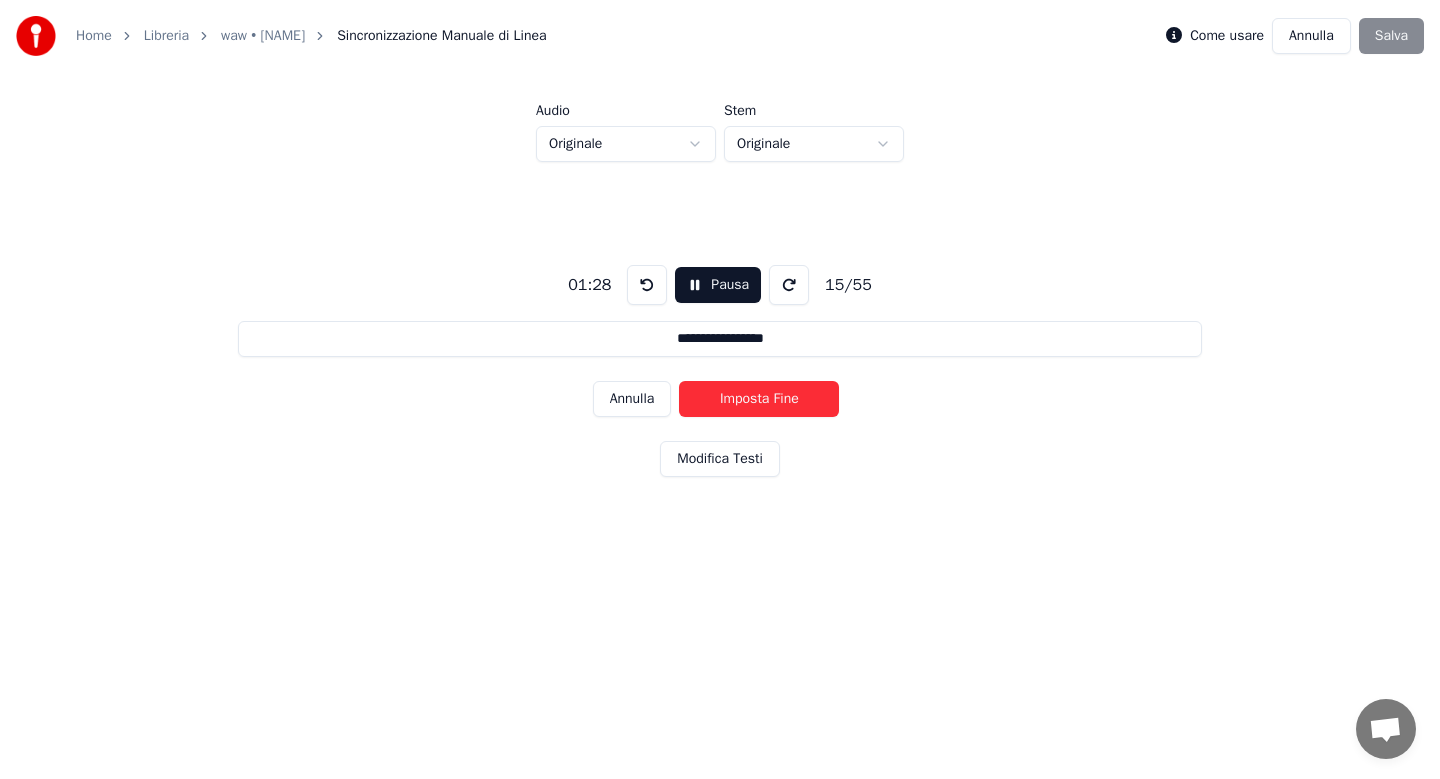 click on "Imposta Fine" at bounding box center (759, 399) 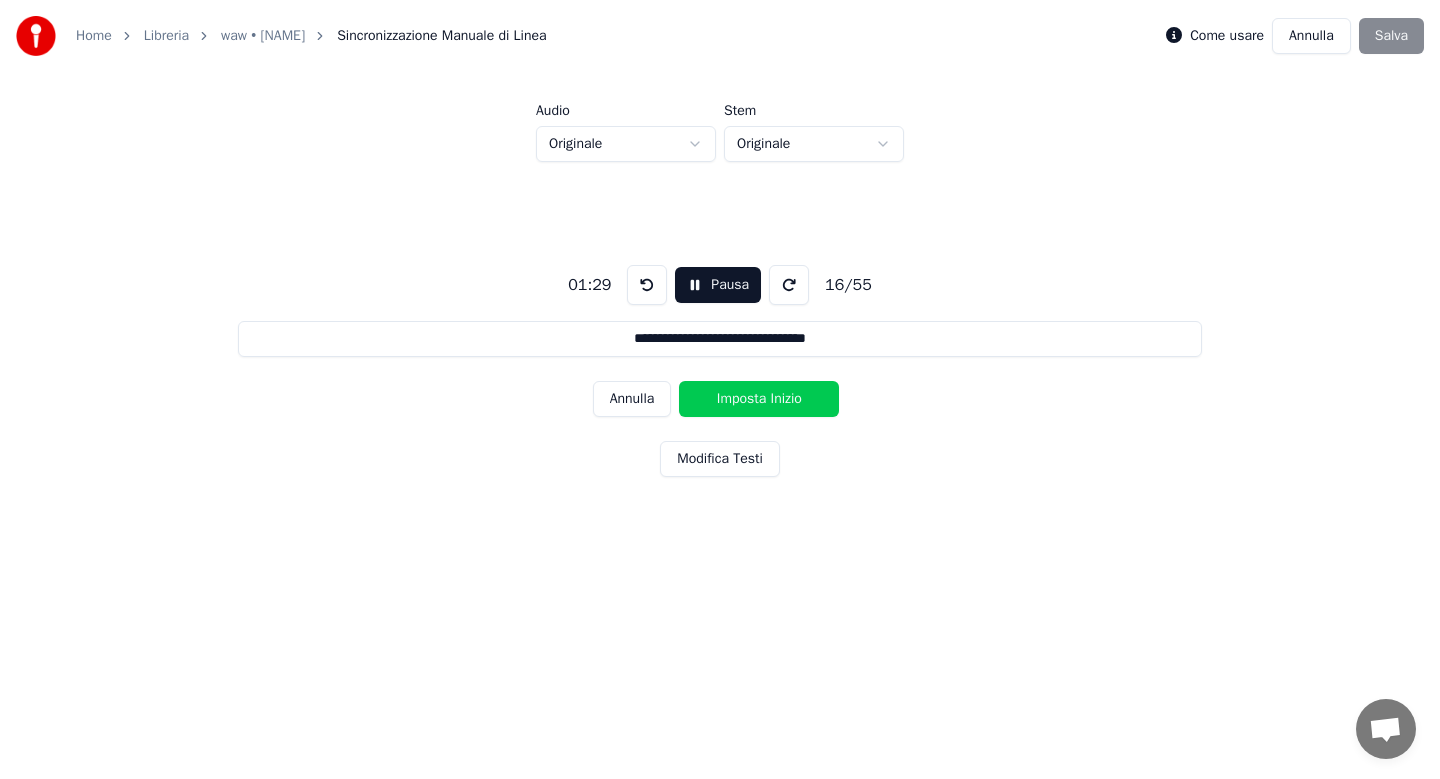 click on "Imposta Inizio" at bounding box center (759, 399) 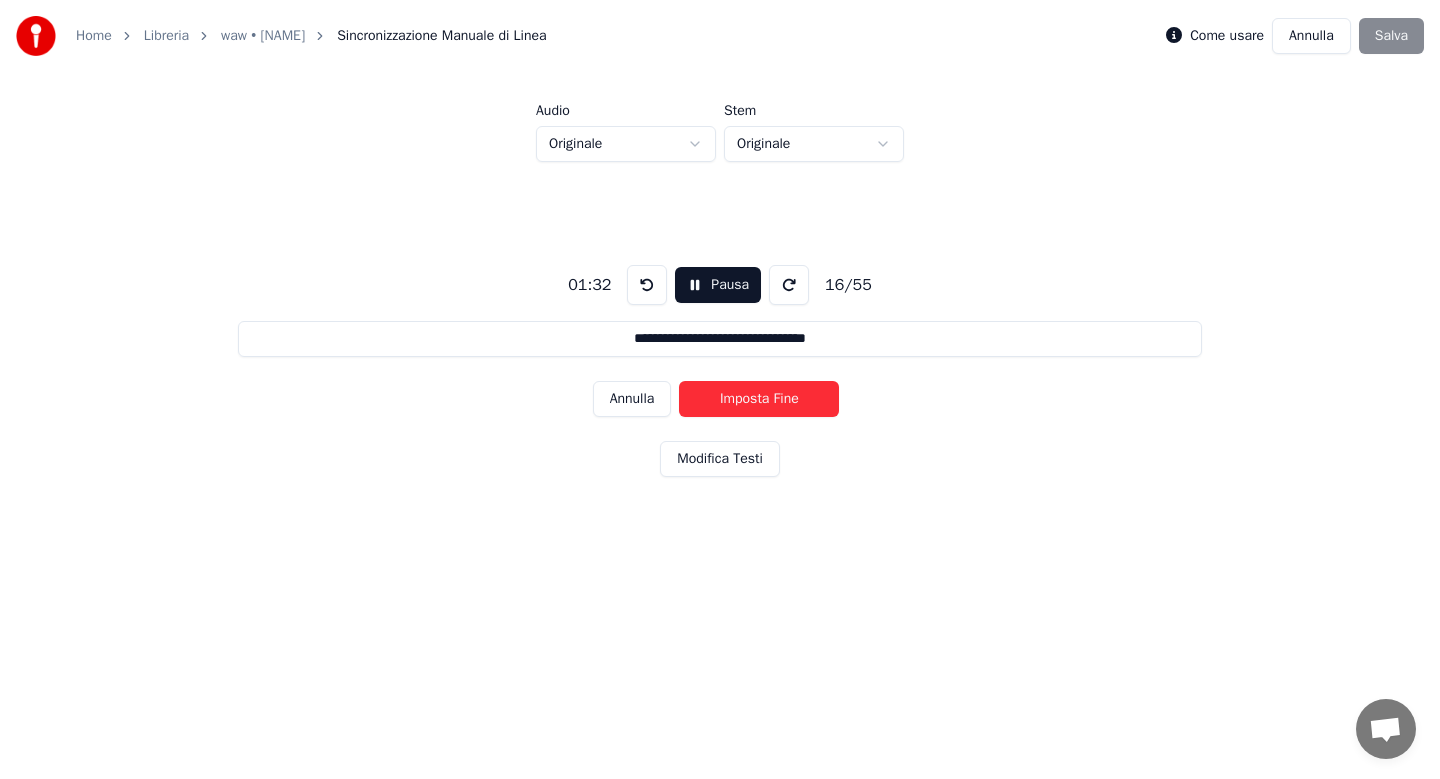click on "Imposta Fine" at bounding box center [759, 399] 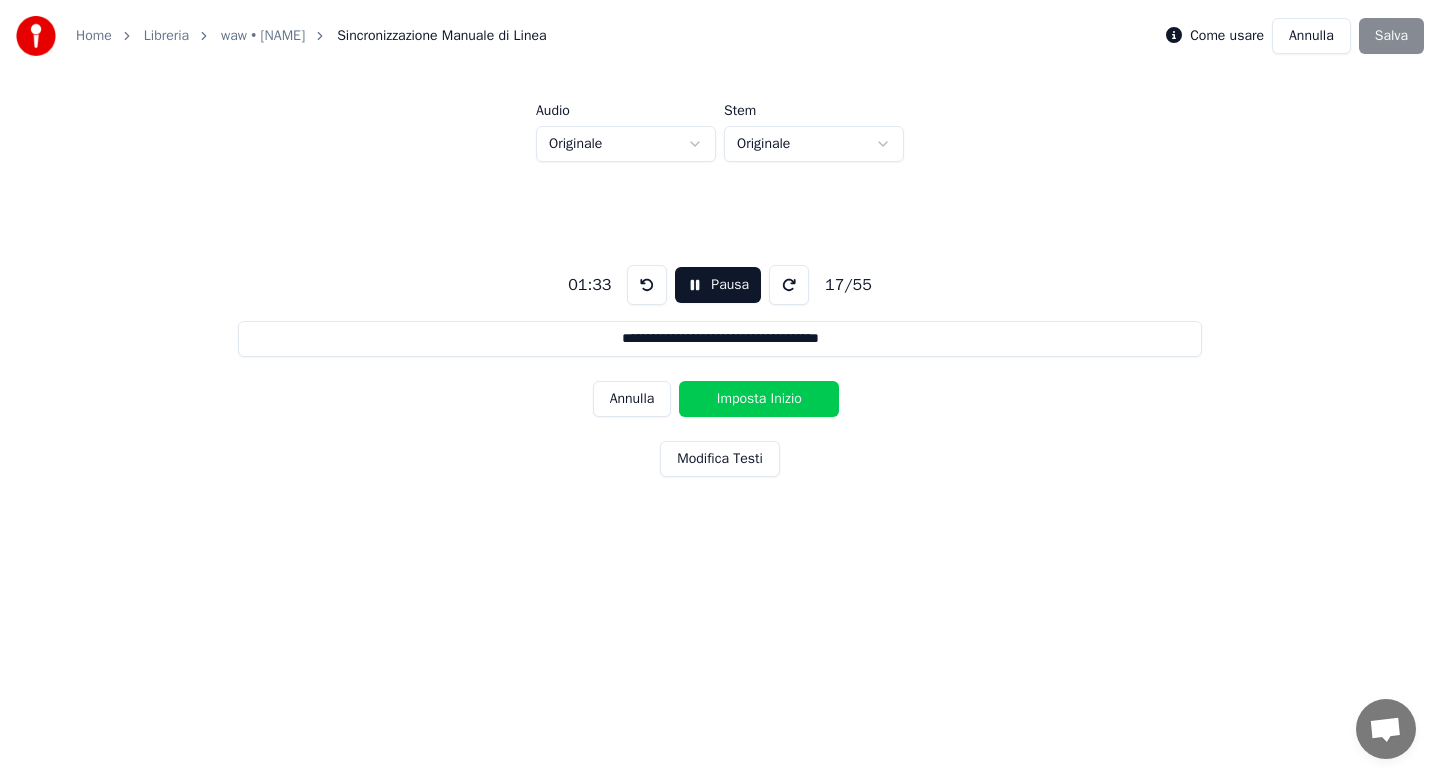 click on "Imposta Inizio" at bounding box center [759, 399] 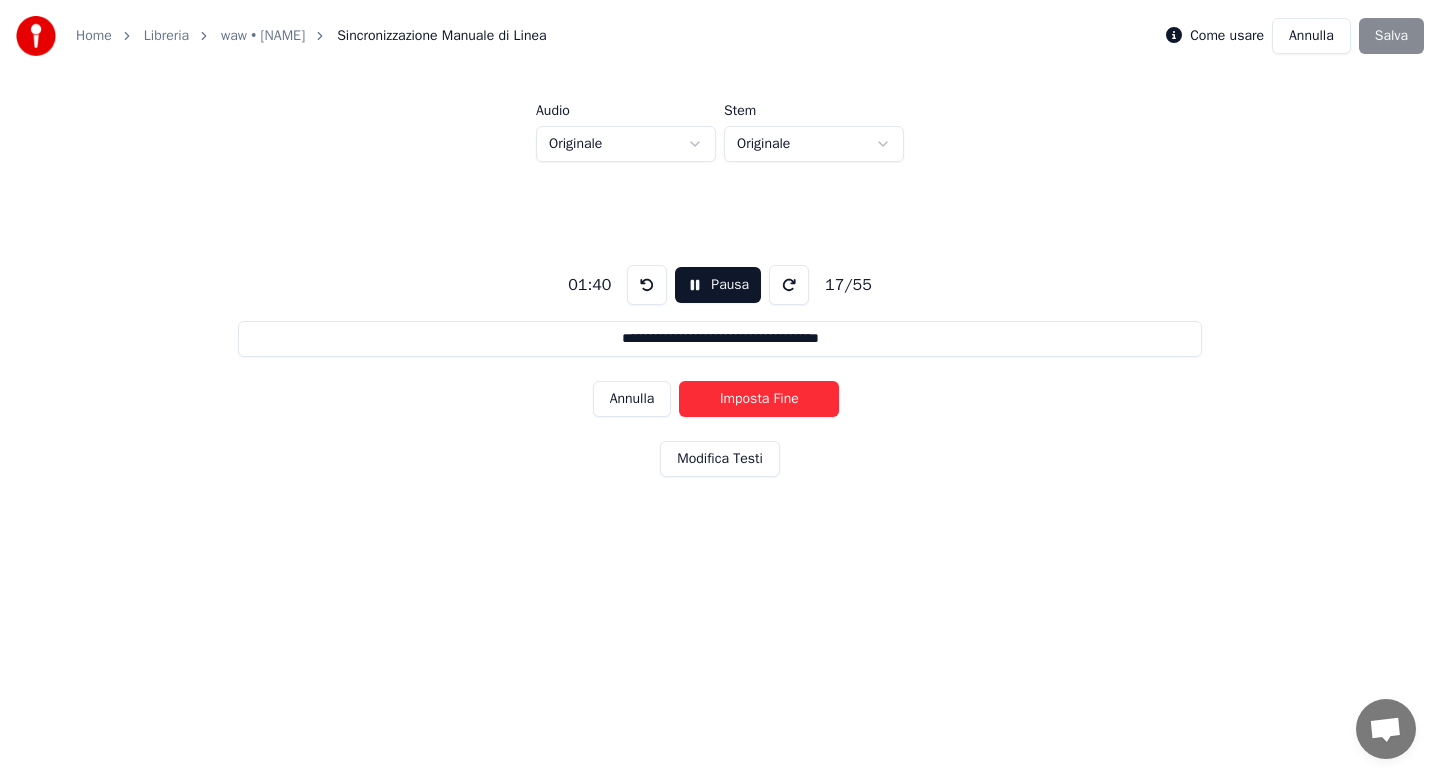 click on "Imposta Fine" at bounding box center (759, 399) 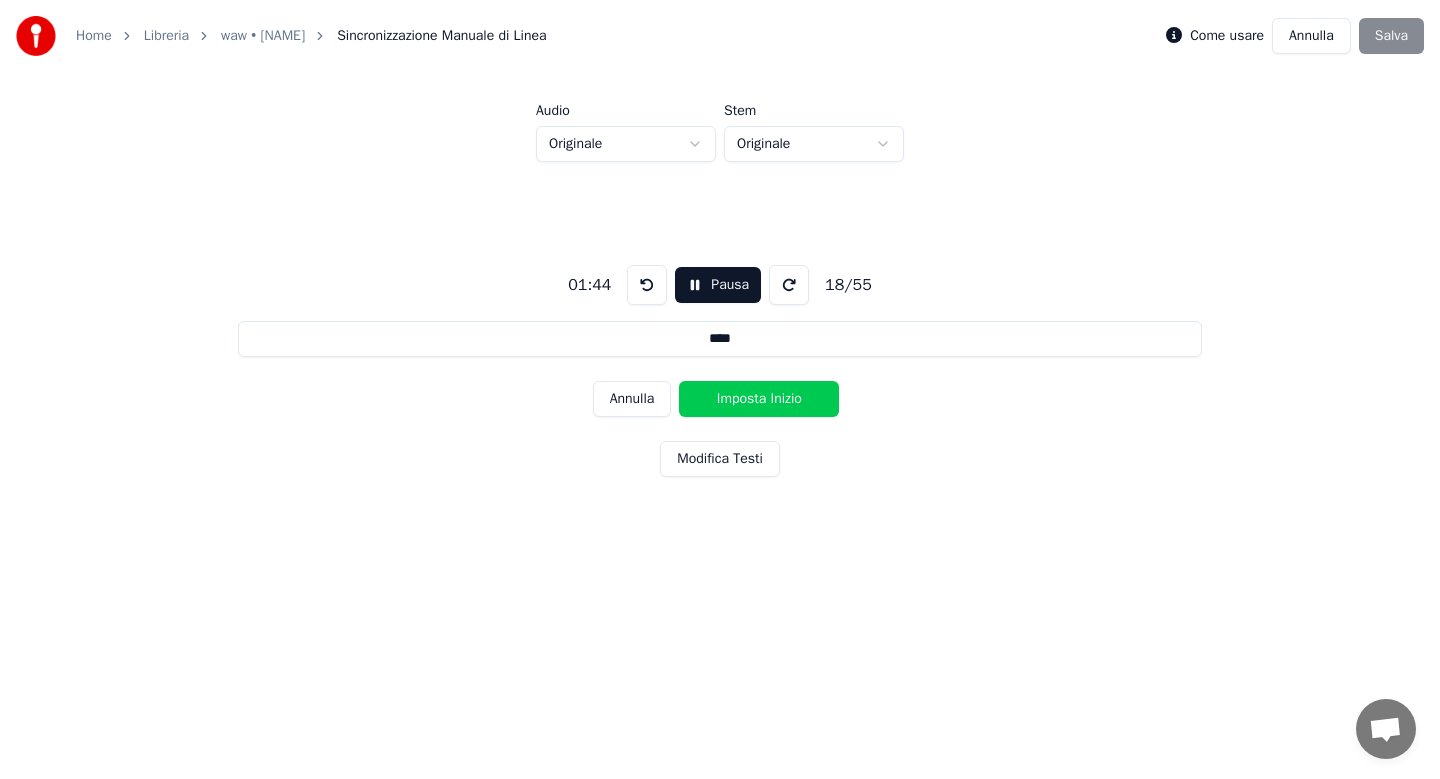 click on "Imposta Inizio" at bounding box center (759, 399) 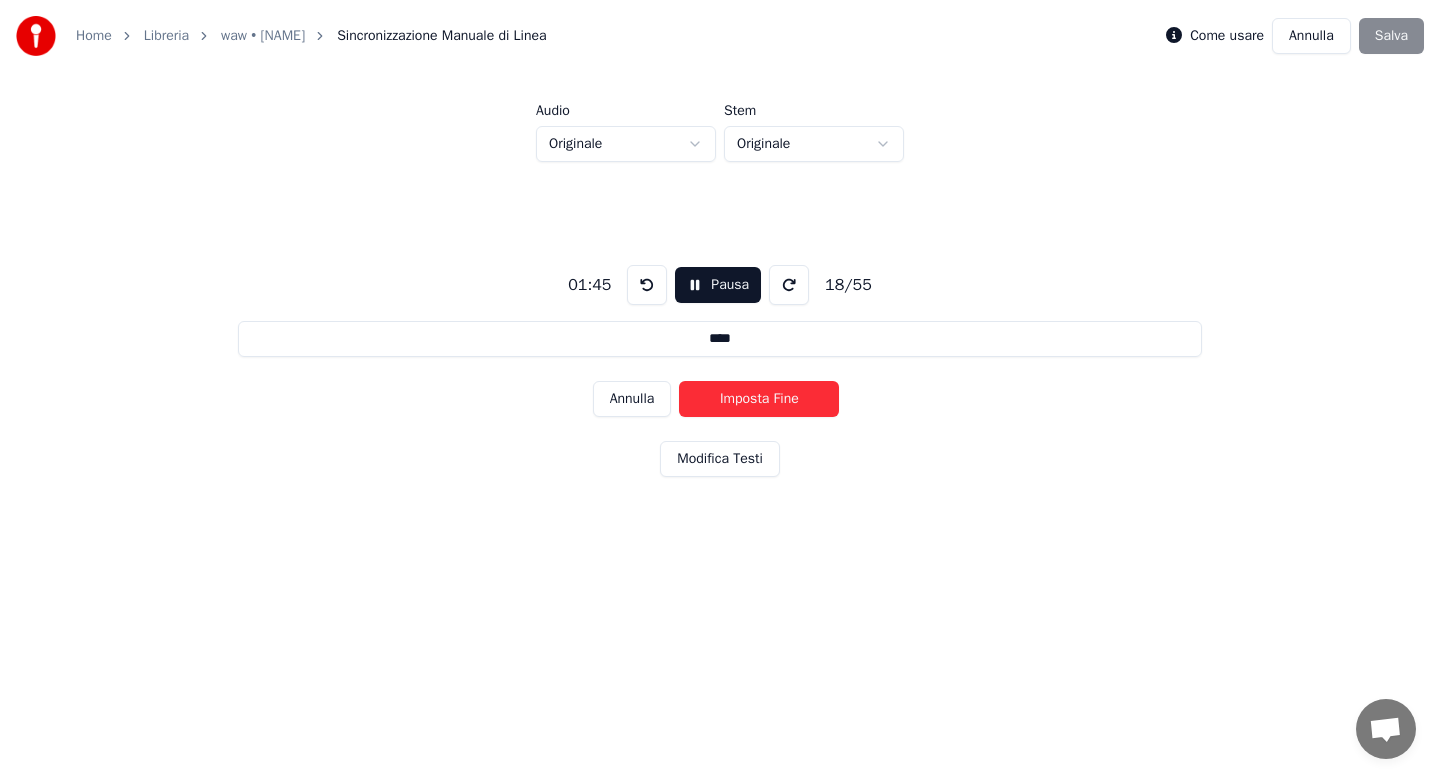 click on "Imposta Fine" at bounding box center [759, 399] 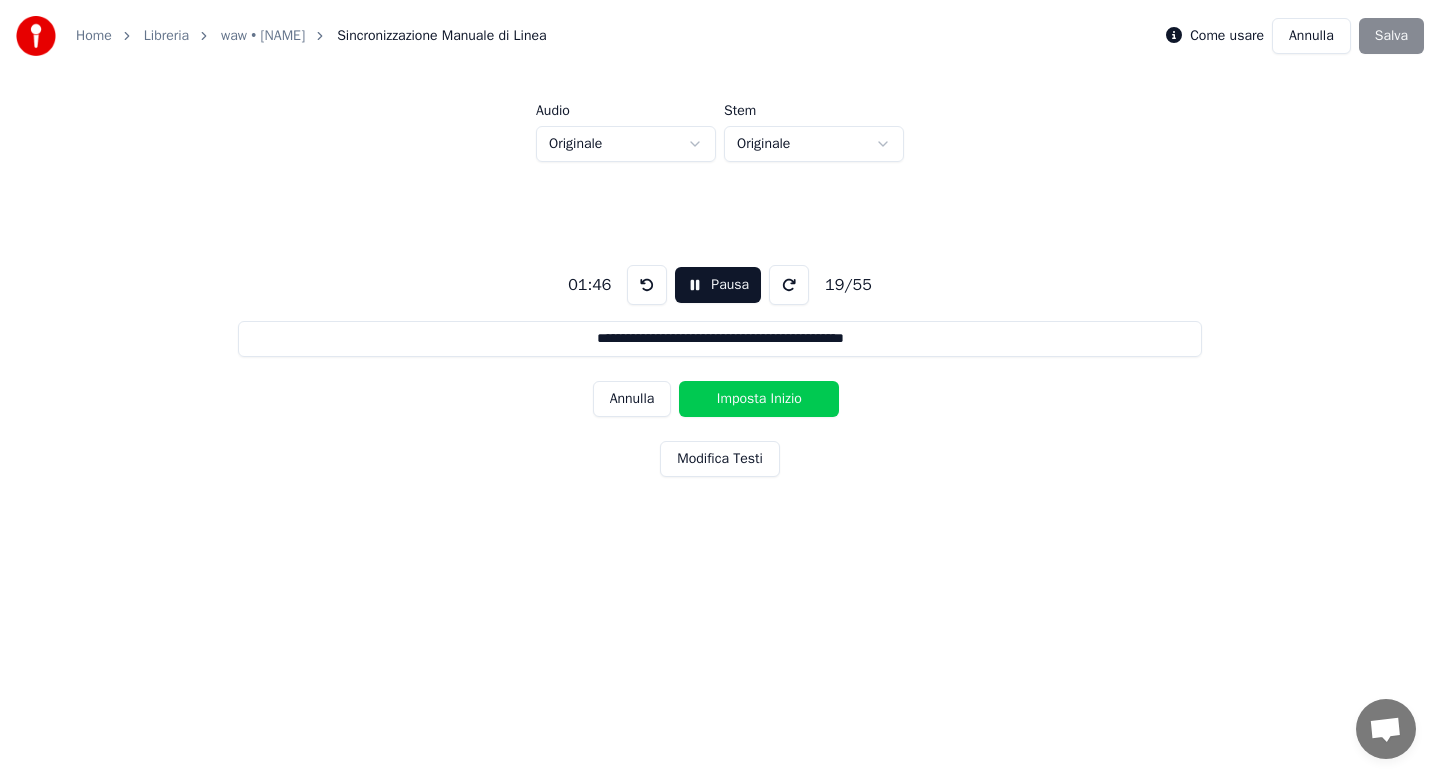 click on "Imposta Inizio" at bounding box center (759, 399) 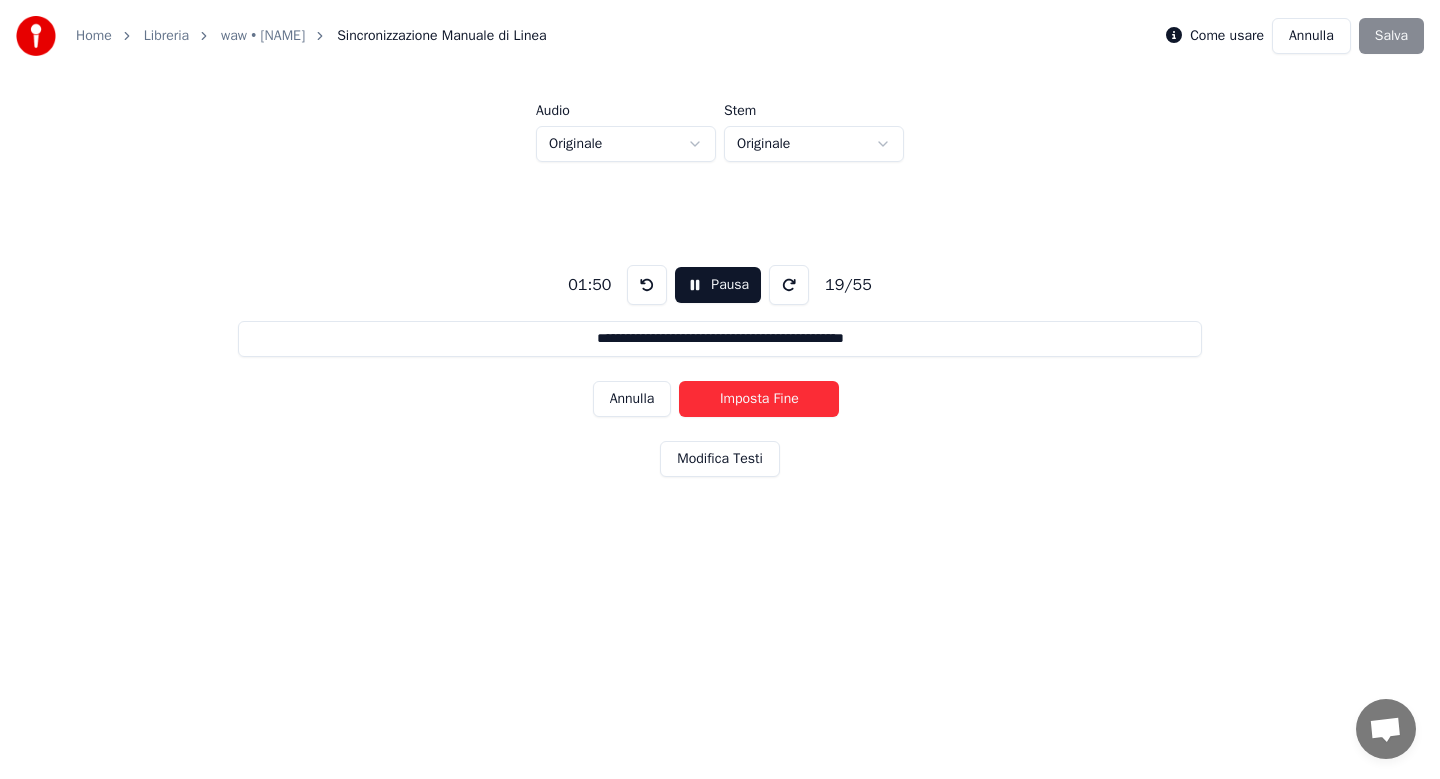 click on "Imposta Fine" at bounding box center (759, 399) 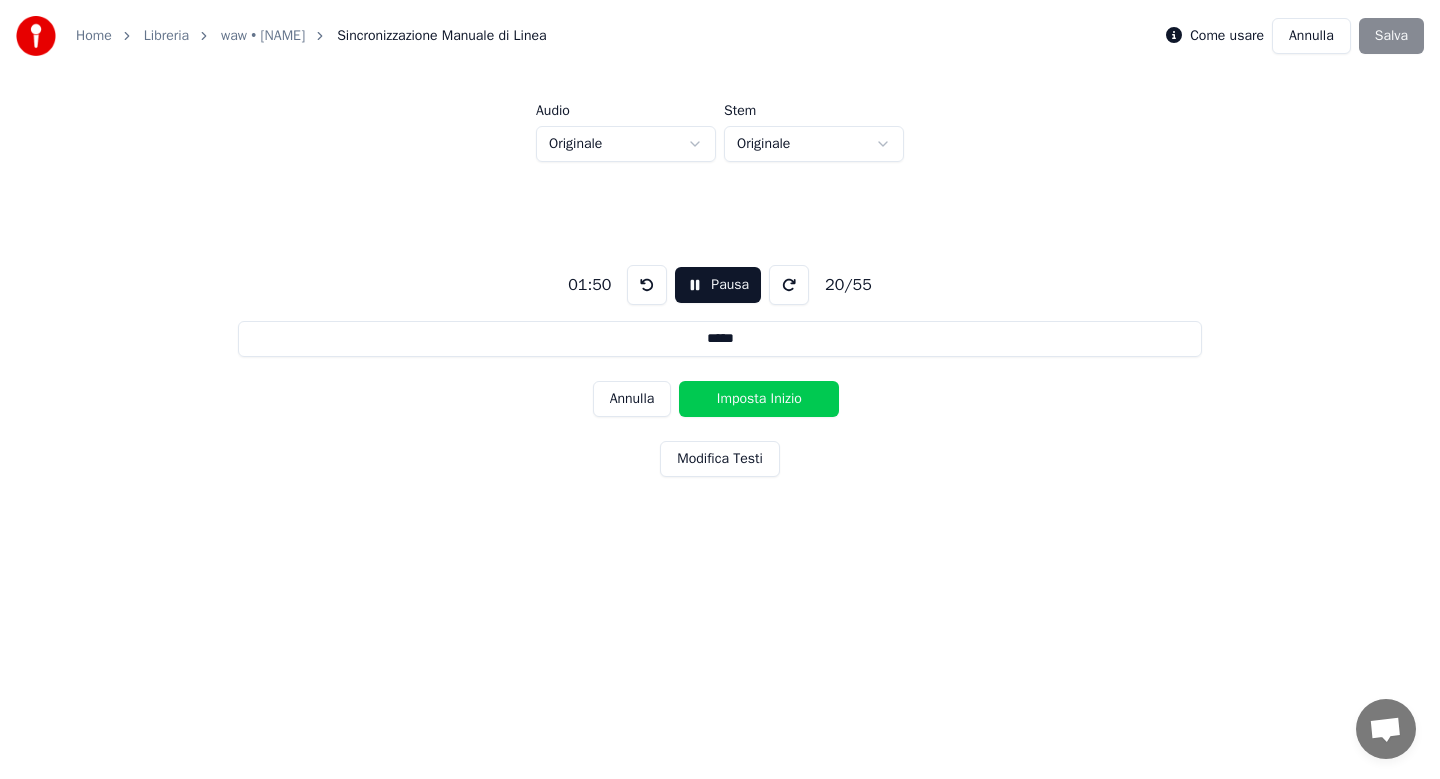 click on "Imposta Inizio" at bounding box center [759, 399] 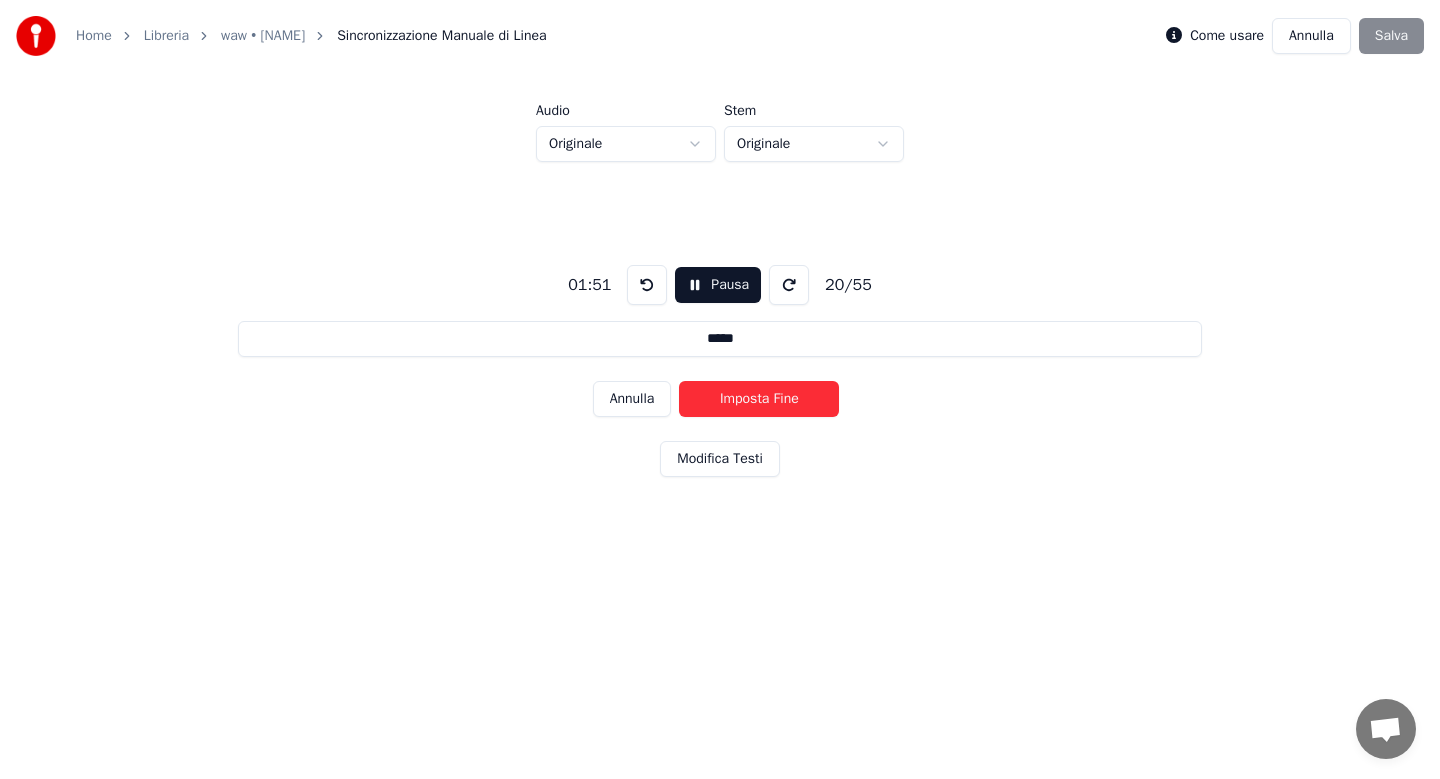 click on "Imposta Fine" at bounding box center (759, 399) 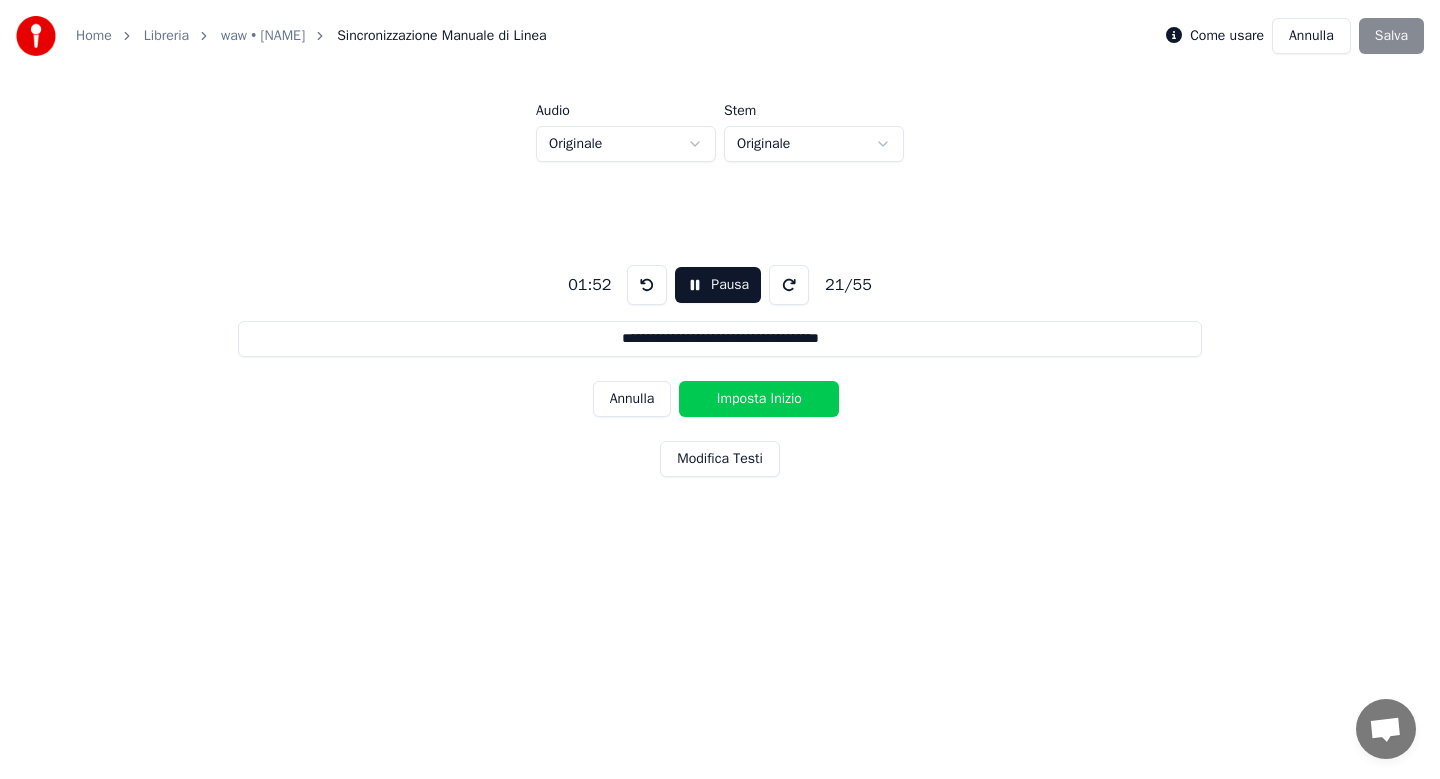 click on "Imposta Inizio" at bounding box center (759, 399) 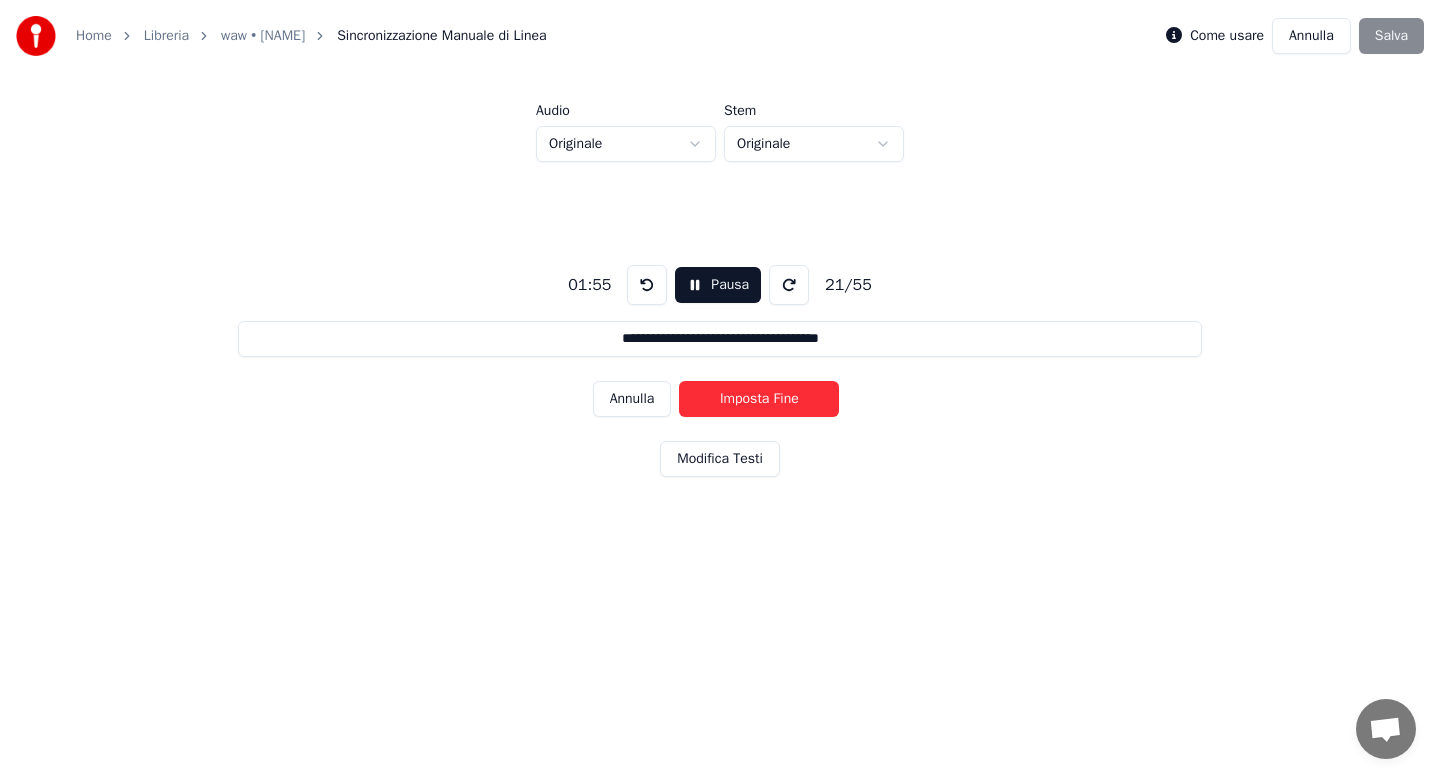 click on "Imposta Fine" at bounding box center [759, 399] 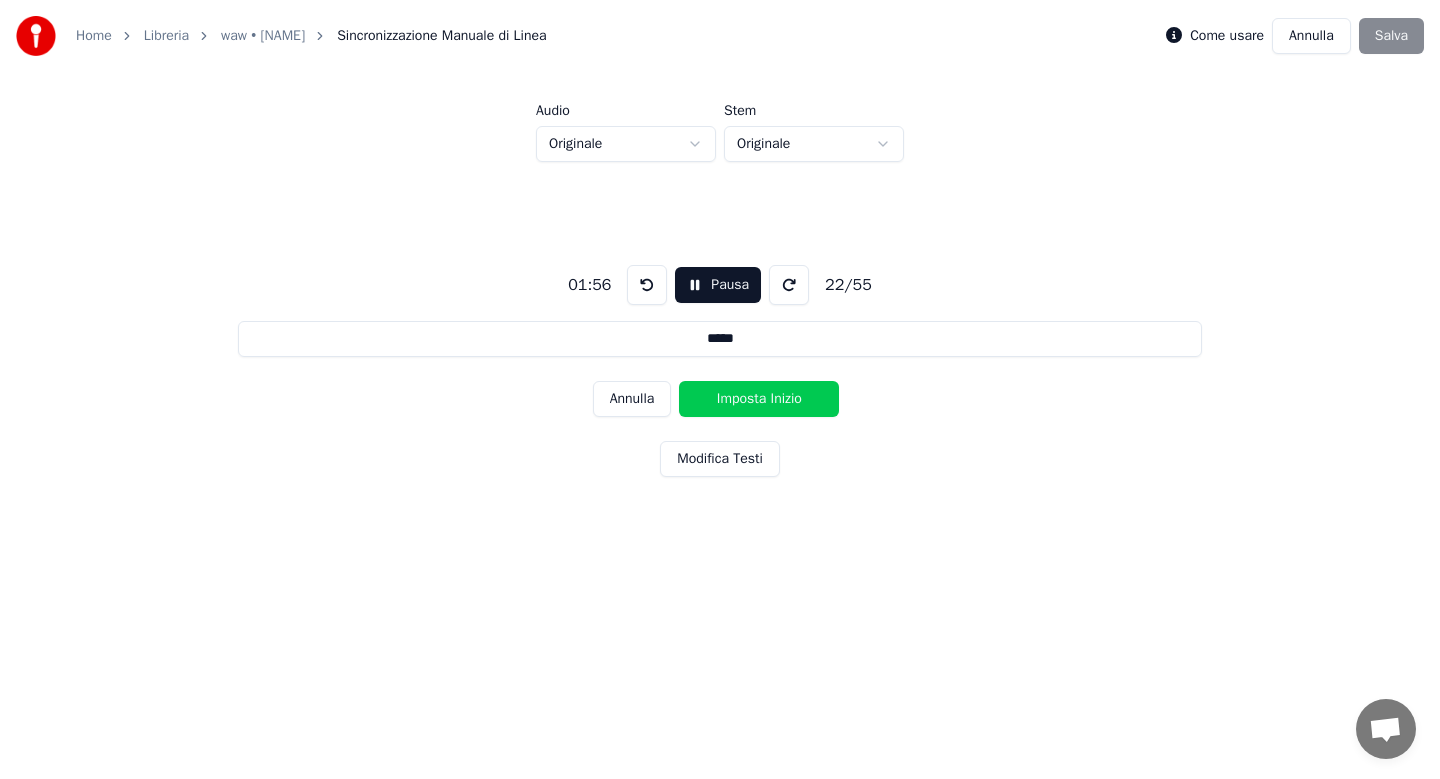 click on "Imposta Inizio" at bounding box center (759, 399) 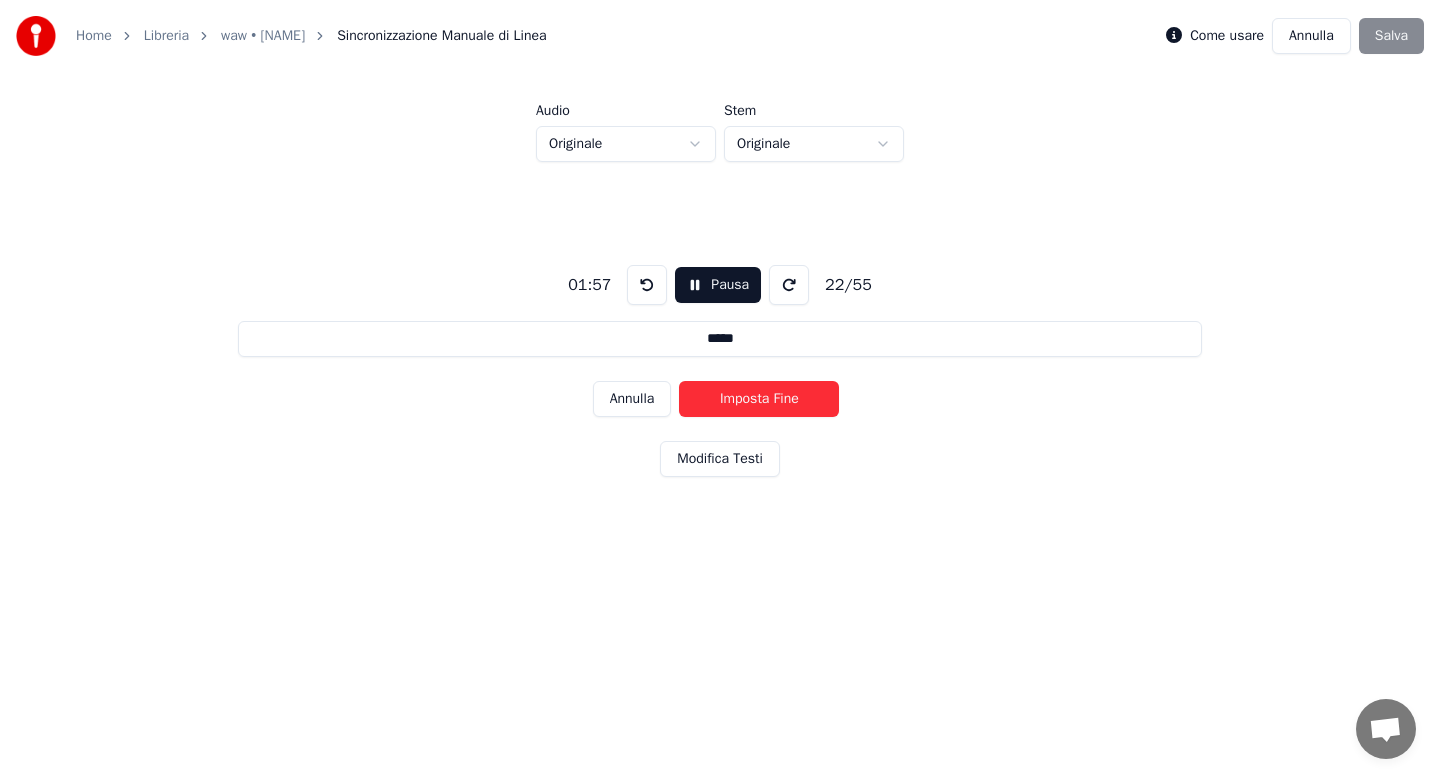 click on "Imposta Fine" at bounding box center [759, 399] 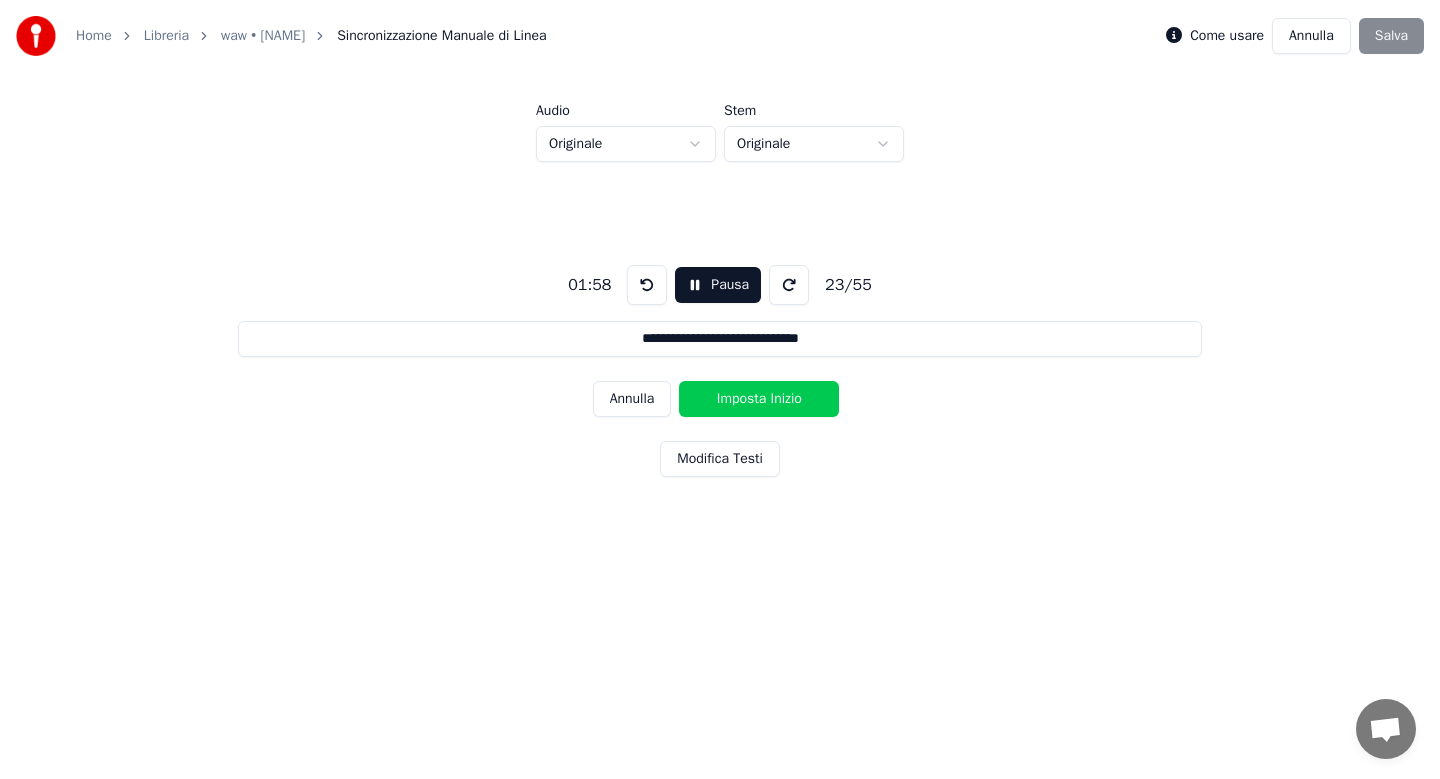 click on "Imposta Inizio" at bounding box center (759, 399) 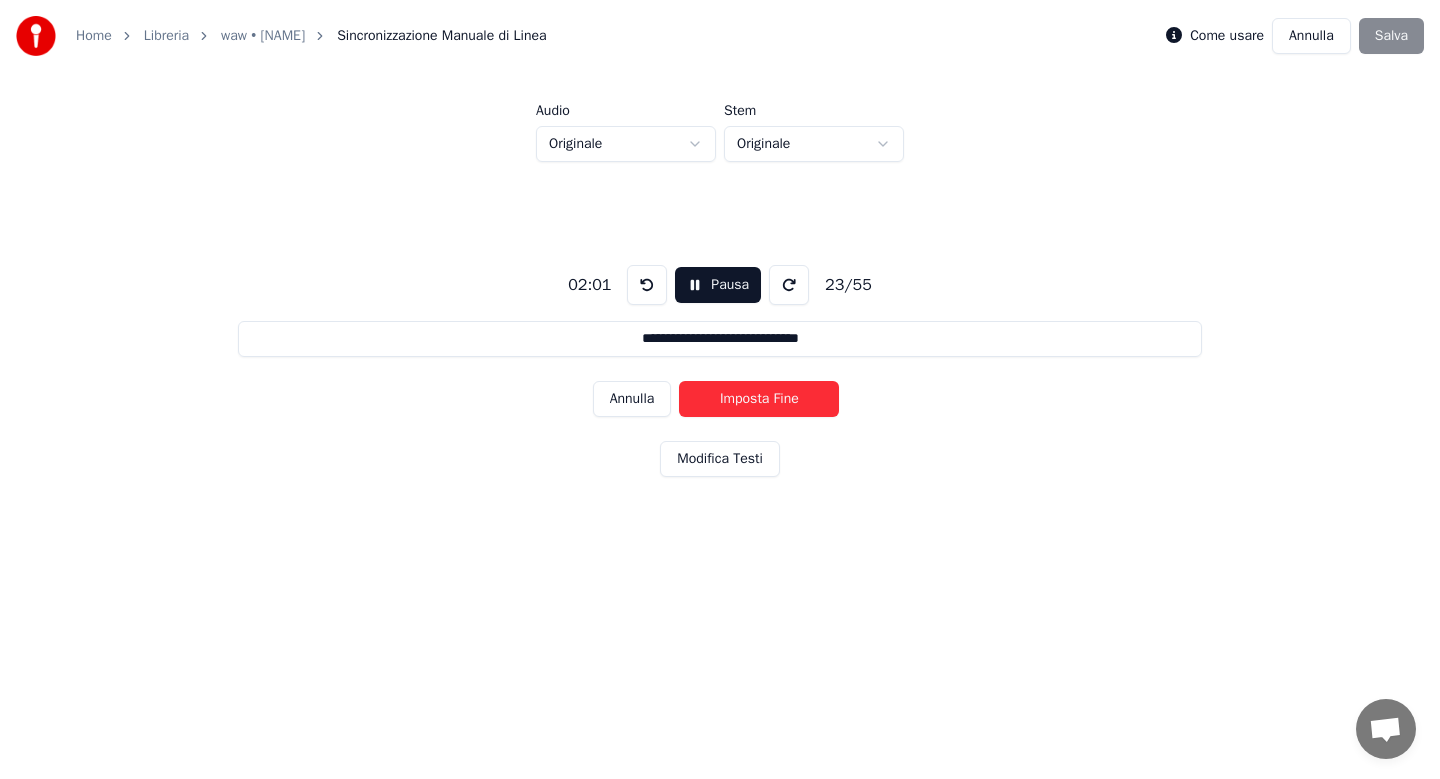 click on "Imposta Fine" at bounding box center (759, 399) 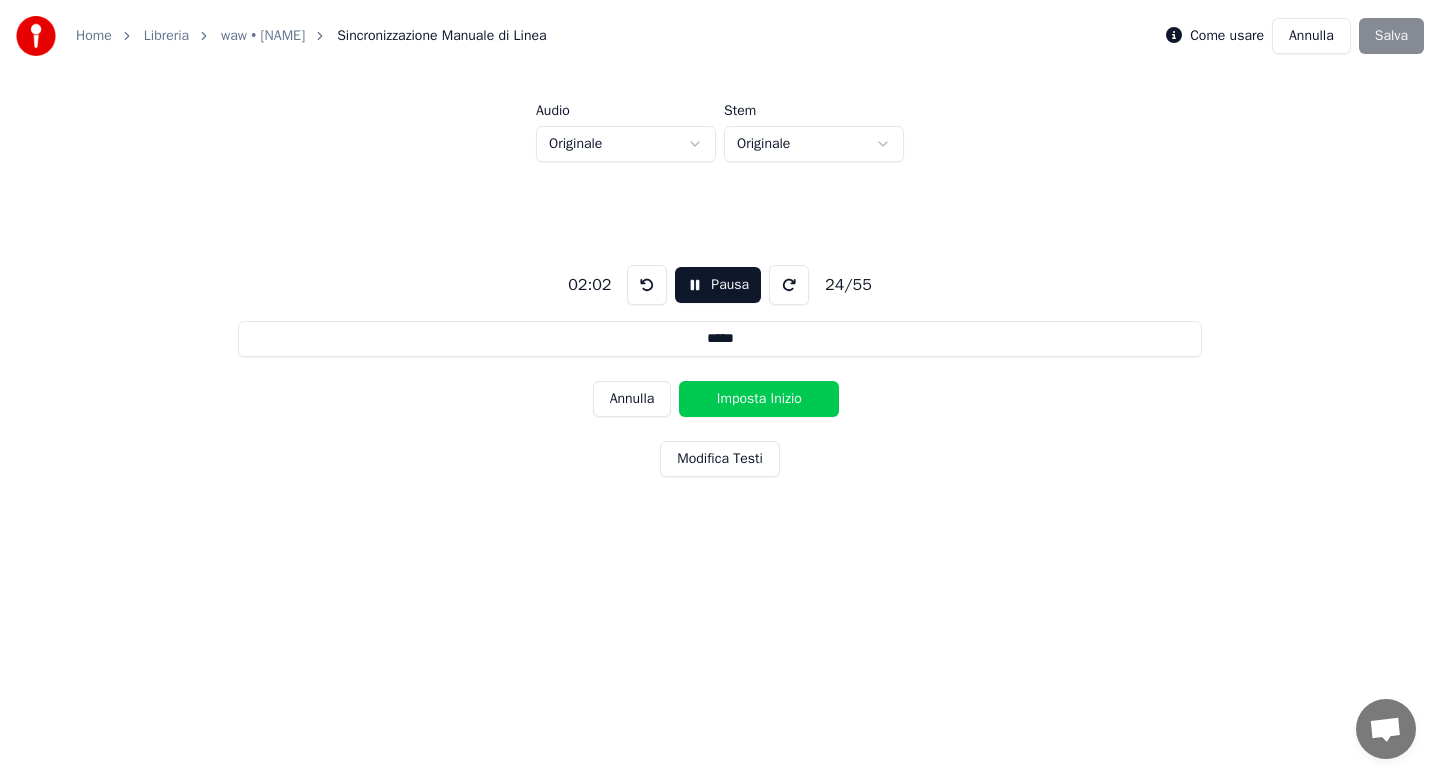 click on "Imposta Inizio" at bounding box center (759, 399) 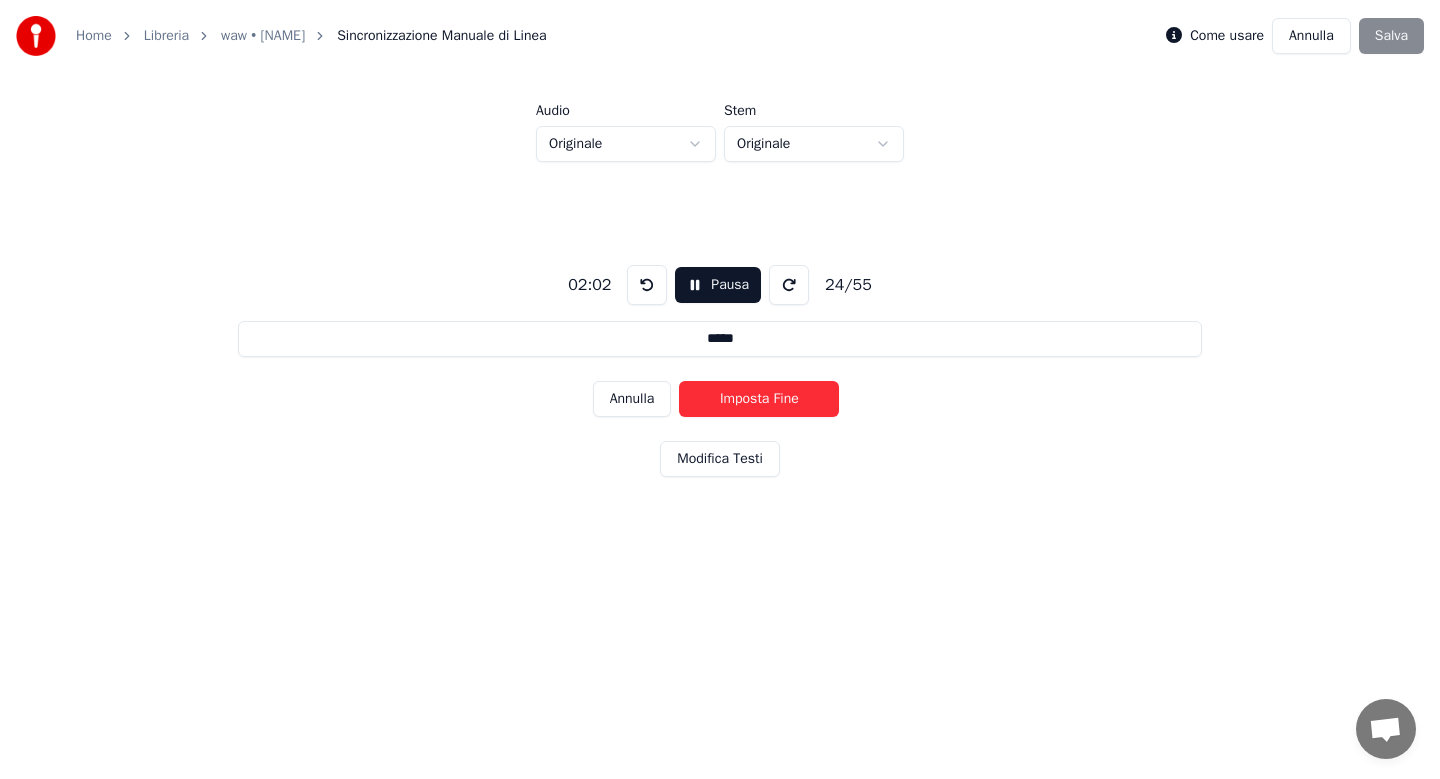 click on "Imposta Fine" at bounding box center (759, 399) 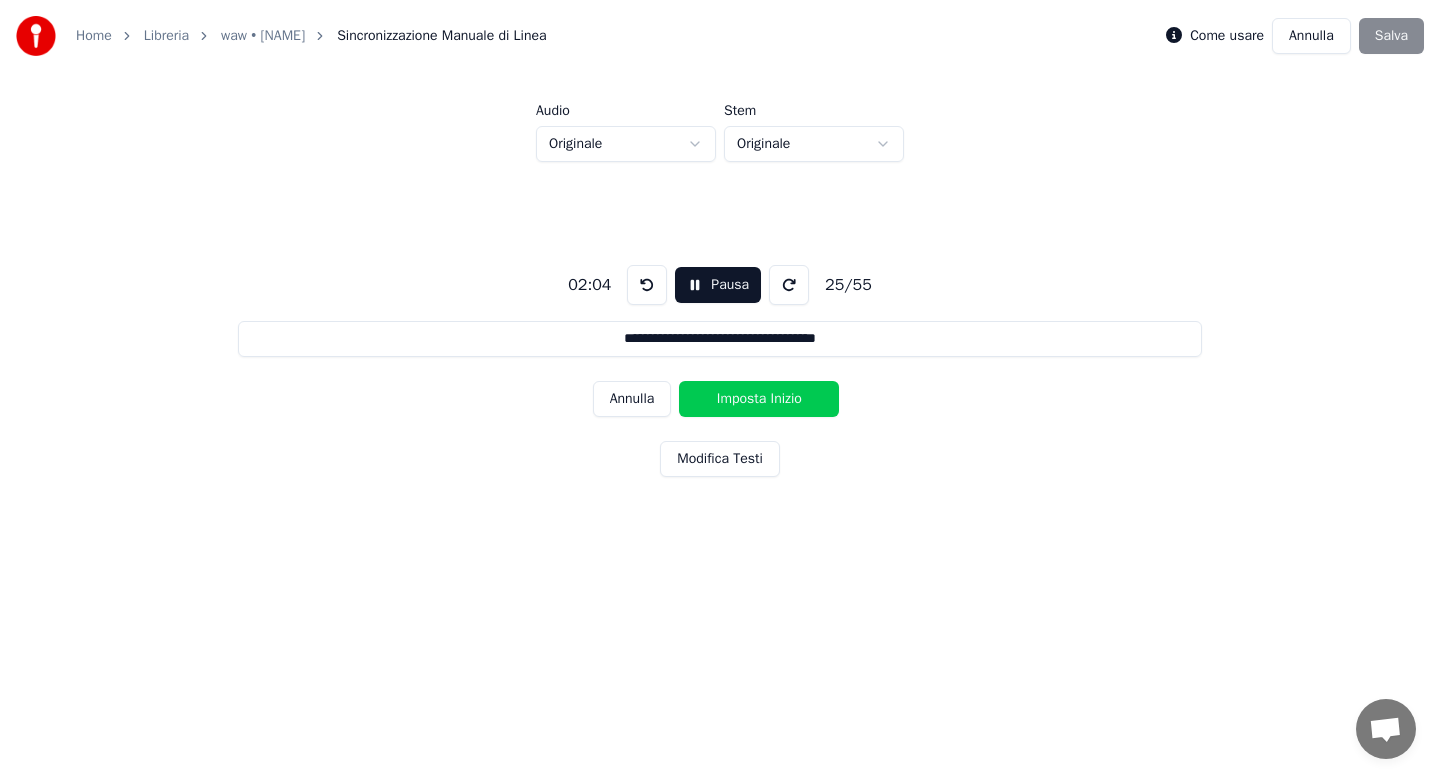 click on "Imposta Inizio" at bounding box center [759, 399] 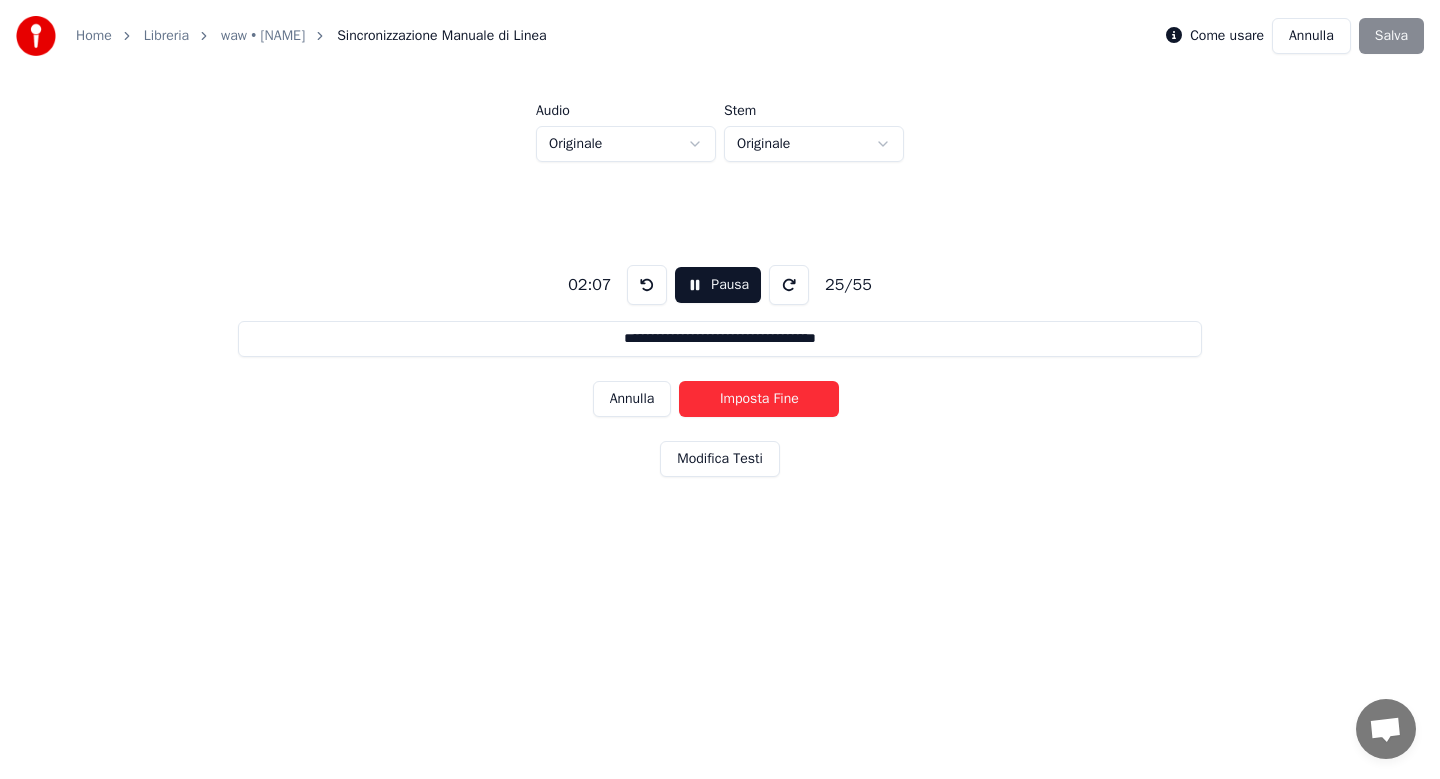 click on "Imposta Fine" at bounding box center (759, 399) 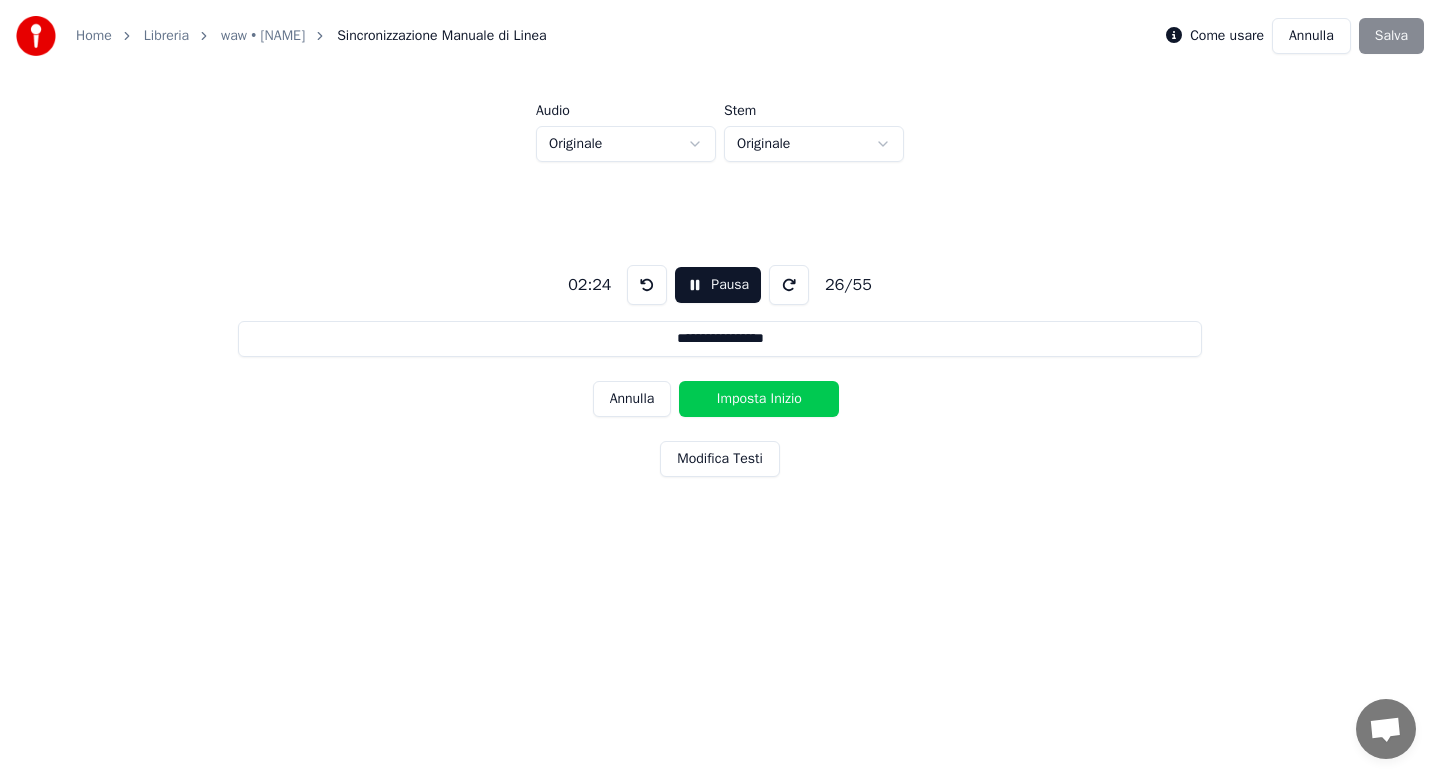 click on "Imposta Inizio" at bounding box center [759, 399] 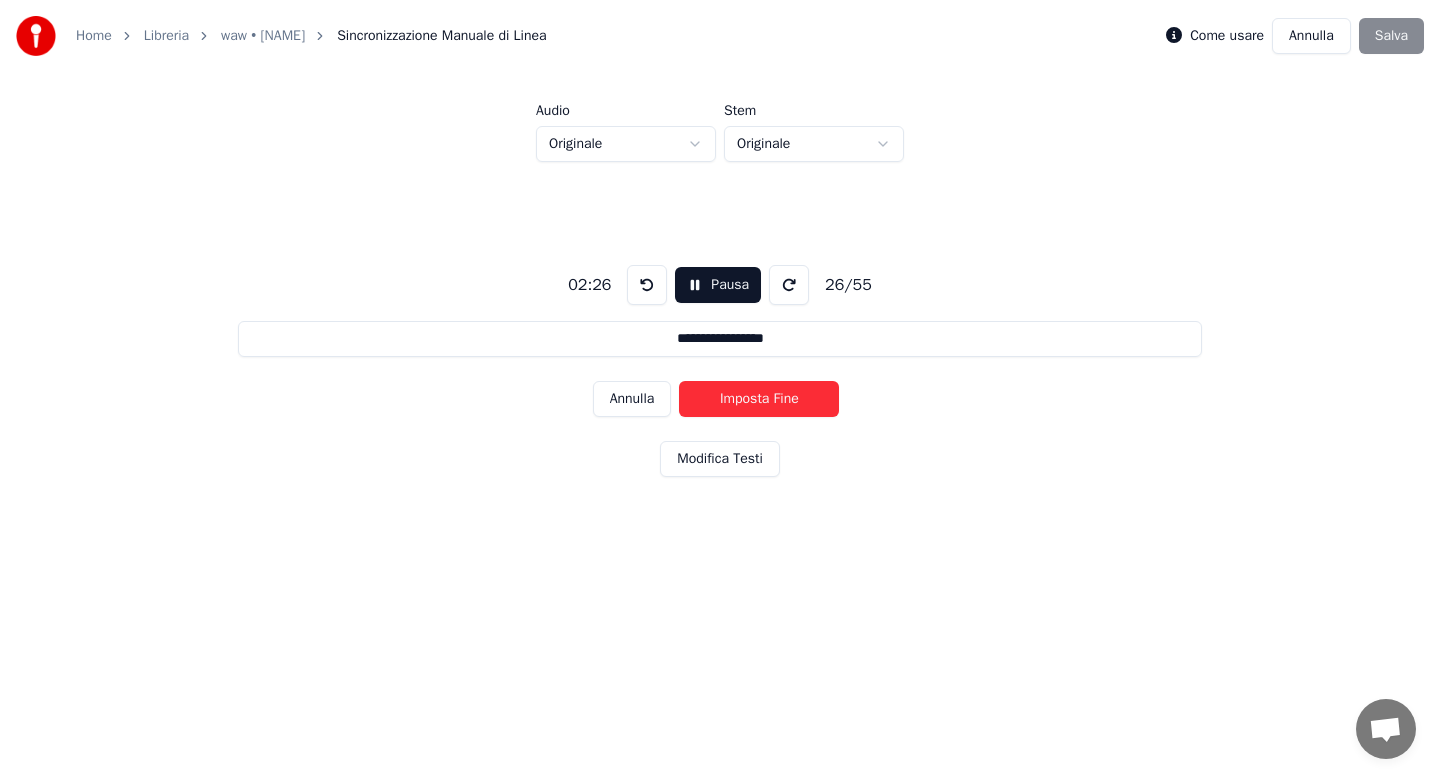 click on "Imposta Fine" at bounding box center [759, 399] 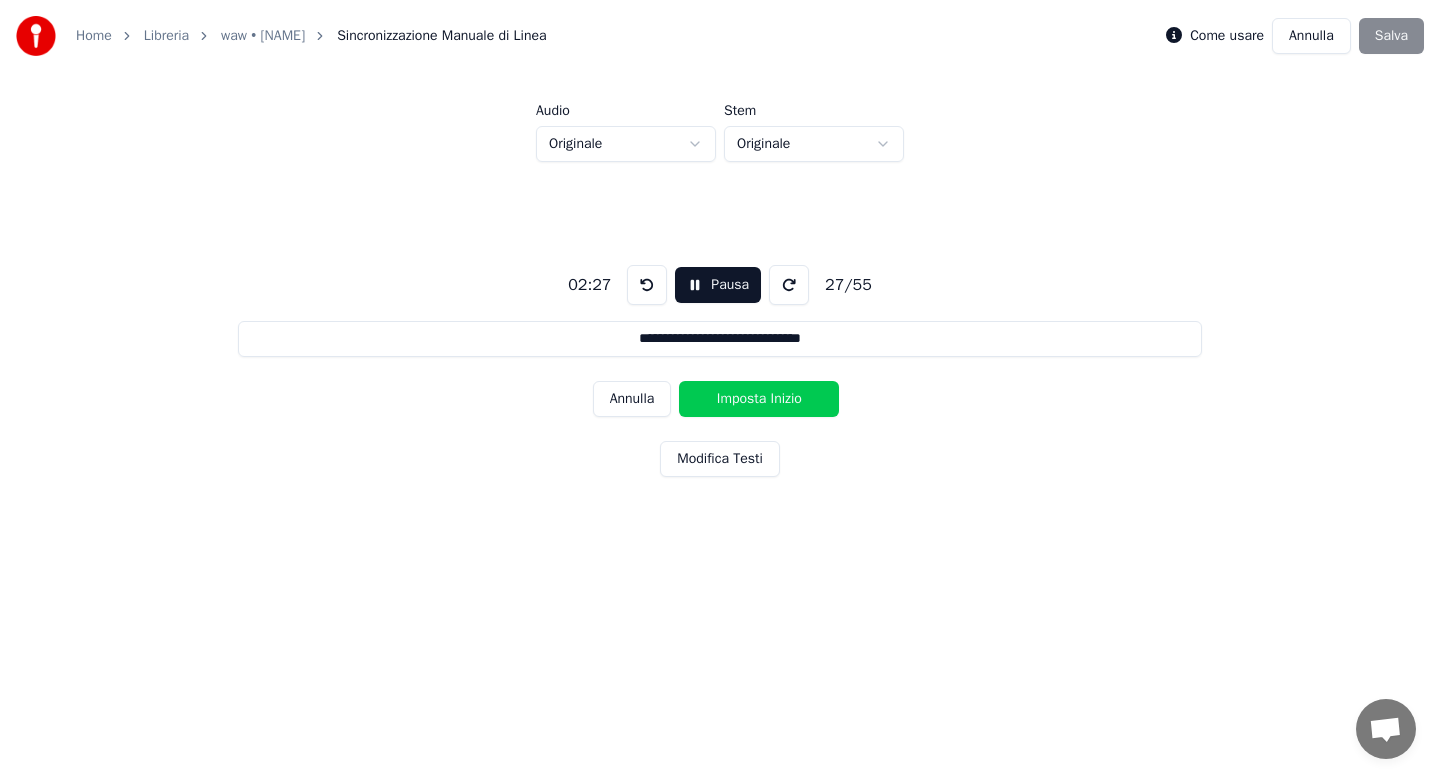 click on "Imposta Inizio" at bounding box center (759, 399) 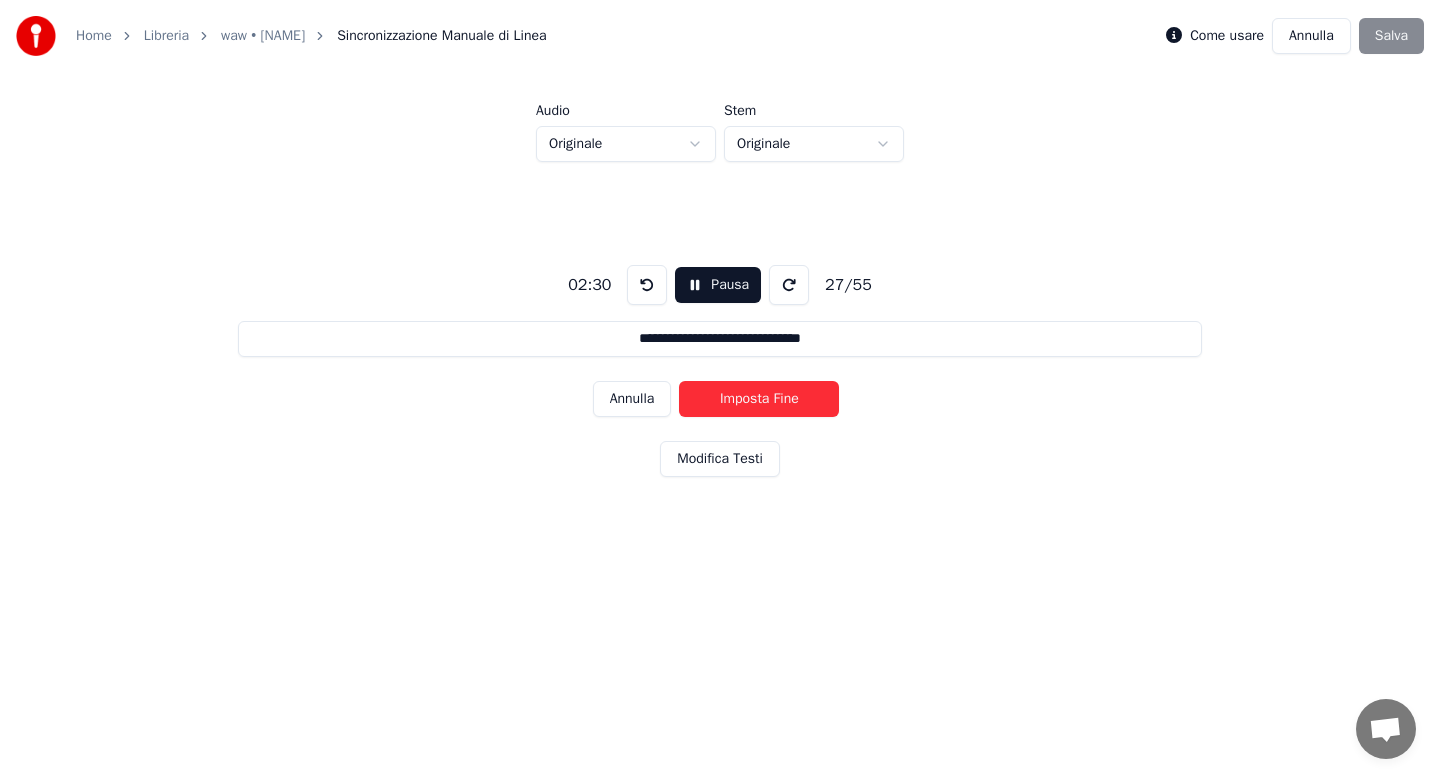 click on "Imposta Fine" at bounding box center [759, 399] 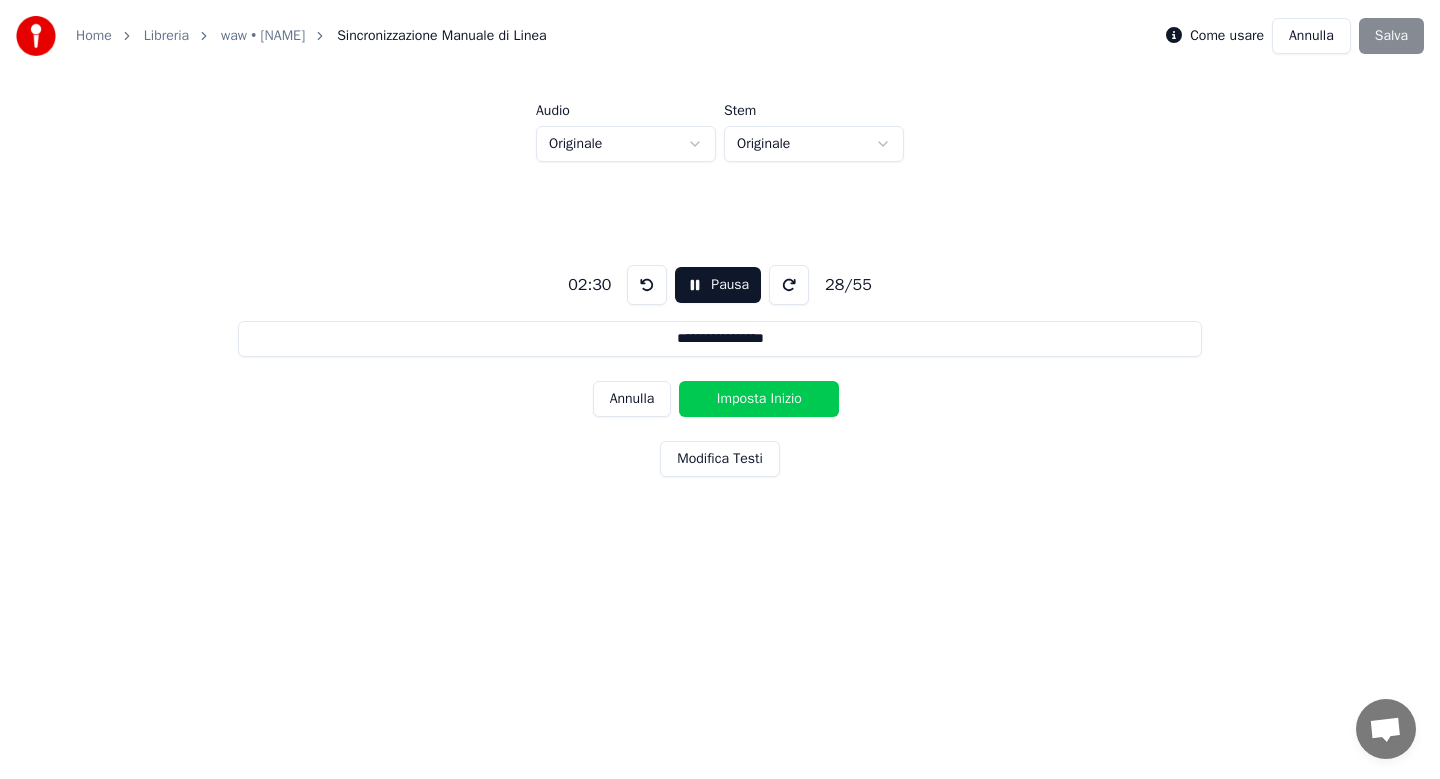 click on "Imposta Inizio" at bounding box center (759, 399) 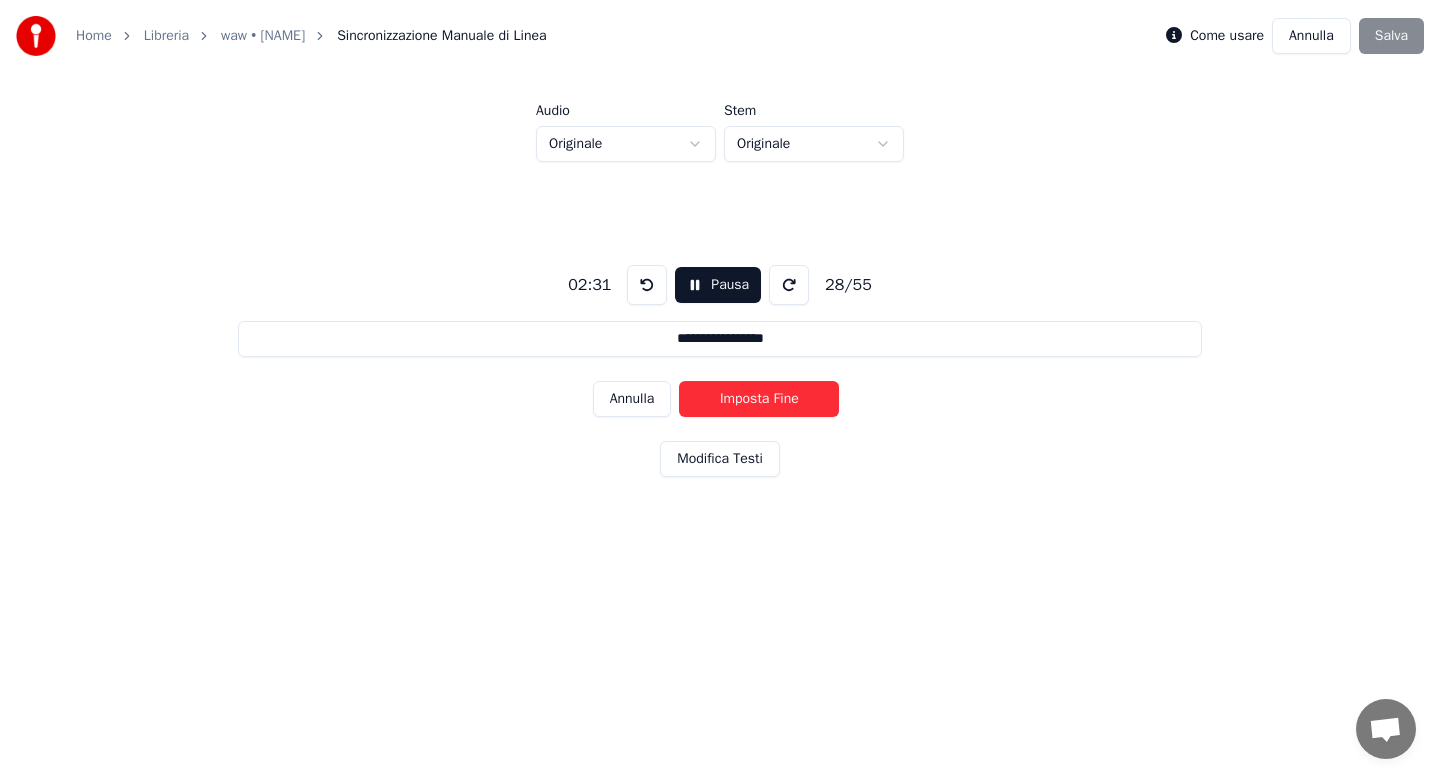 click on "Imposta Fine" at bounding box center [759, 399] 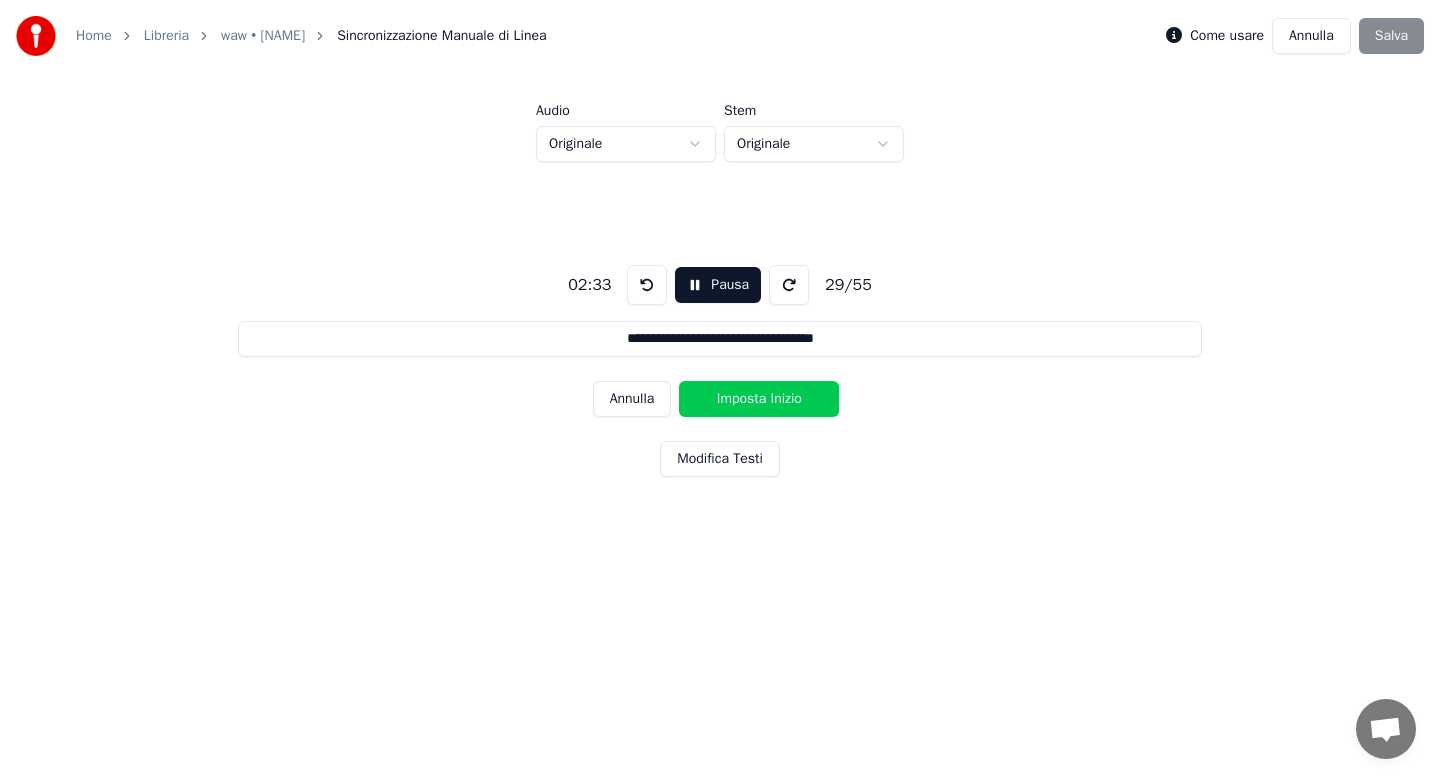 click on "Imposta Inizio" at bounding box center [759, 399] 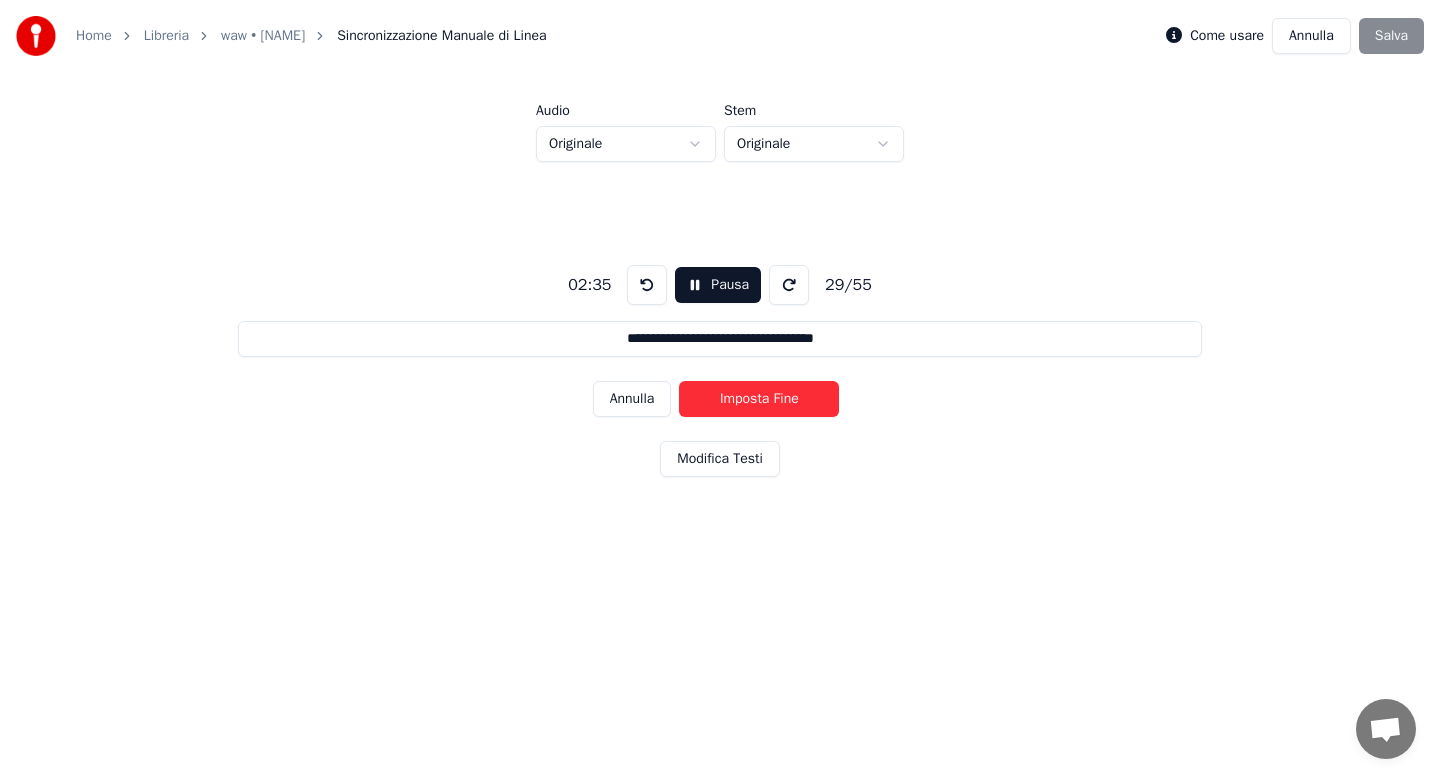 click on "Imposta Fine" at bounding box center [759, 399] 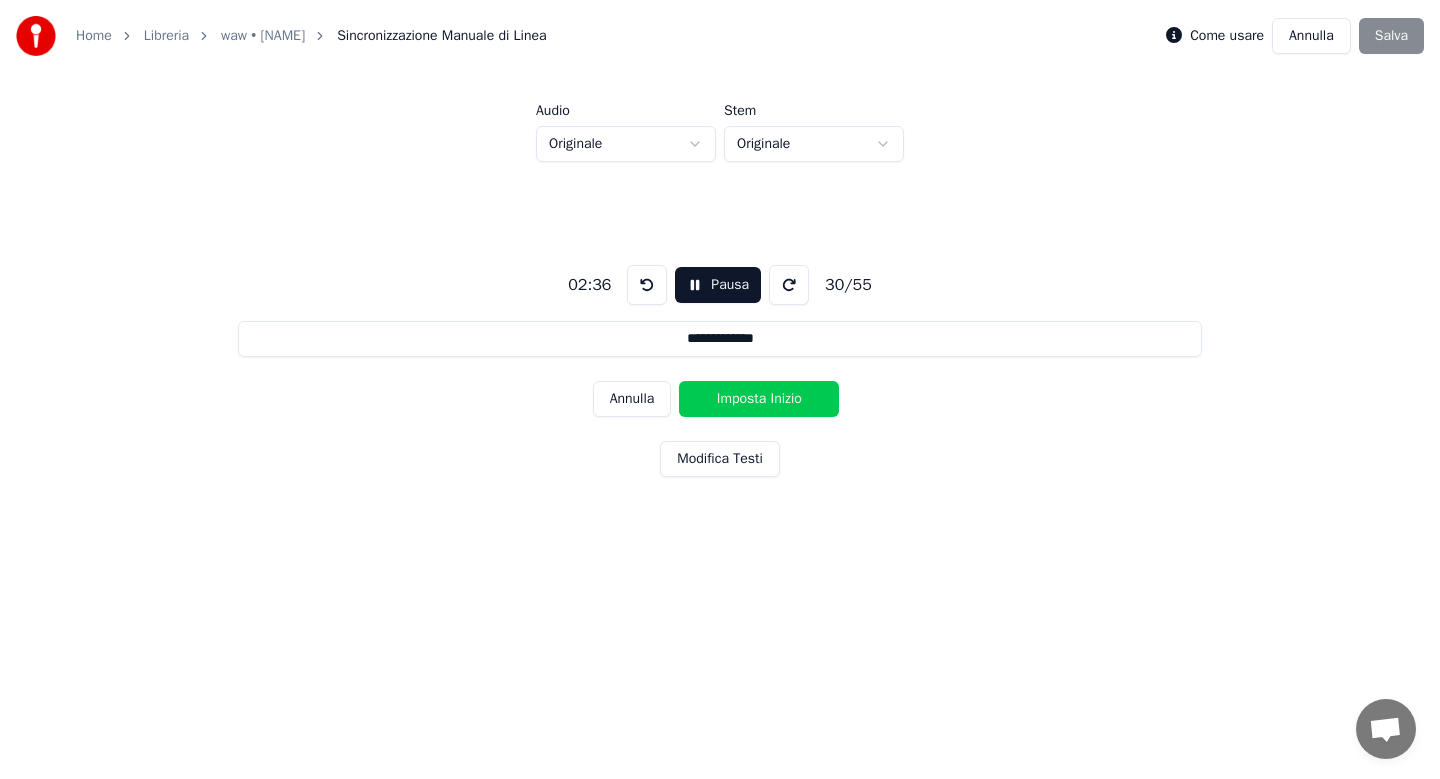 click on "Imposta Inizio" at bounding box center (759, 399) 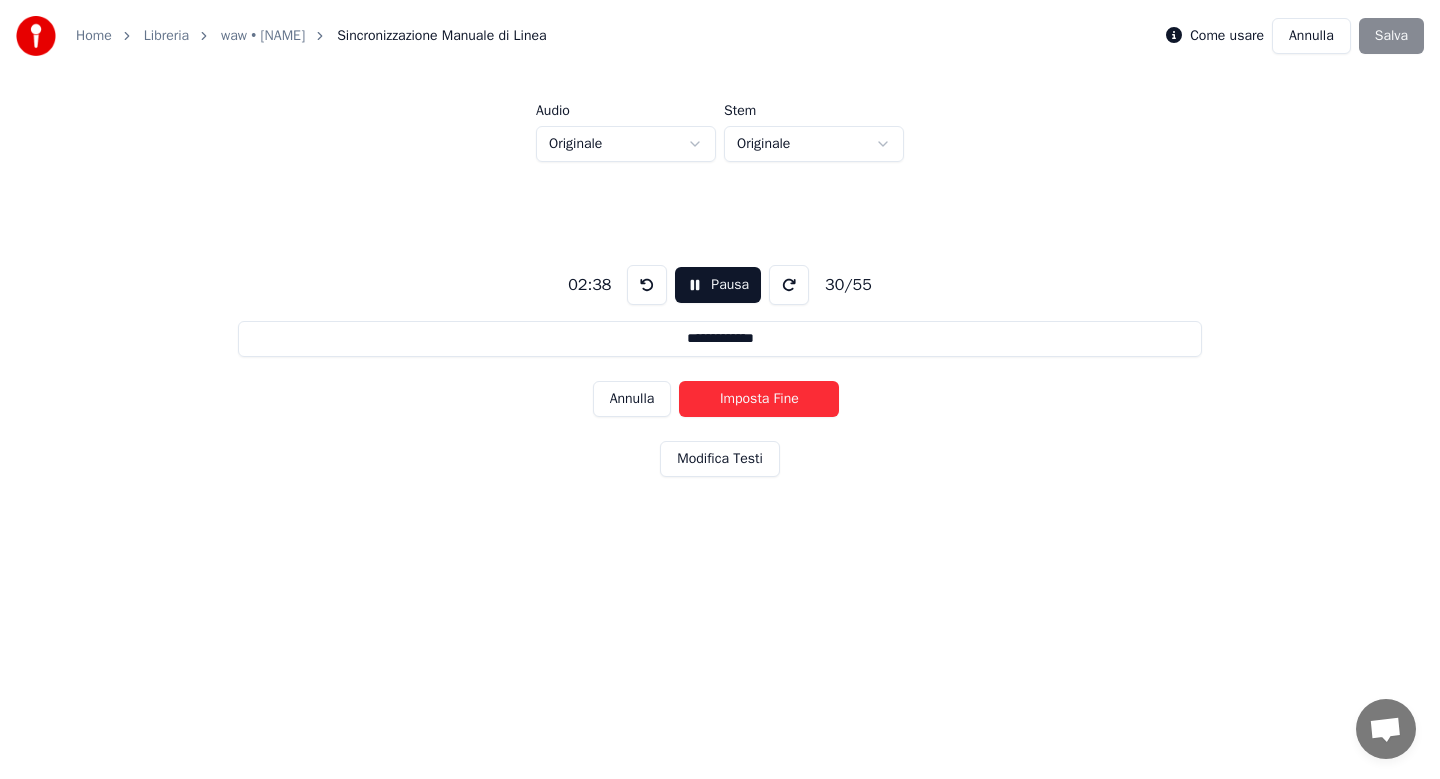 click on "Imposta Fine" at bounding box center [759, 399] 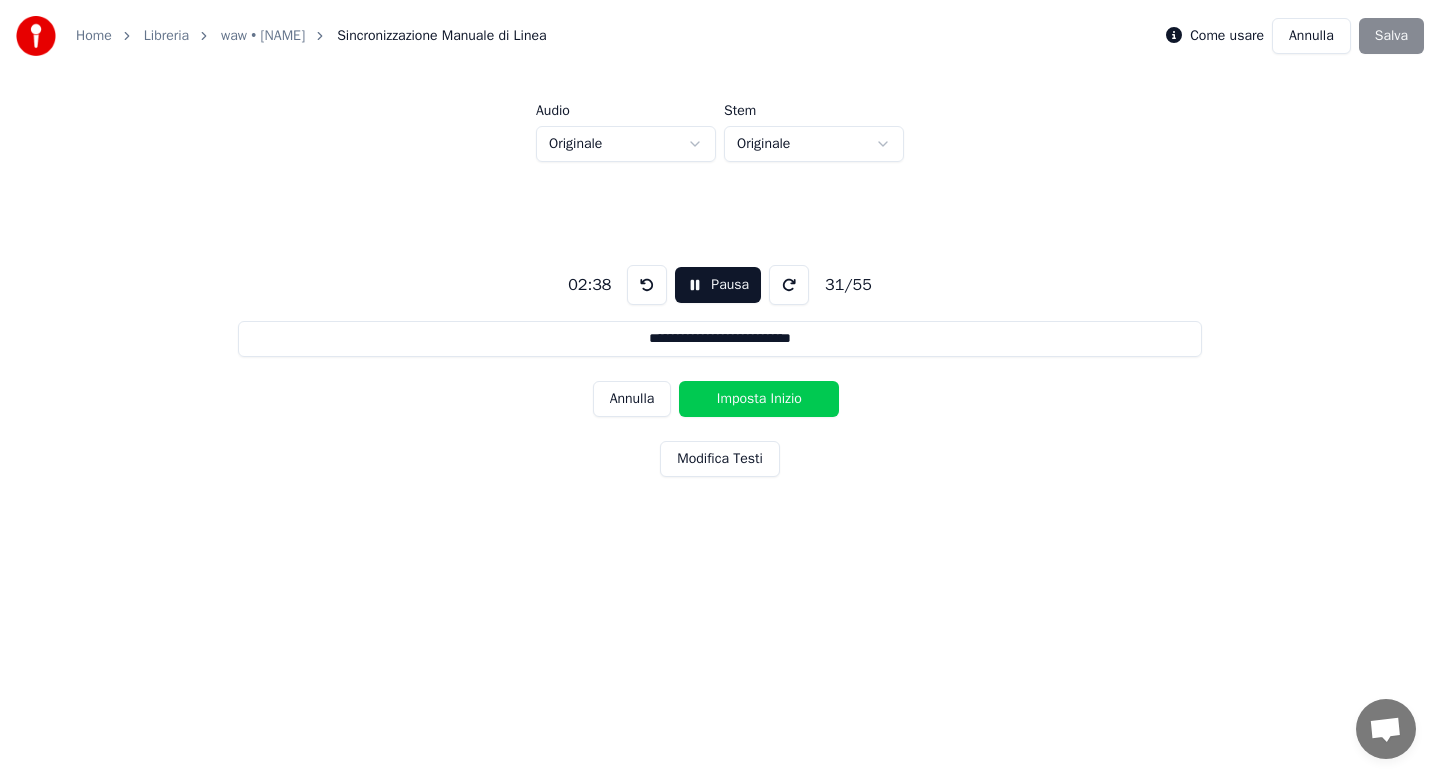 click on "Imposta Inizio" at bounding box center [759, 399] 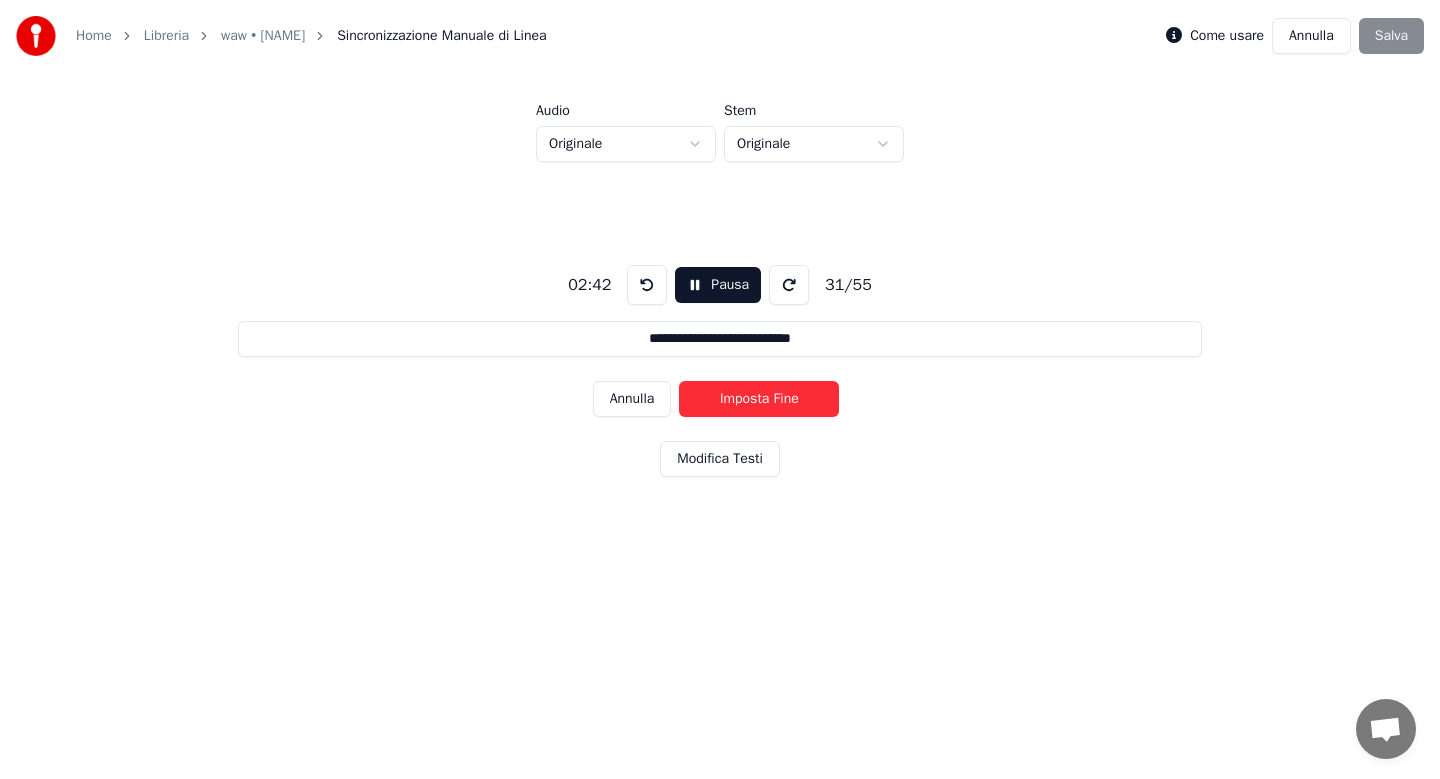 click on "Imposta Fine" at bounding box center [759, 399] 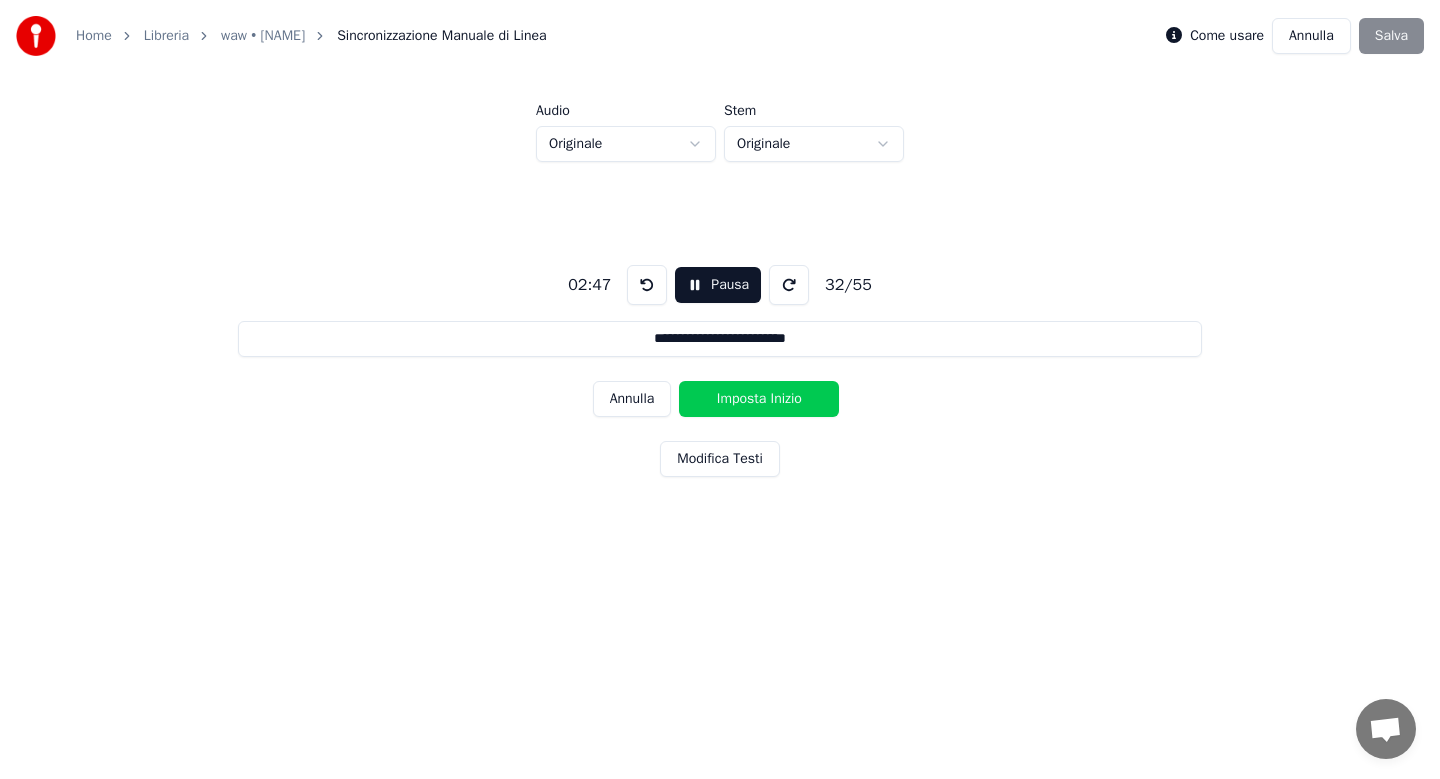 click on "Imposta Inizio" at bounding box center (759, 399) 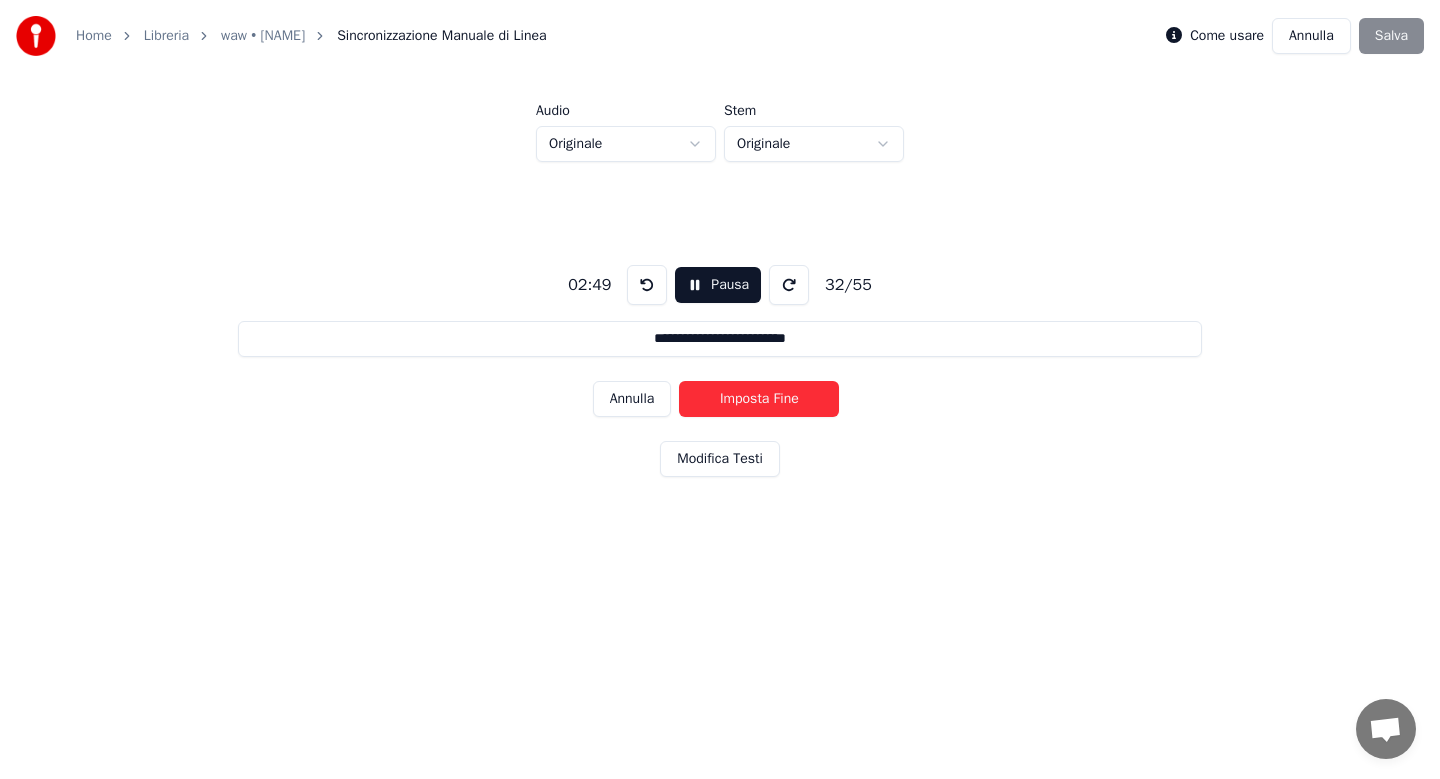 click on "Imposta Fine" at bounding box center (759, 399) 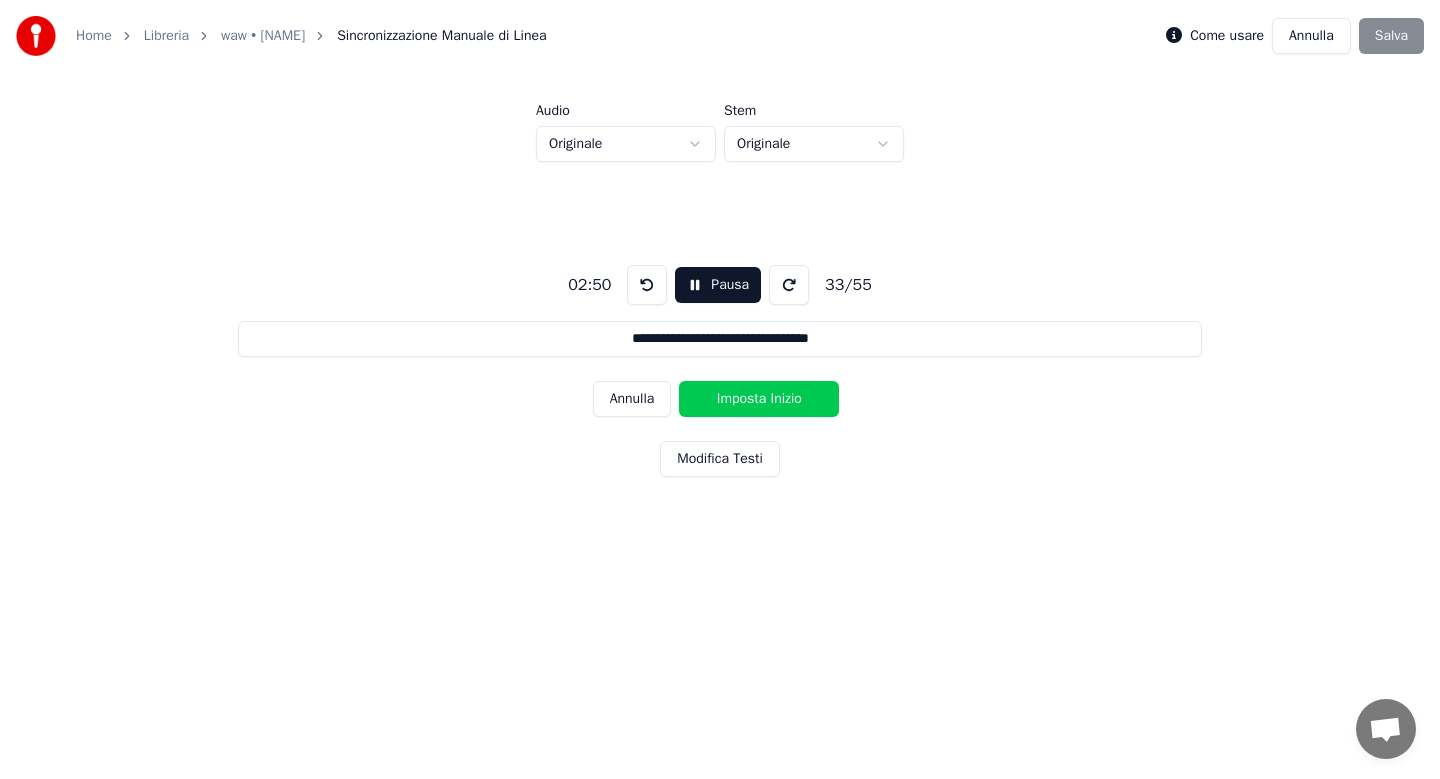 click on "Imposta Inizio" at bounding box center (759, 399) 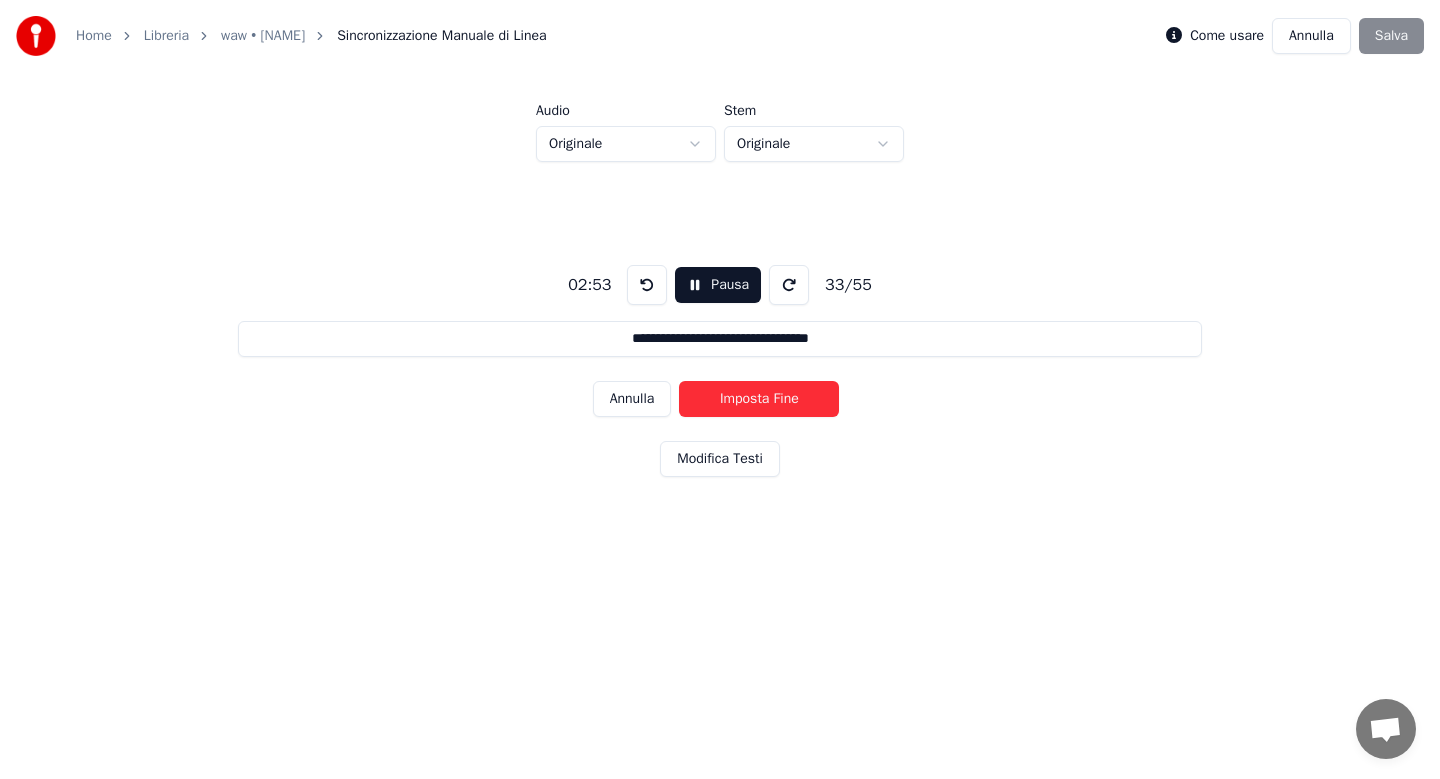 click on "Imposta Fine" at bounding box center (759, 399) 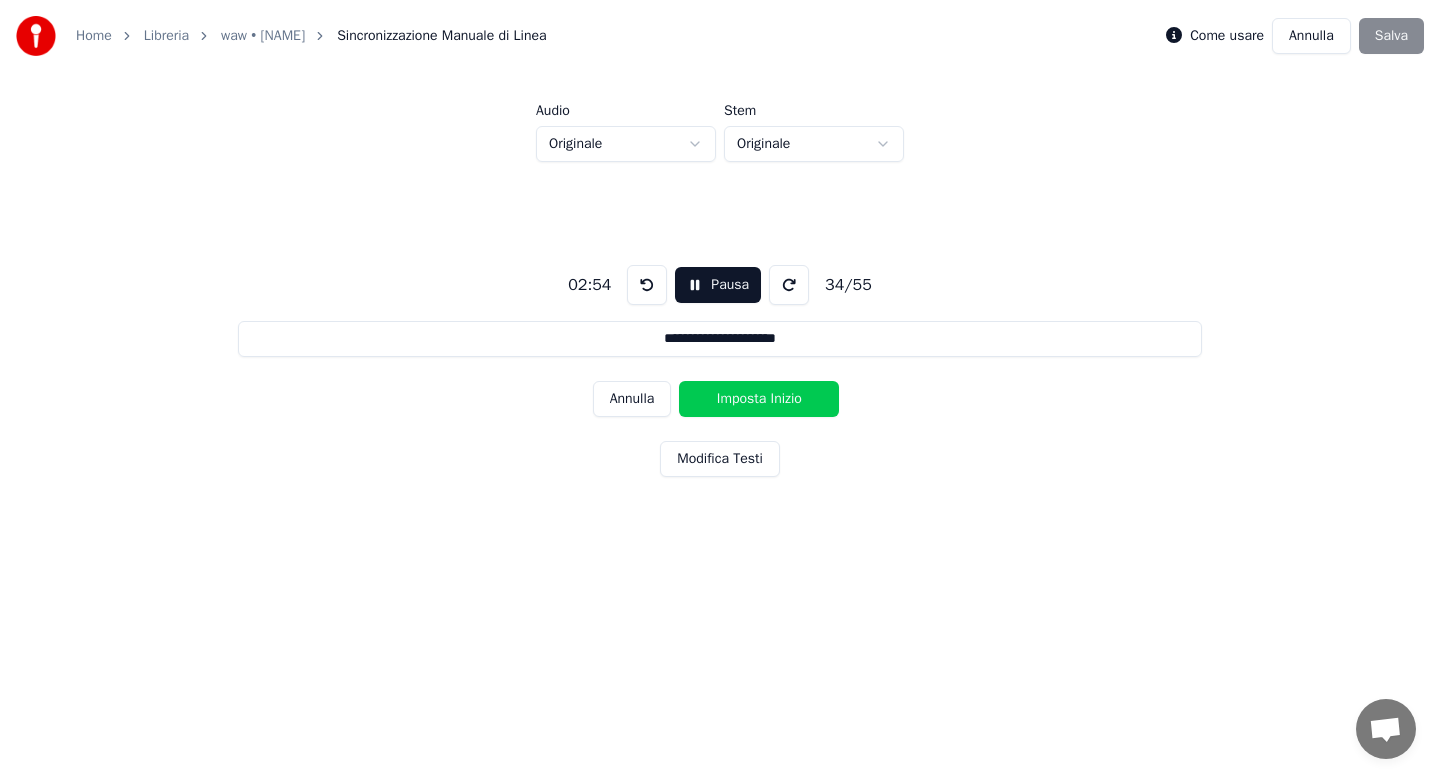 click on "Imposta Inizio" at bounding box center (759, 399) 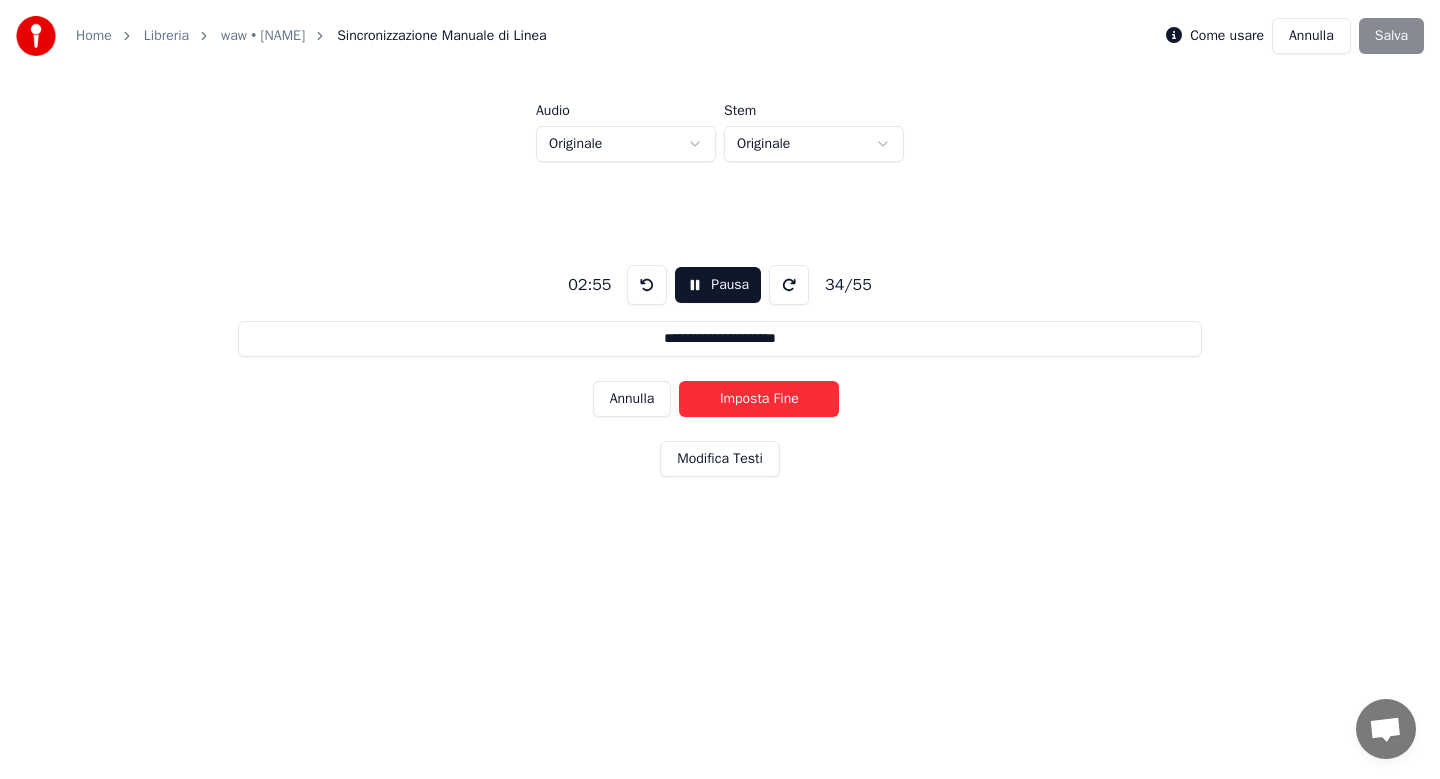 click on "Imposta Fine" at bounding box center [759, 399] 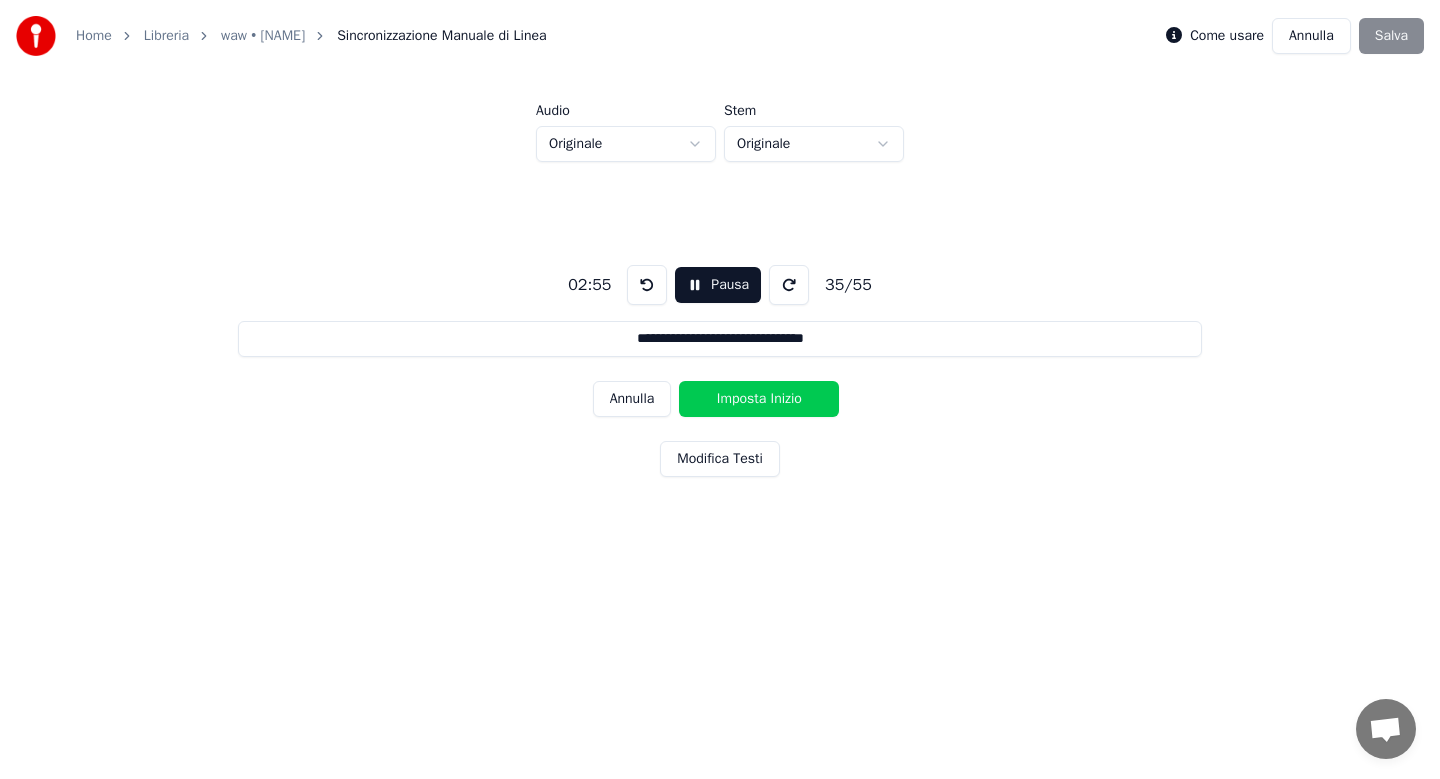 click on "Imposta Inizio" at bounding box center (759, 399) 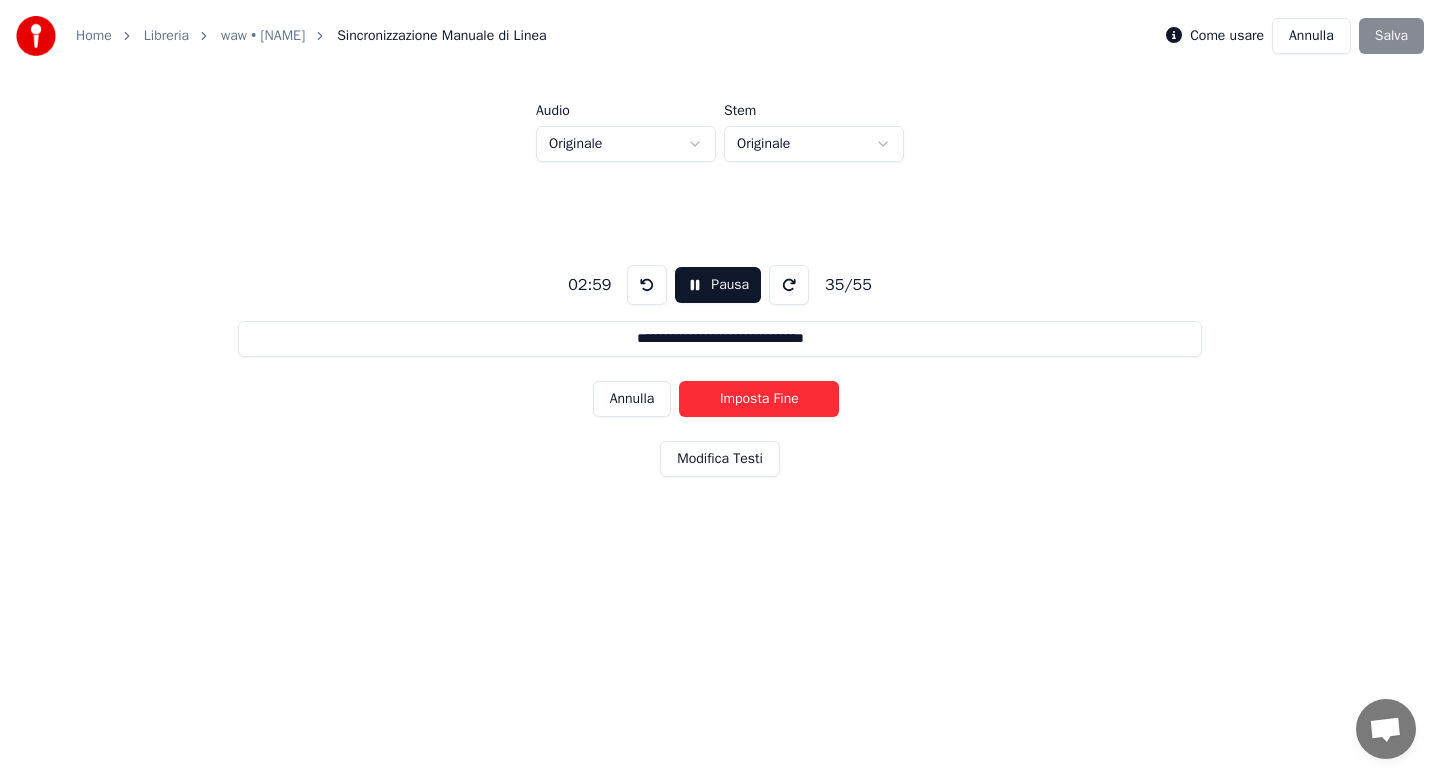 click on "Imposta Fine" at bounding box center (759, 399) 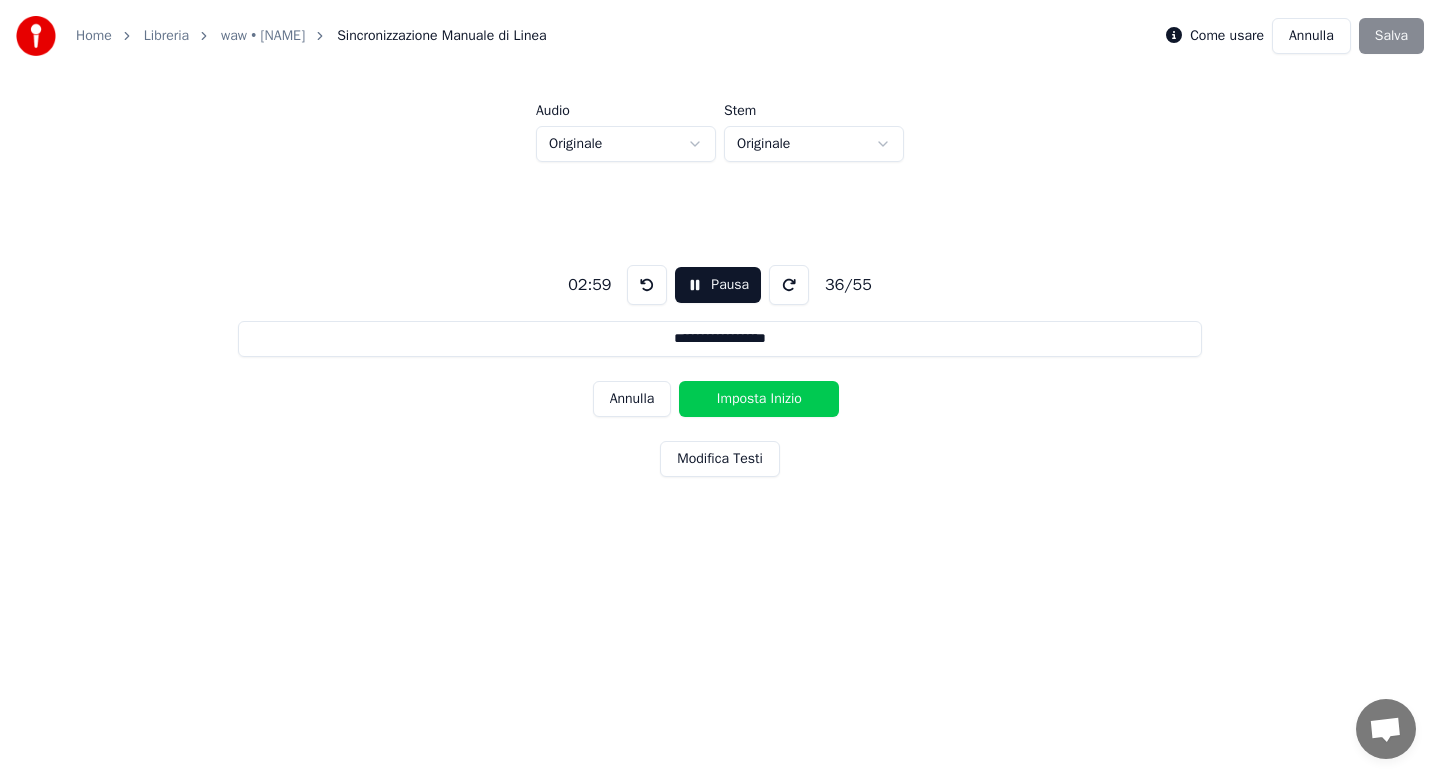 click on "Imposta Inizio" at bounding box center [759, 399] 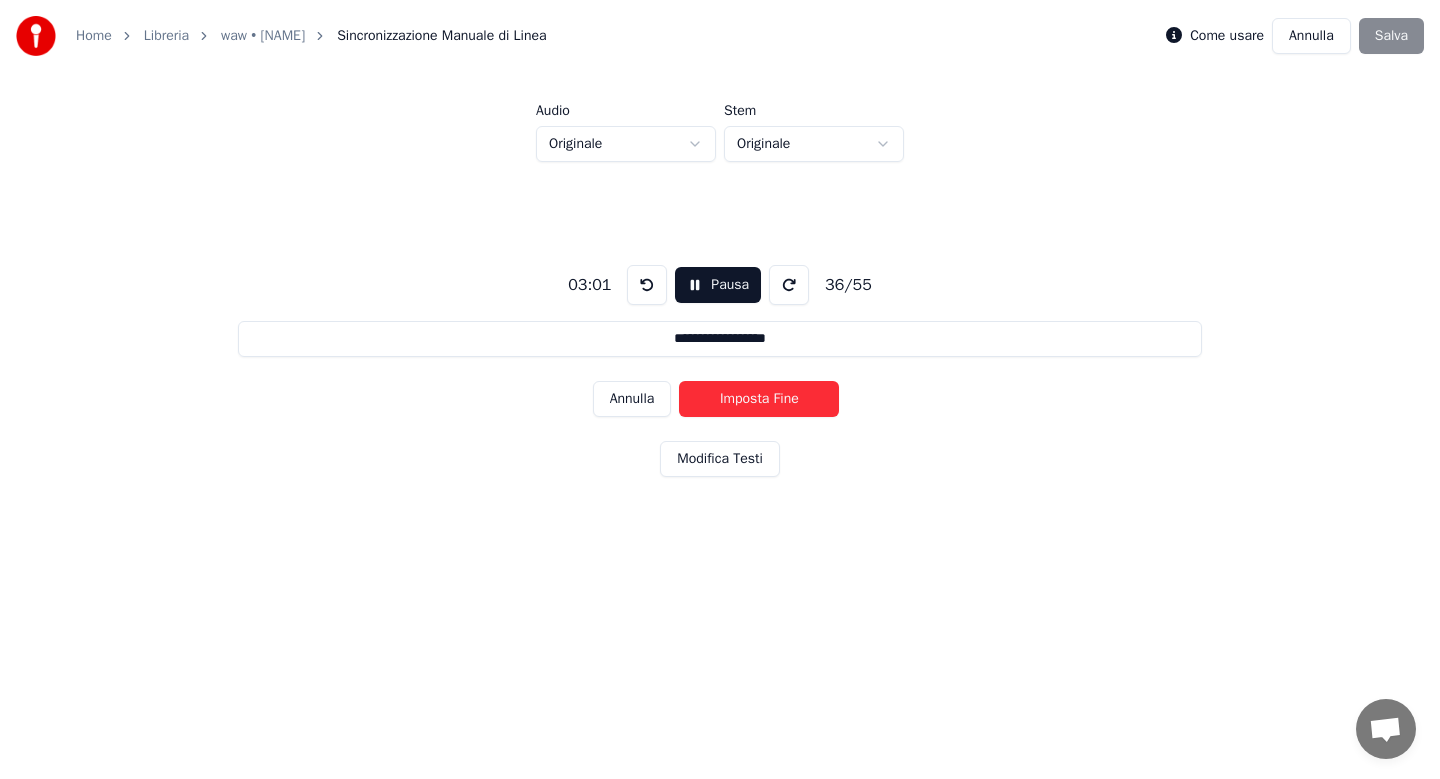 click on "Imposta Fine" at bounding box center [759, 399] 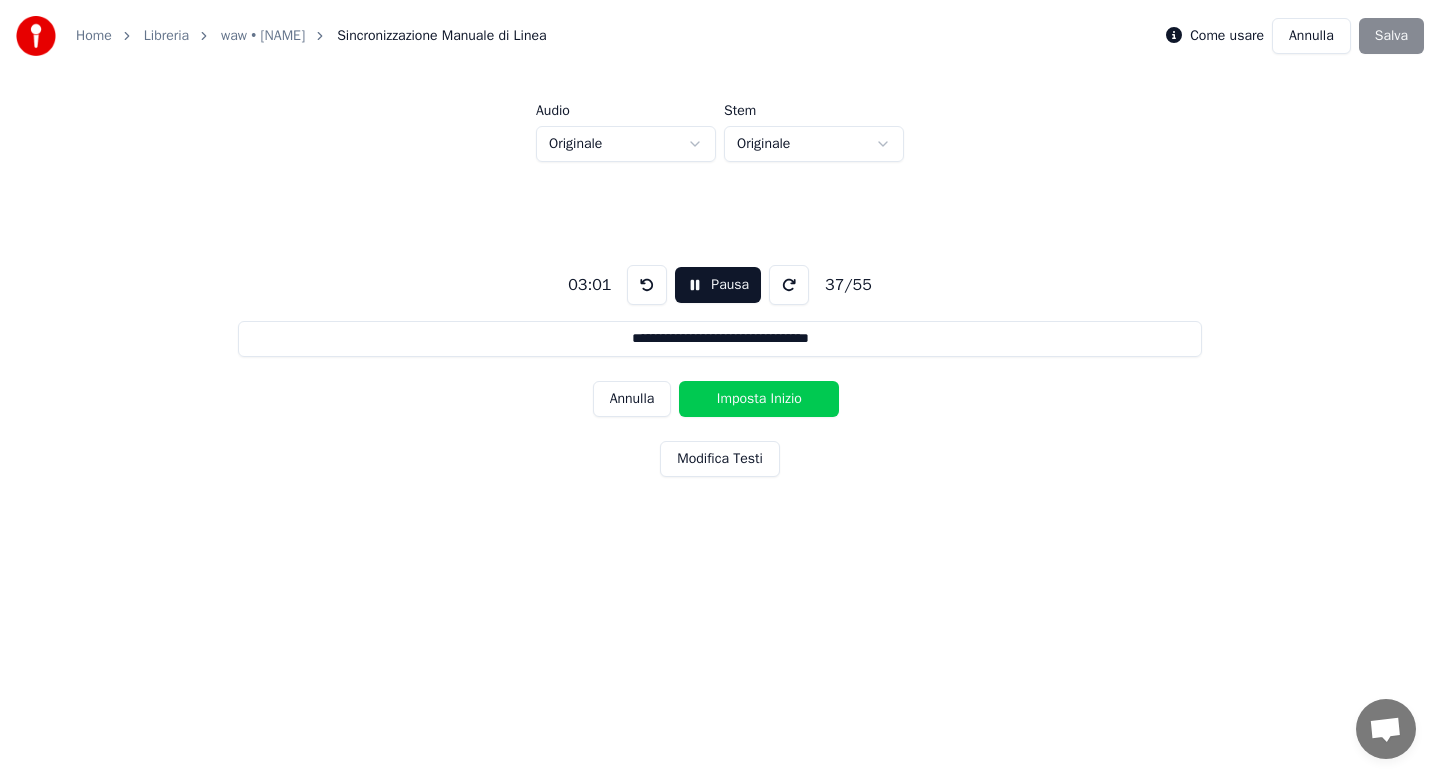 click on "Imposta Inizio" at bounding box center [759, 399] 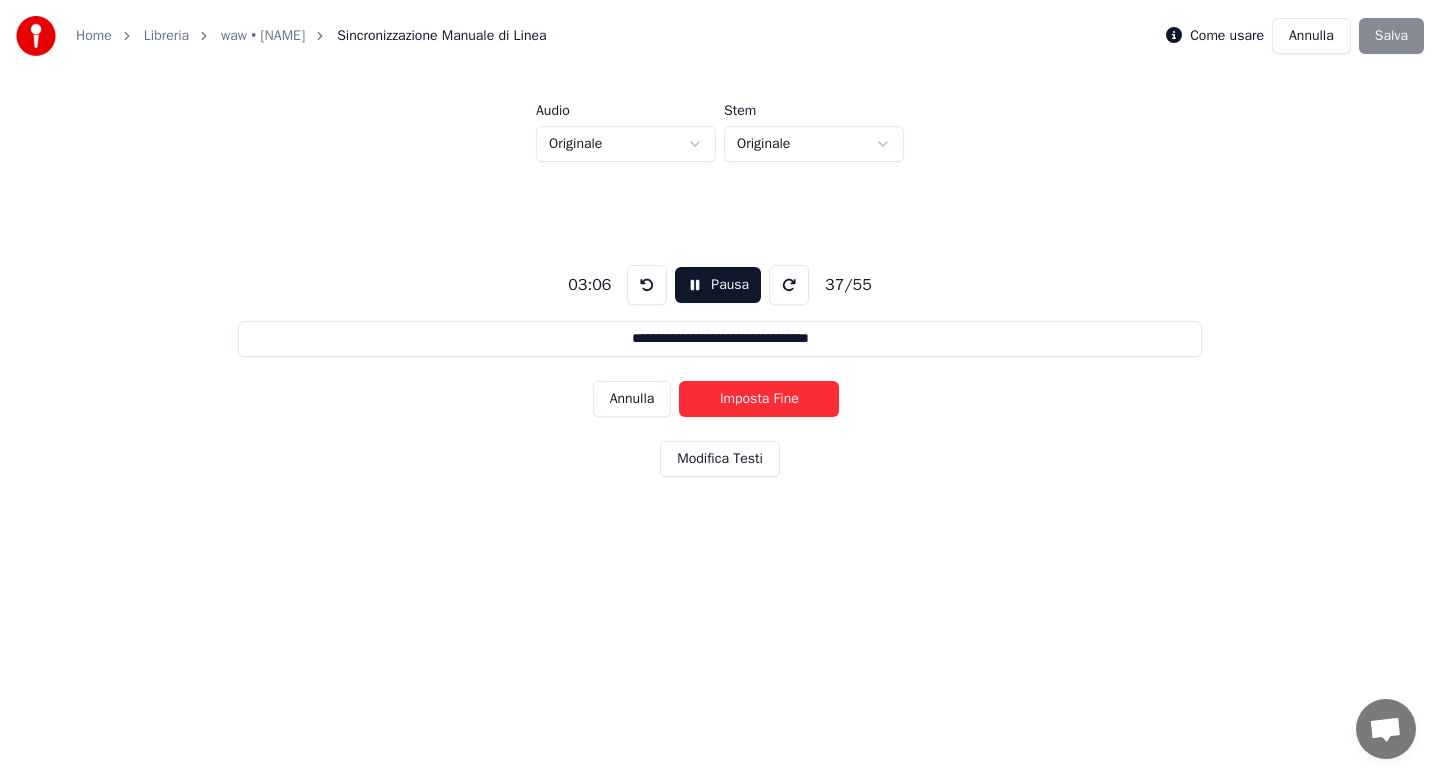 click on "Imposta Fine" at bounding box center (759, 399) 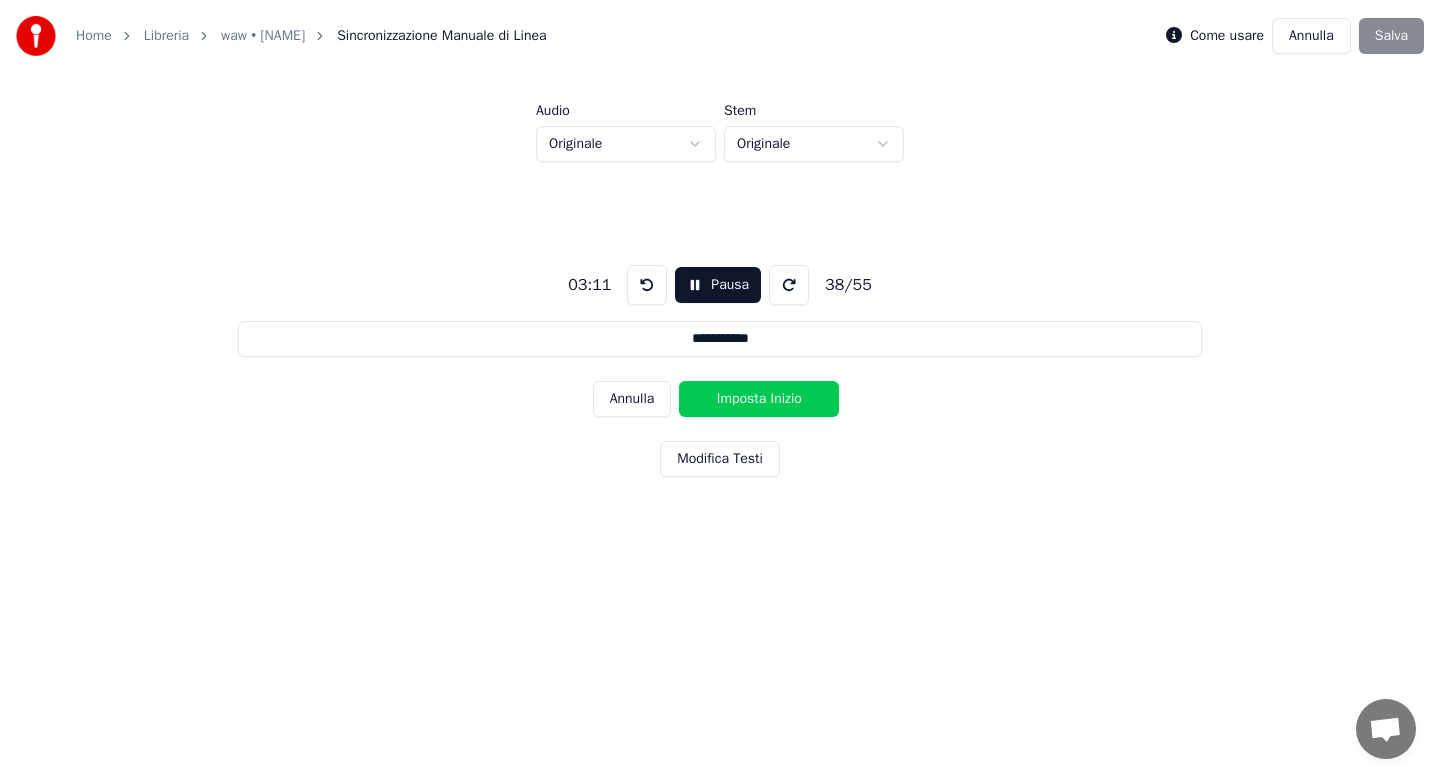 click on "Imposta Inizio" at bounding box center [759, 399] 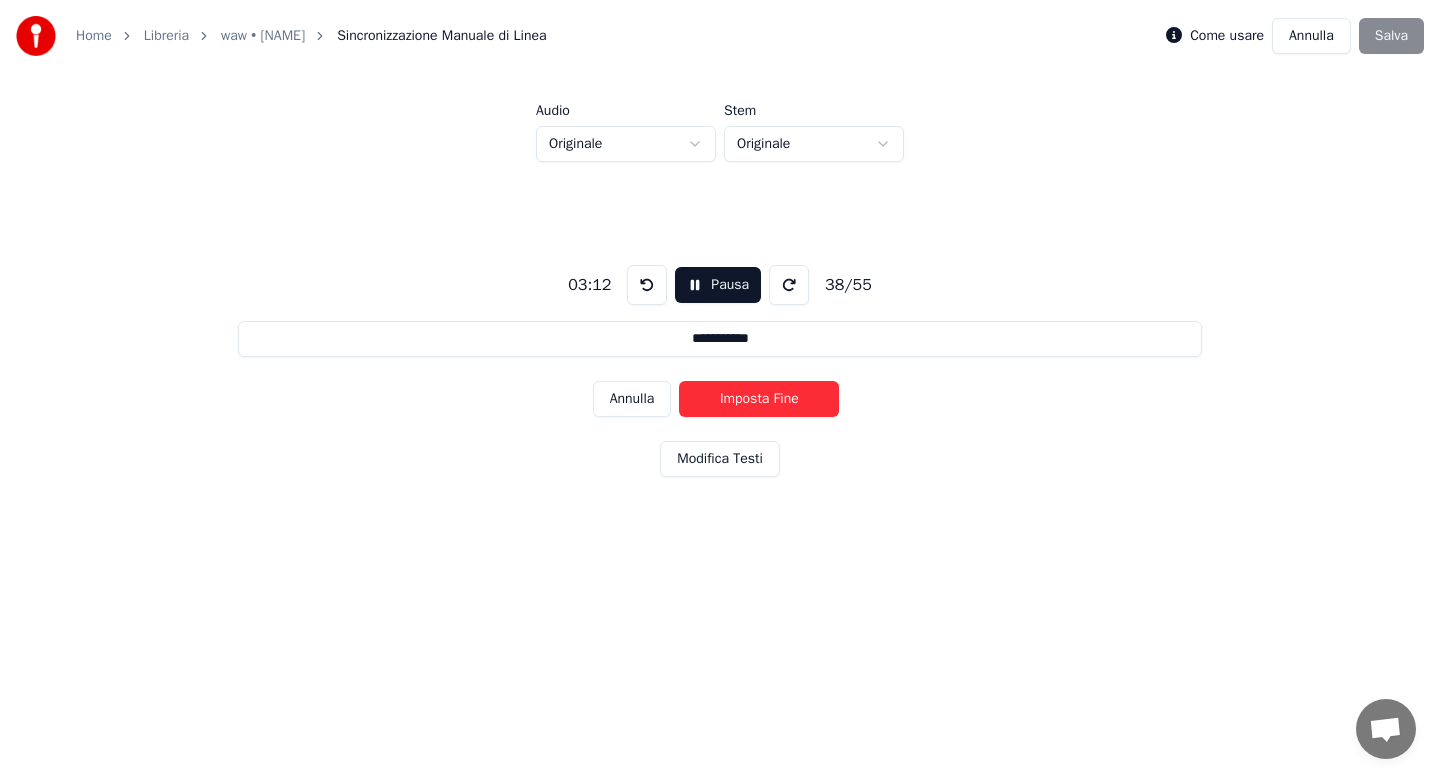 click on "Imposta Fine" at bounding box center [759, 399] 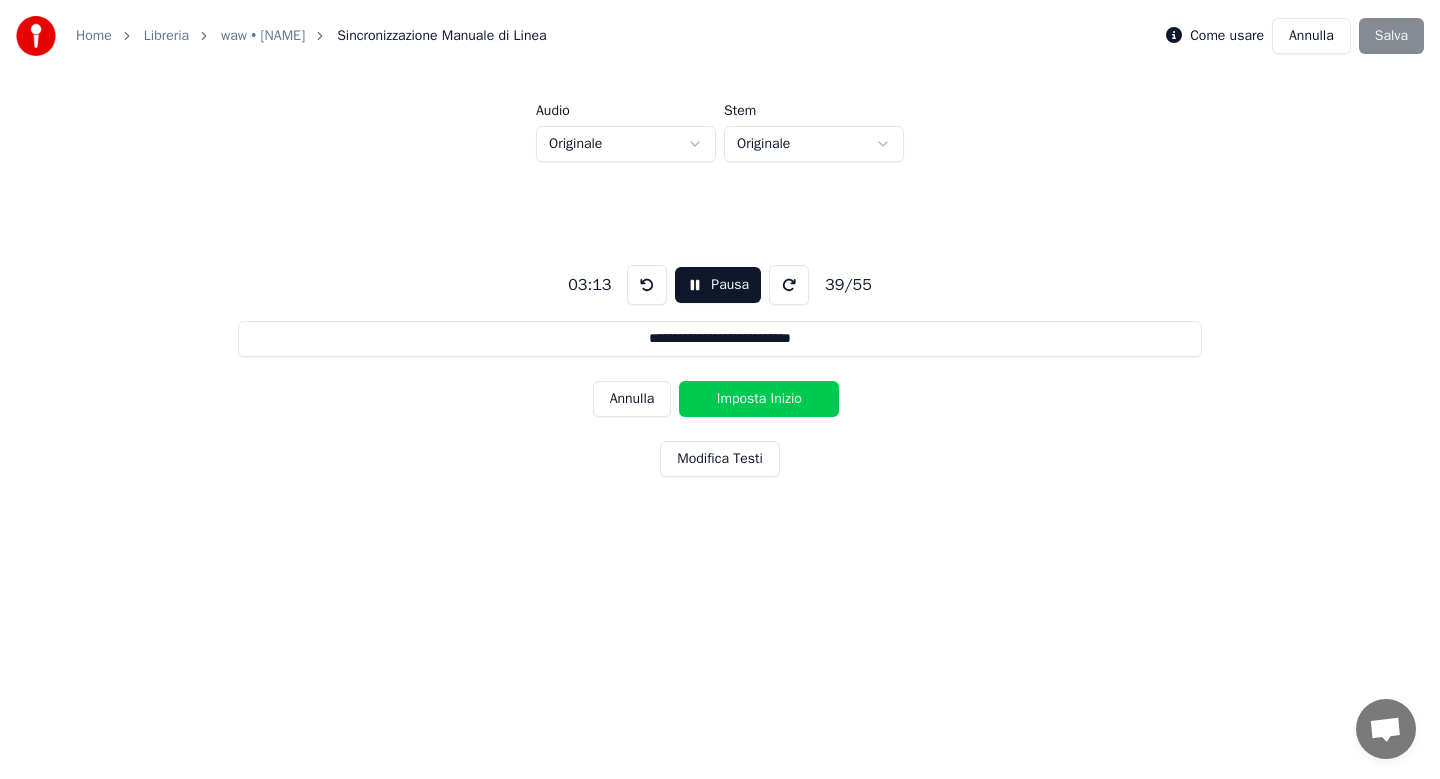 click on "Imposta Inizio" at bounding box center [759, 399] 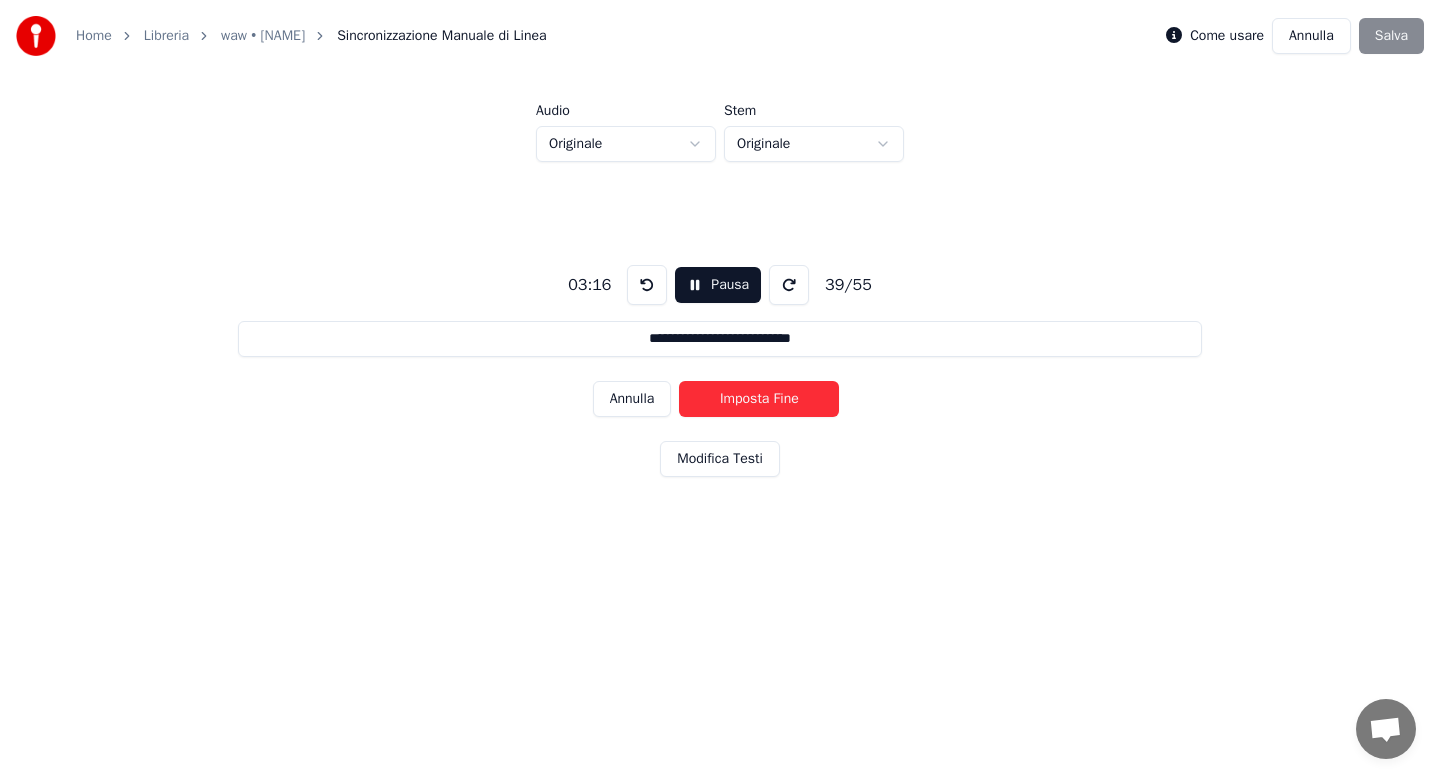 click on "Imposta Fine" at bounding box center [759, 399] 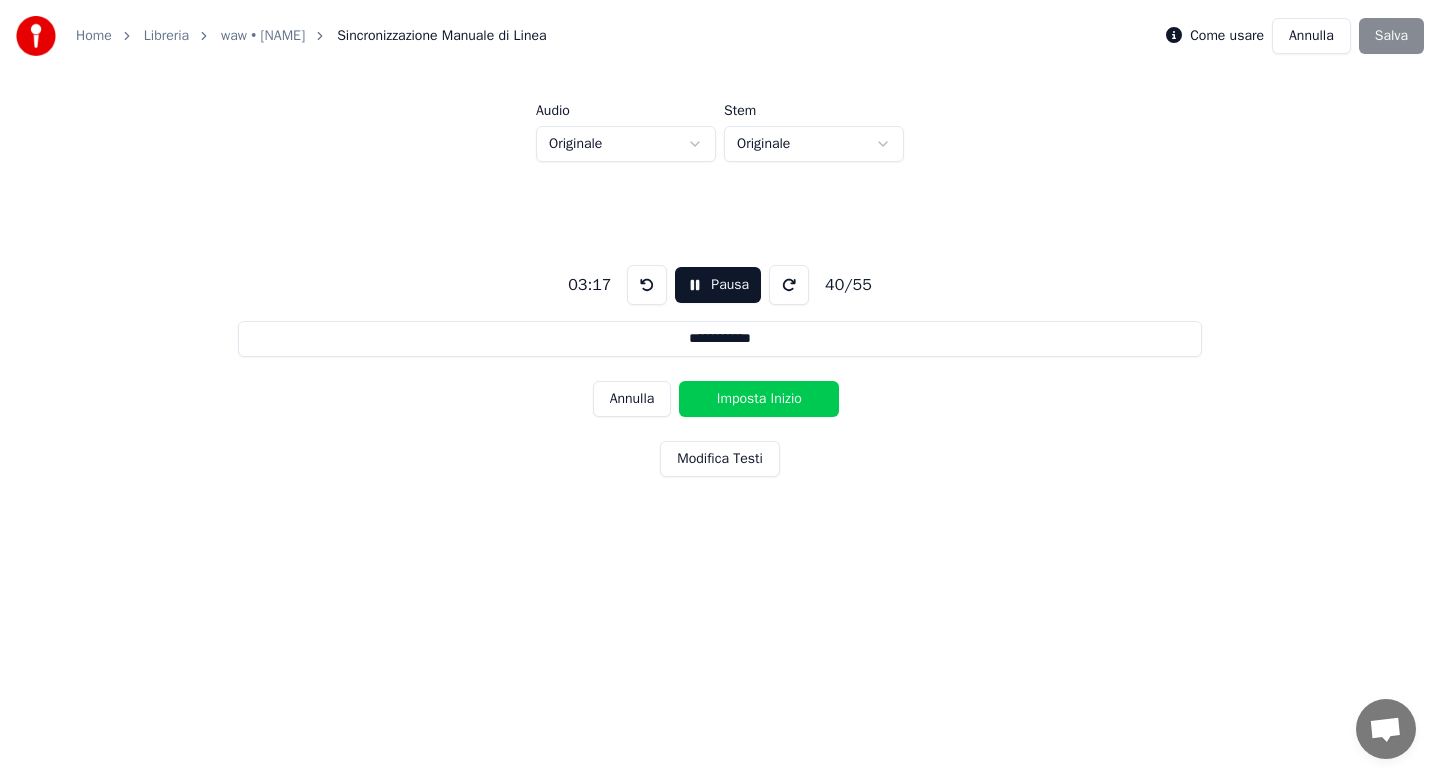 click on "Imposta Inizio" at bounding box center [759, 399] 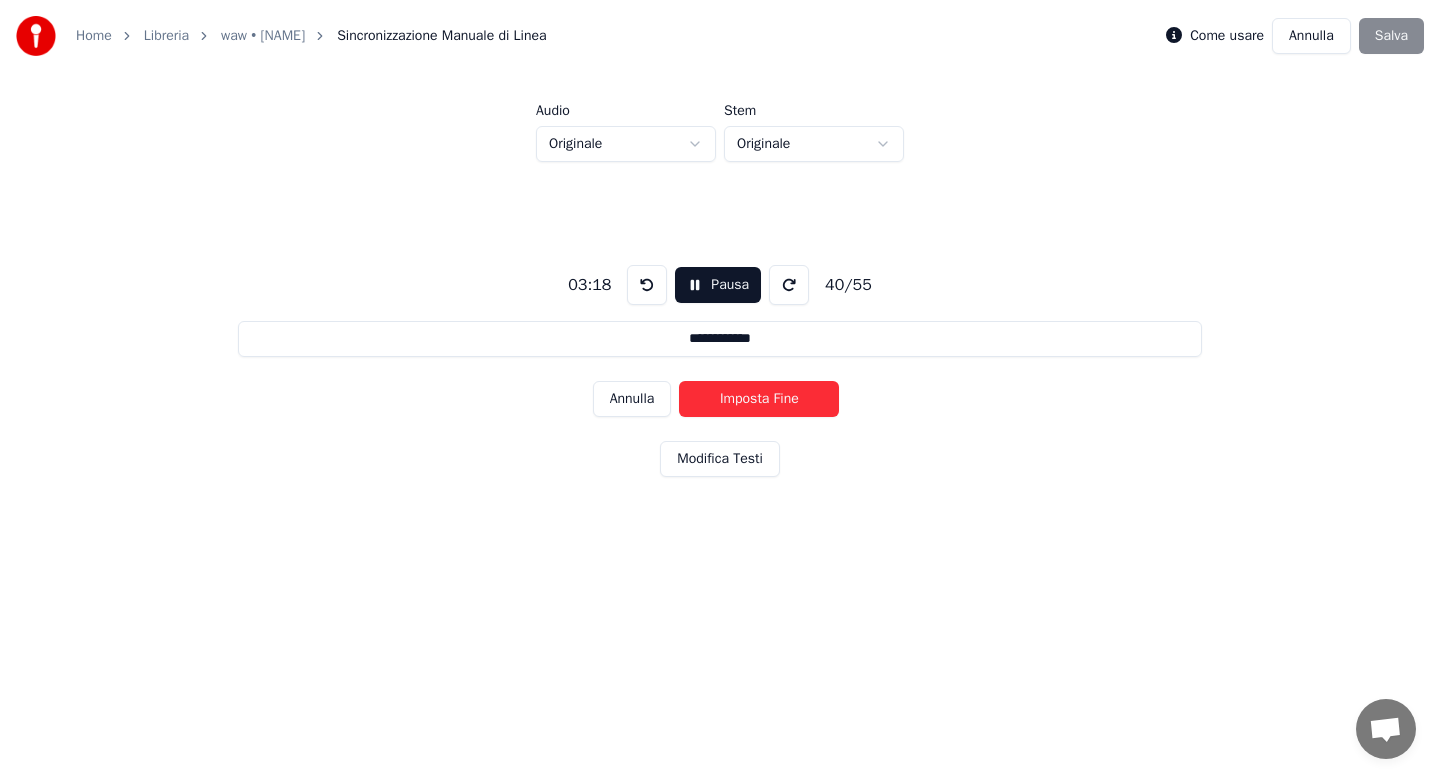click on "Imposta Fine" at bounding box center [759, 399] 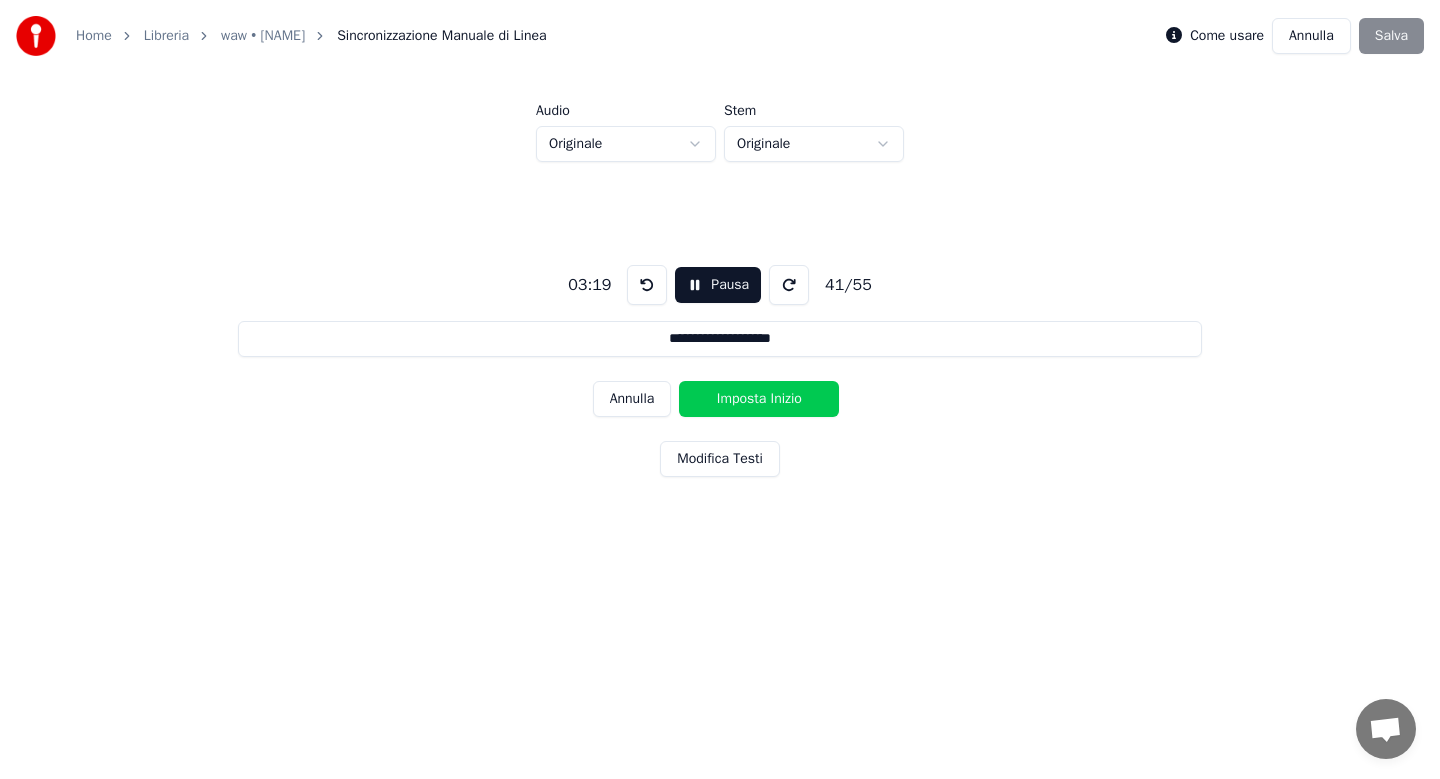 click on "Imposta Inizio" at bounding box center [759, 399] 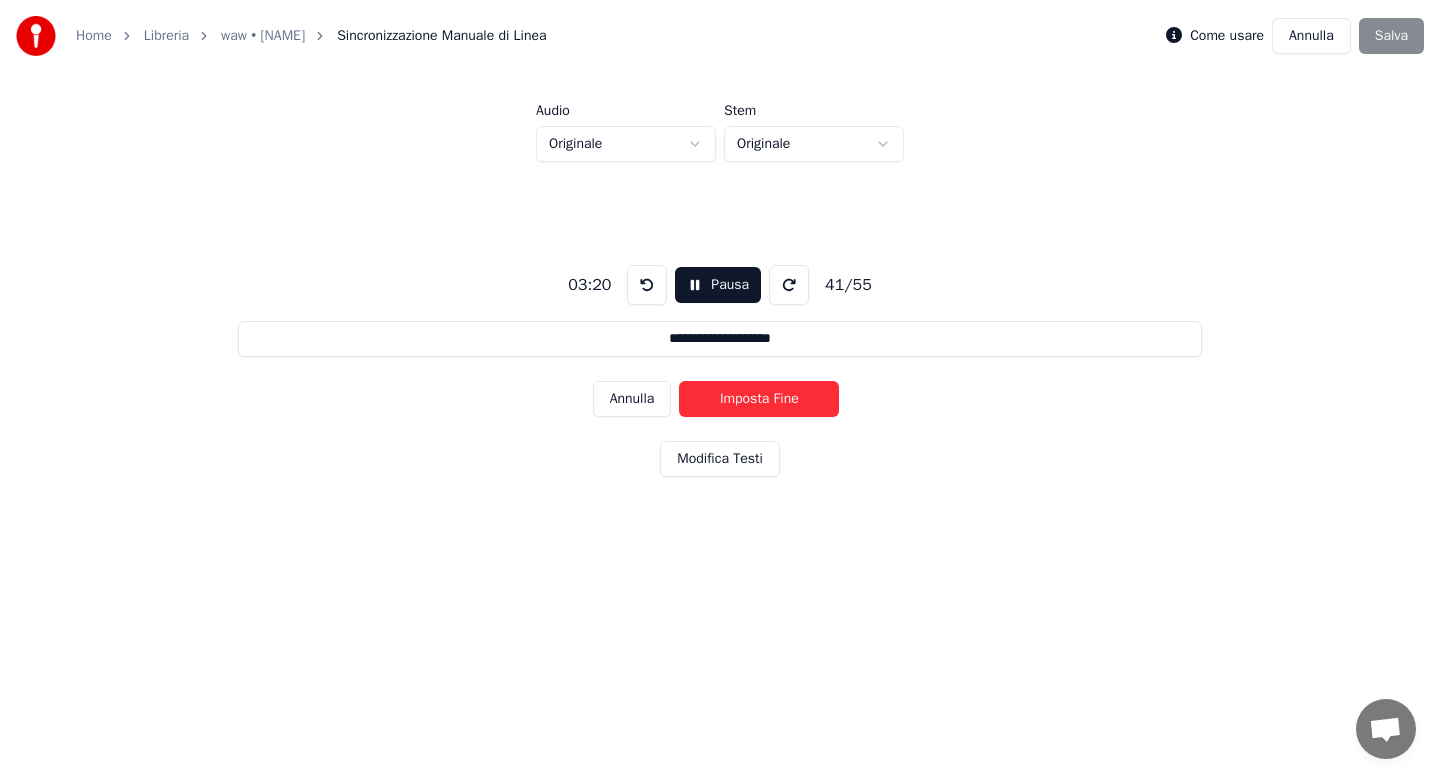 click on "Imposta Fine" at bounding box center [759, 399] 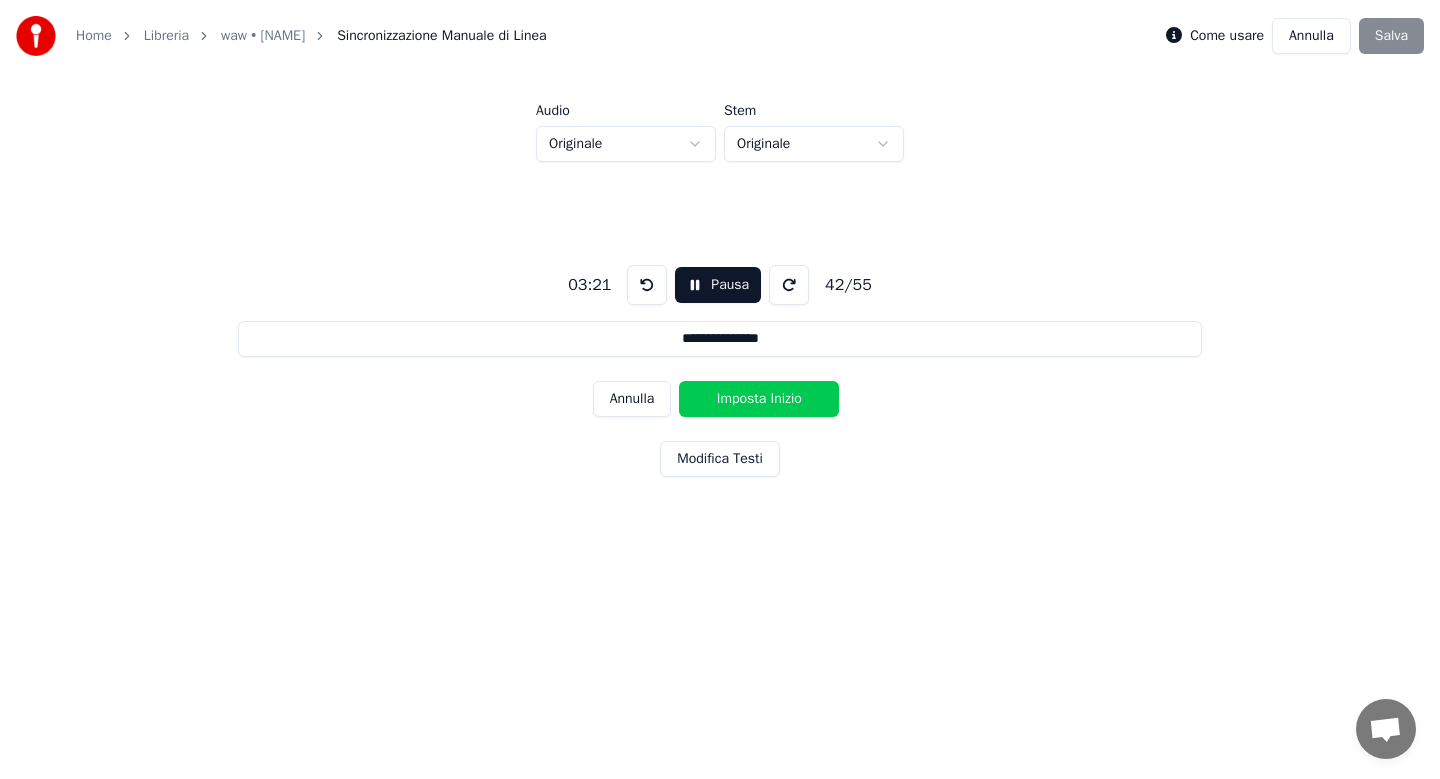 click on "Imposta Inizio" at bounding box center (759, 399) 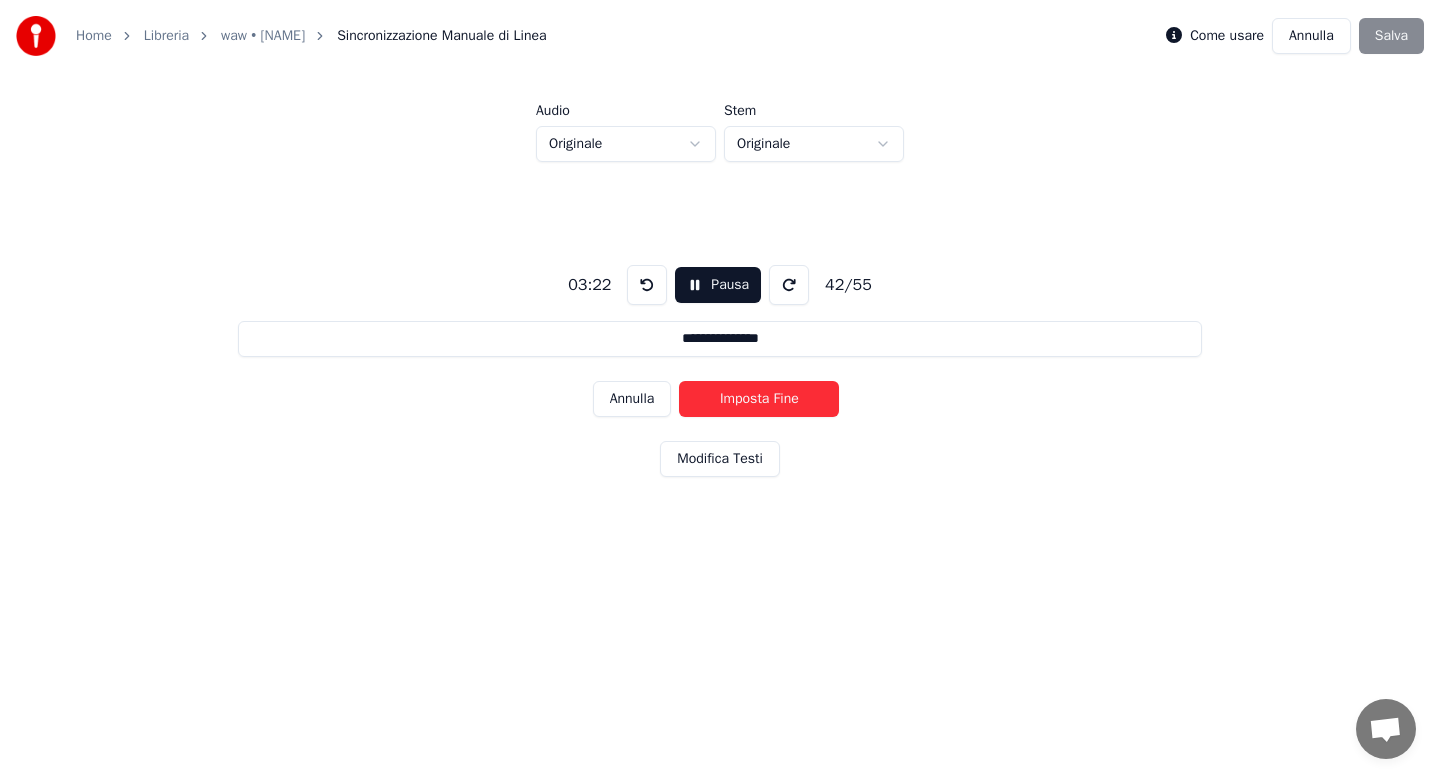 click on "Imposta Fine" at bounding box center (759, 399) 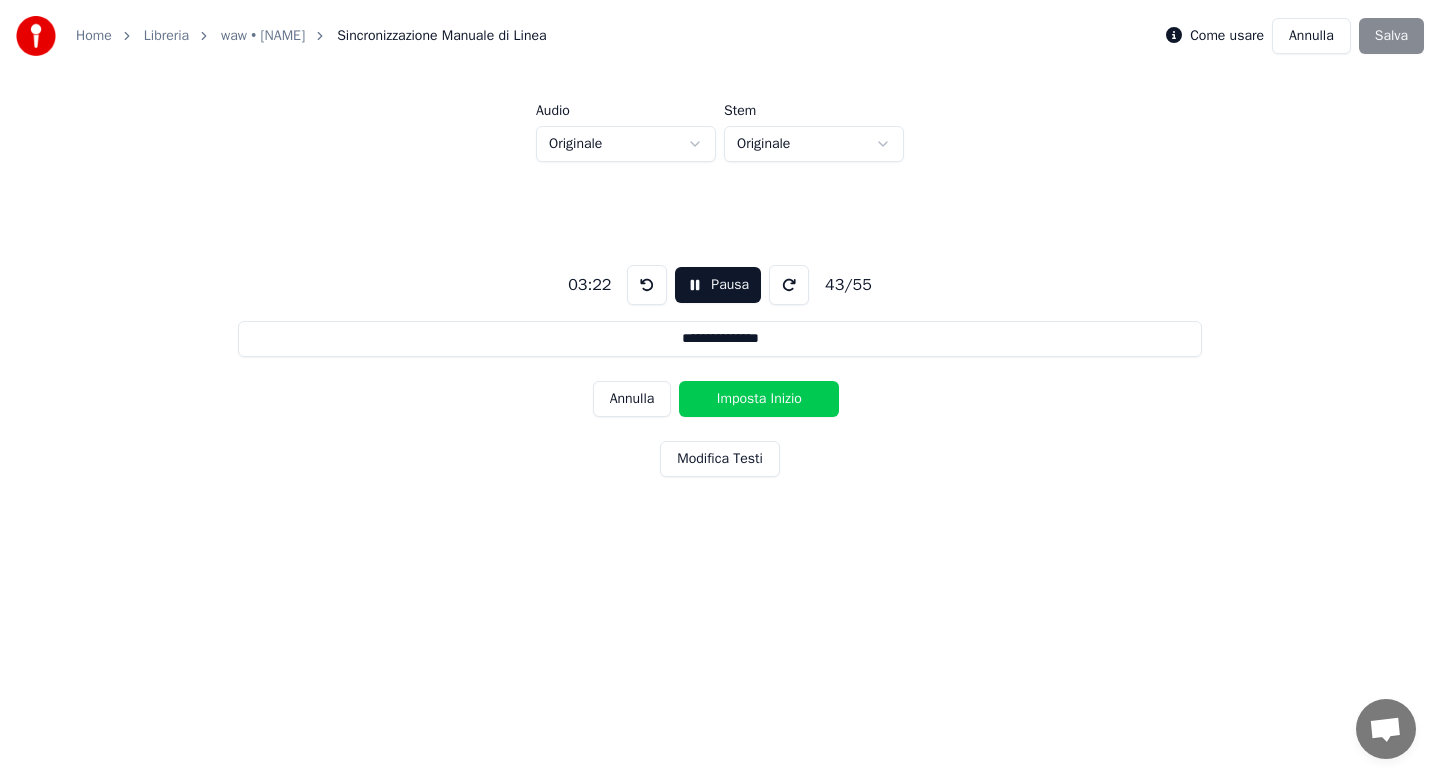click on "Imposta Inizio" at bounding box center [759, 399] 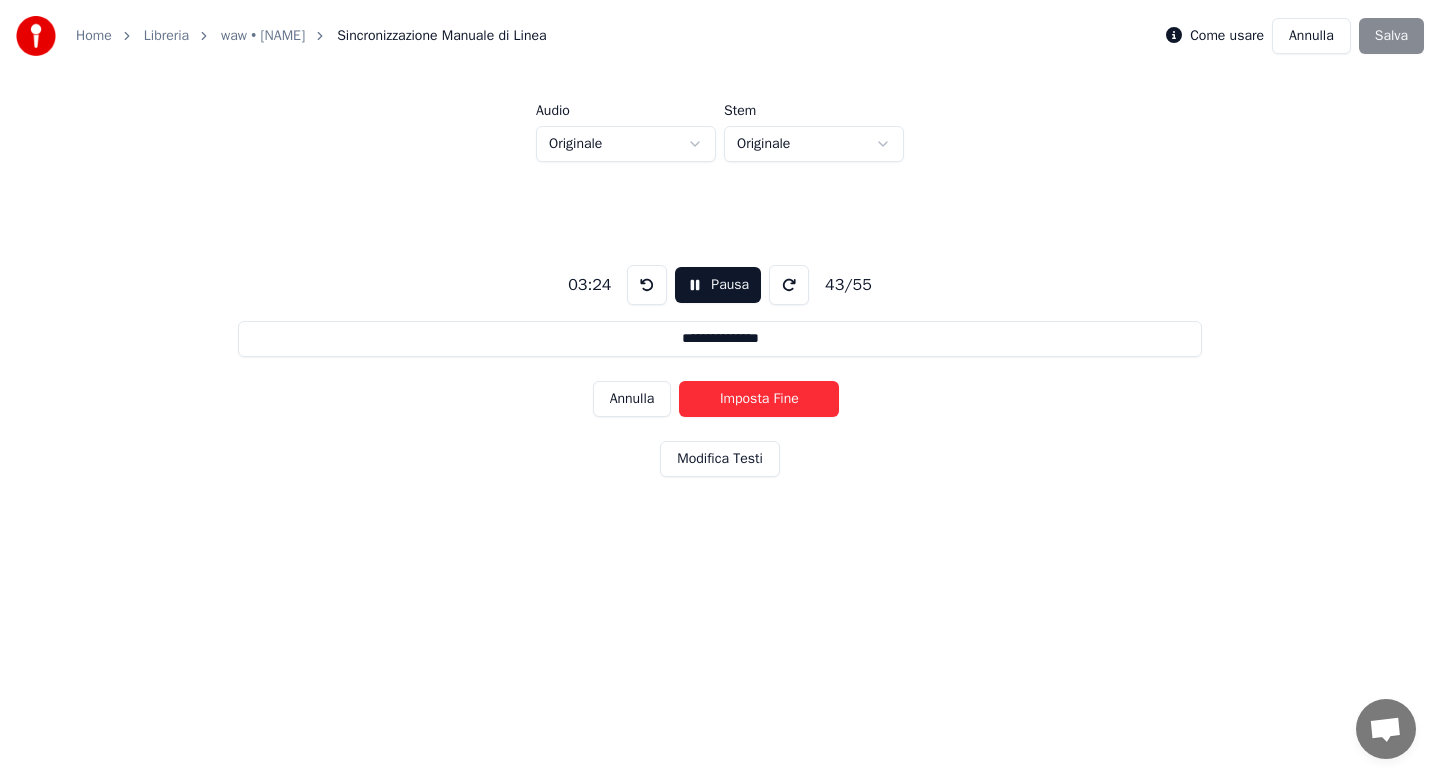 click on "Imposta Fine" at bounding box center [759, 399] 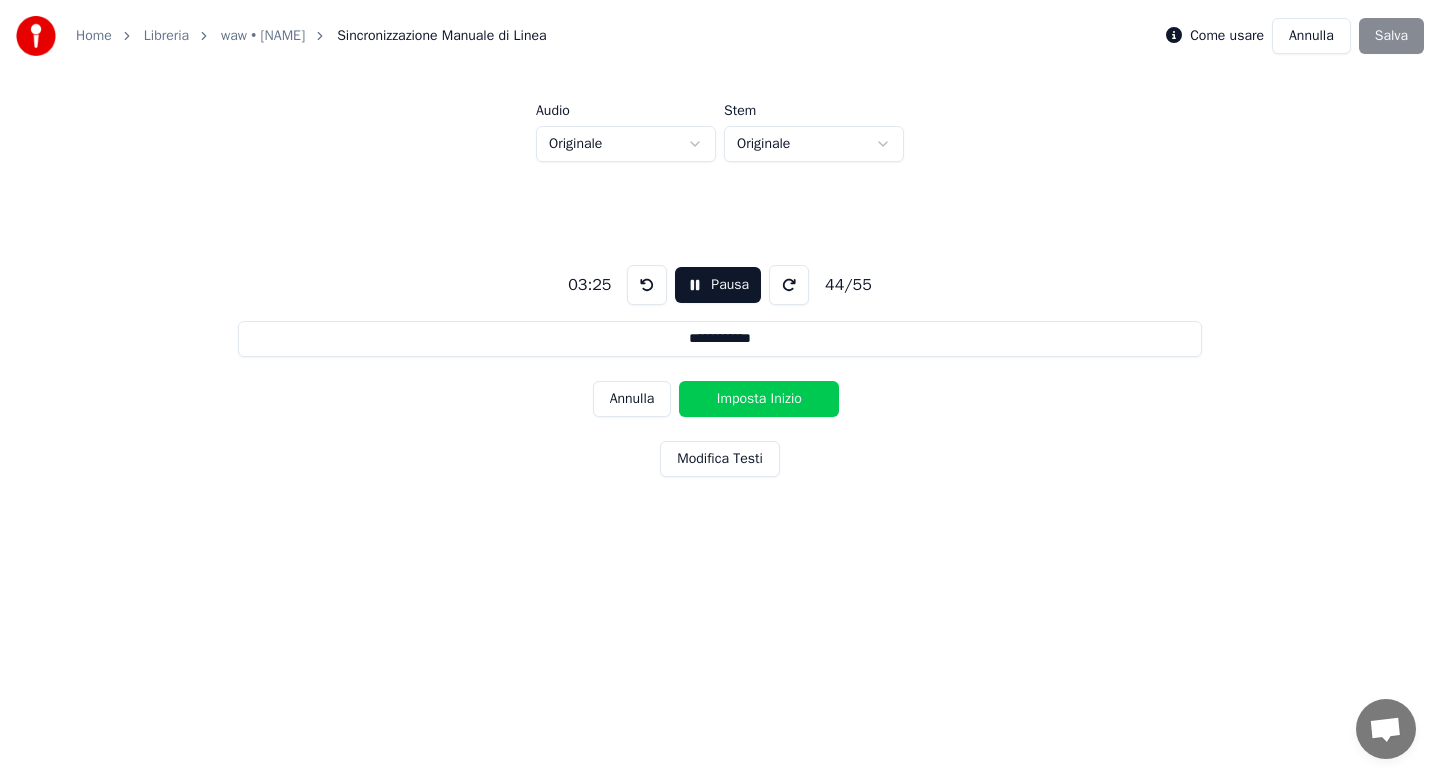 click on "Imposta Inizio" at bounding box center (759, 399) 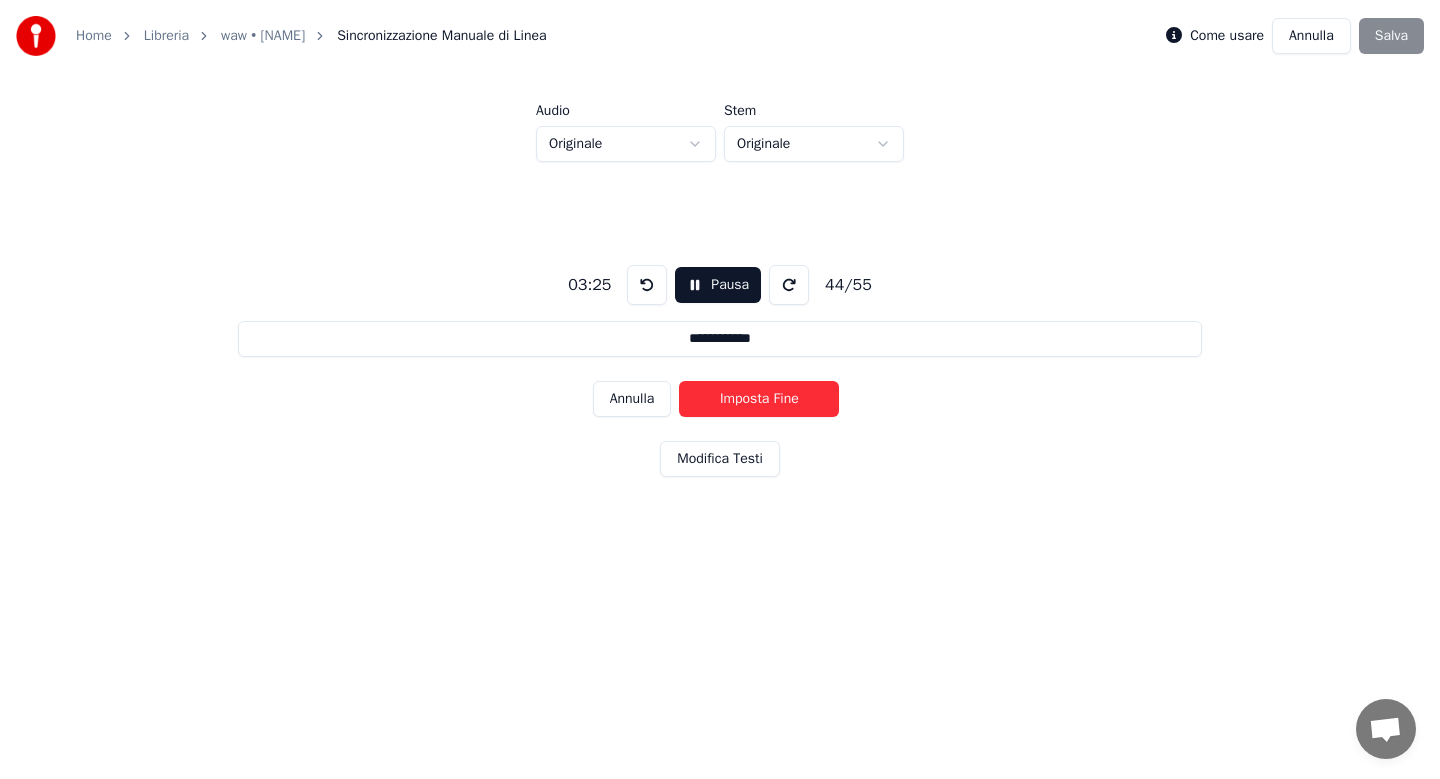 click on "Imposta Fine" at bounding box center [759, 399] 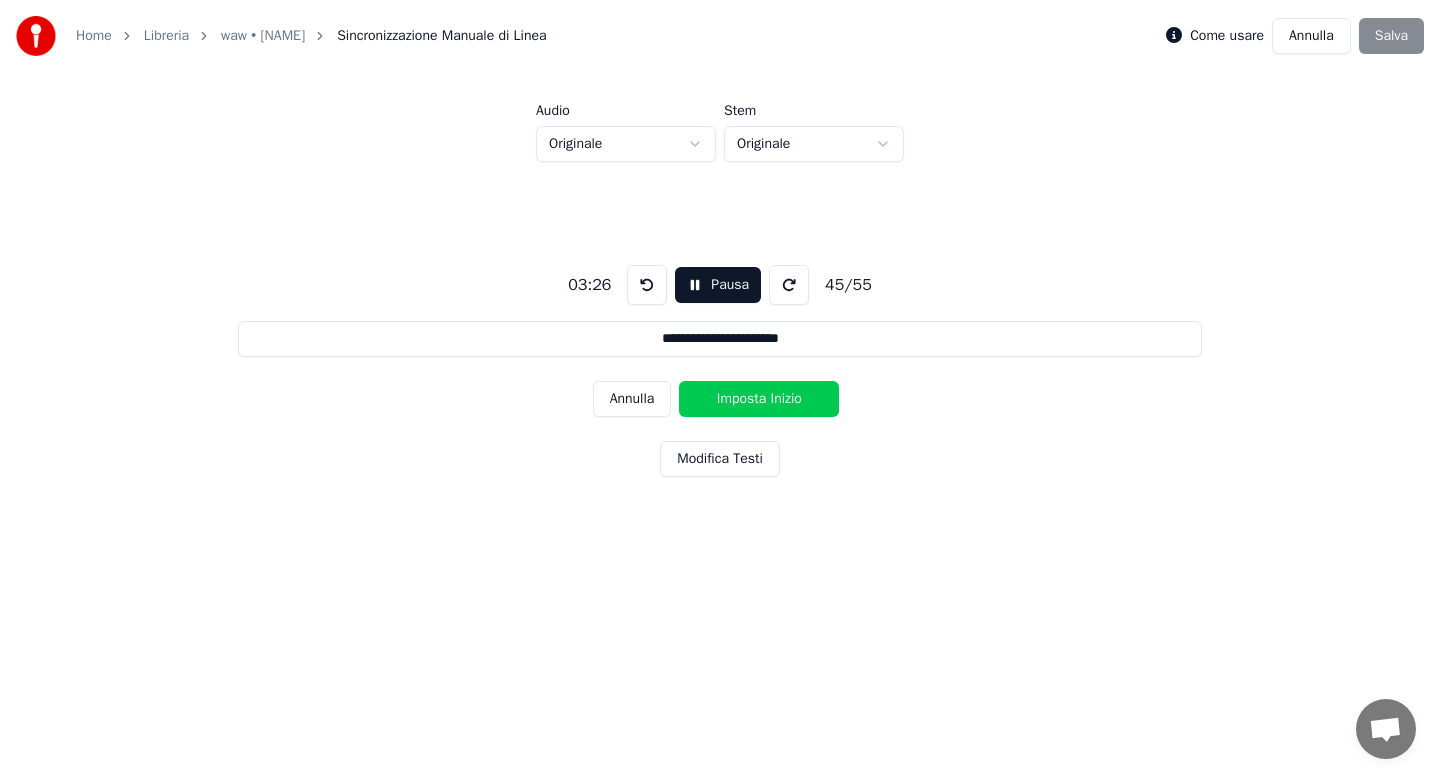 click on "Imposta Inizio" at bounding box center [759, 399] 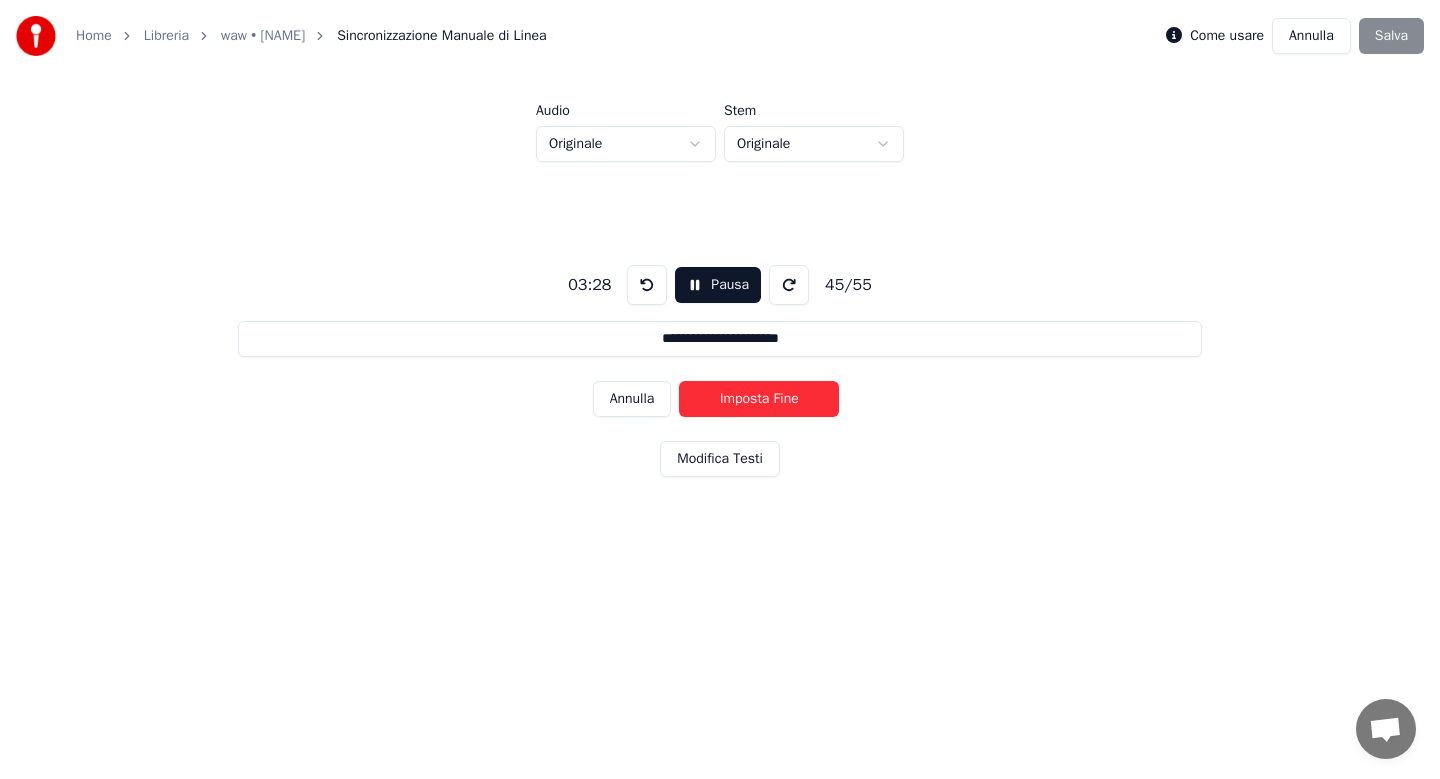 click on "Imposta Fine" at bounding box center (759, 399) 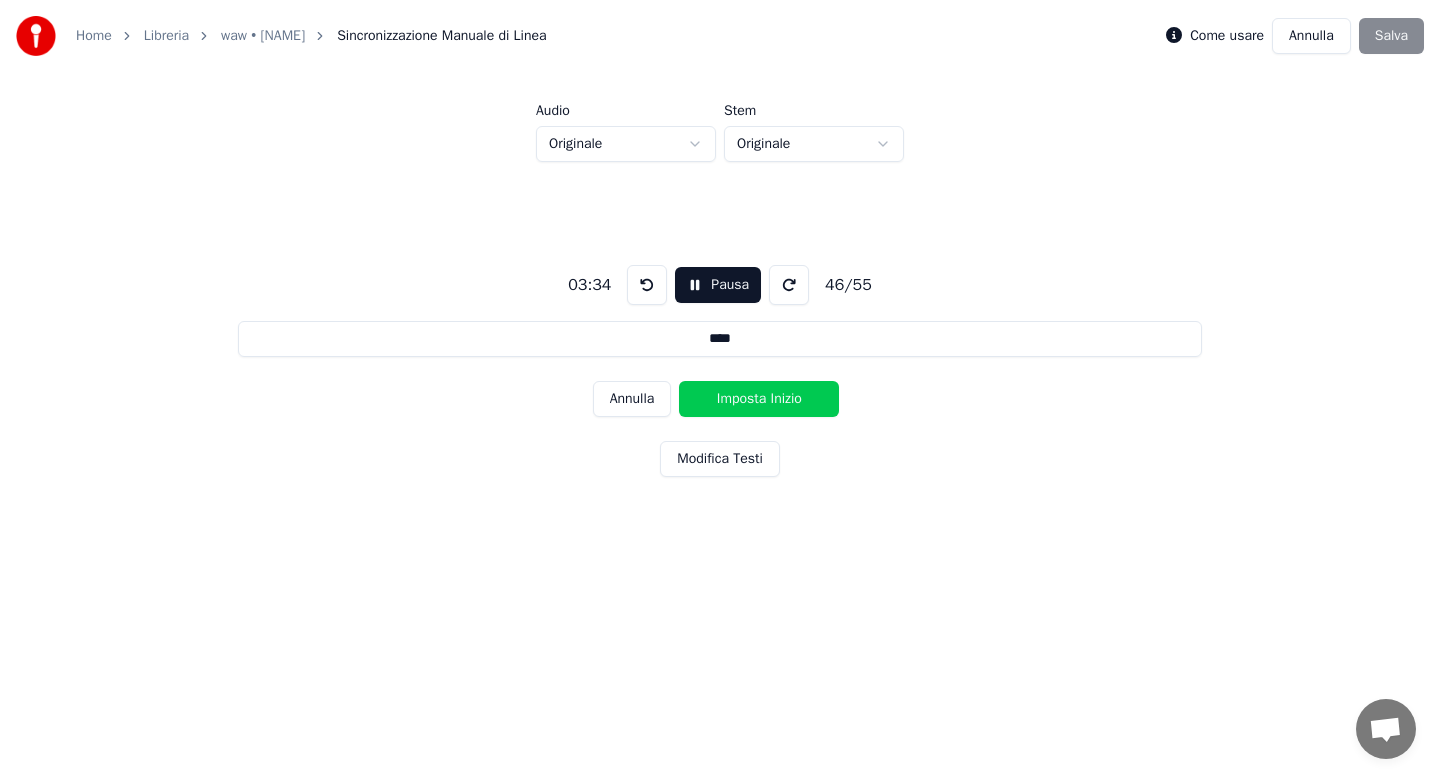 click on "Imposta Inizio" at bounding box center [759, 399] 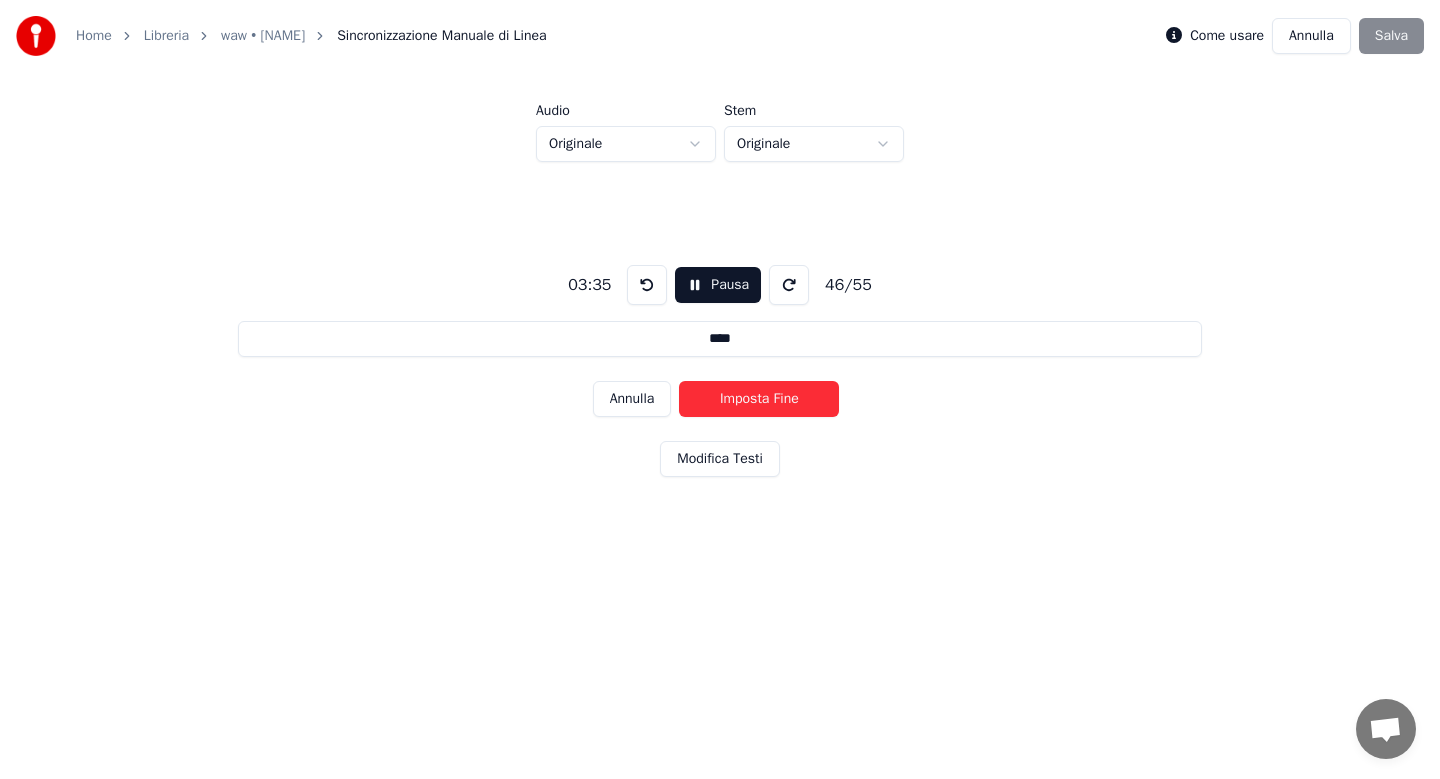 click on "Imposta Fine" at bounding box center [759, 399] 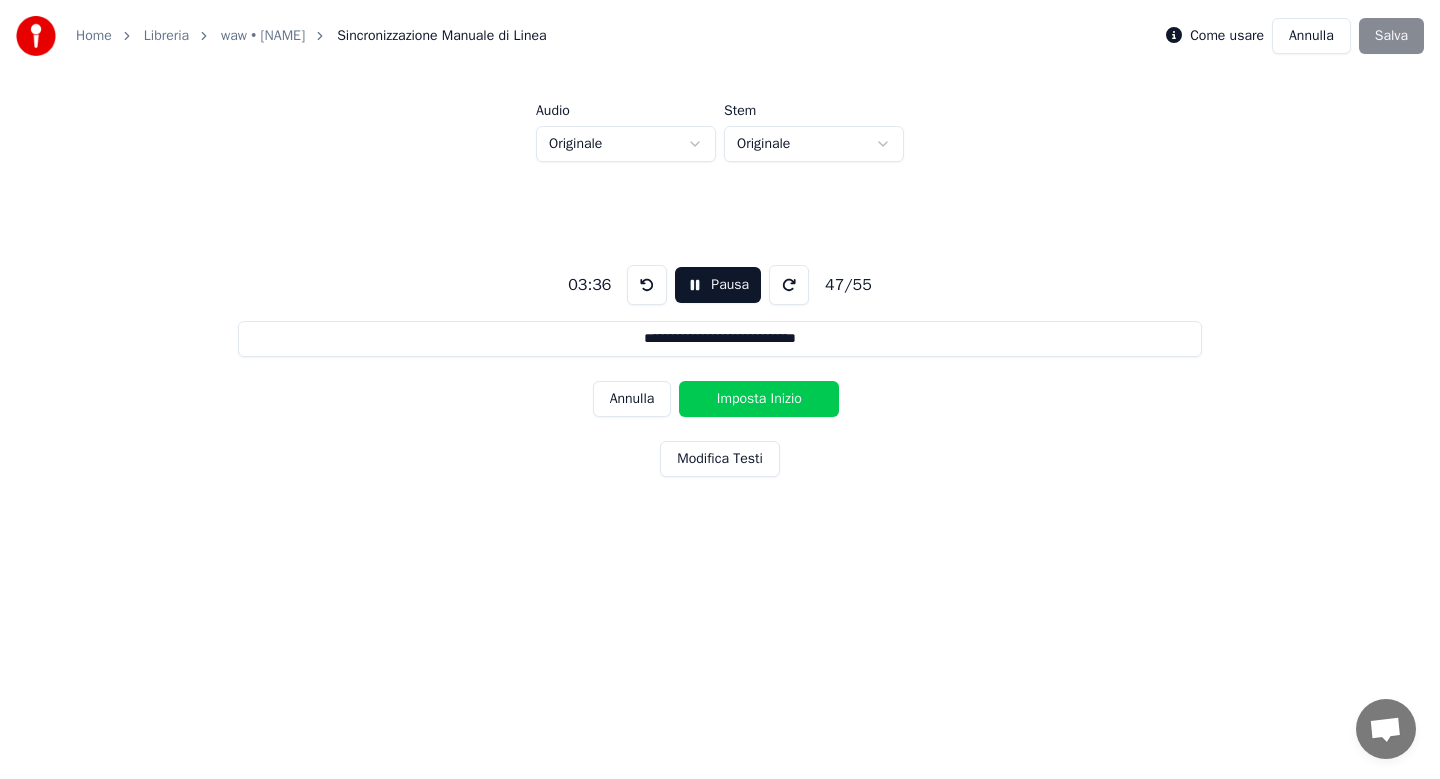 click on "Imposta Inizio" at bounding box center [759, 399] 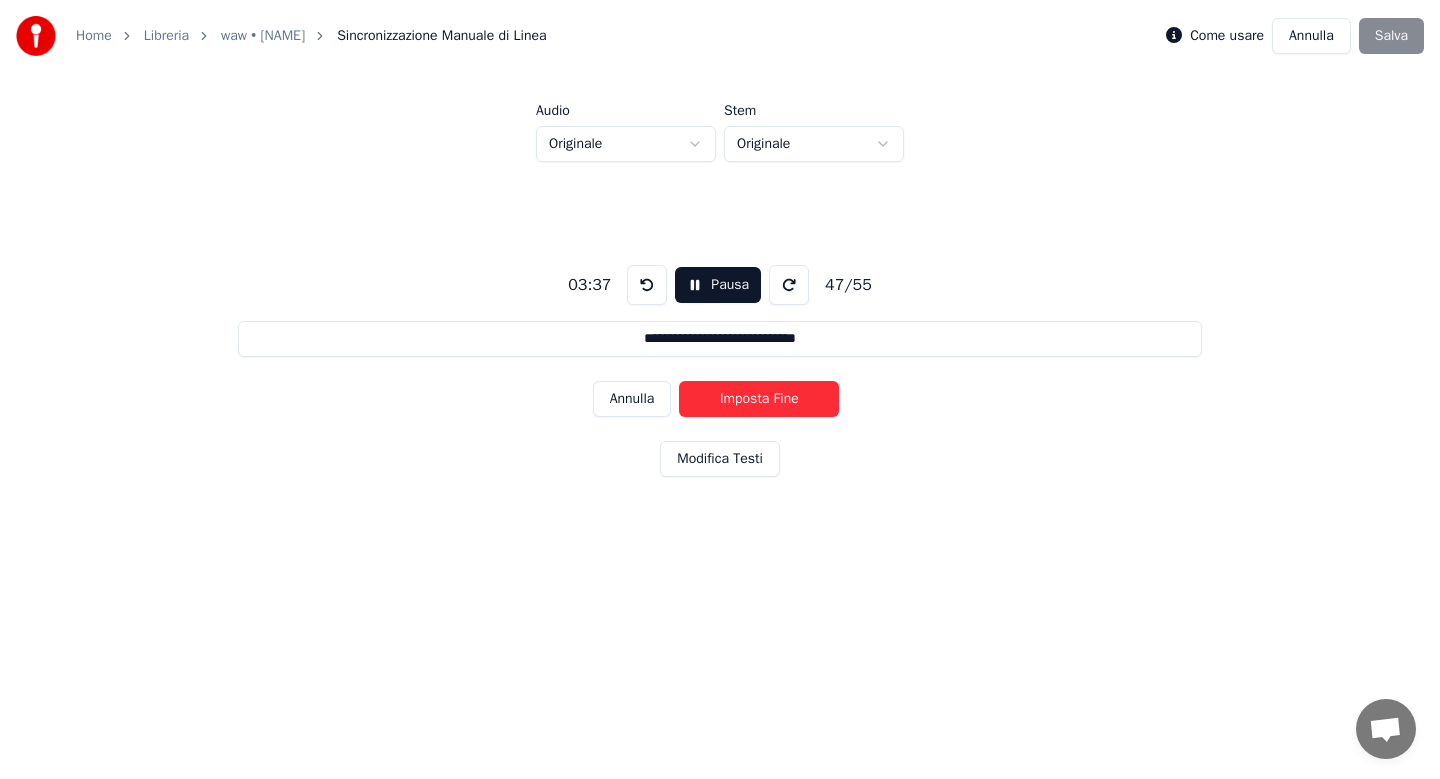 click on "Imposta Fine" at bounding box center (759, 399) 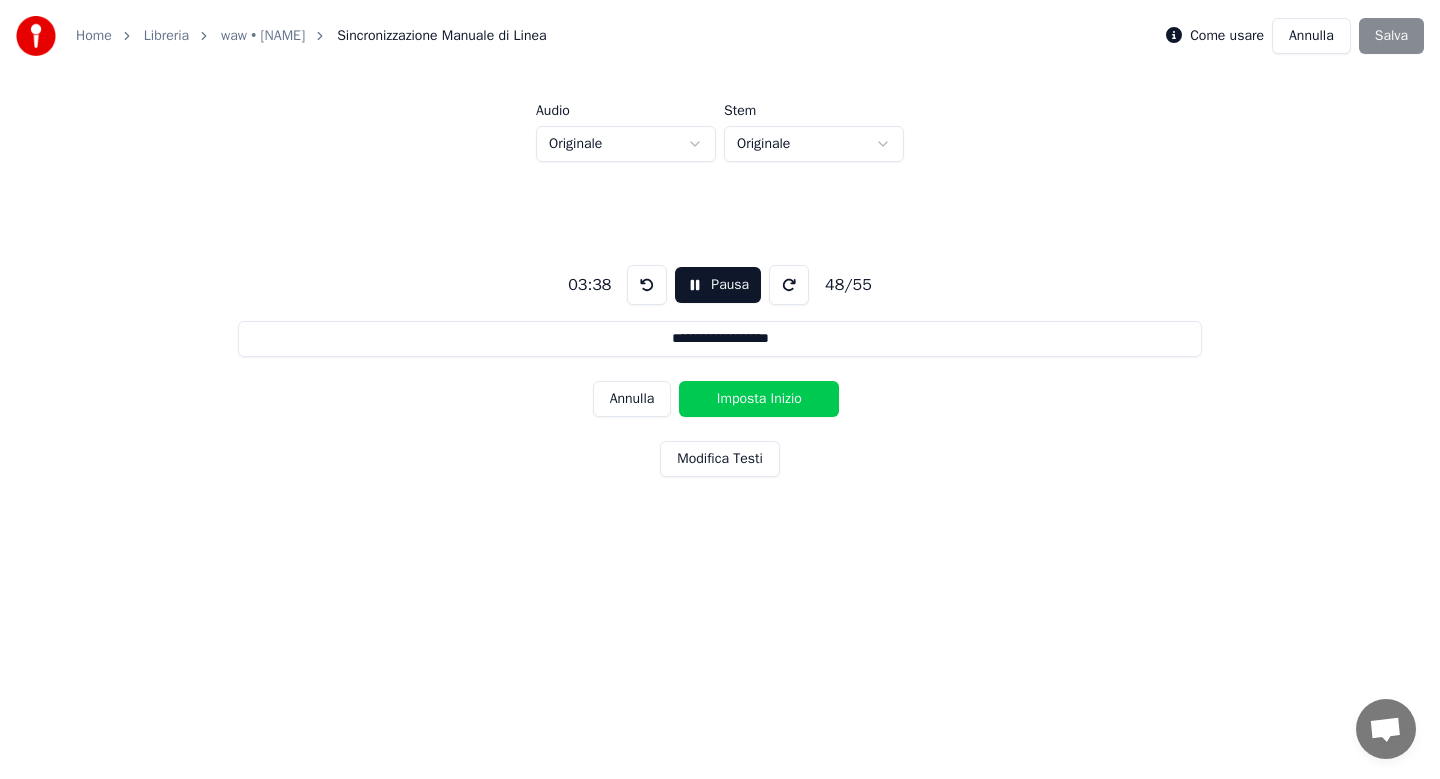 click on "Imposta Inizio" at bounding box center [759, 399] 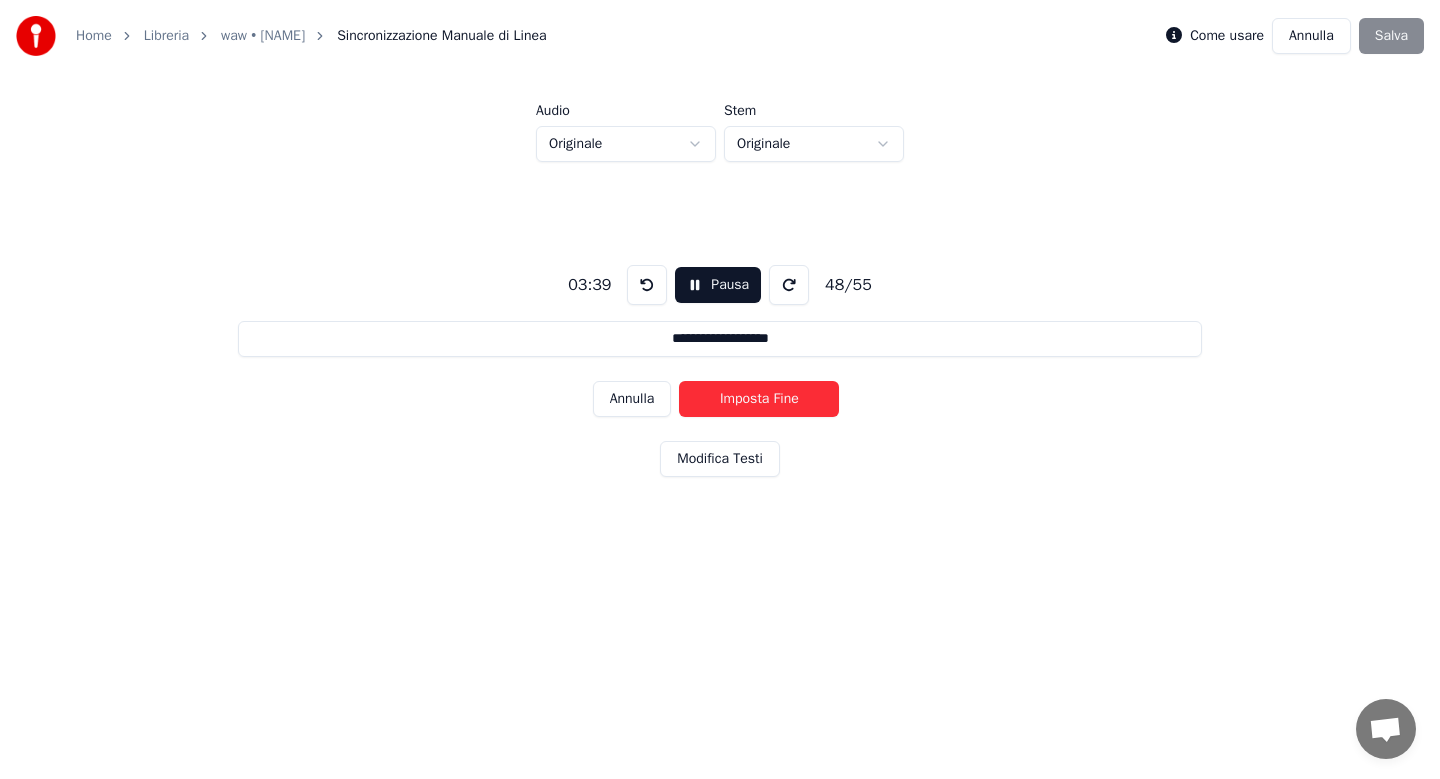 click on "Imposta Fine" at bounding box center (759, 399) 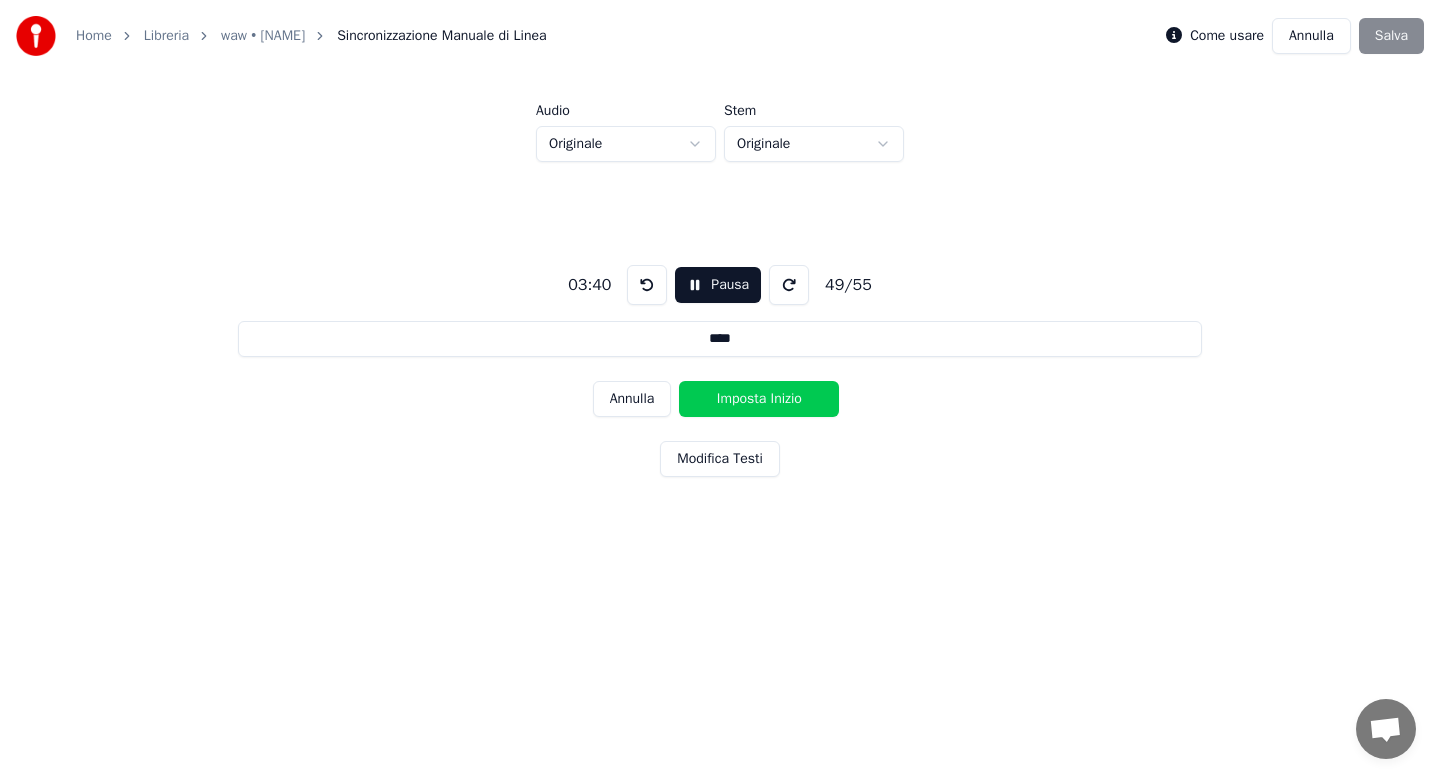 click on "Imposta Inizio" at bounding box center (759, 399) 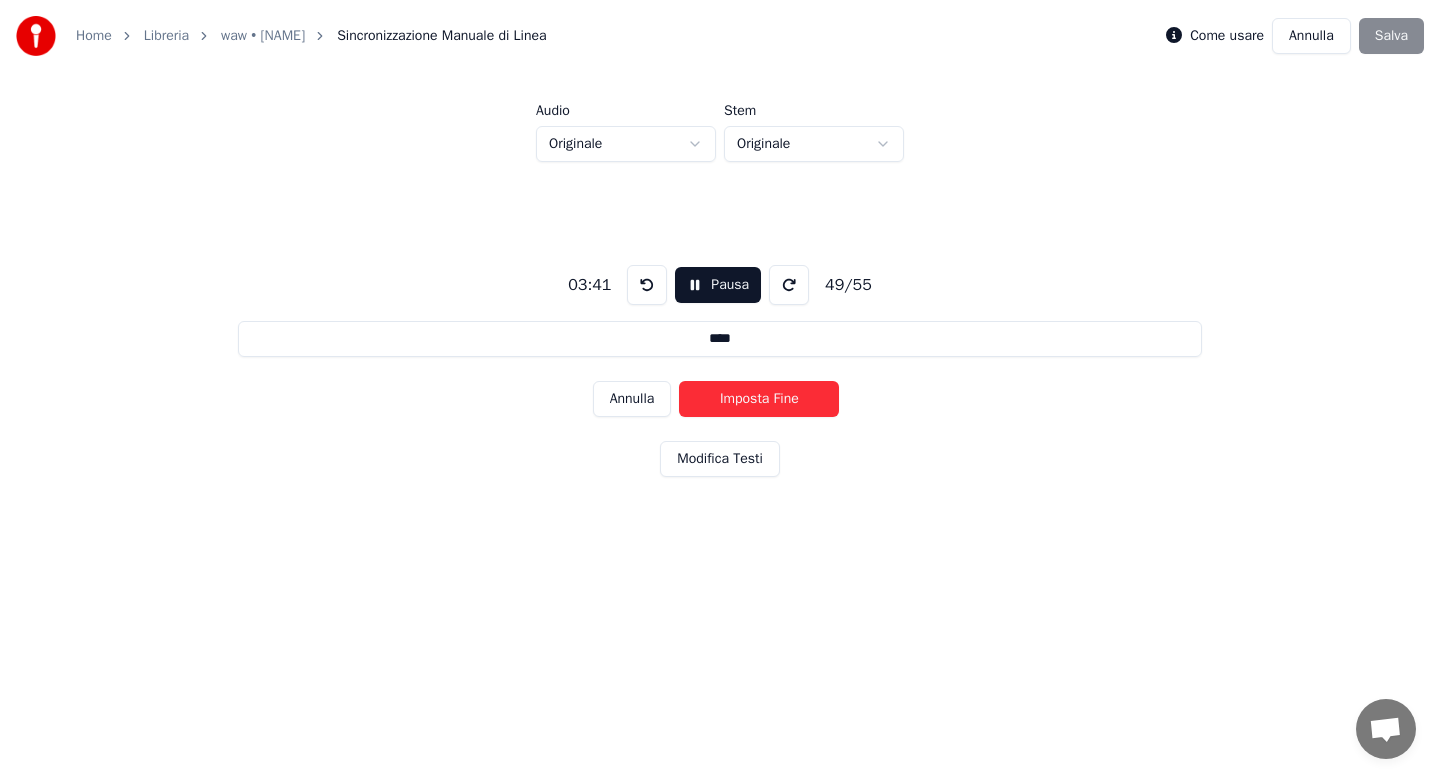 click on "Imposta Fine" at bounding box center (759, 399) 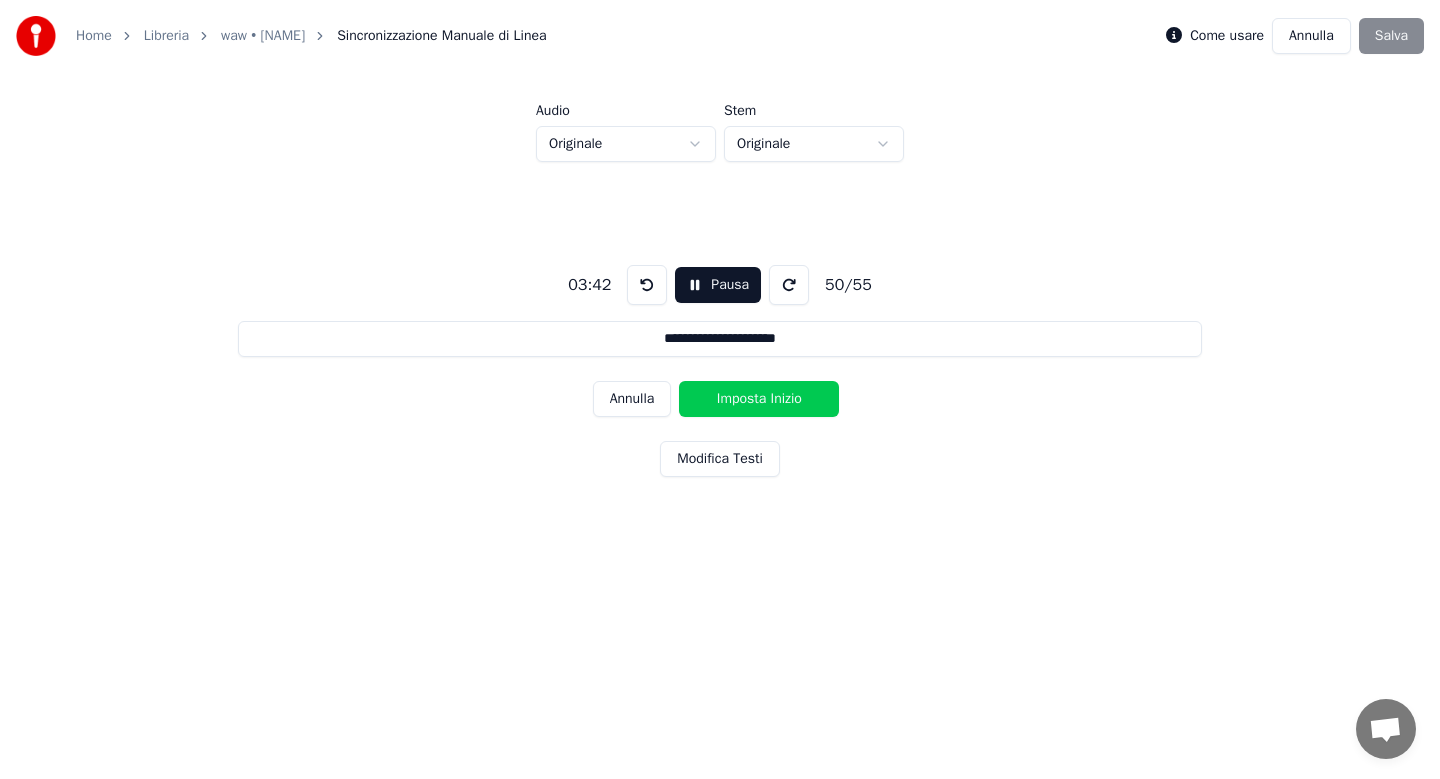 click on "Imposta Inizio" at bounding box center (759, 399) 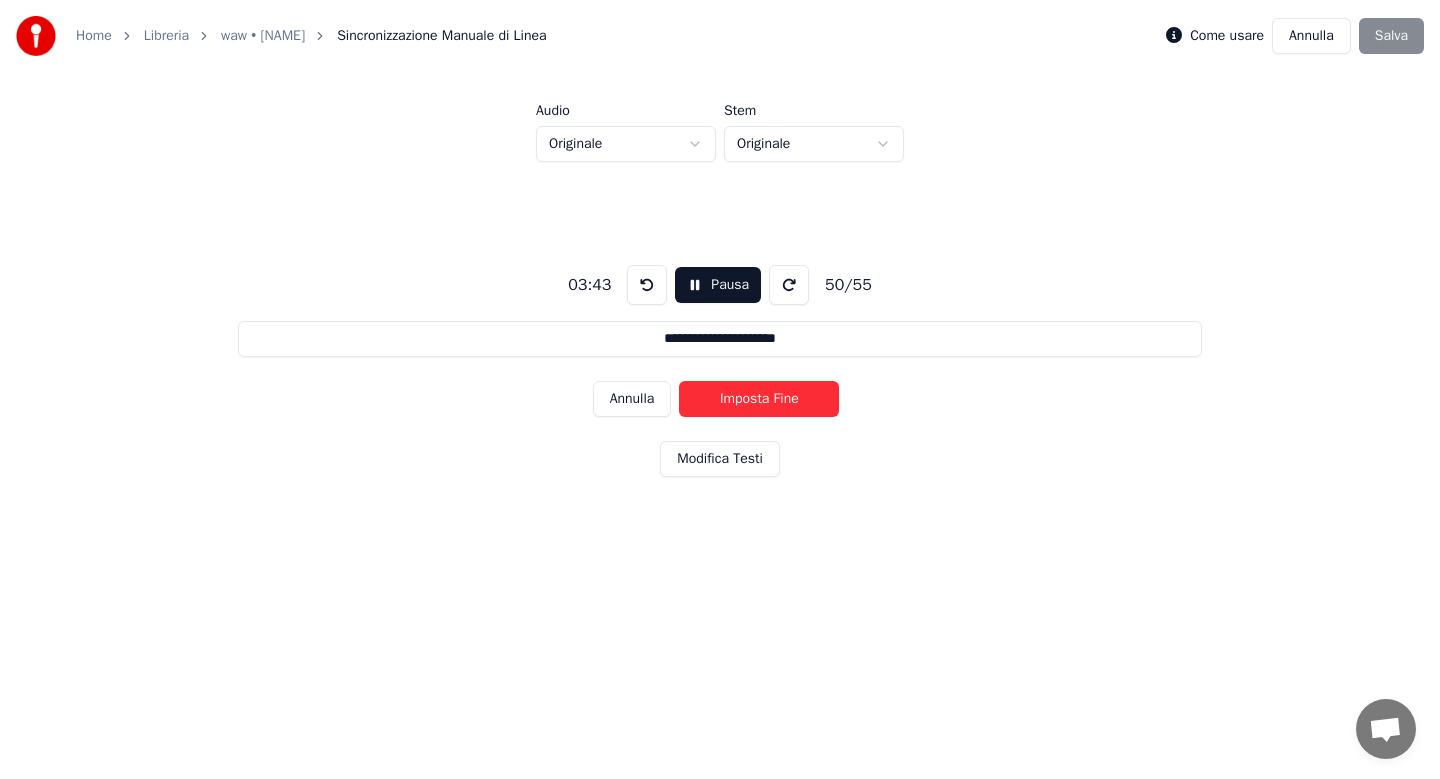 click on "Imposta Fine" at bounding box center (759, 399) 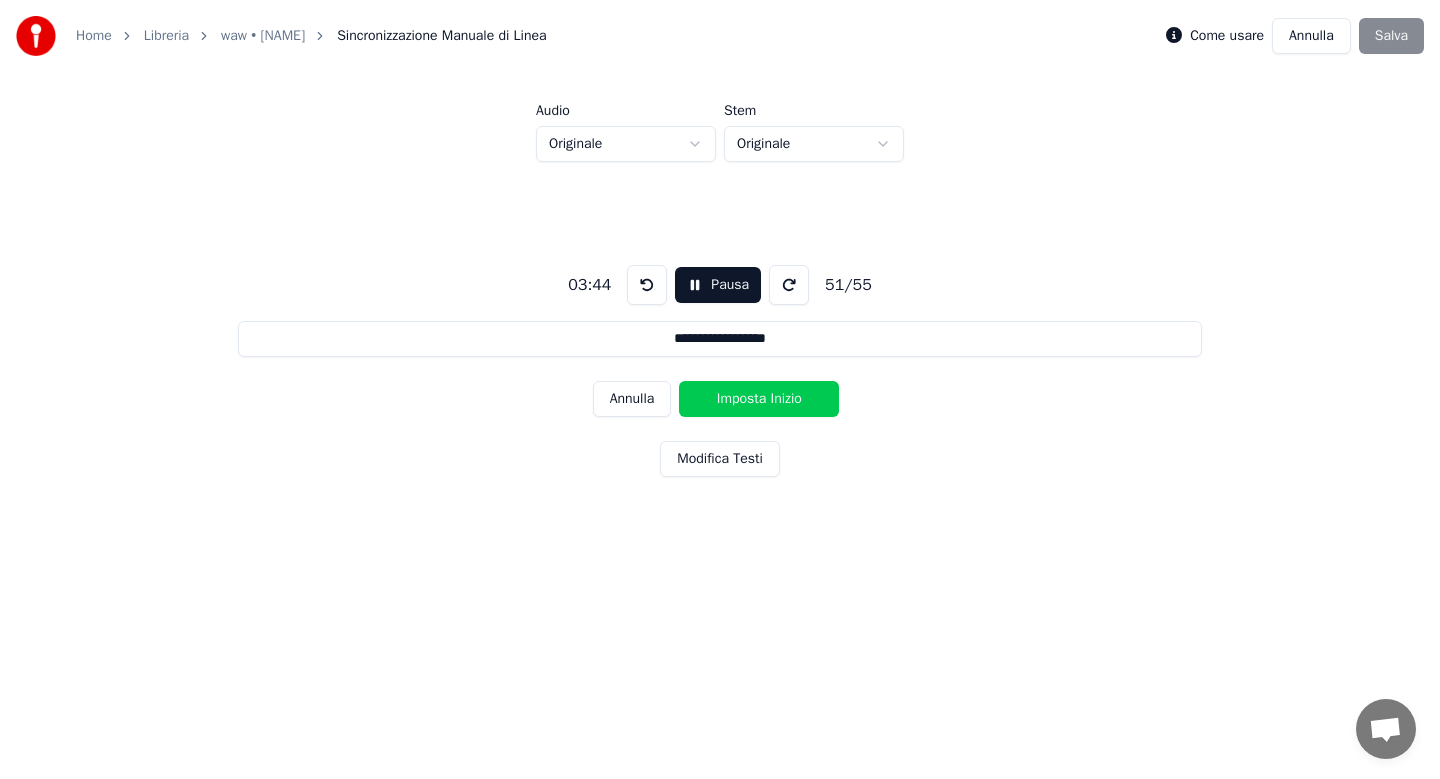 click on "Imposta Inizio" at bounding box center (759, 399) 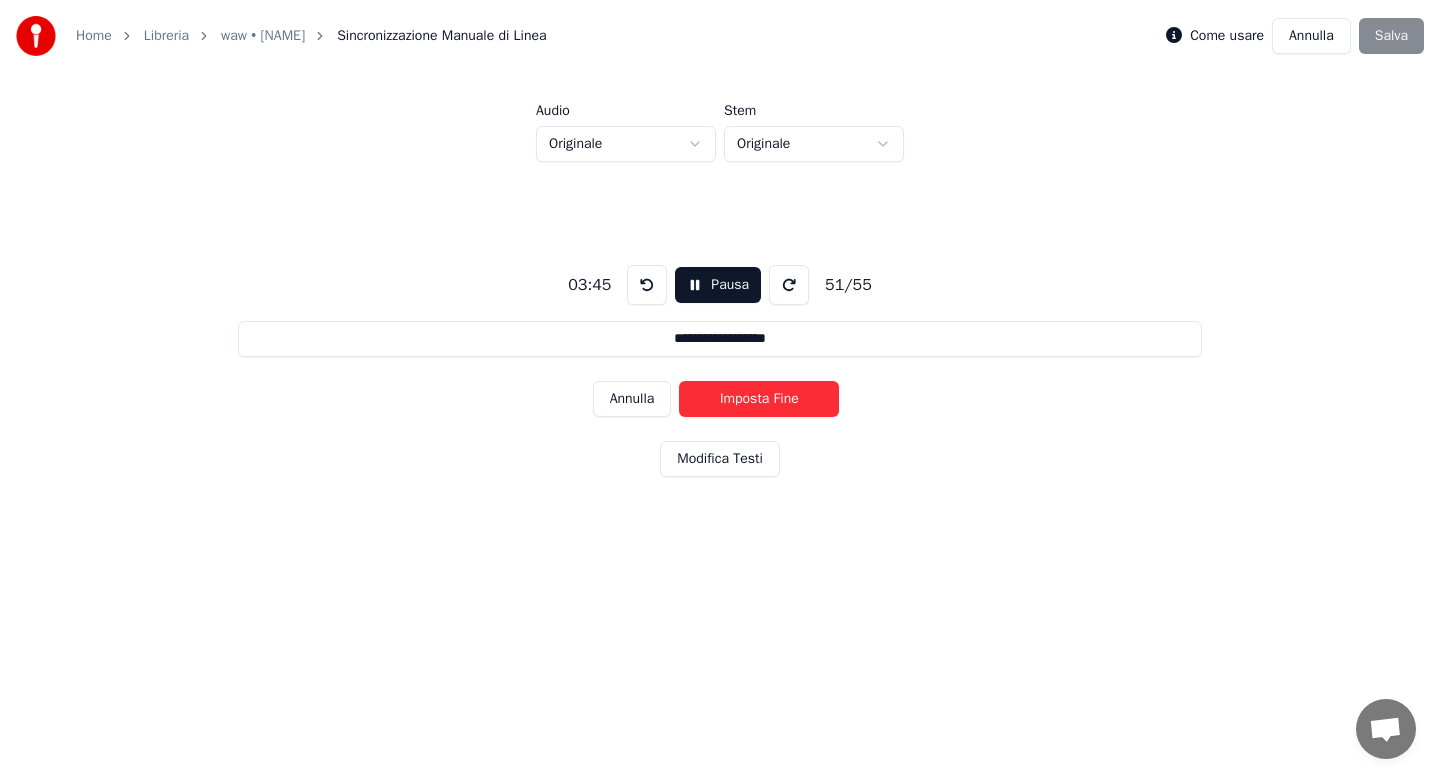 click on "Imposta Fine" at bounding box center (759, 399) 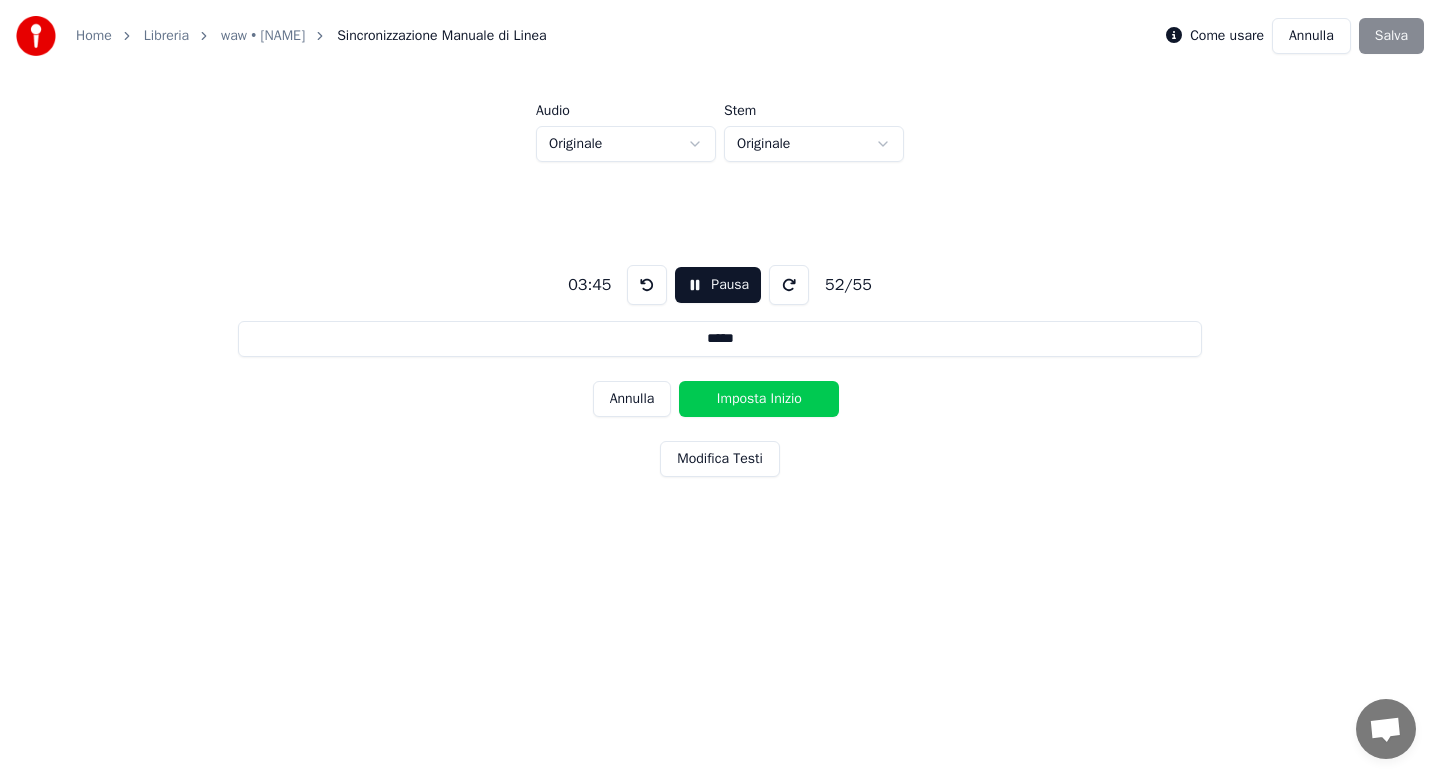 click on "Imposta Inizio" at bounding box center (759, 399) 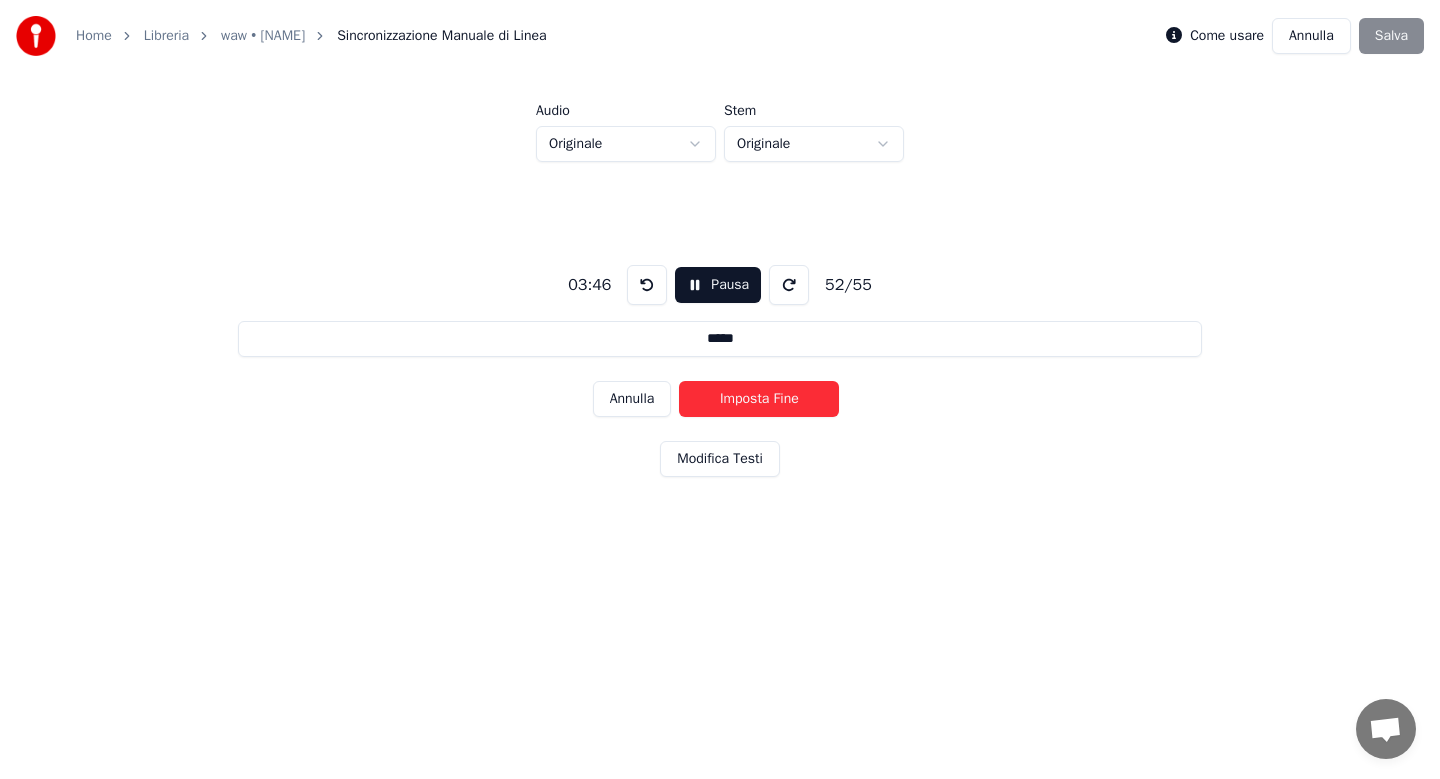click on "Imposta Fine" at bounding box center (759, 399) 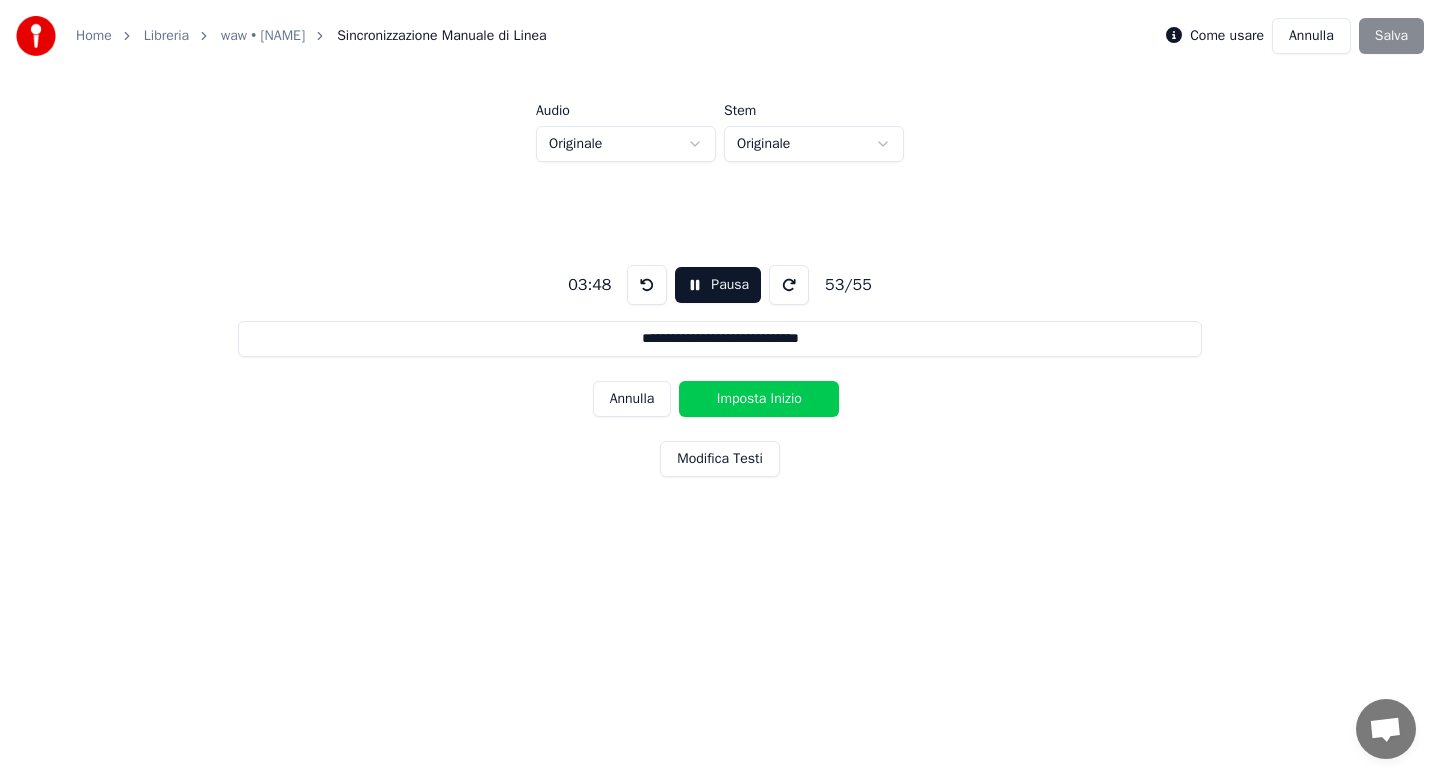 click on "Imposta Inizio" at bounding box center (759, 399) 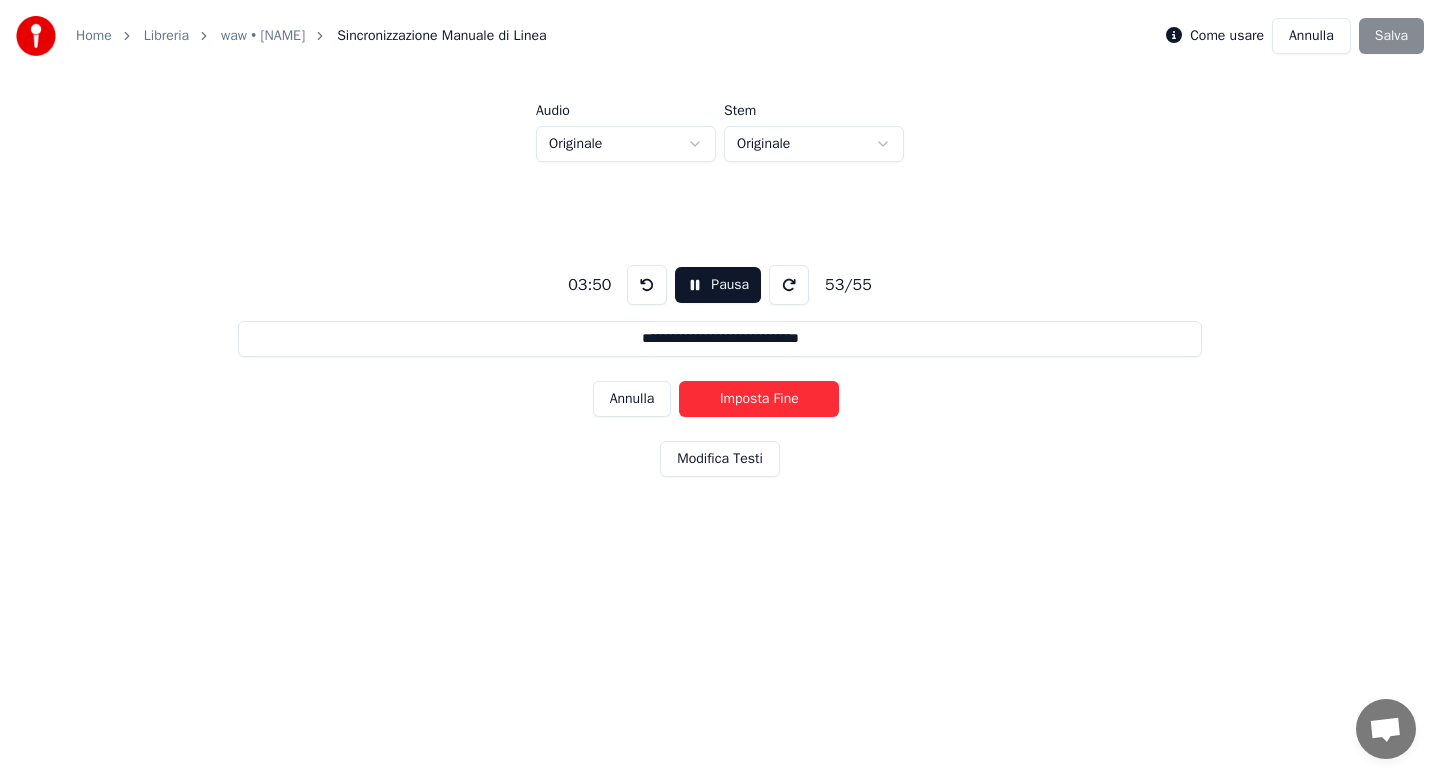 click on "Imposta Fine" at bounding box center (759, 399) 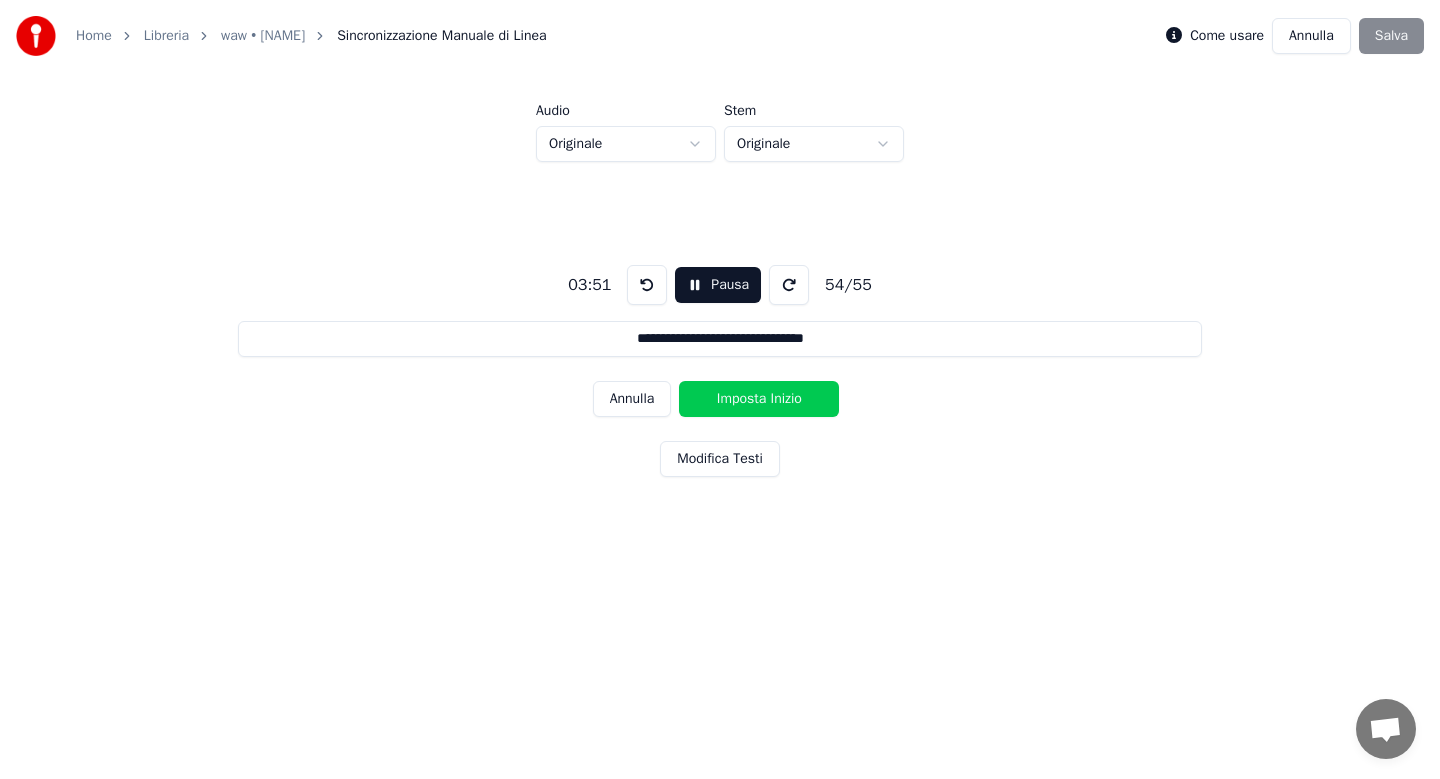 click on "Imposta Inizio" at bounding box center (759, 399) 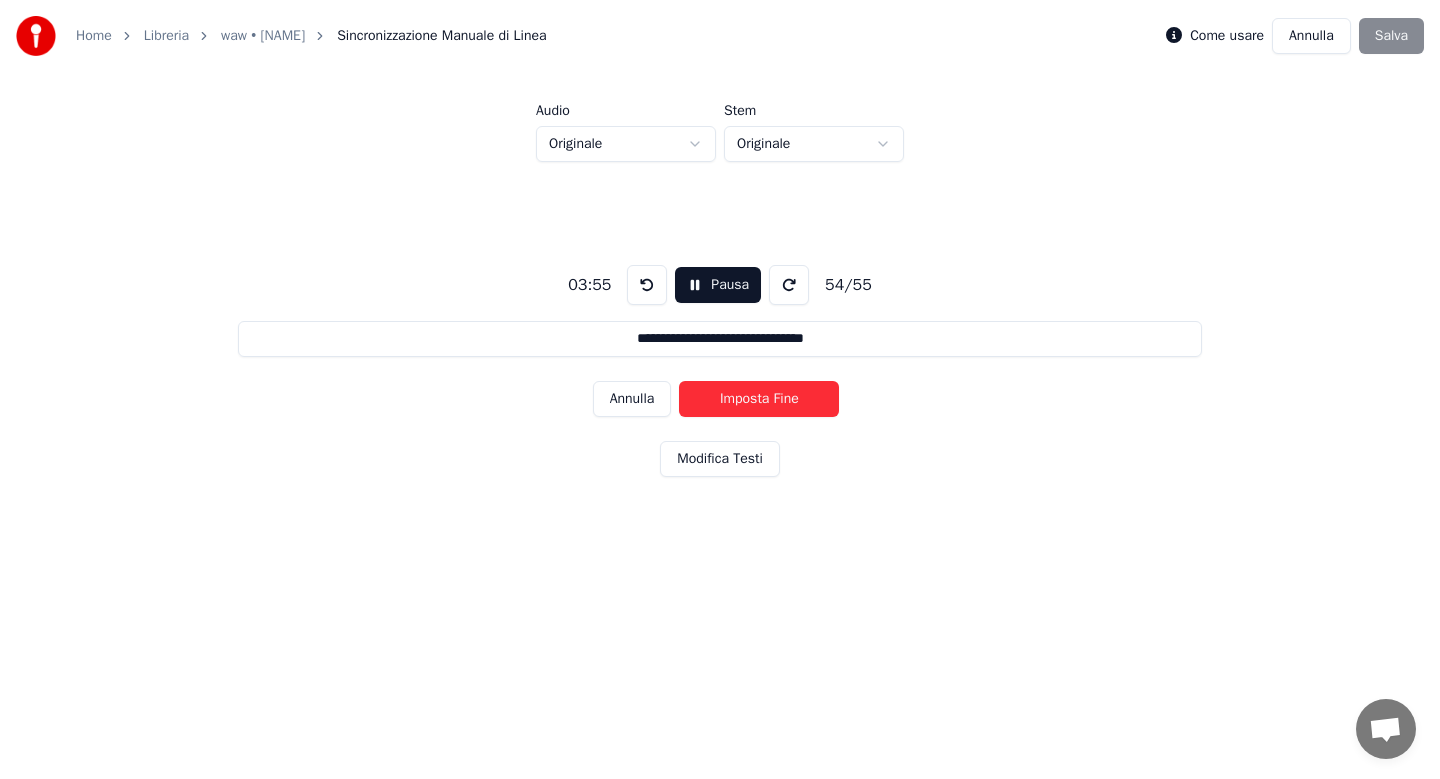 click on "Imposta Fine" at bounding box center (759, 399) 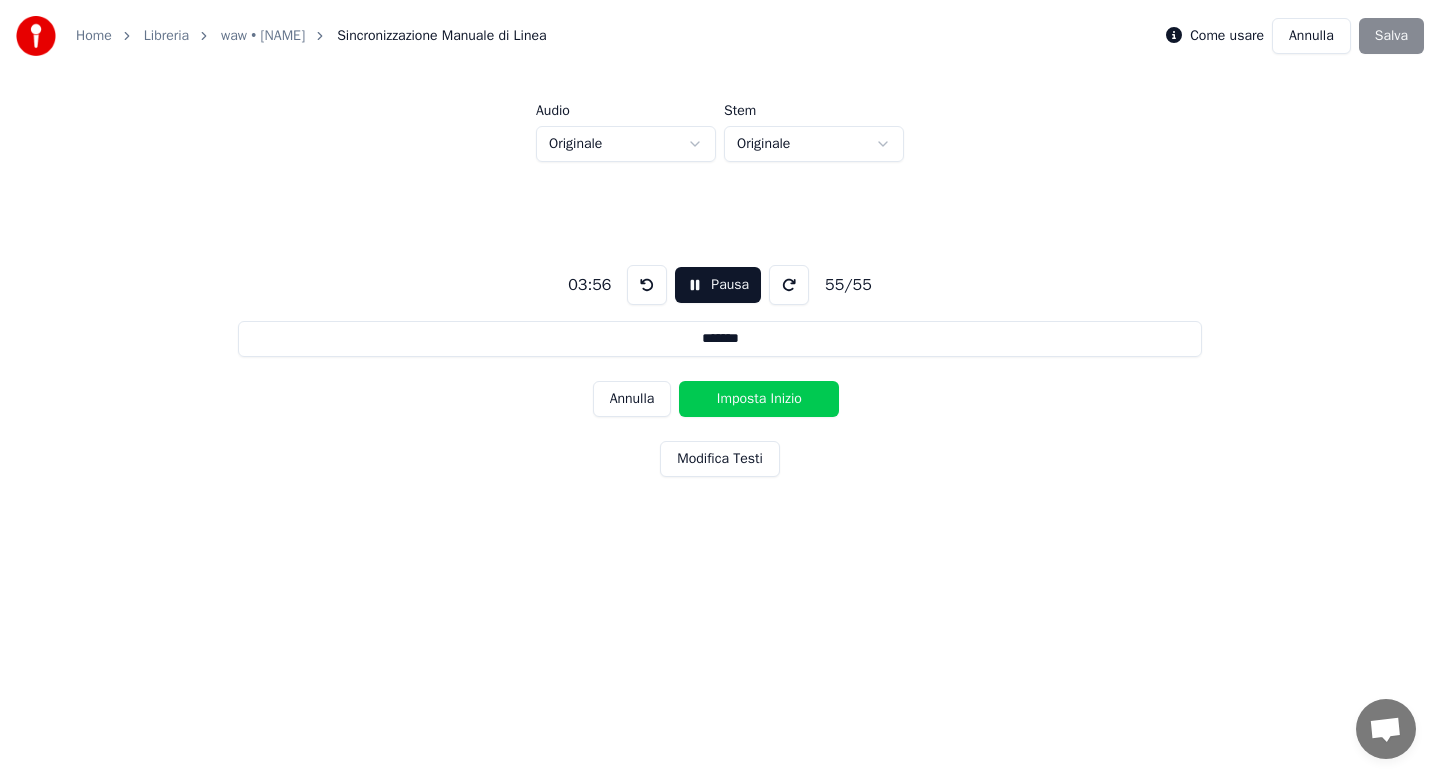 click on "Imposta Inizio" at bounding box center [759, 399] 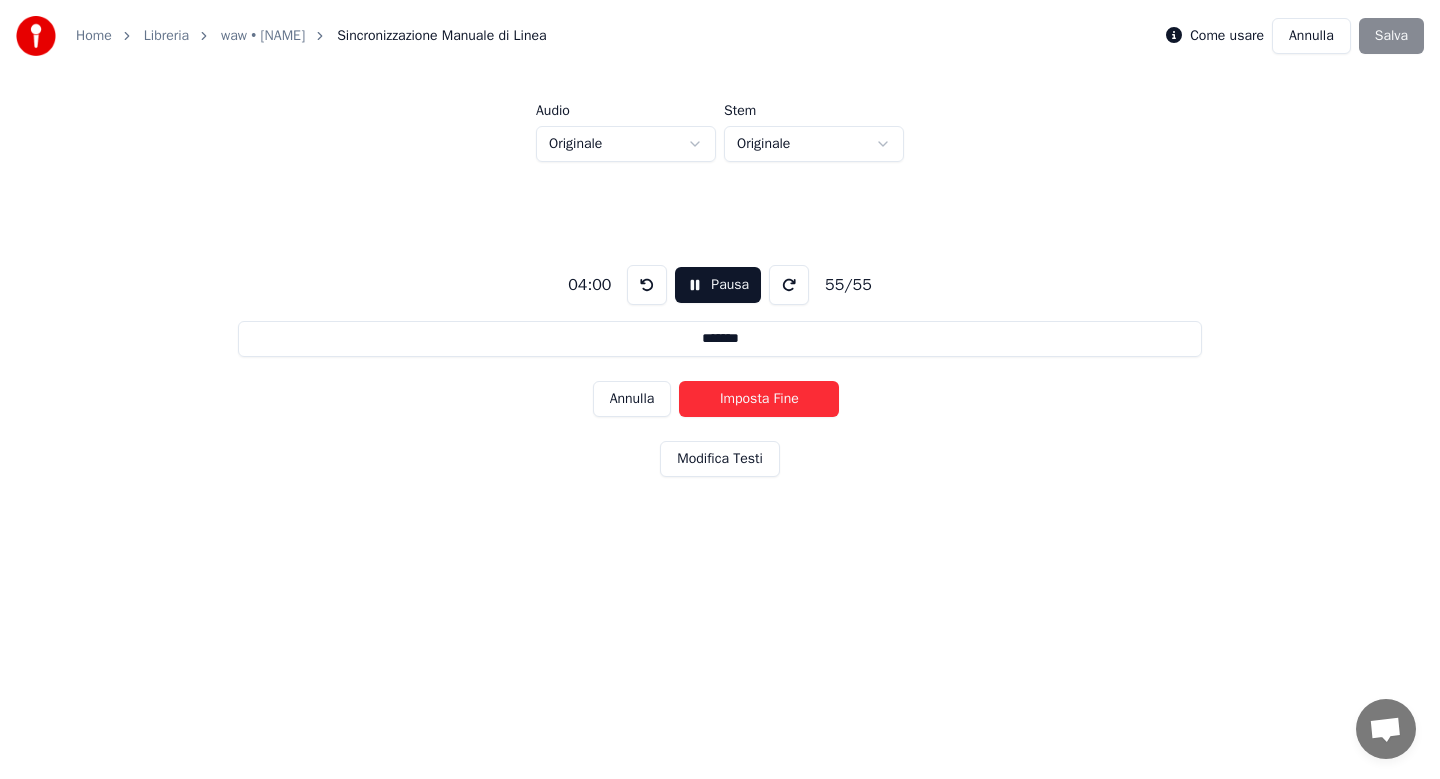 click on "Imposta Fine" at bounding box center [759, 399] 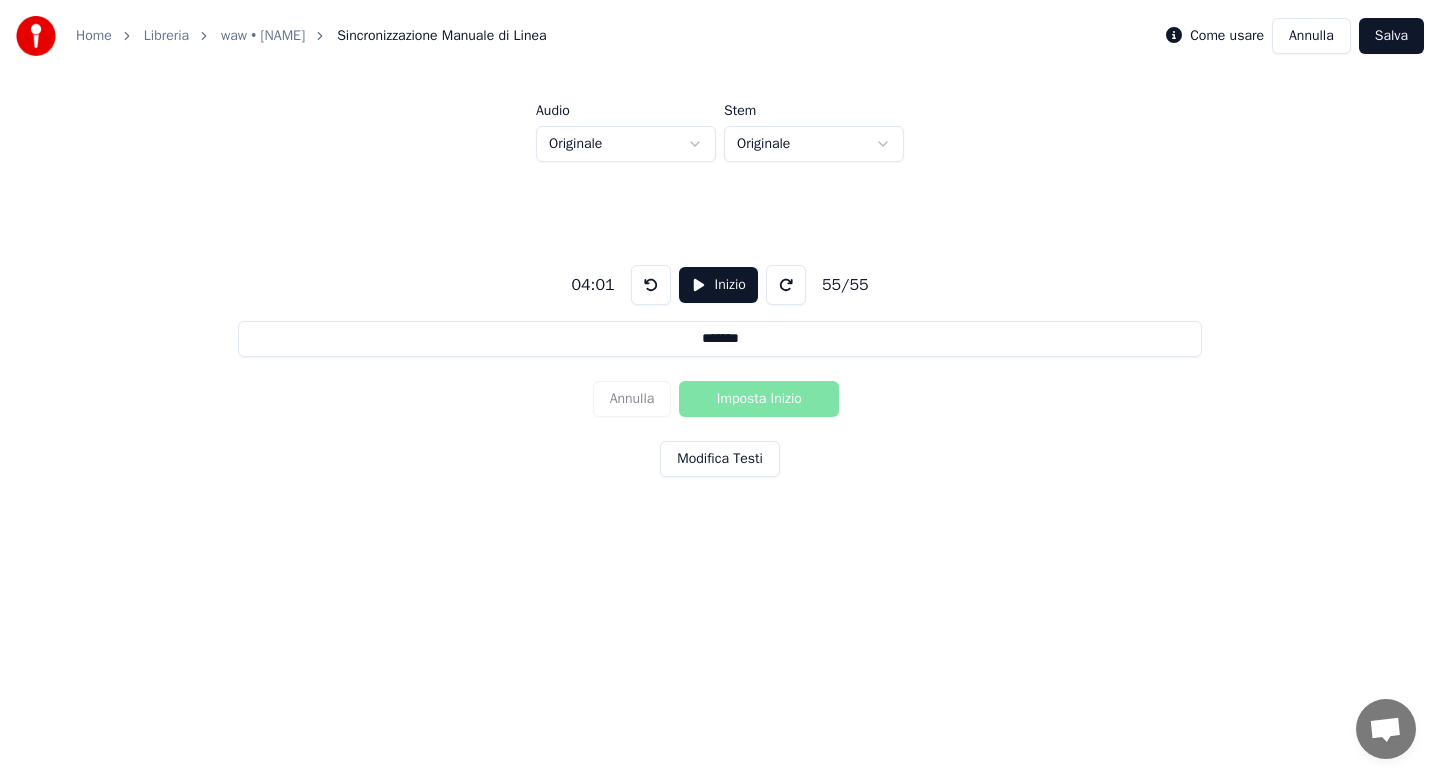 click on "Salva" at bounding box center (1391, 36) 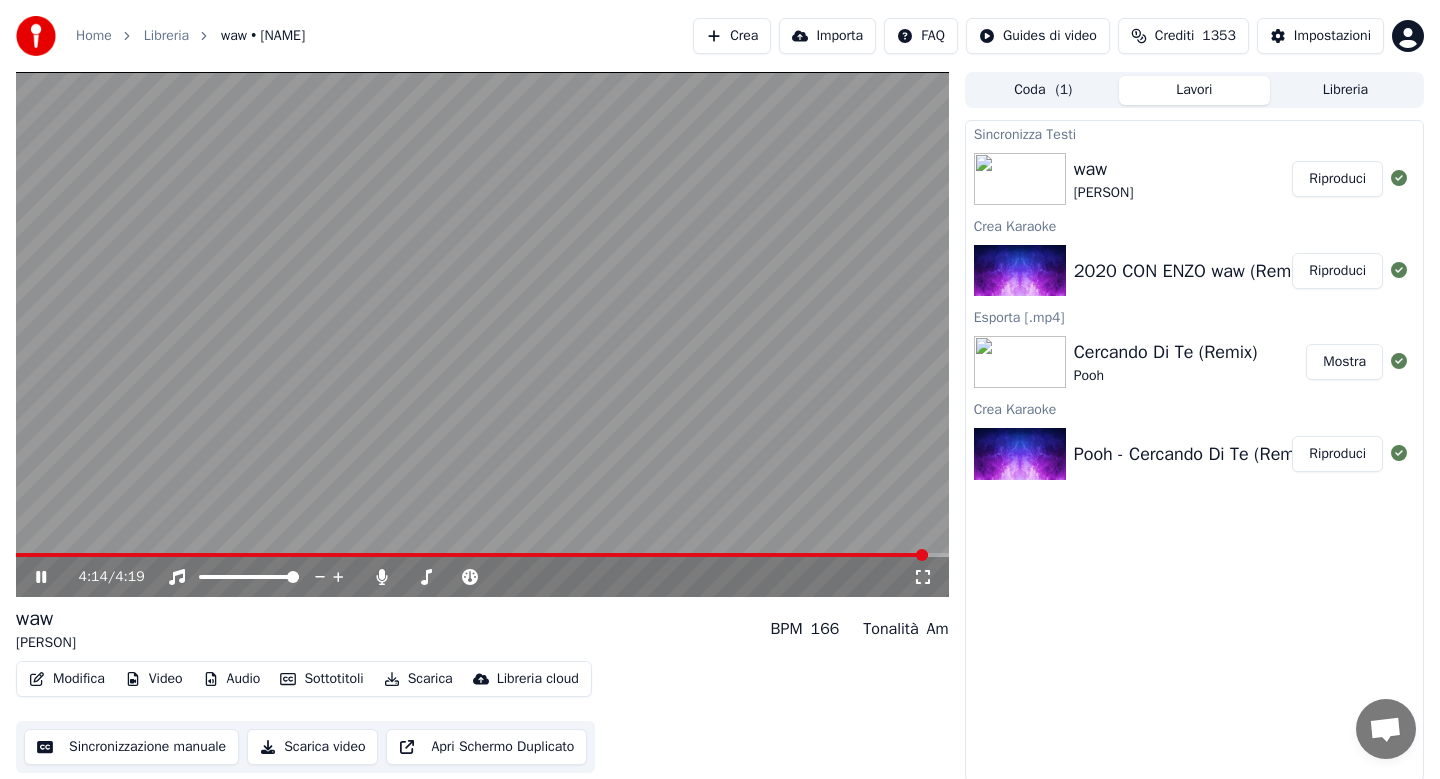 click on "Scarica" at bounding box center [418, 679] 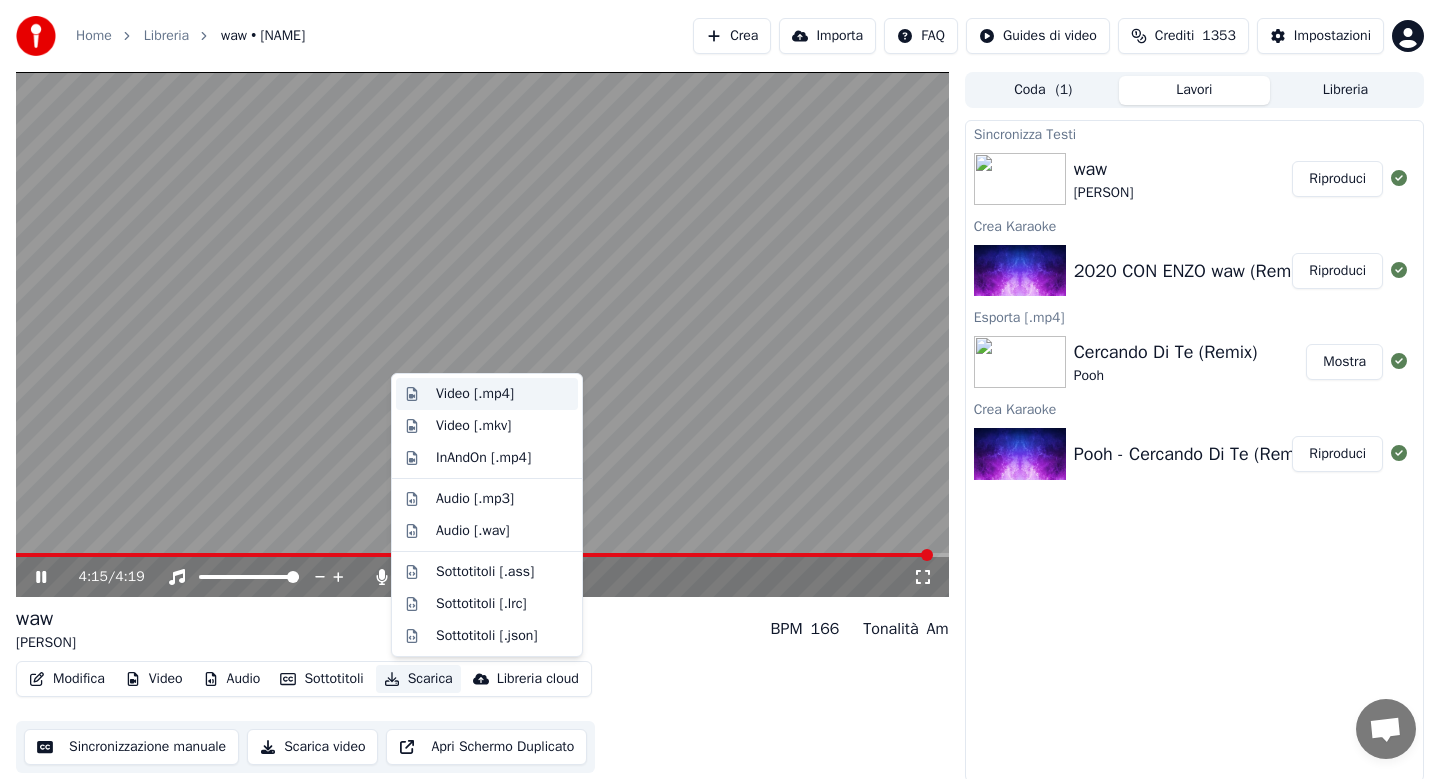 click on "Video [.mp4]" at bounding box center [475, 394] 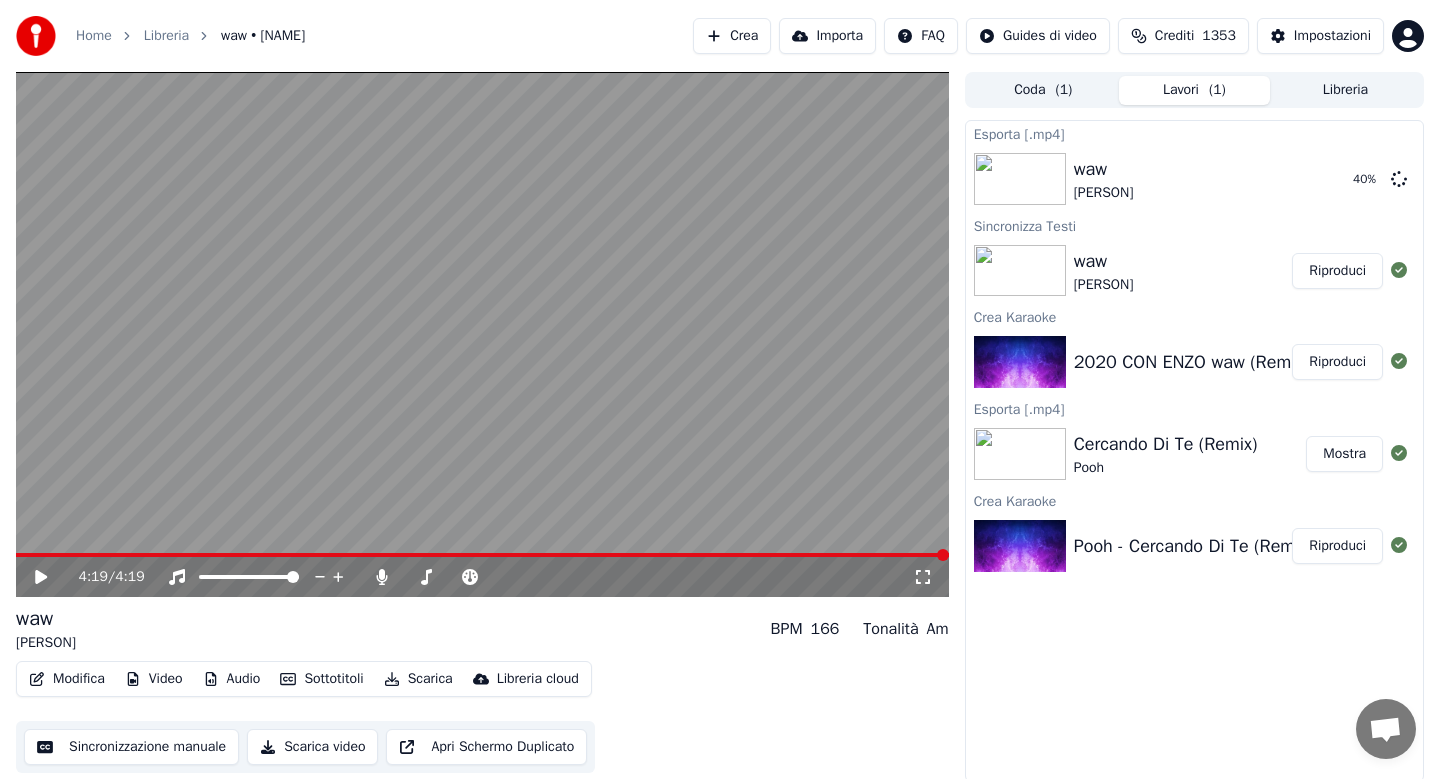 click on "Libreria" at bounding box center (1345, 90) 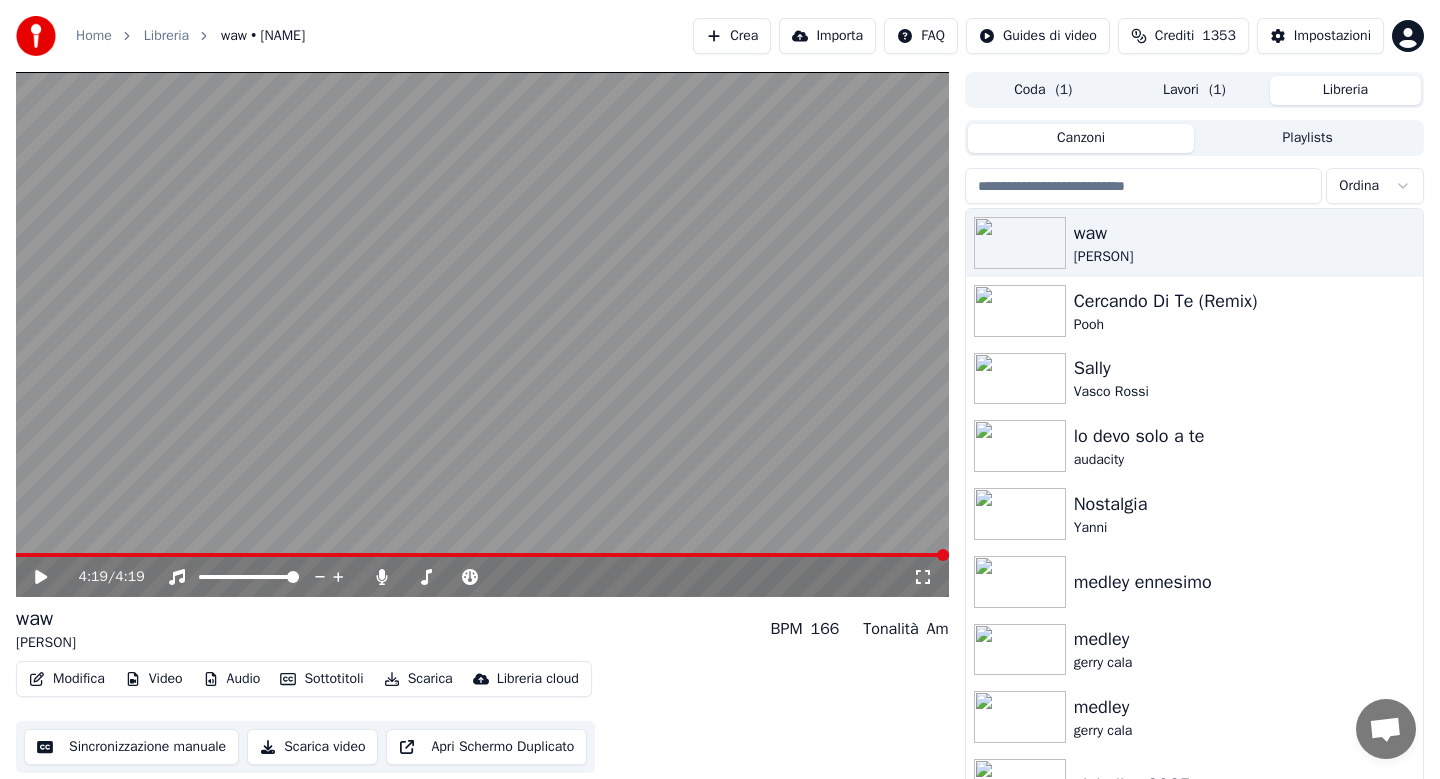 click at bounding box center [1144, 186] 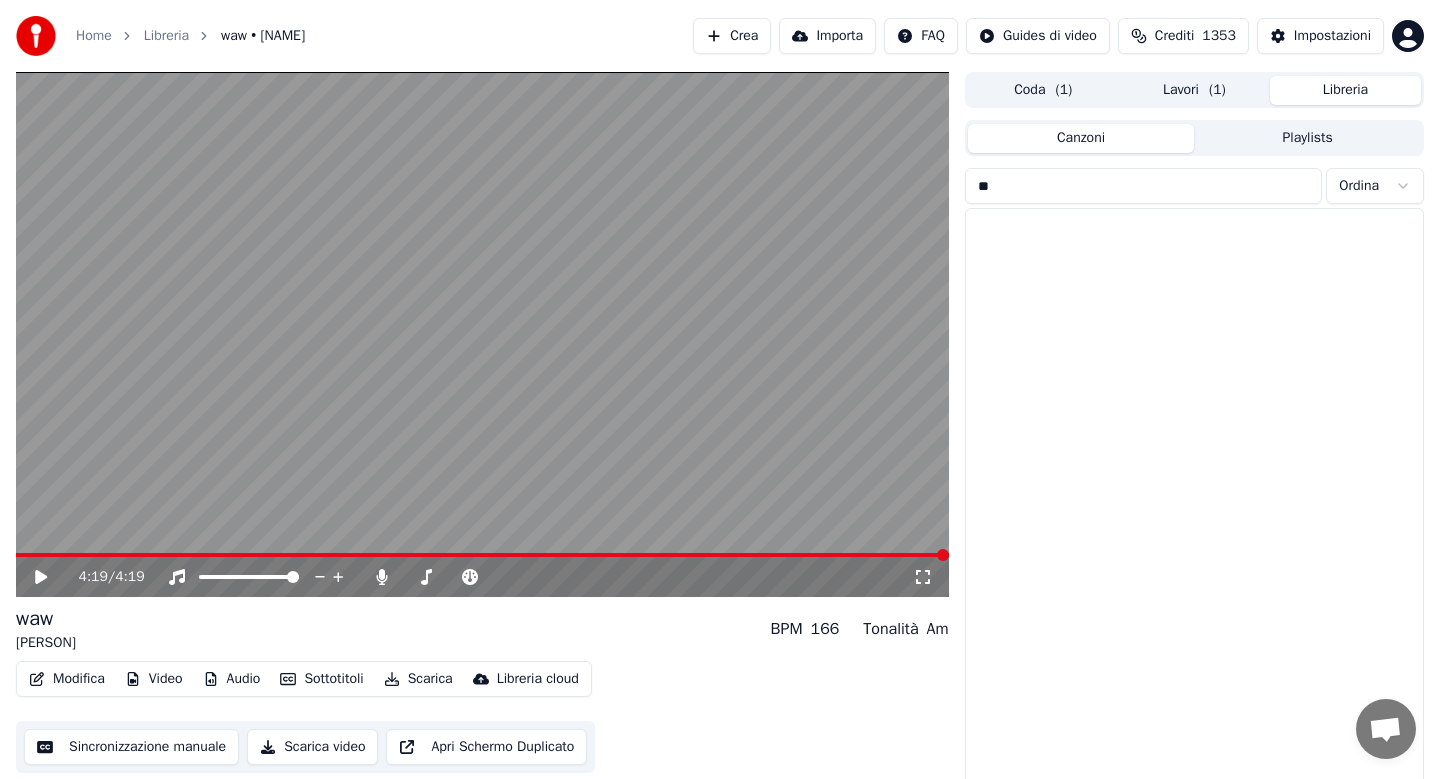type on "*" 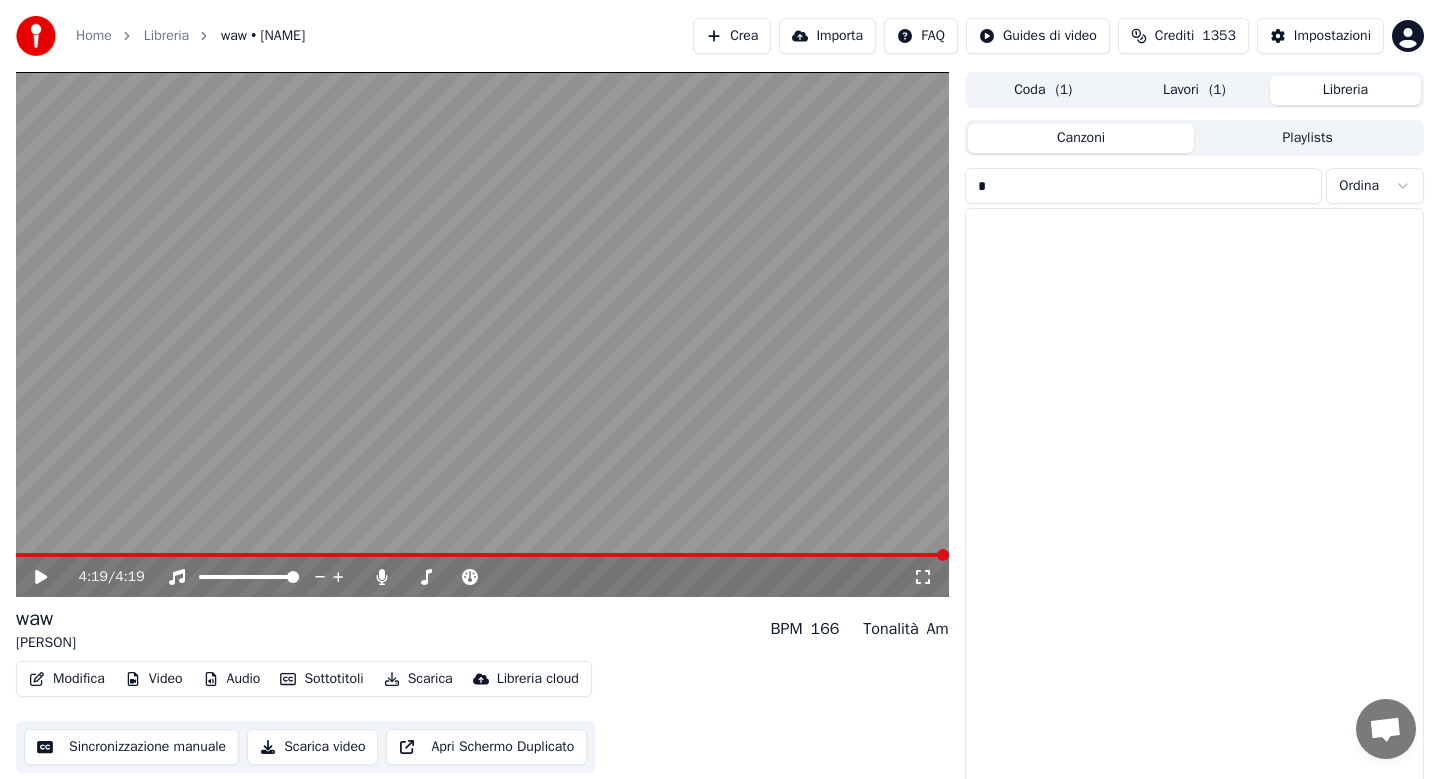 type 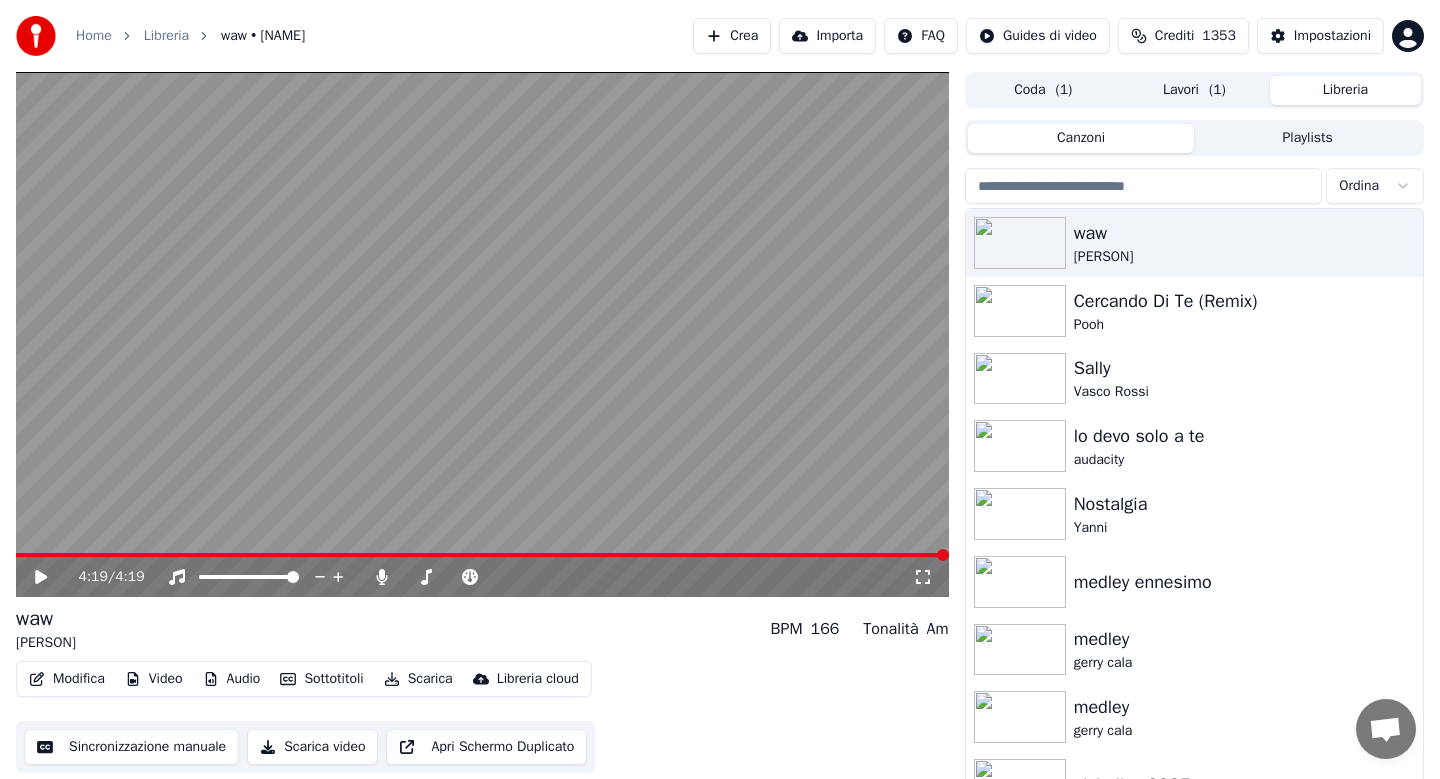 click on "Lavori ( 1 )" at bounding box center [1194, 90] 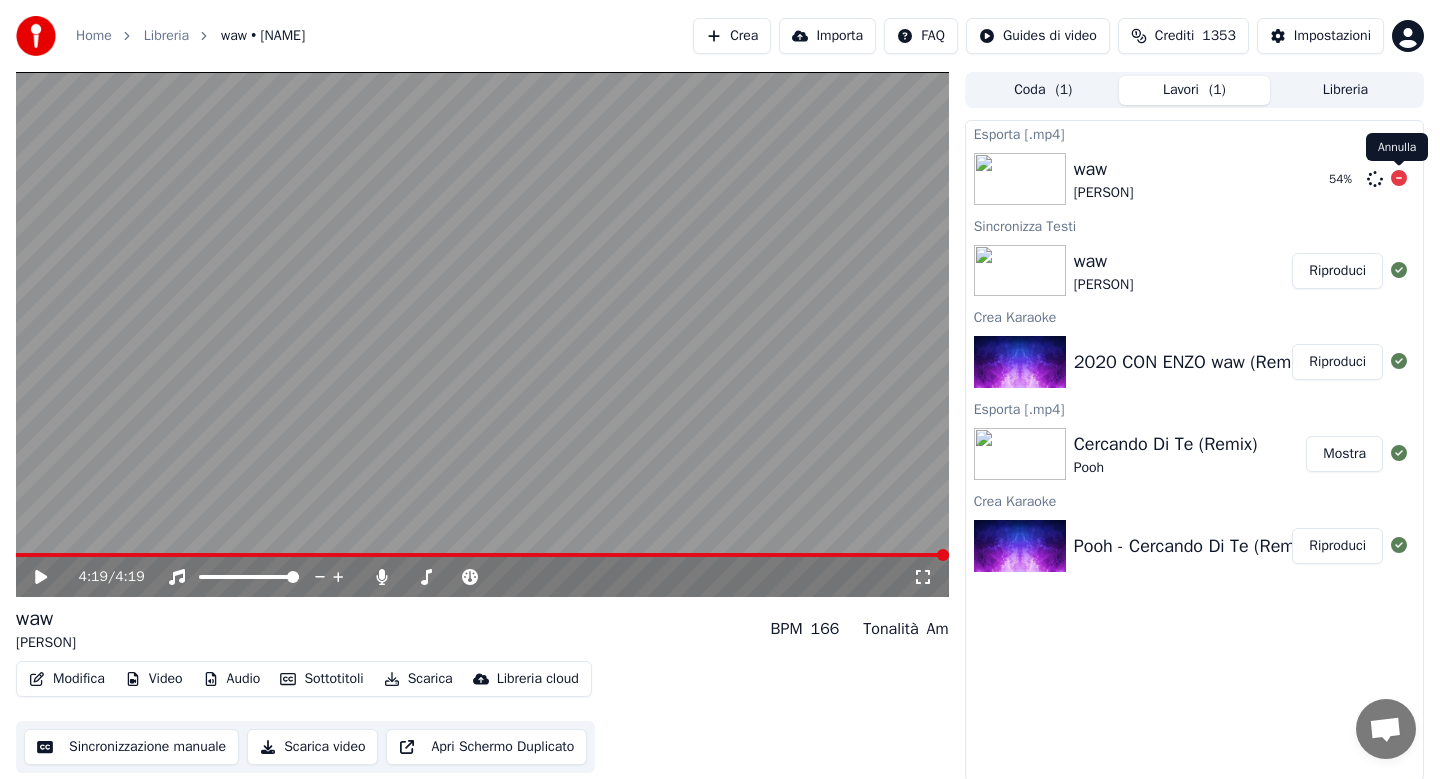 click 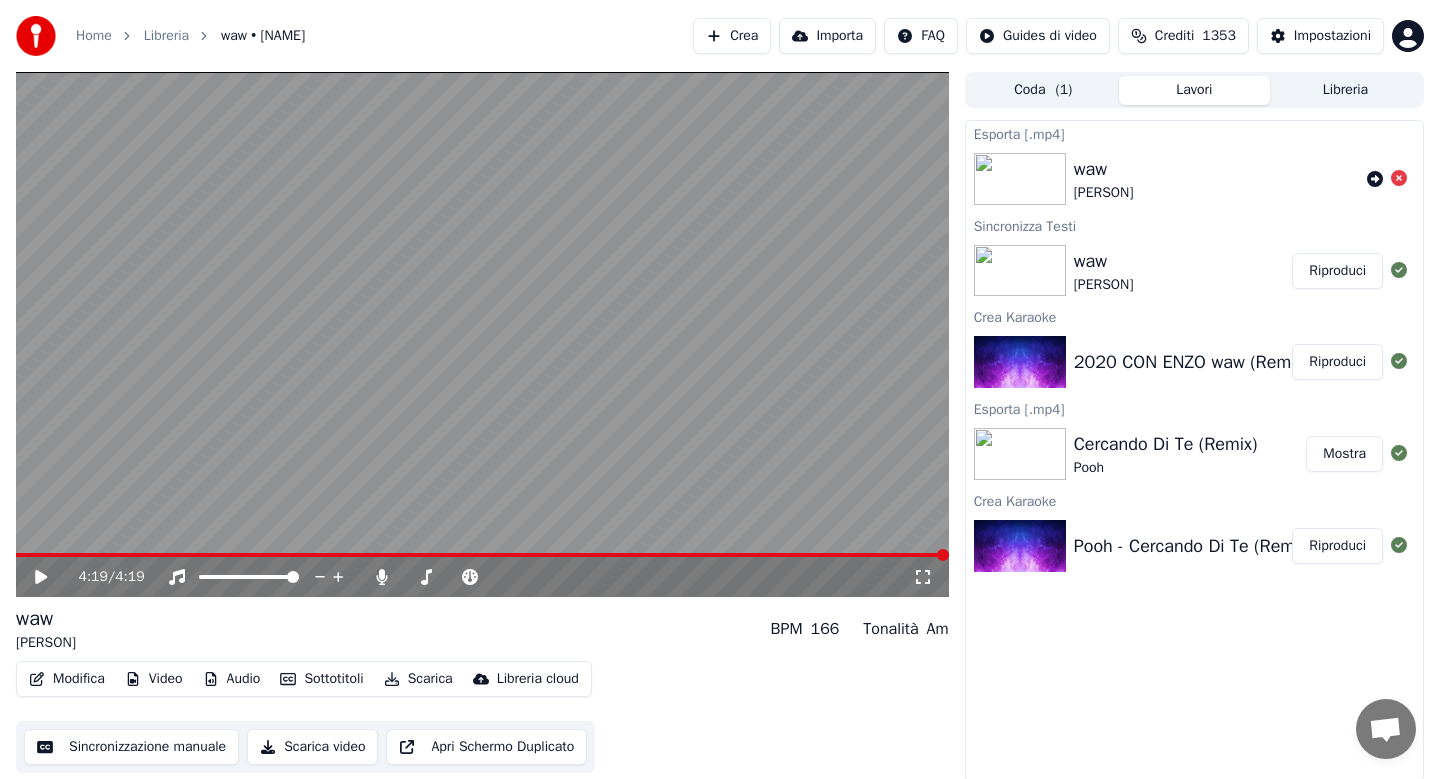 click on "Modifica" at bounding box center (67, 679) 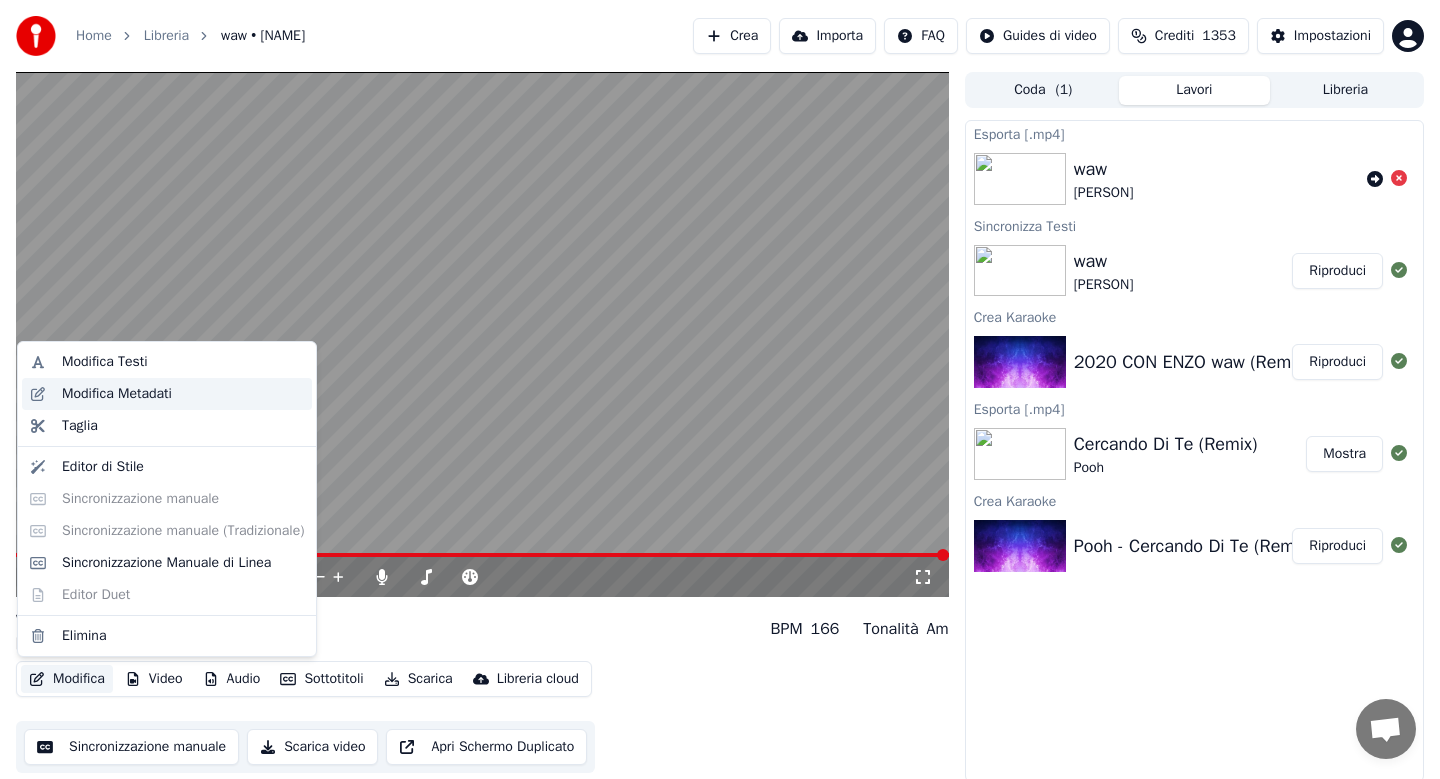 click on "Modifica Metadati" at bounding box center [117, 394] 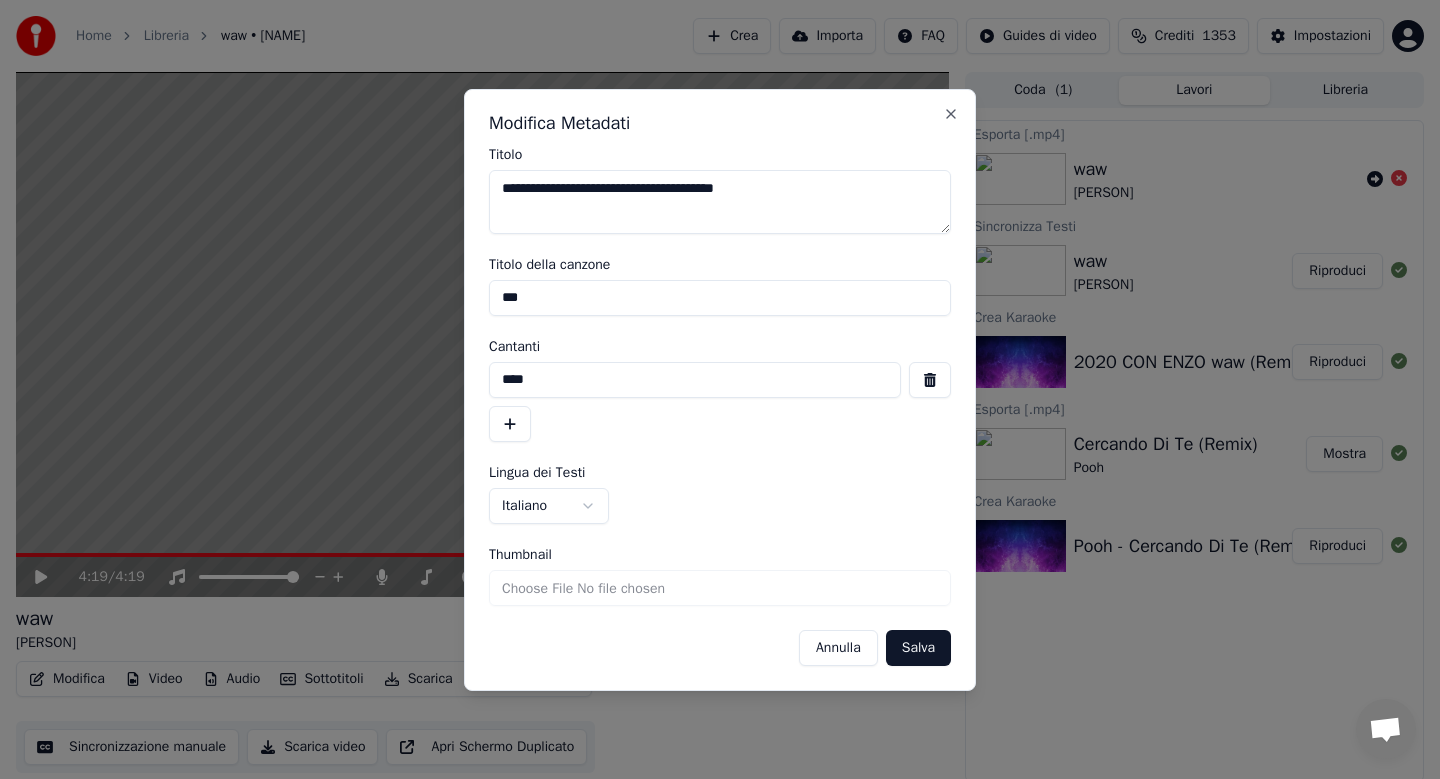 drag, startPoint x: 539, startPoint y: 190, endPoint x: 825, endPoint y: 190, distance: 286 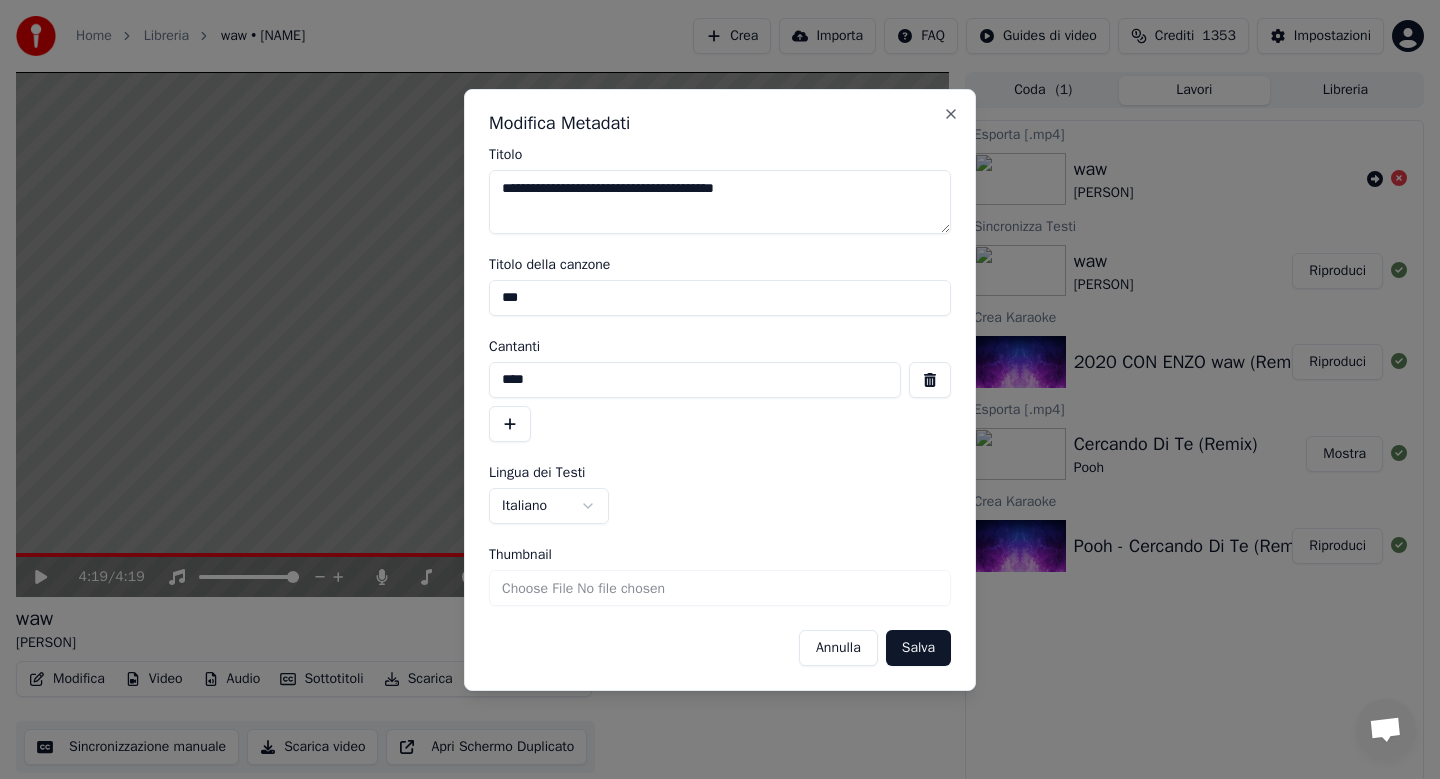click on "**********" at bounding box center [720, 202] 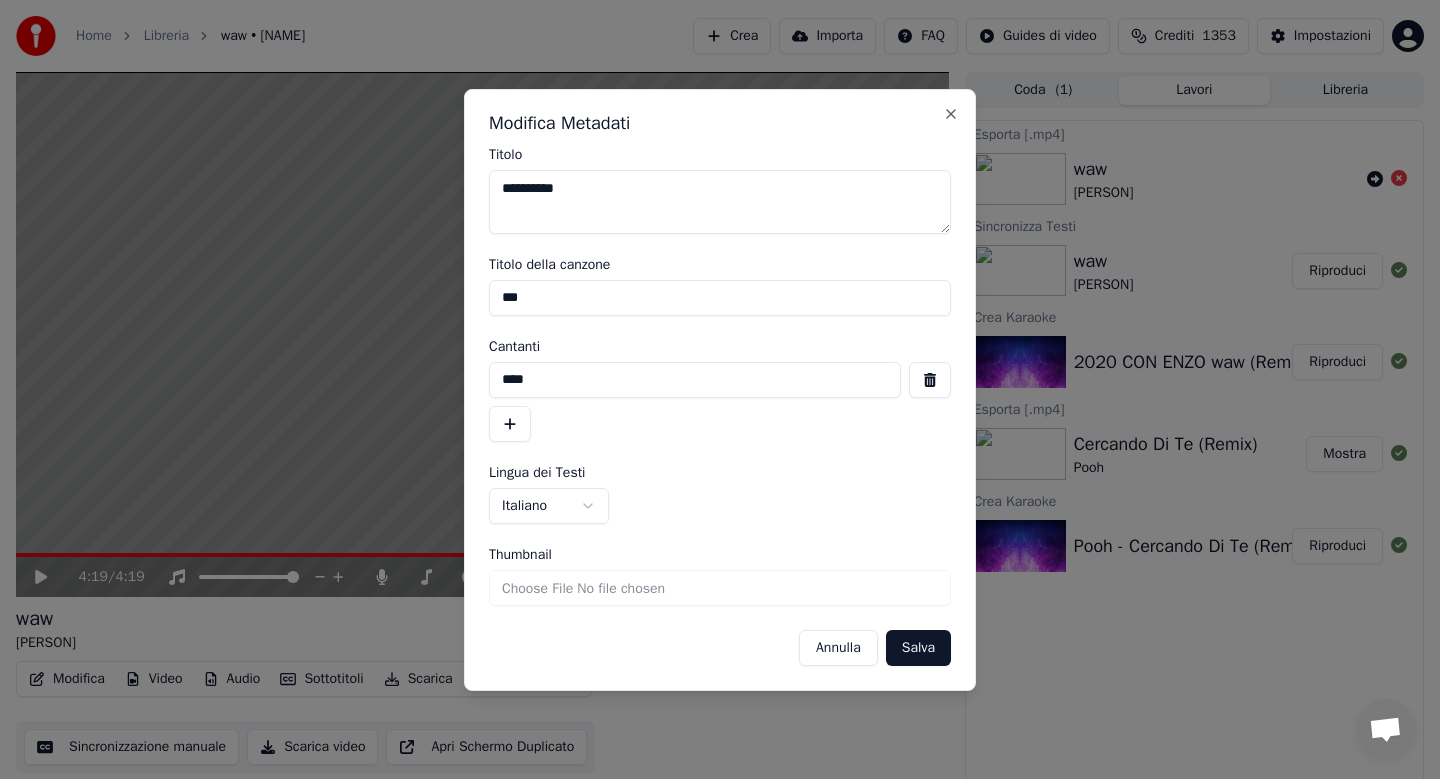 type on "*********" 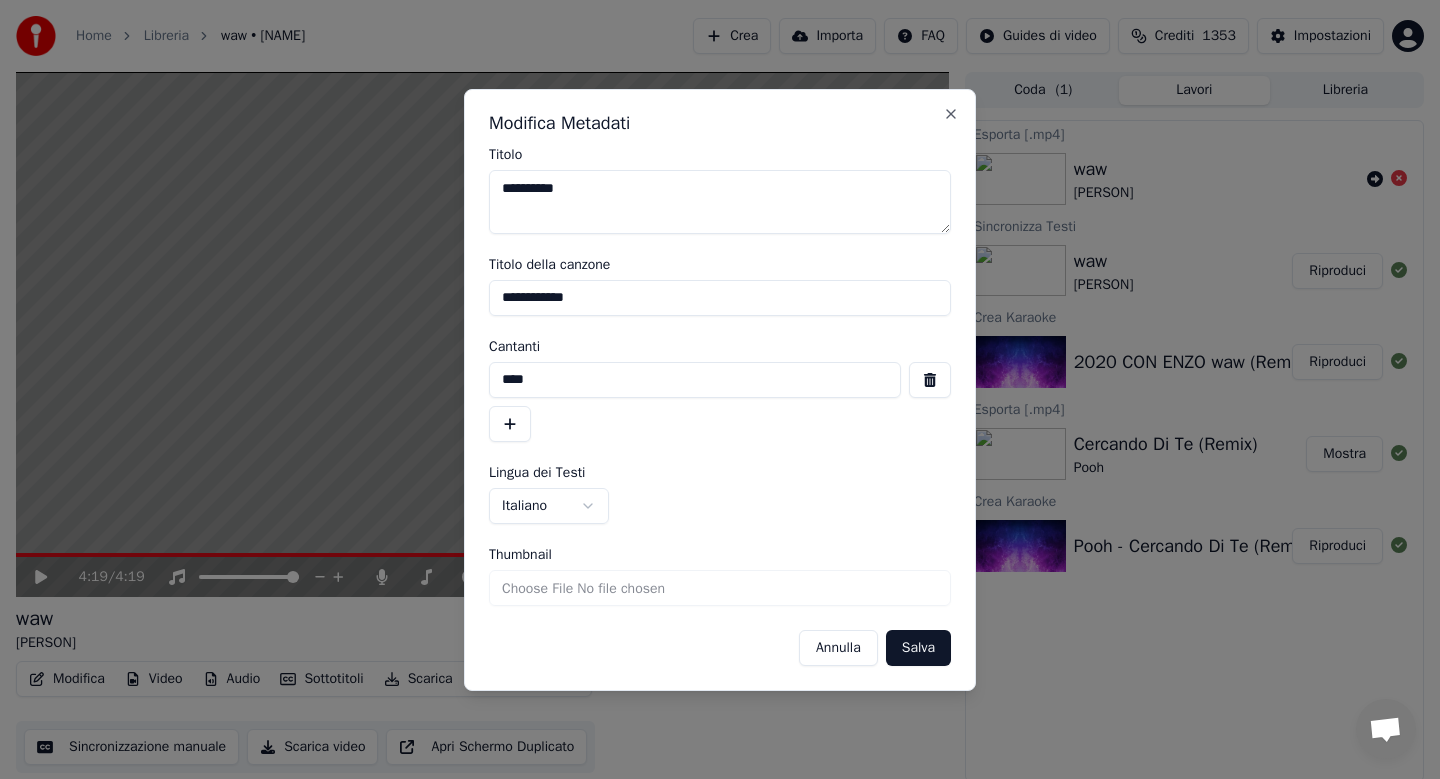 click on "**********" at bounding box center (720, 298) 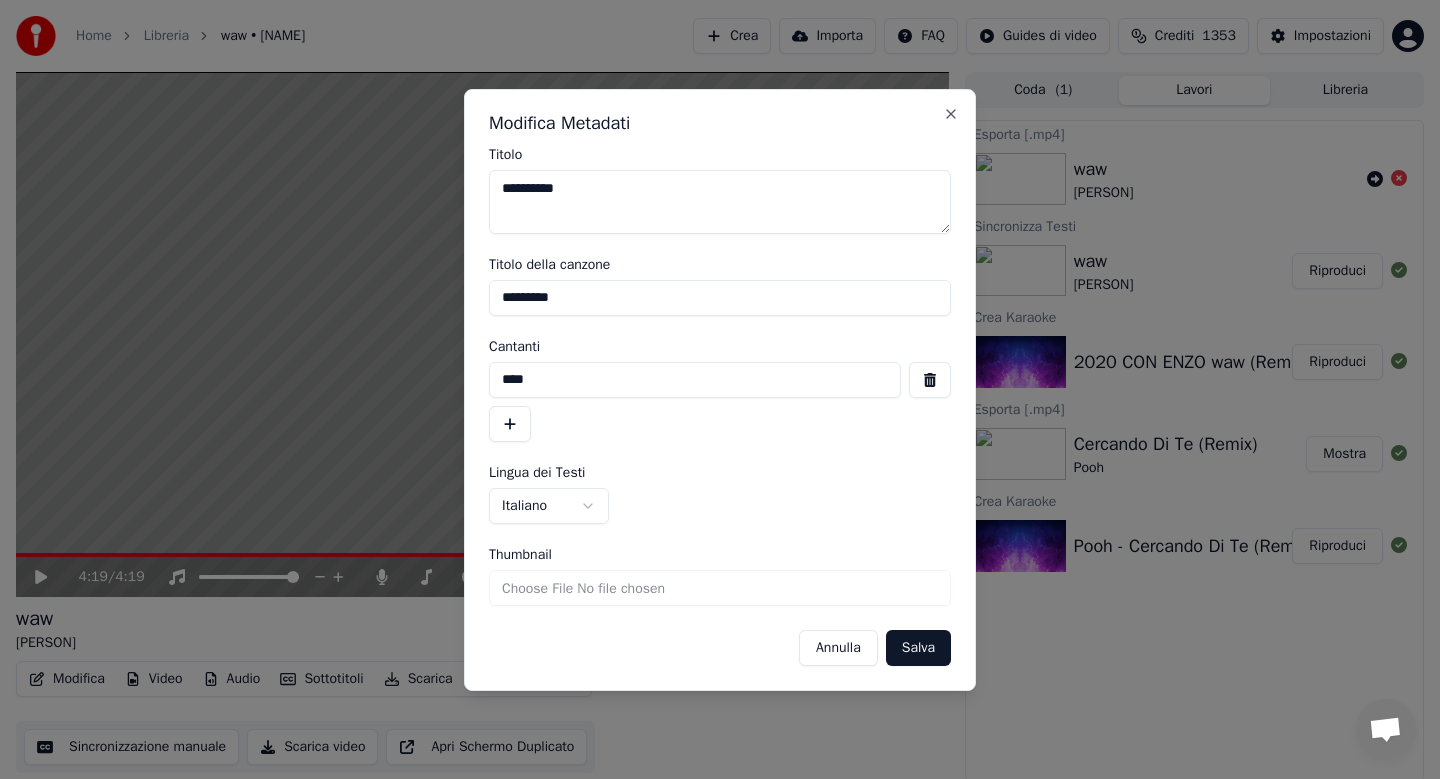 type on "*********" 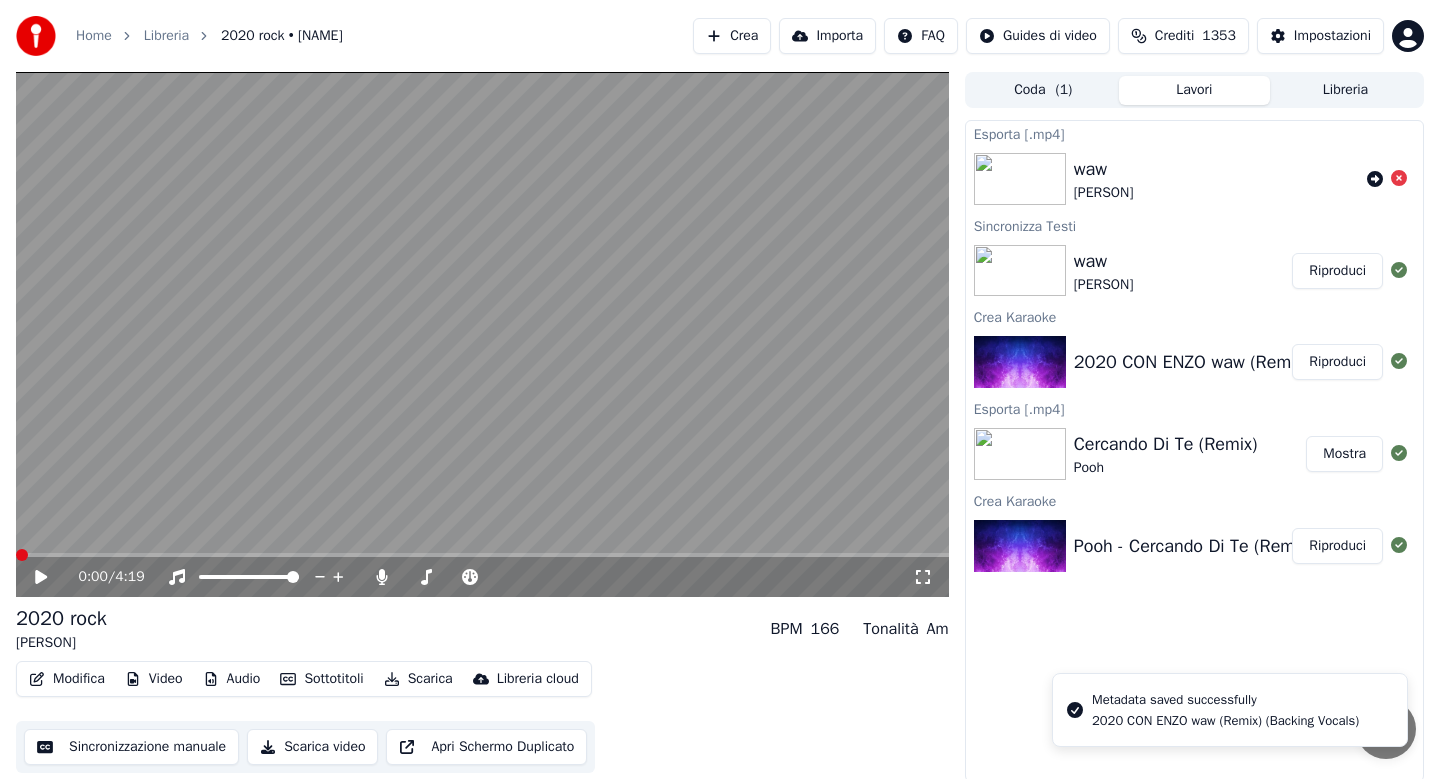 click on "Scarica" at bounding box center (418, 679) 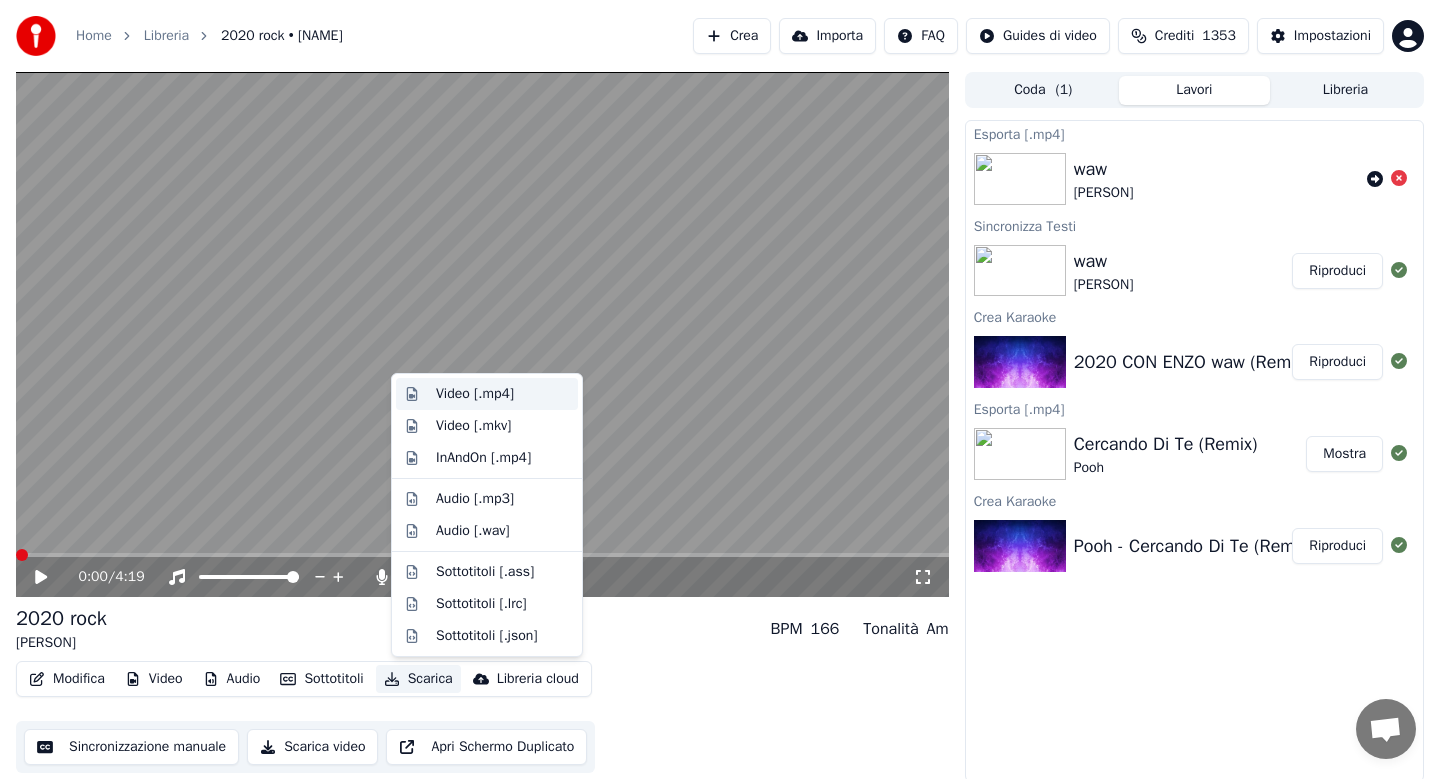 click on "Video [.mp4]" at bounding box center (475, 394) 